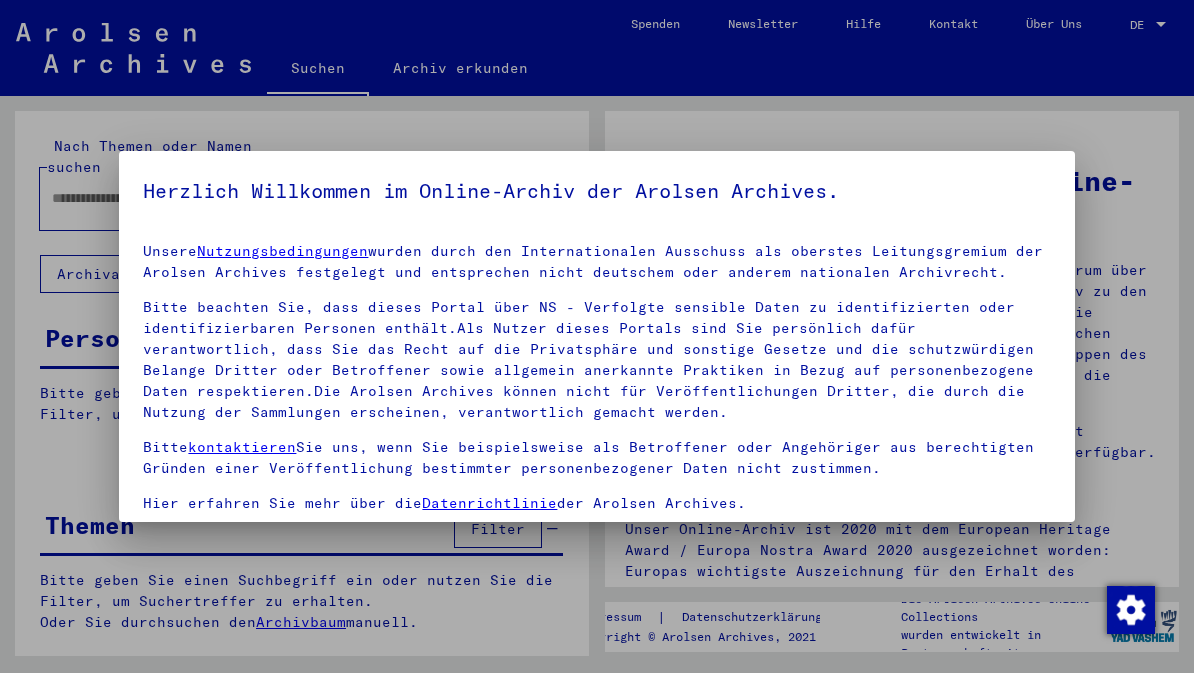 scroll, scrollTop: 0, scrollLeft: 0, axis: both 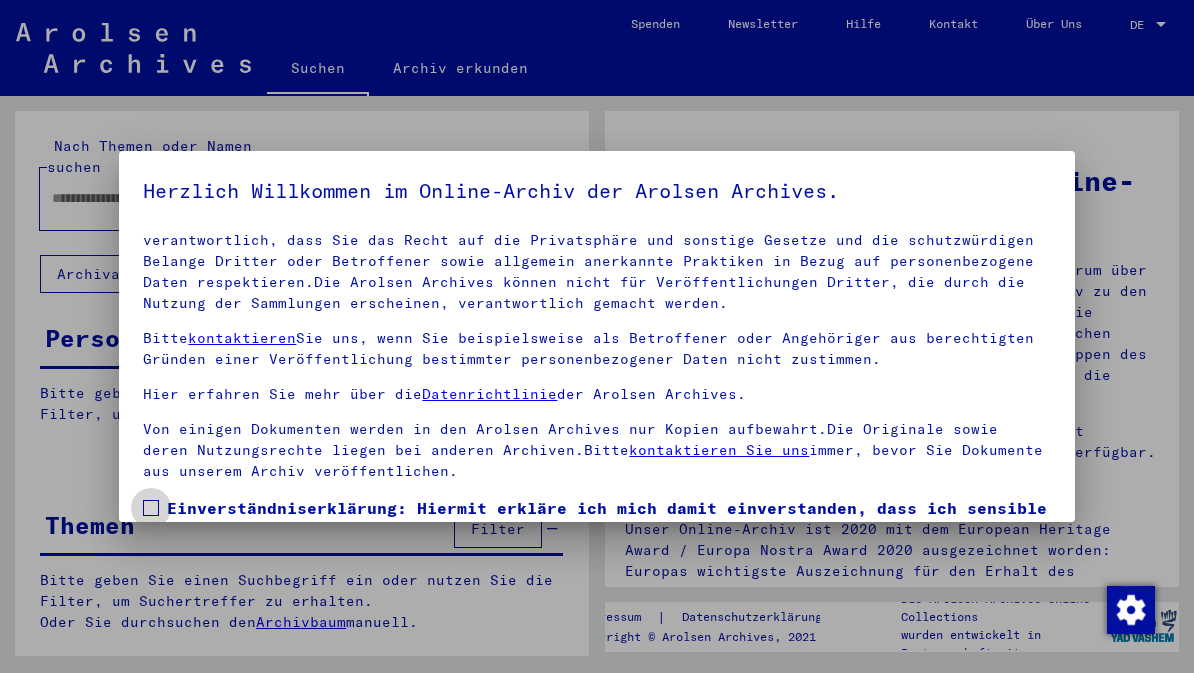 click on "Einverständniserklärung: Hiermit erkläre ich mich damit einverstanden, dass ich sensible personenbezogene Daten ausschließlich für wissenschaftliche Zwecke und in Übereinstimmung mit den geltenden nationalen Gesetzen und Bestimmungen nutze. Mir ist bewusst, dass ein Verstoß gegen diese Gesetze und/oder Bestimmungen strafrechtliche Konsequenzen nach sich ziehen kann." at bounding box center (596, 556) 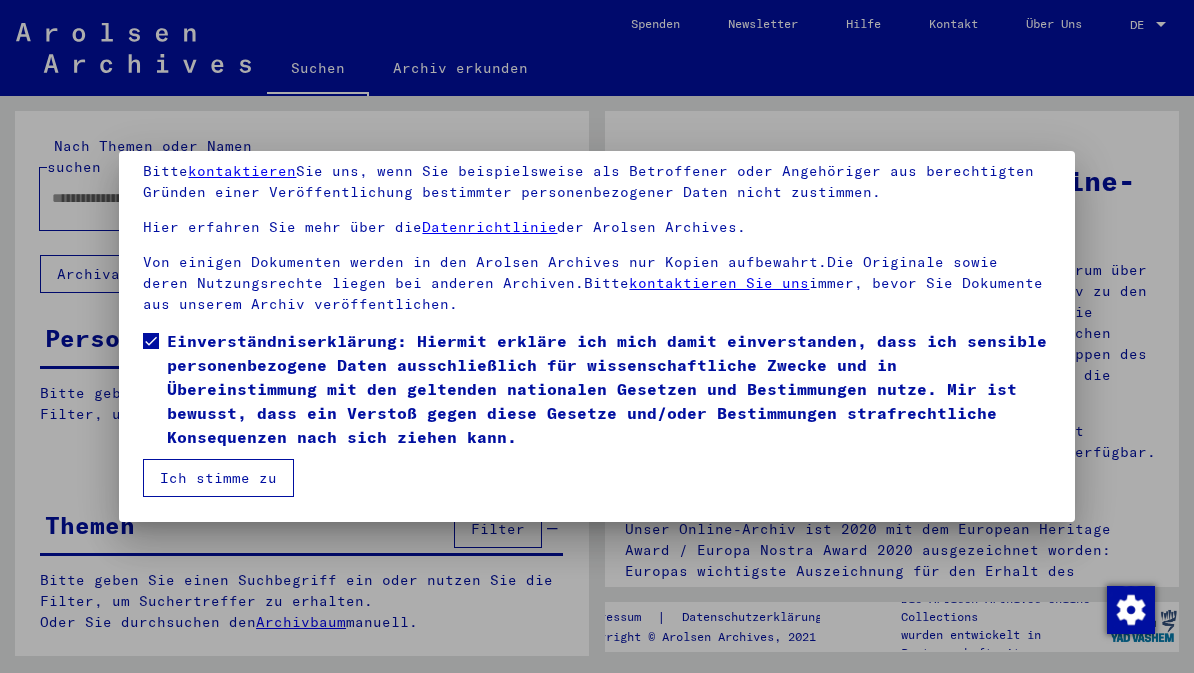 scroll, scrollTop: 167, scrollLeft: 0, axis: vertical 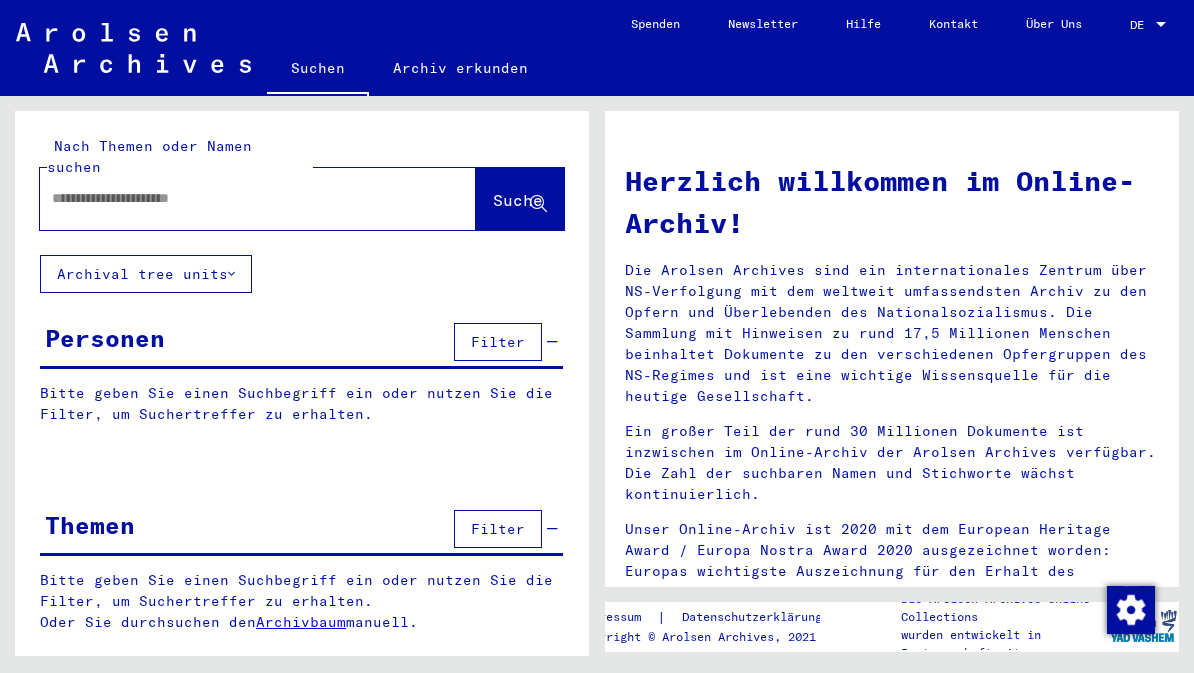click at bounding box center [234, 198] 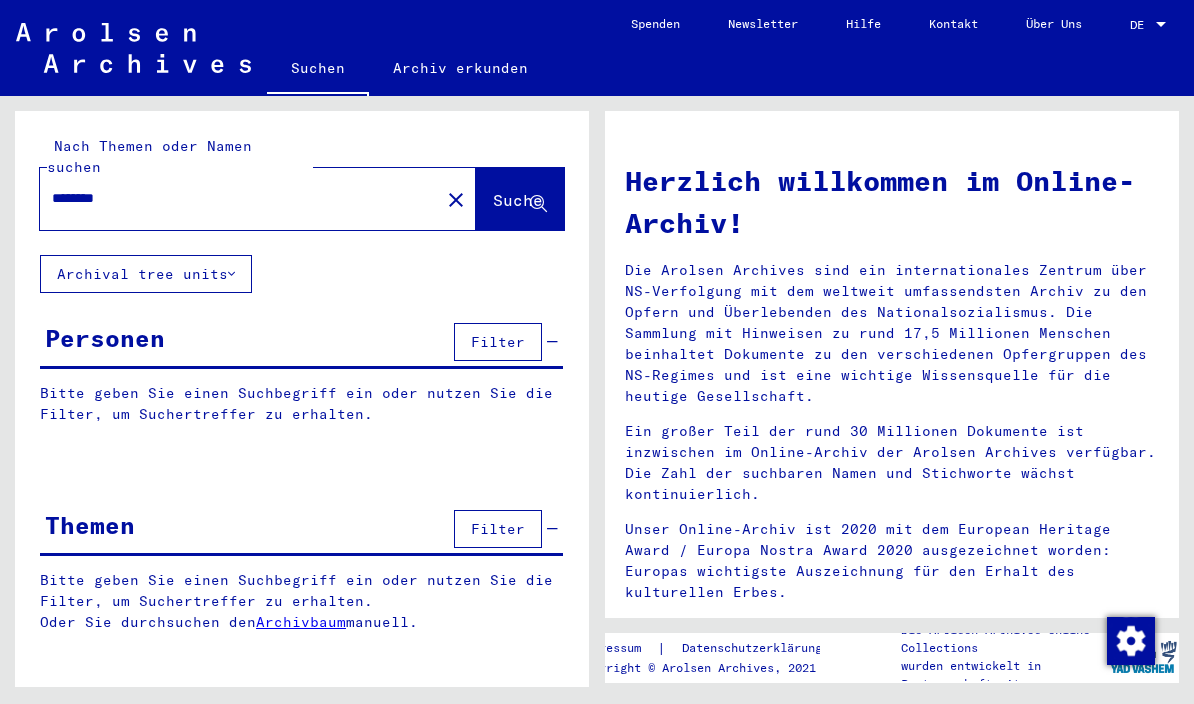 type on "********" 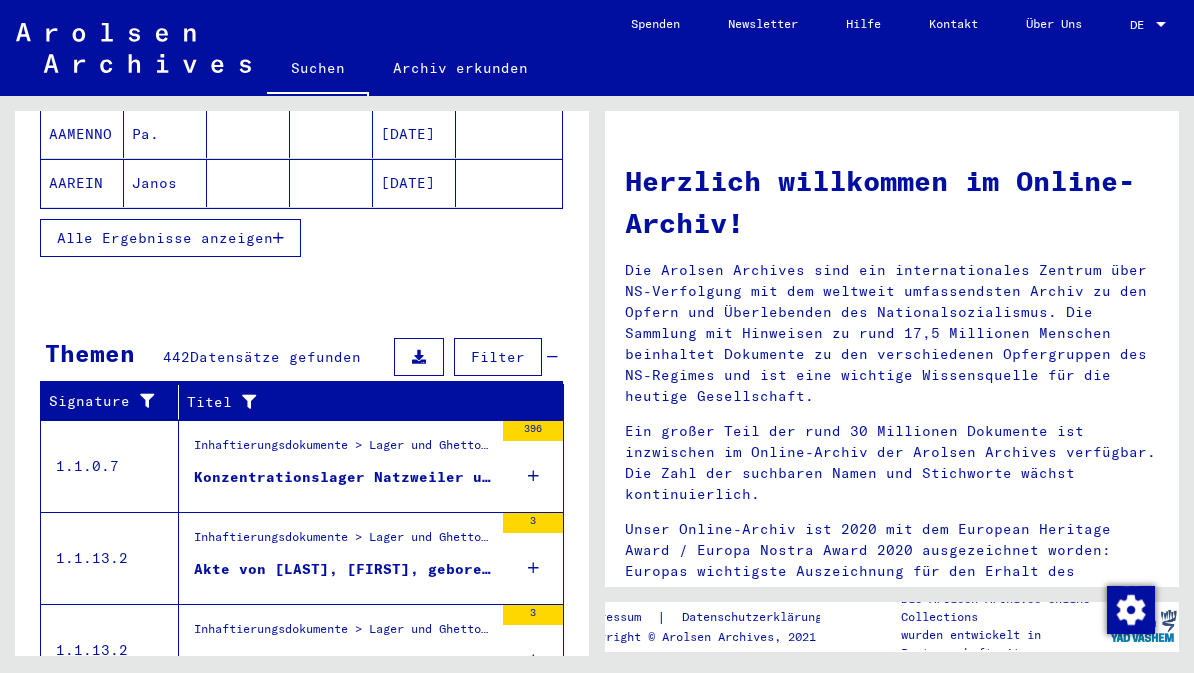 scroll, scrollTop: 466, scrollLeft: 0, axis: vertical 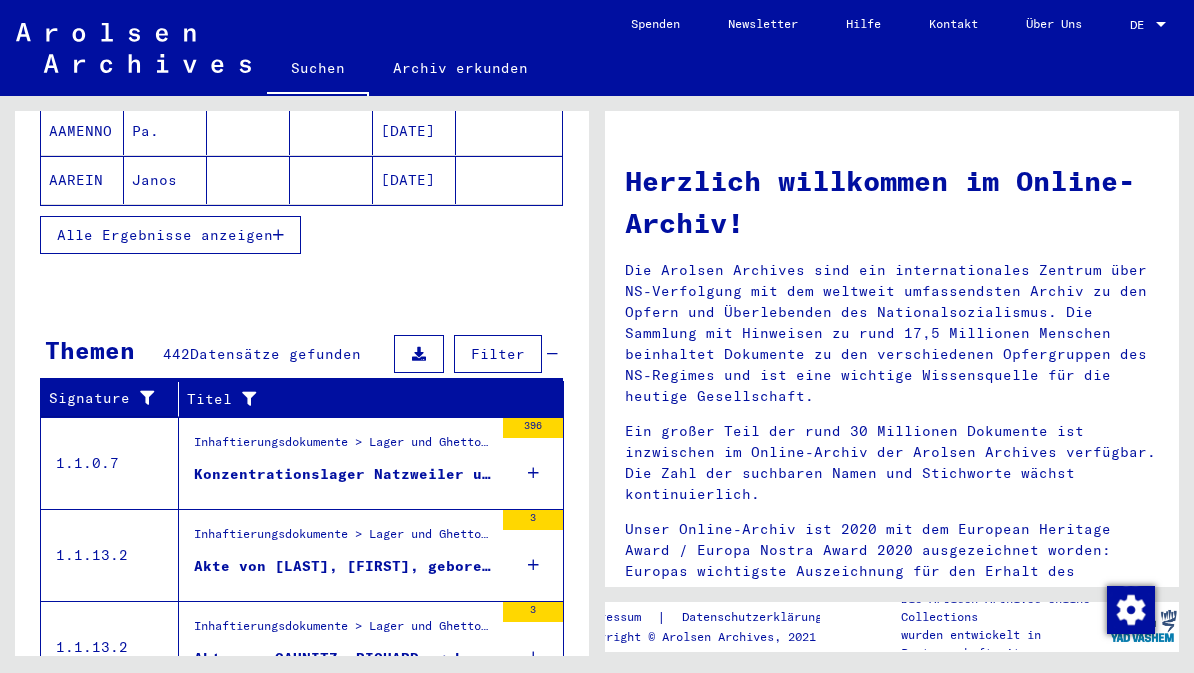 click on "Konzentrationslager Natzweiler und Kommandos" at bounding box center (343, 474) 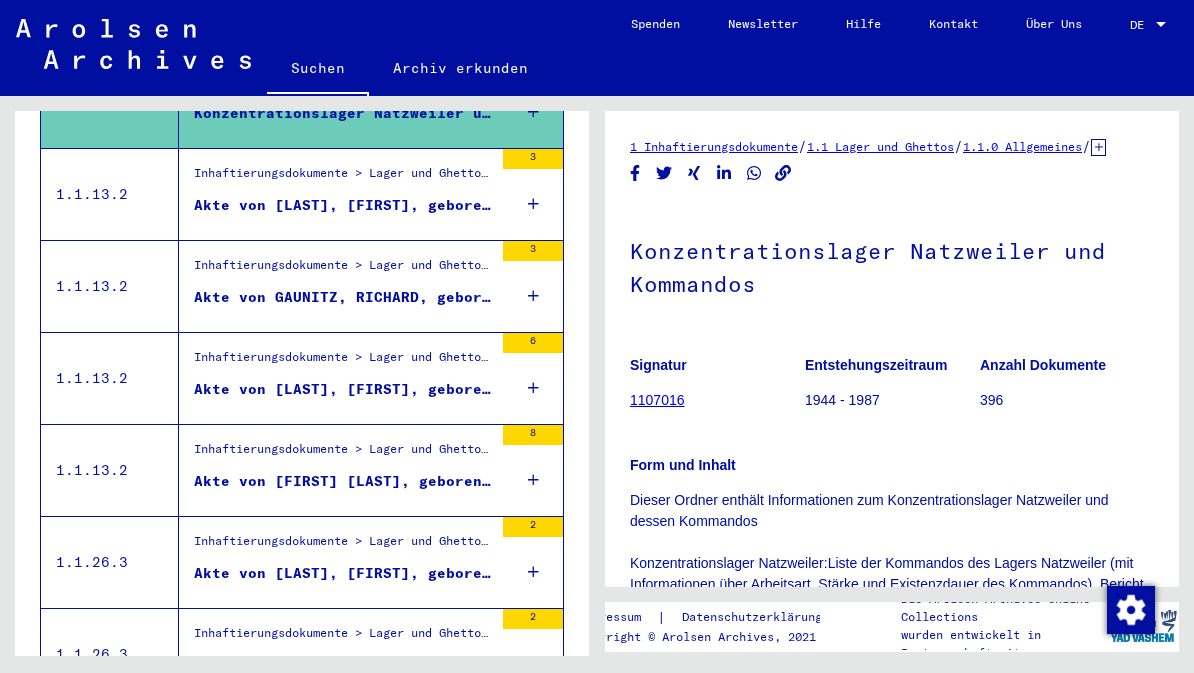 click on "Inhaftierungsdokumente > Lager und Ghettos > SS-Sonderlager Hinzert > Individuelle Unterlagen Hinzert > Individuelle Häftlingsunterlagen - KL Hinzert > Akten mit Namen ab PEREK" at bounding box center [343, 454] 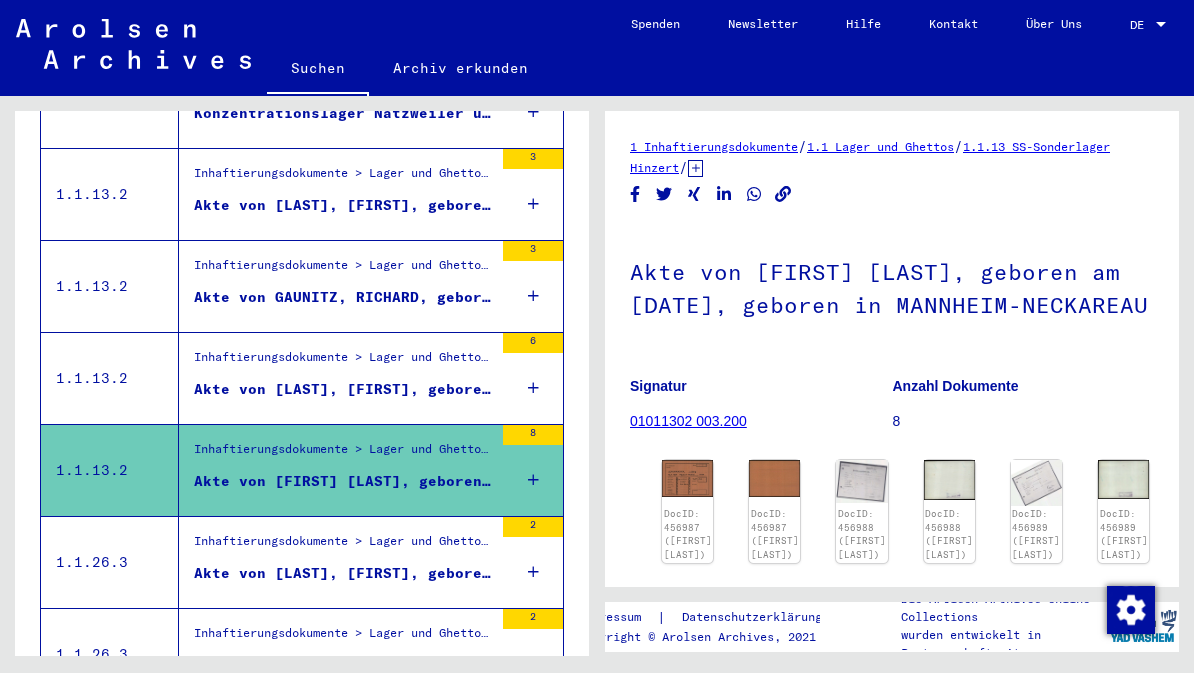 click 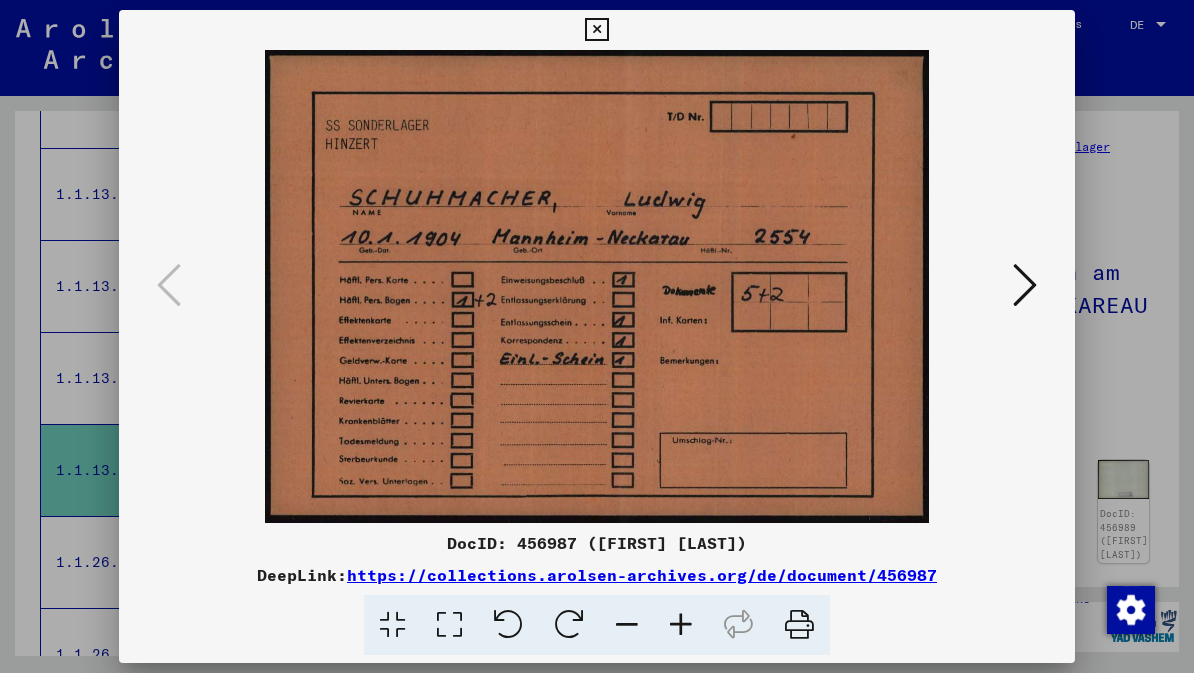 click at bounding box center [1025, 285] 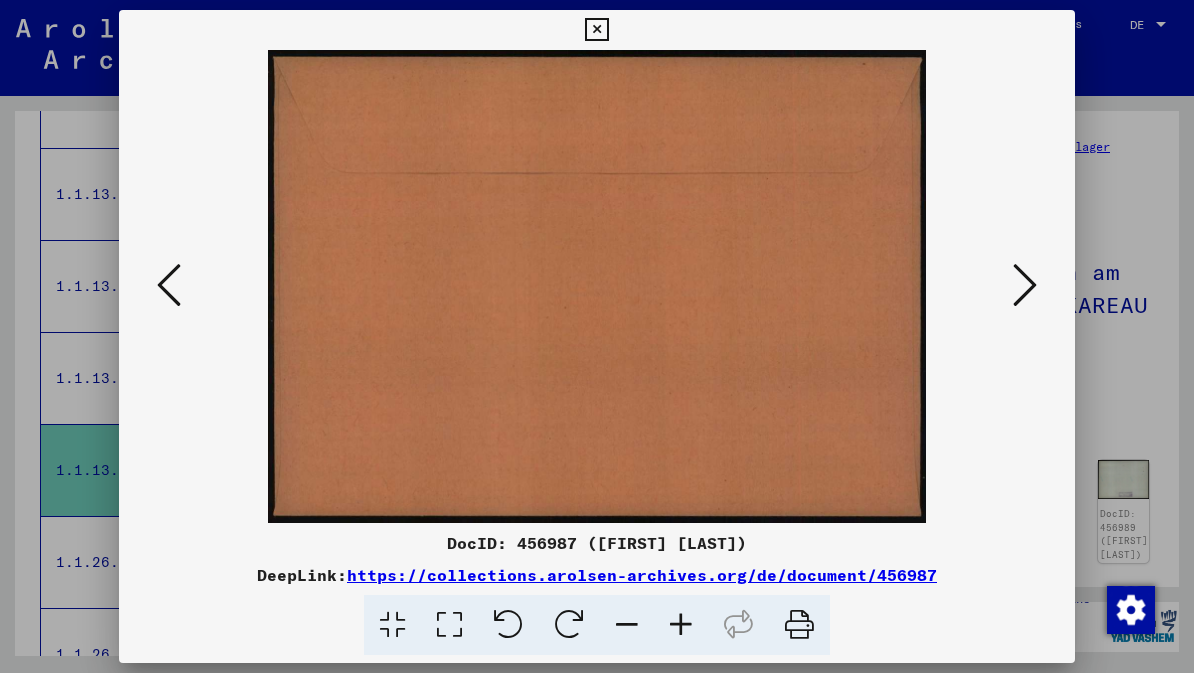 click at bounding box center [1025, 285] 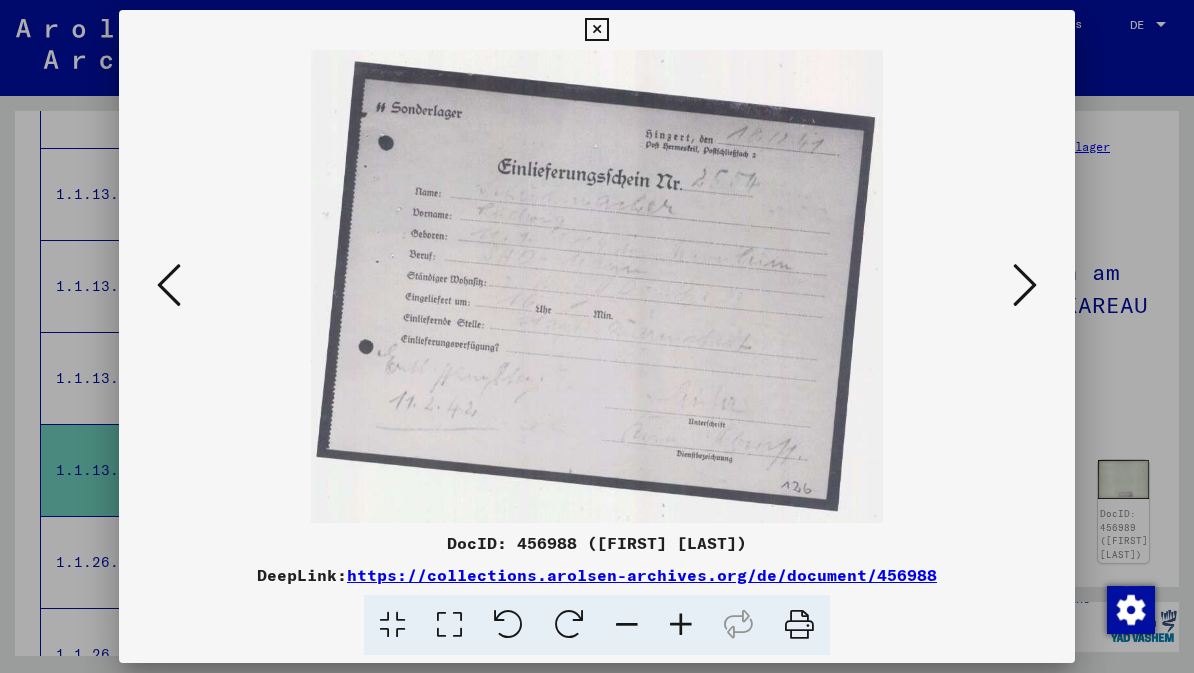 click at bounding box center [1025, 285] 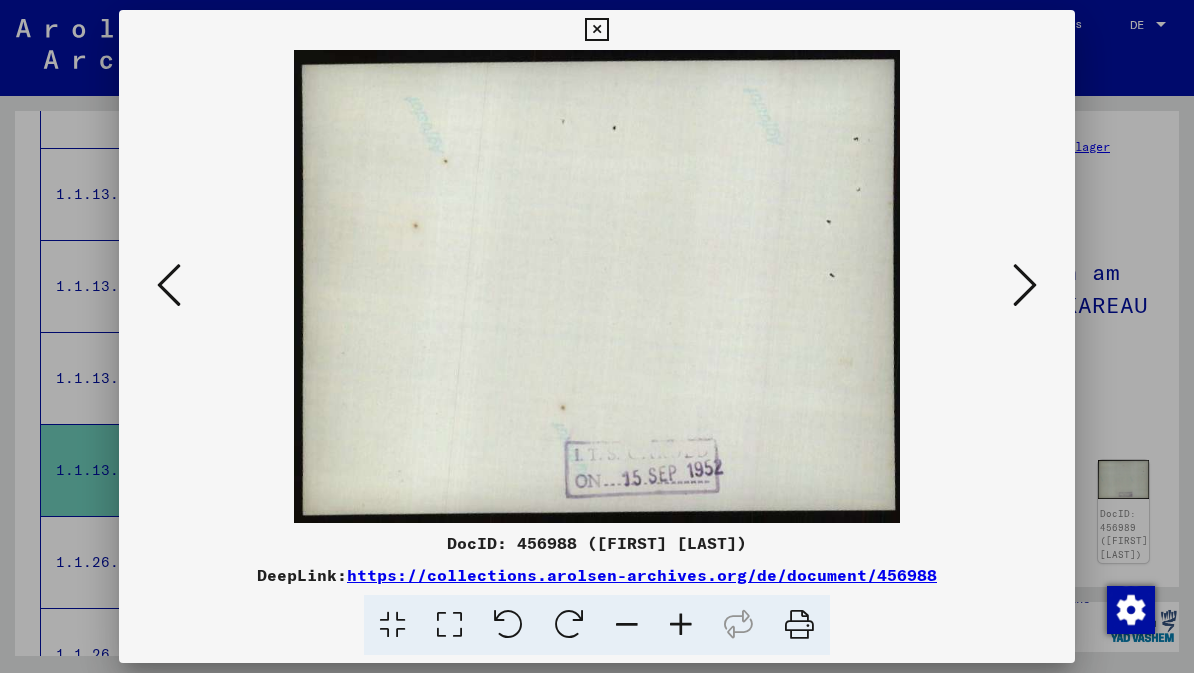 click at bounding box center [1025, 285] 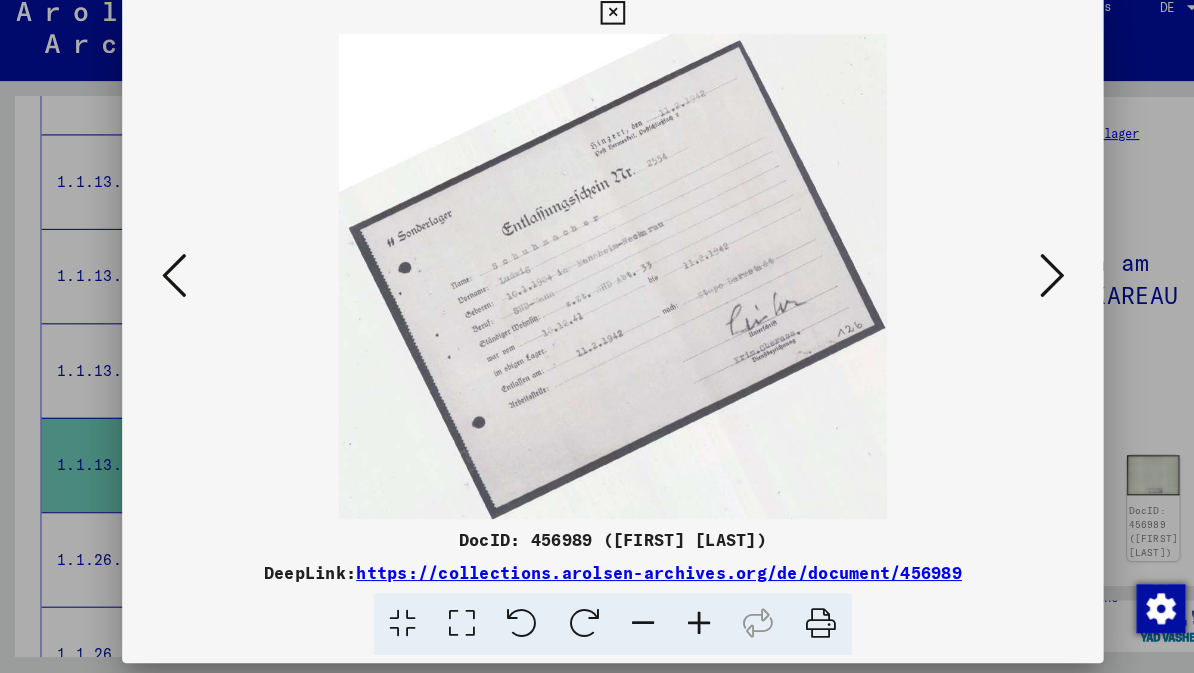 click at bounding box center [1025, 285] 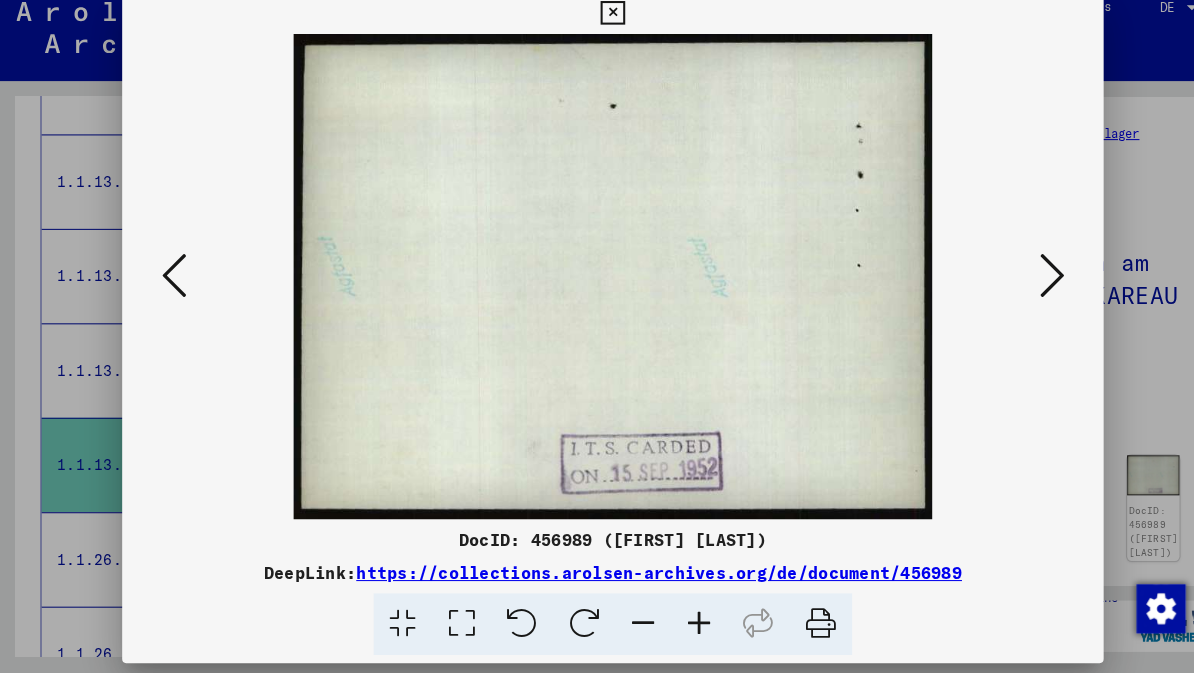click at bounding box center (1025, 285) 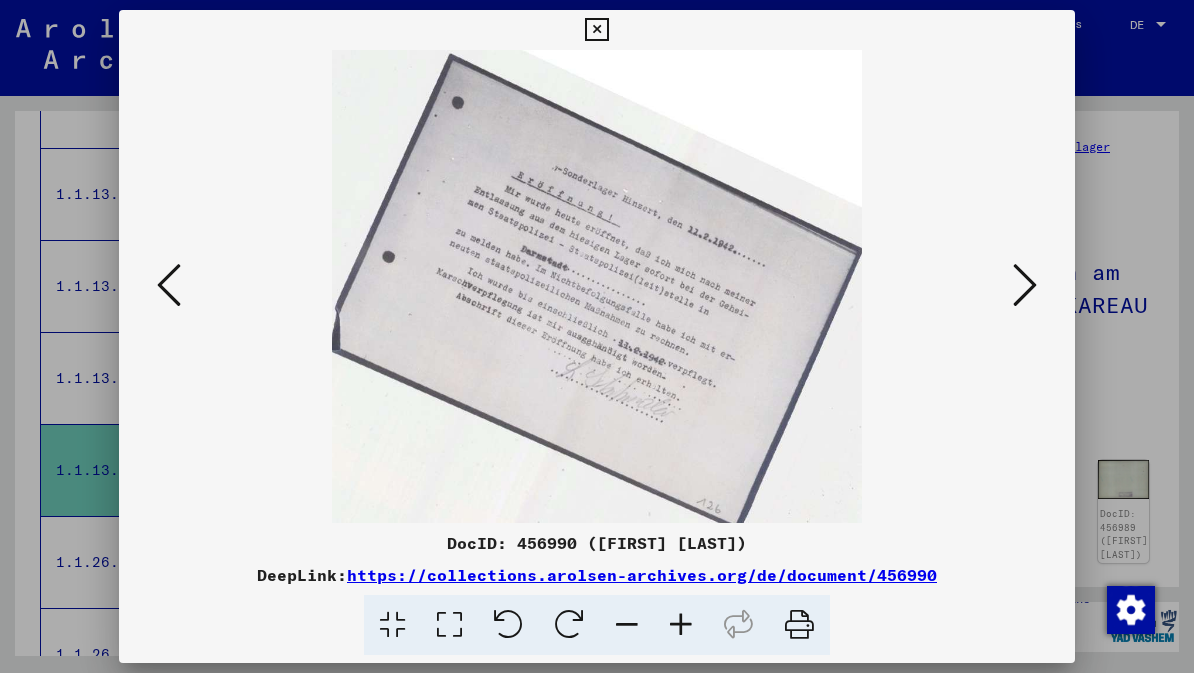 click at bounding box center (1025, 285) 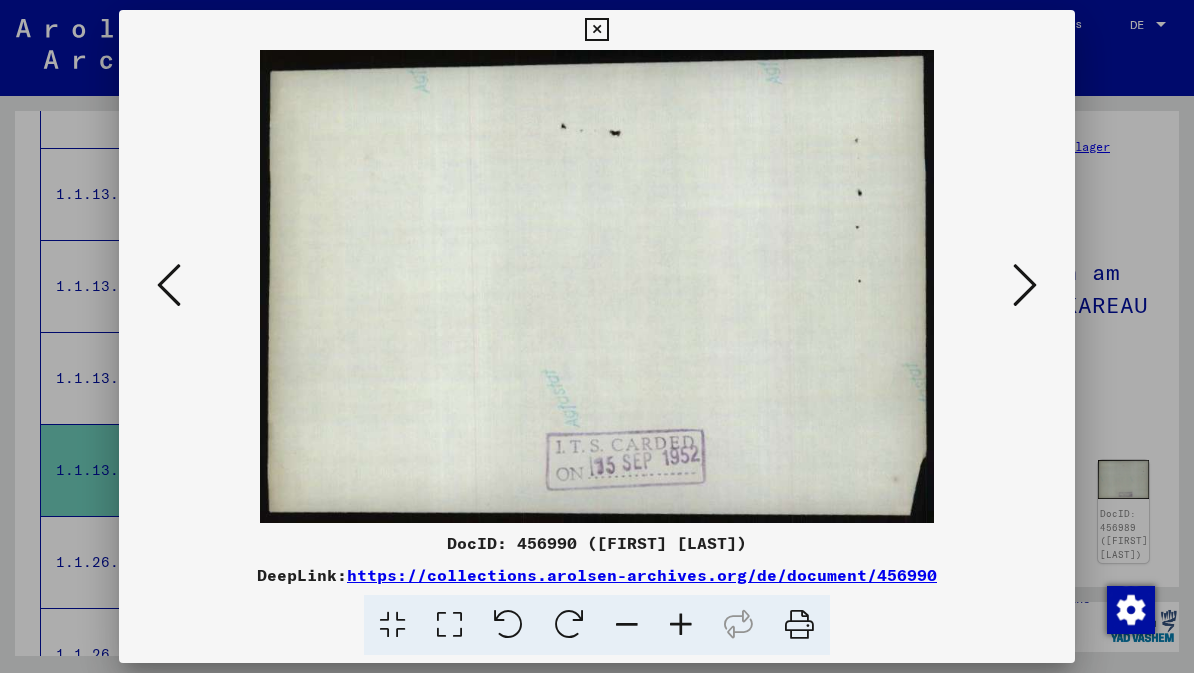 click at bounding box center (1025, 285) 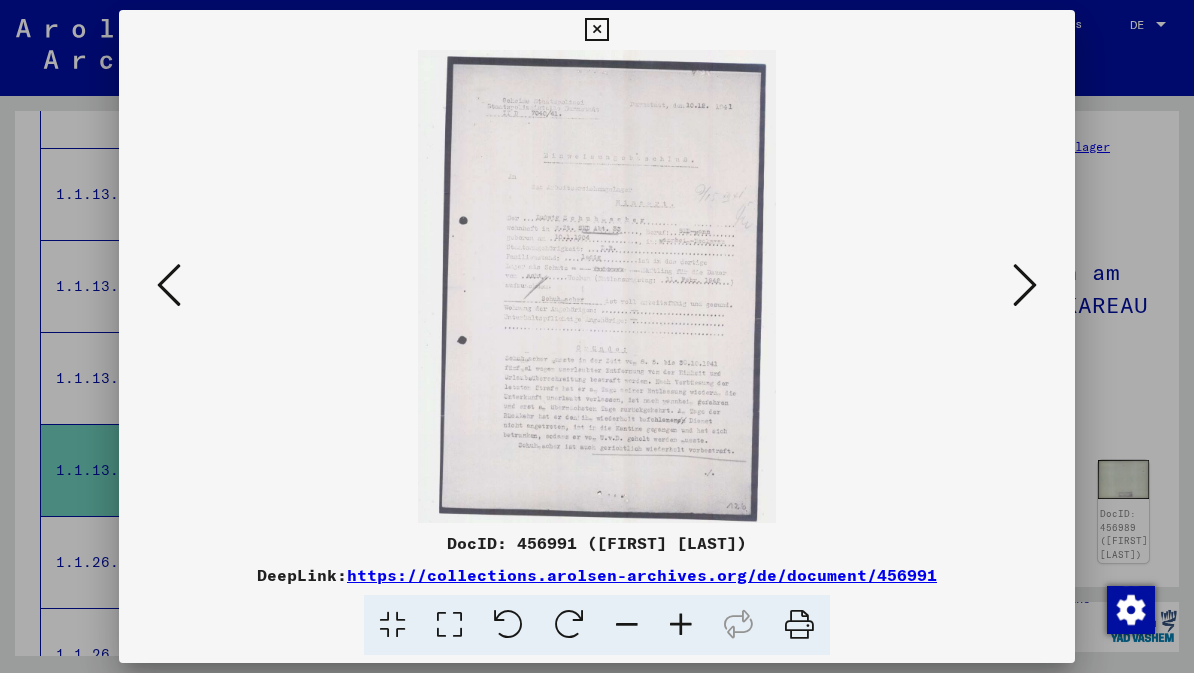 click at bounding box center (1025, 285) 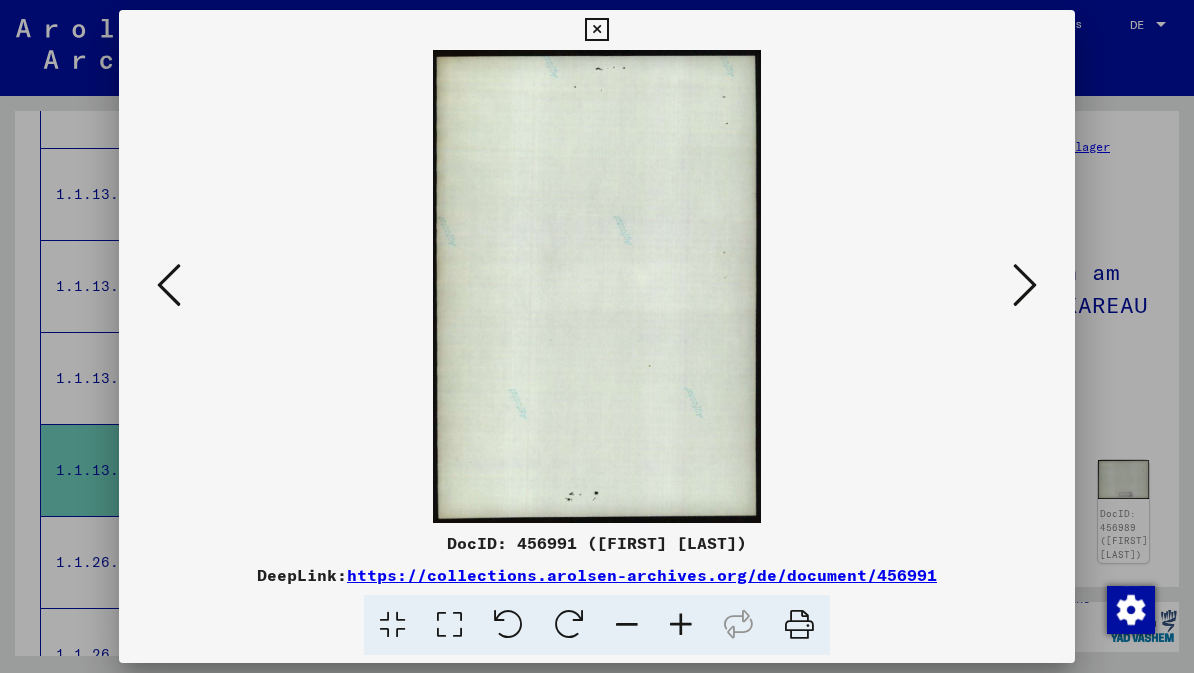 click at bounding box center (1025, 285) 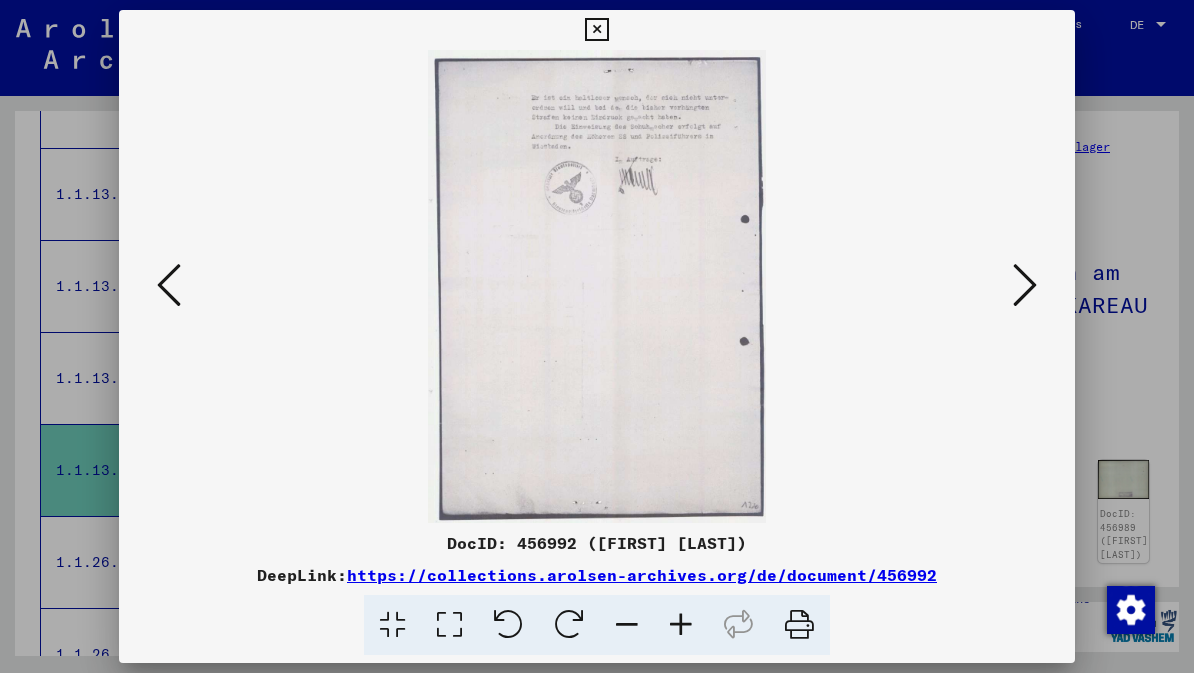 click at bounding box center (1025, 285) 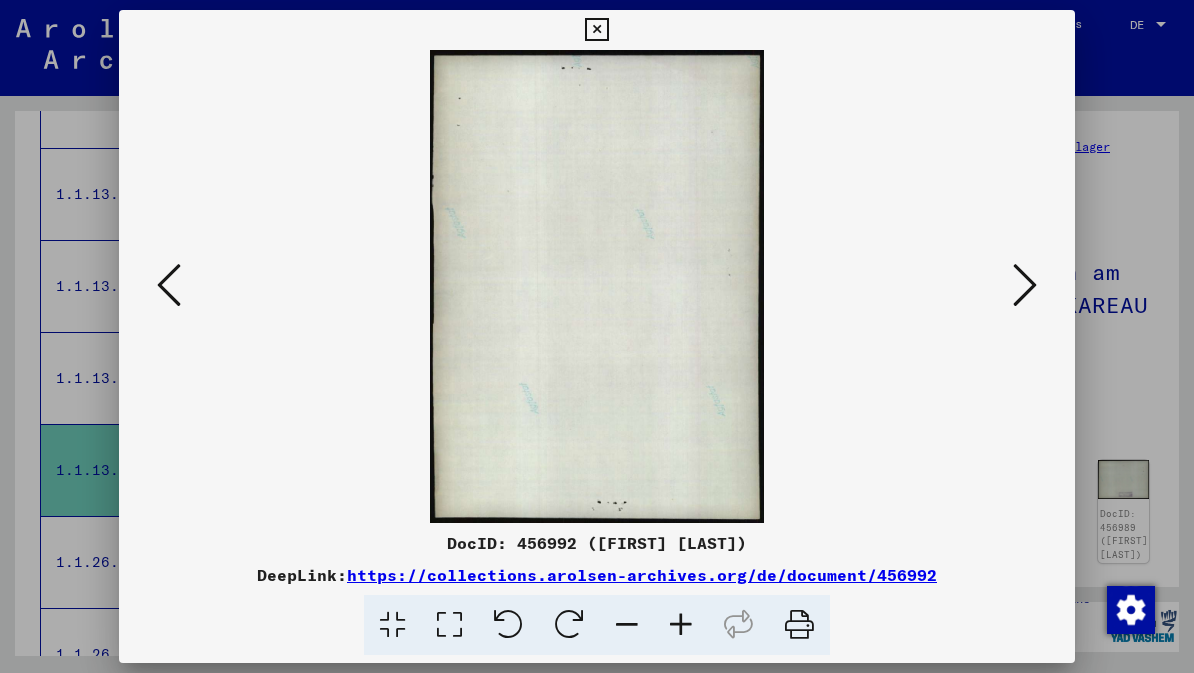 click at bounding box center [1025, 285] 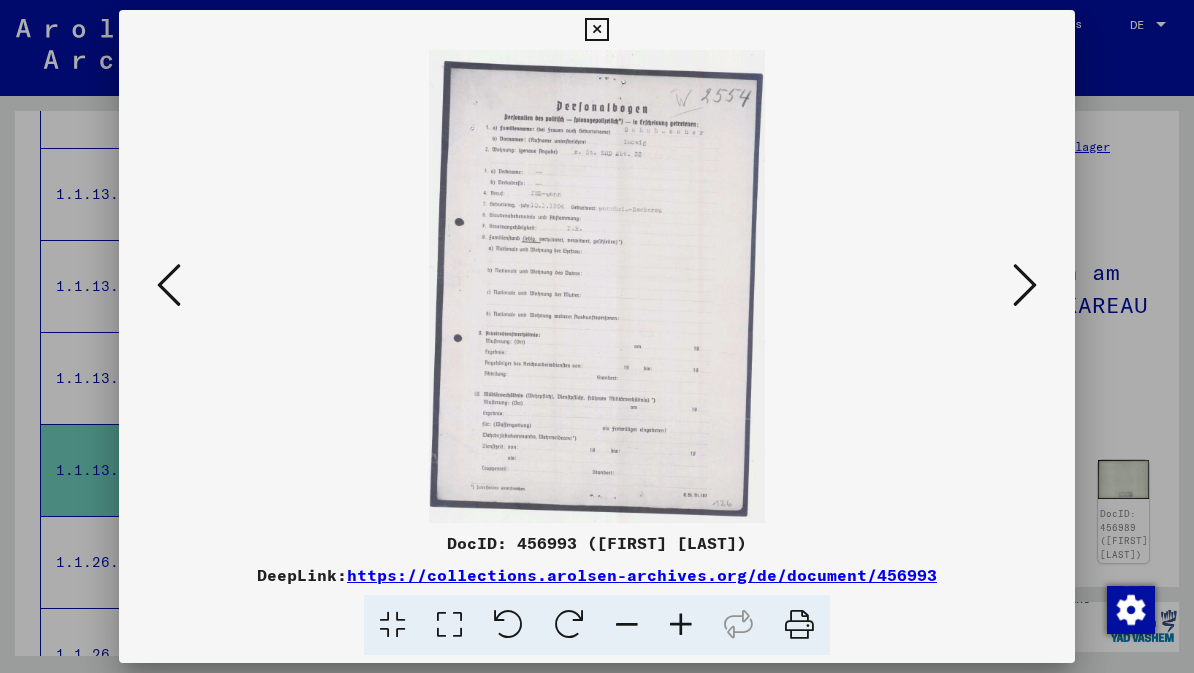 click at bounding box center [1025, 285] 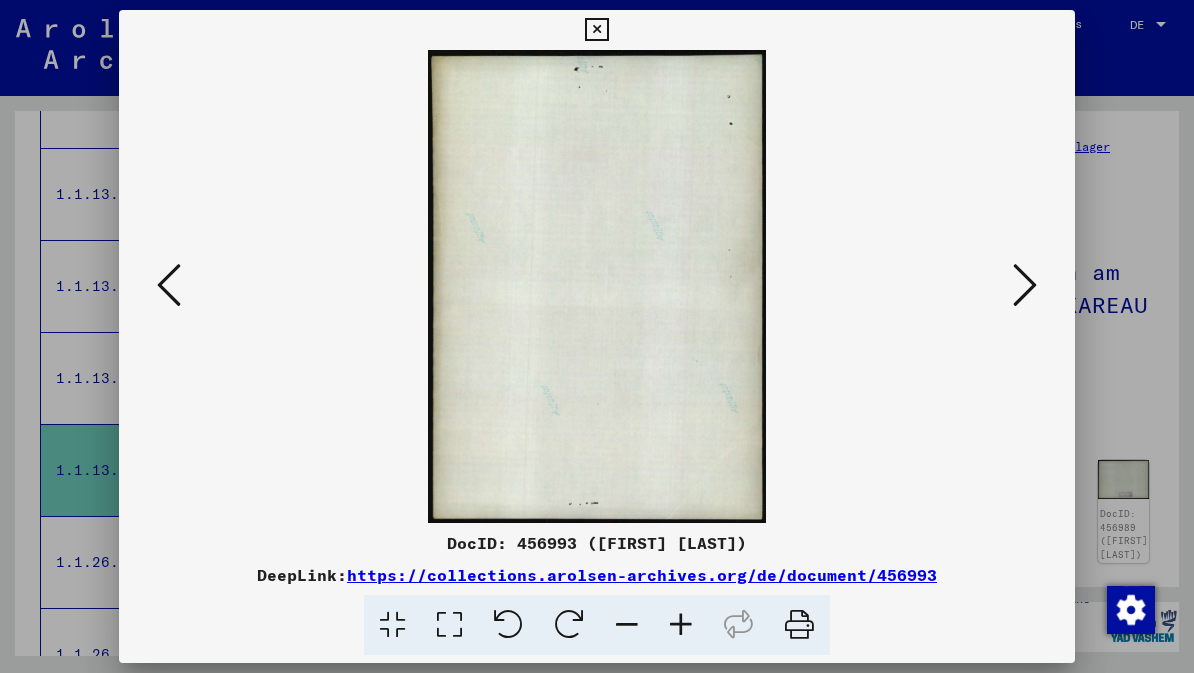 click at bounding box center [1025, 286] 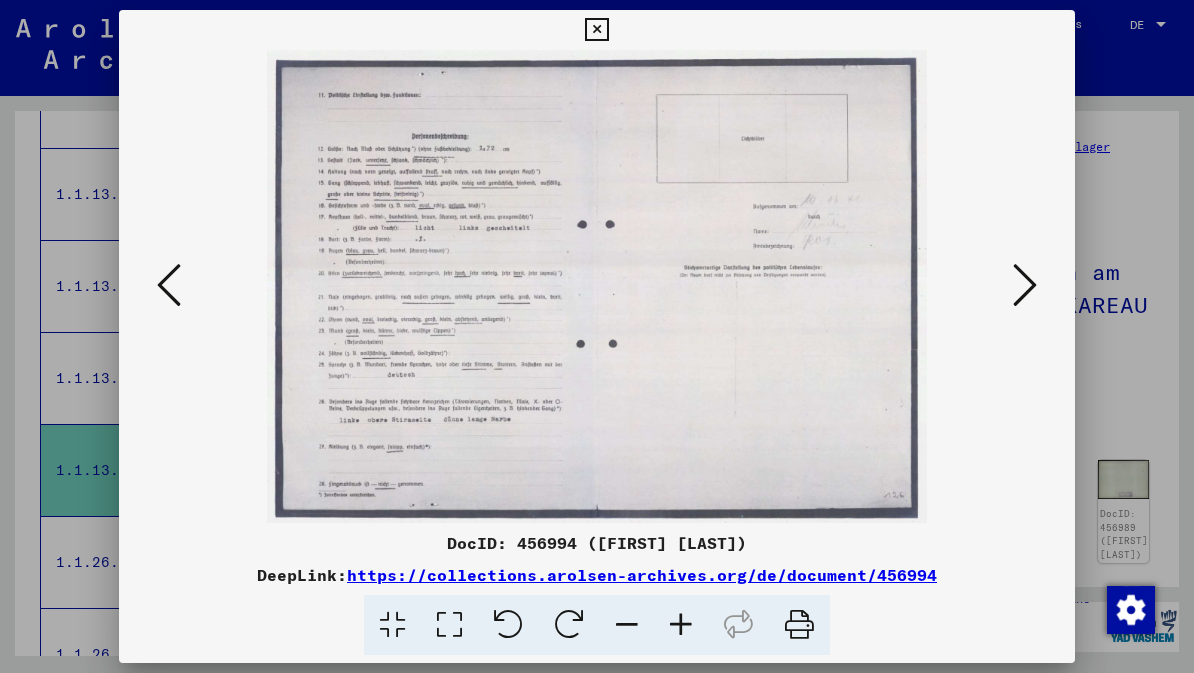 click at bounding box center [1025, 285] 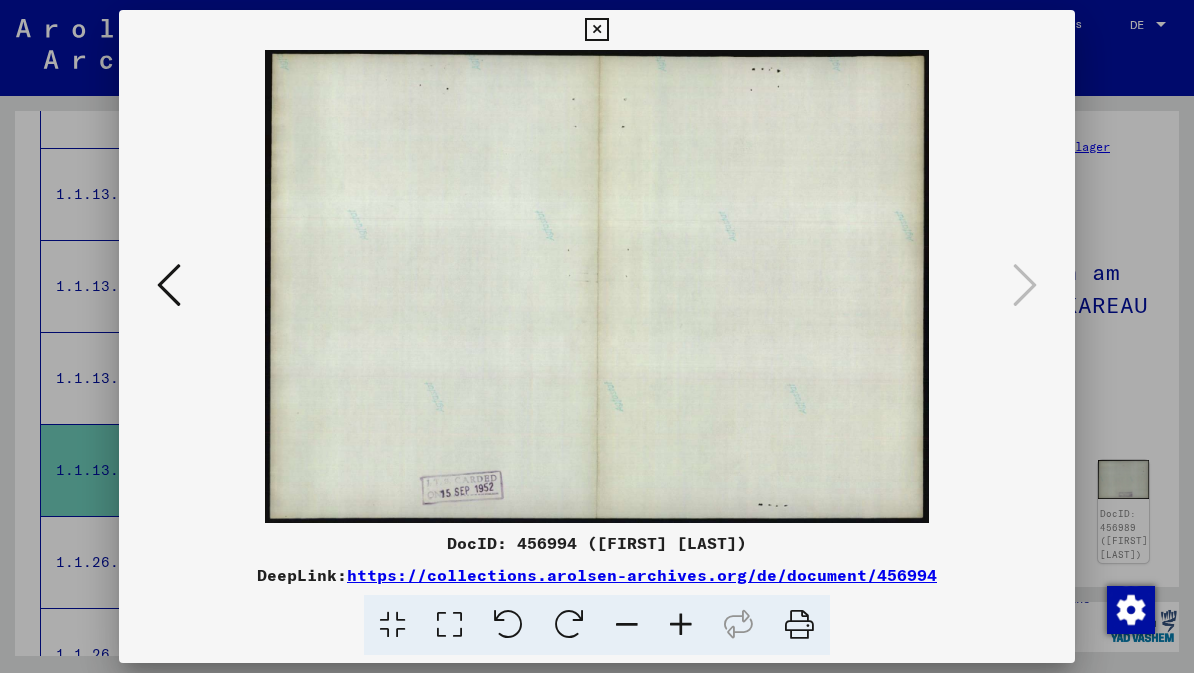 click at bounding box center (596, 30) 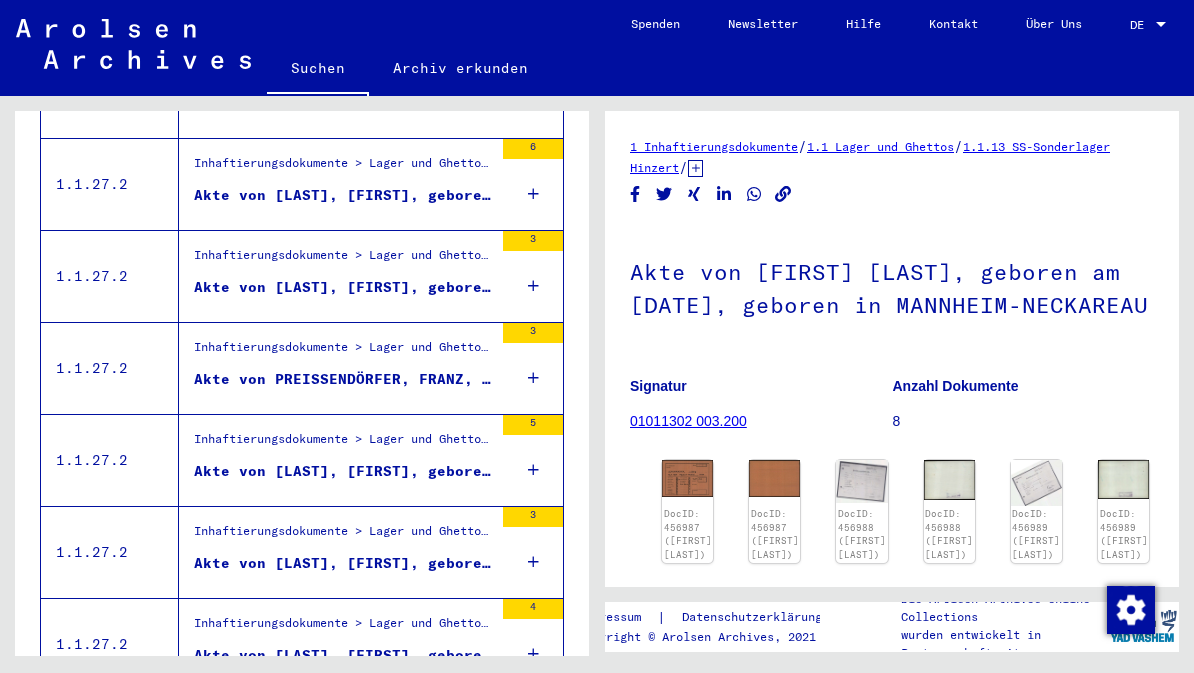 scroll, scrollTop: 1305, scrollLeft: 0, axis: vertical 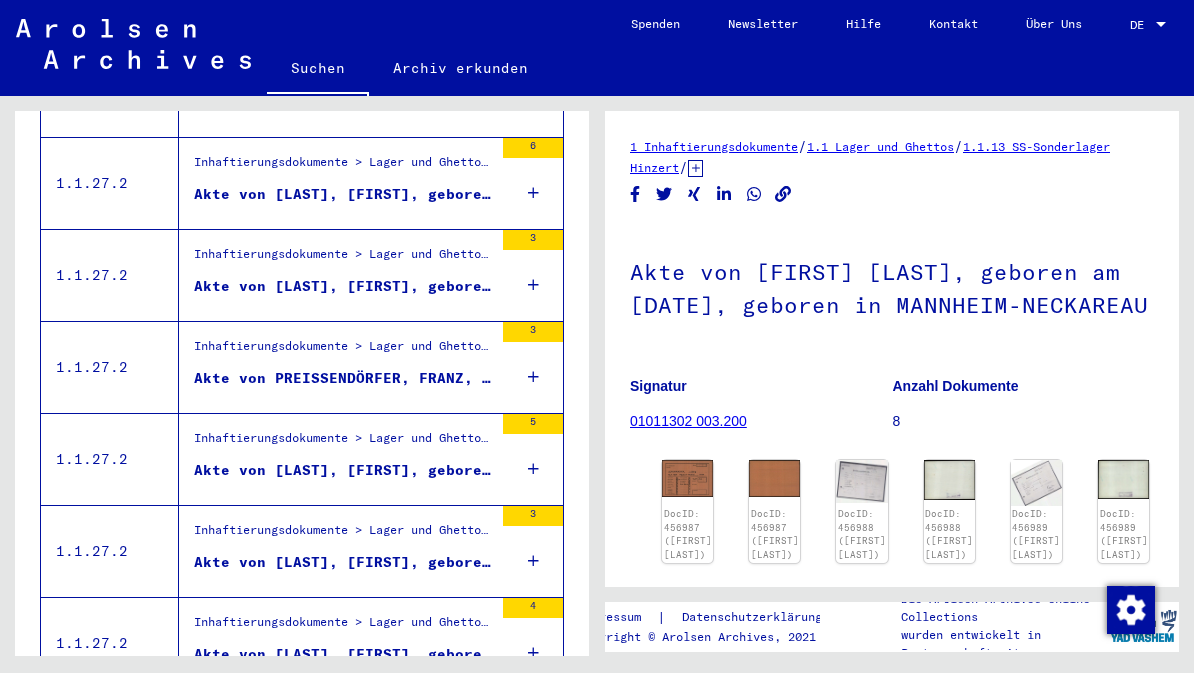 click on "Akte von [LAST], [FIRST], geboren am [DATE], geboren in [CITY]" at bounding box center [343, 470] 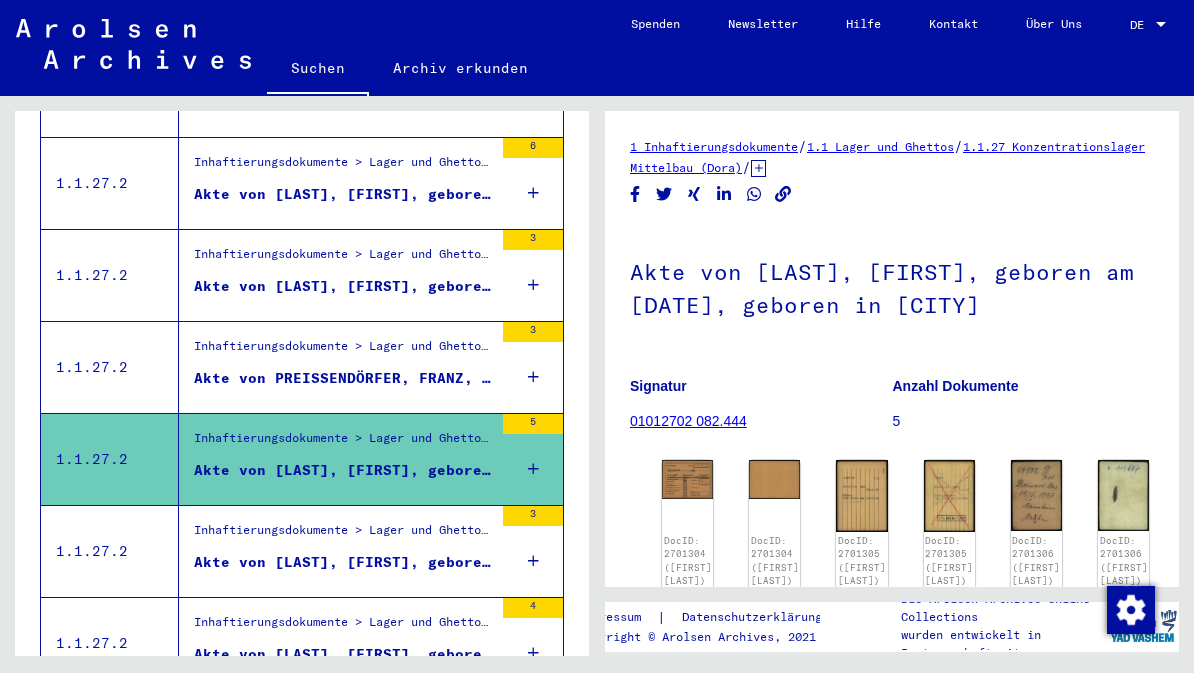 click 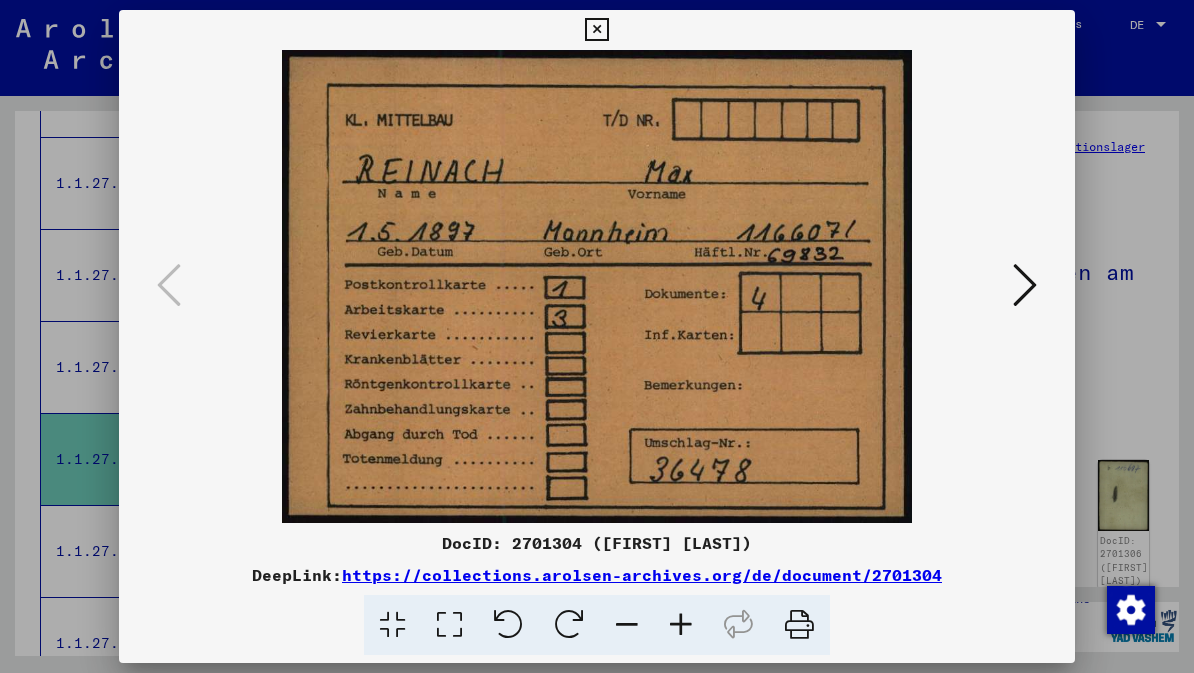 click at bounding box center (1025, 285) 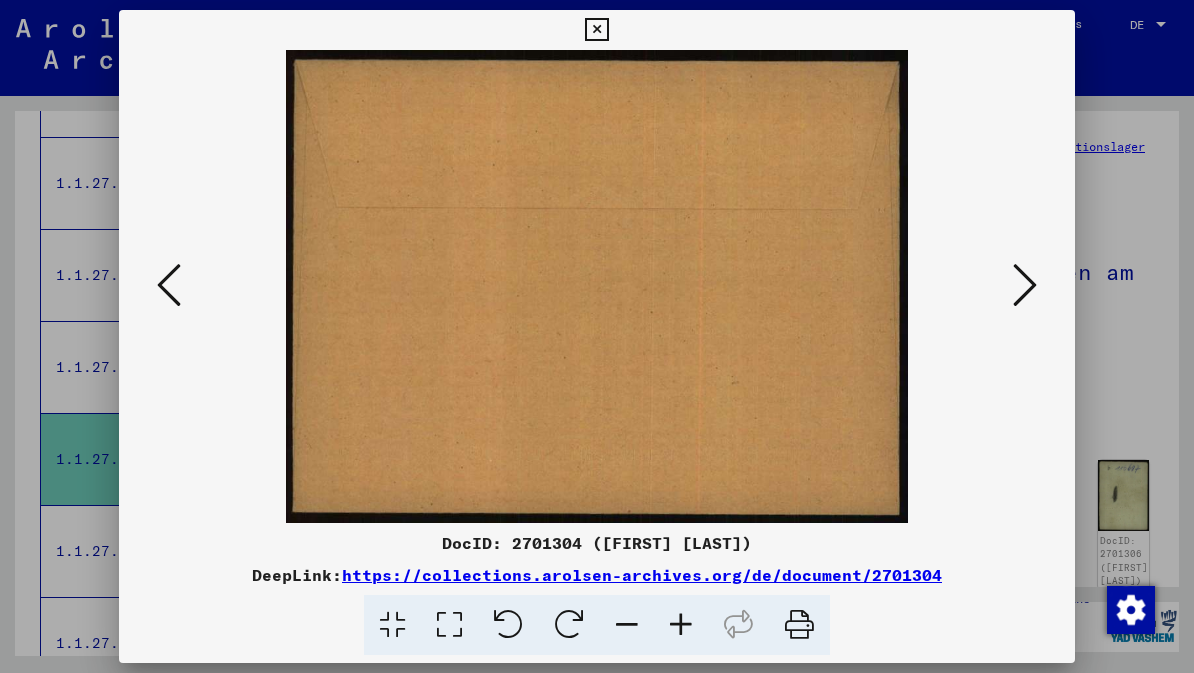click at bounding box center [1025, 285] 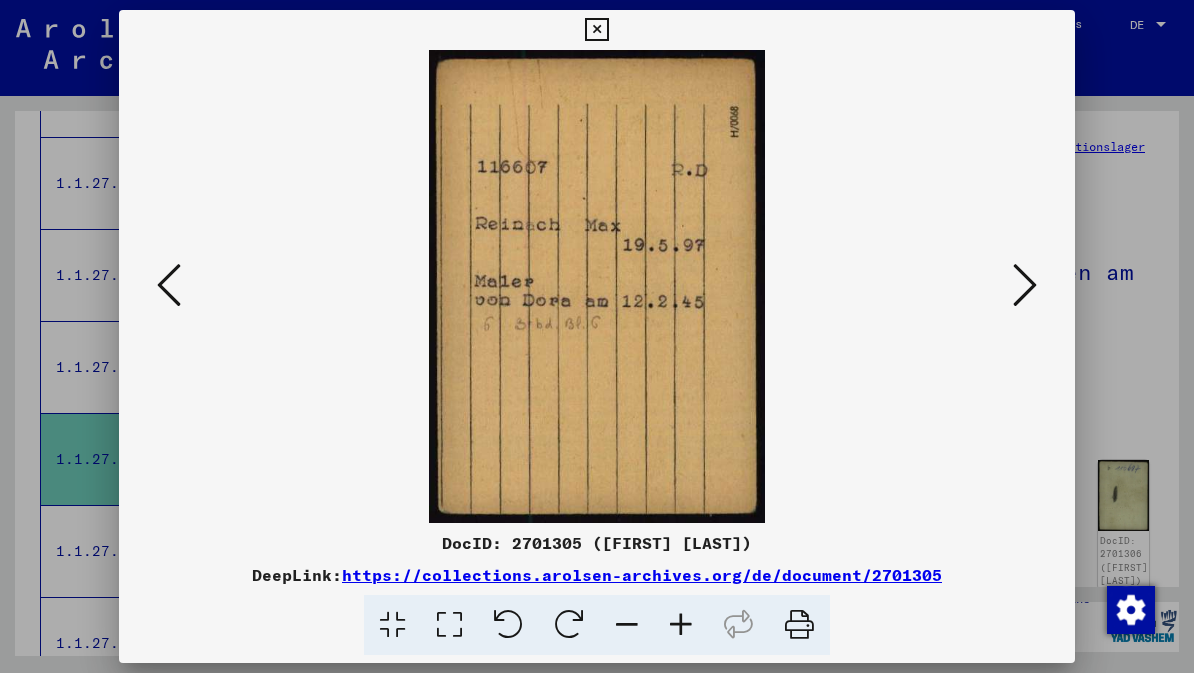 click at bounding box center (1025, 285) 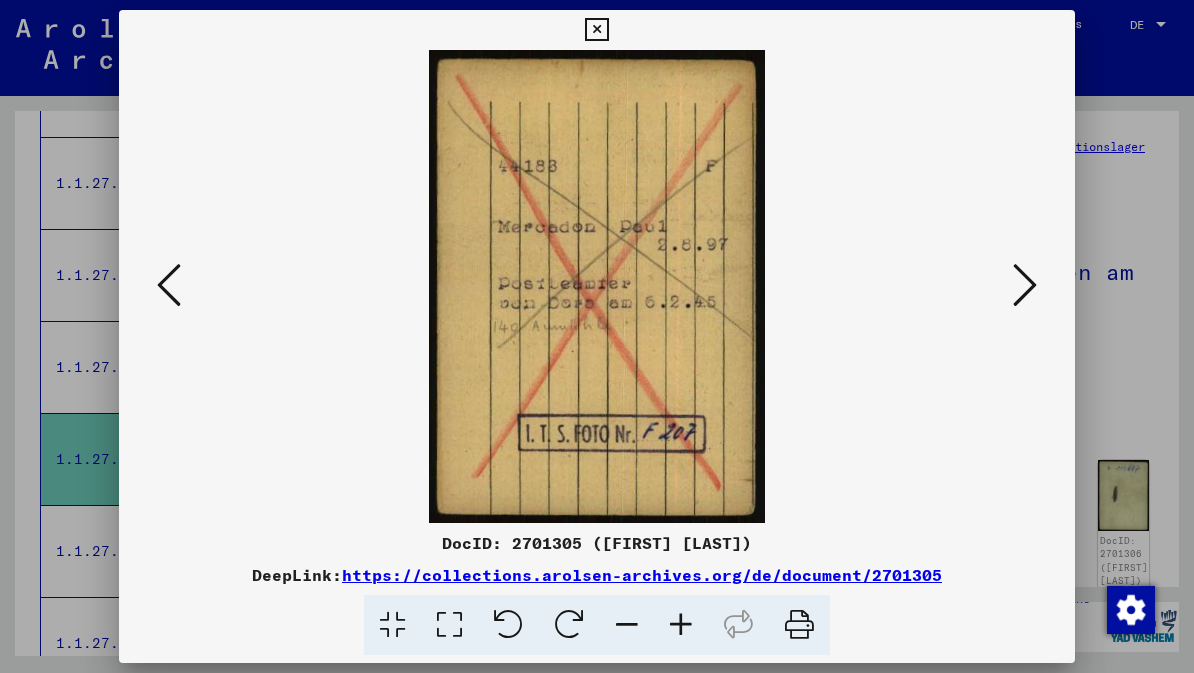 click at bounding box center (1025, 285) 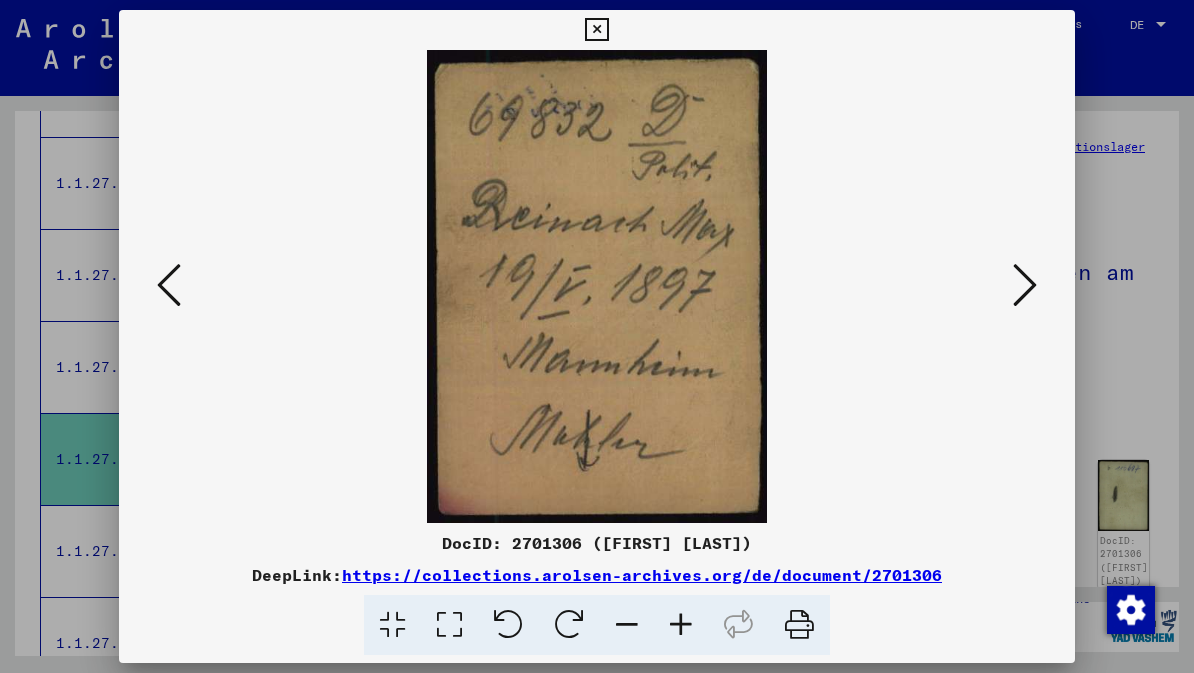 click at bounding box center [1025, 285] 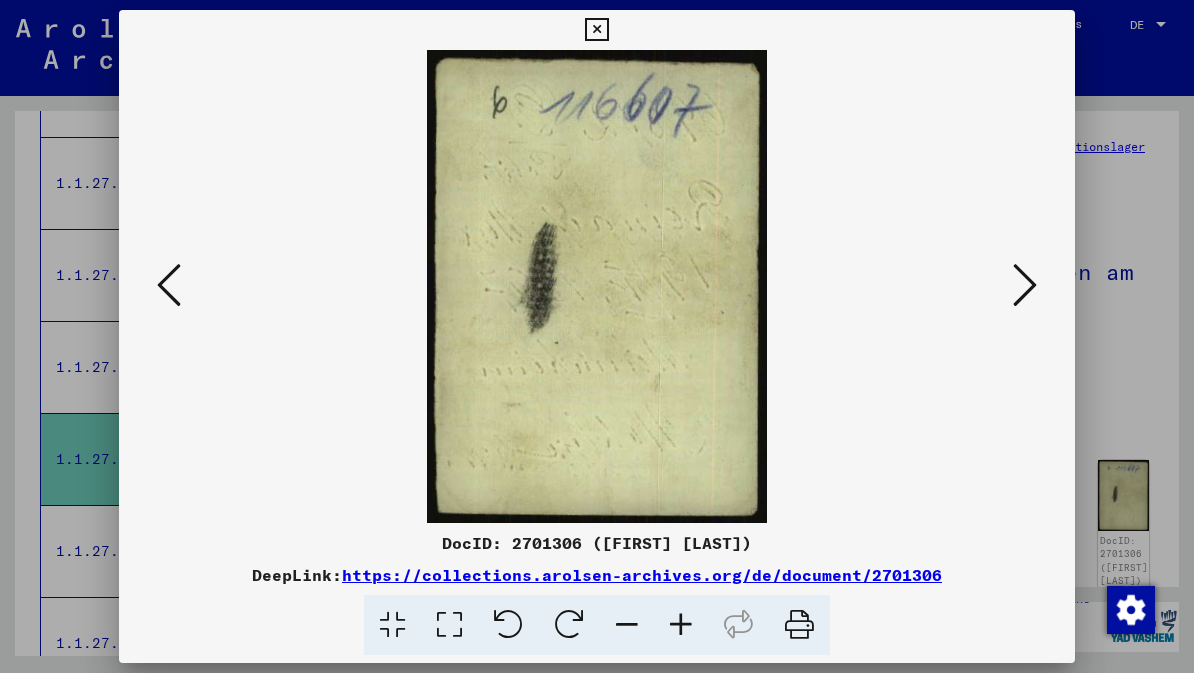 click at bounding box center (1025, 286) 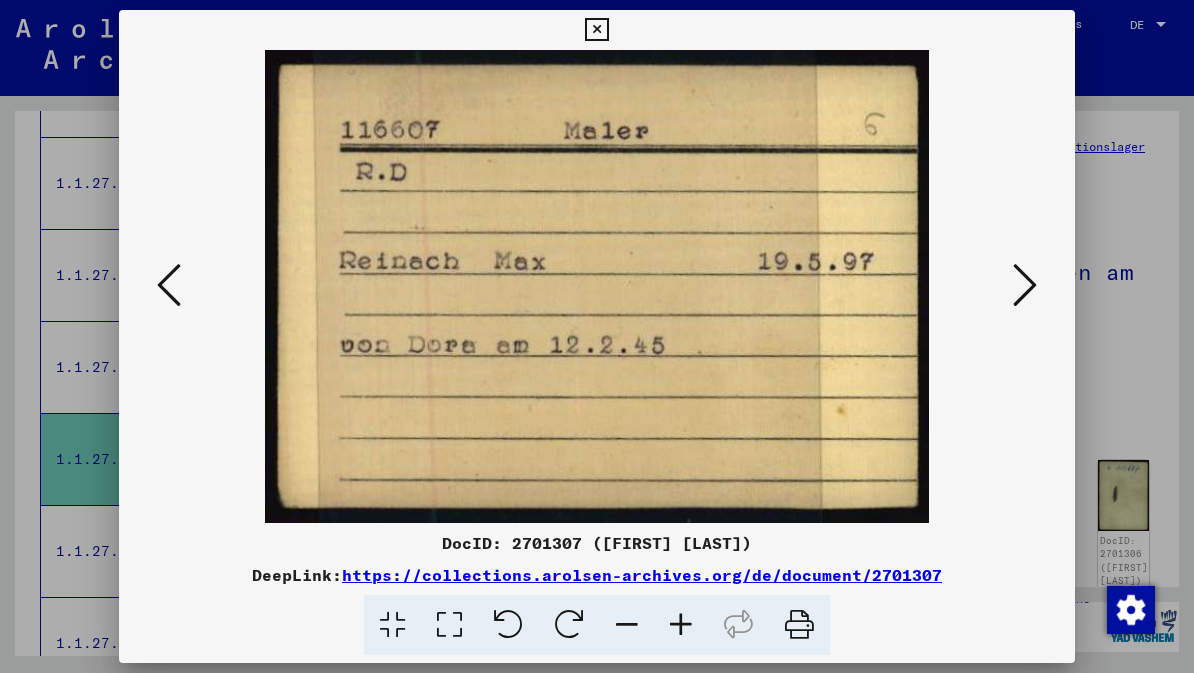 click at bounding box center (1025, 285) 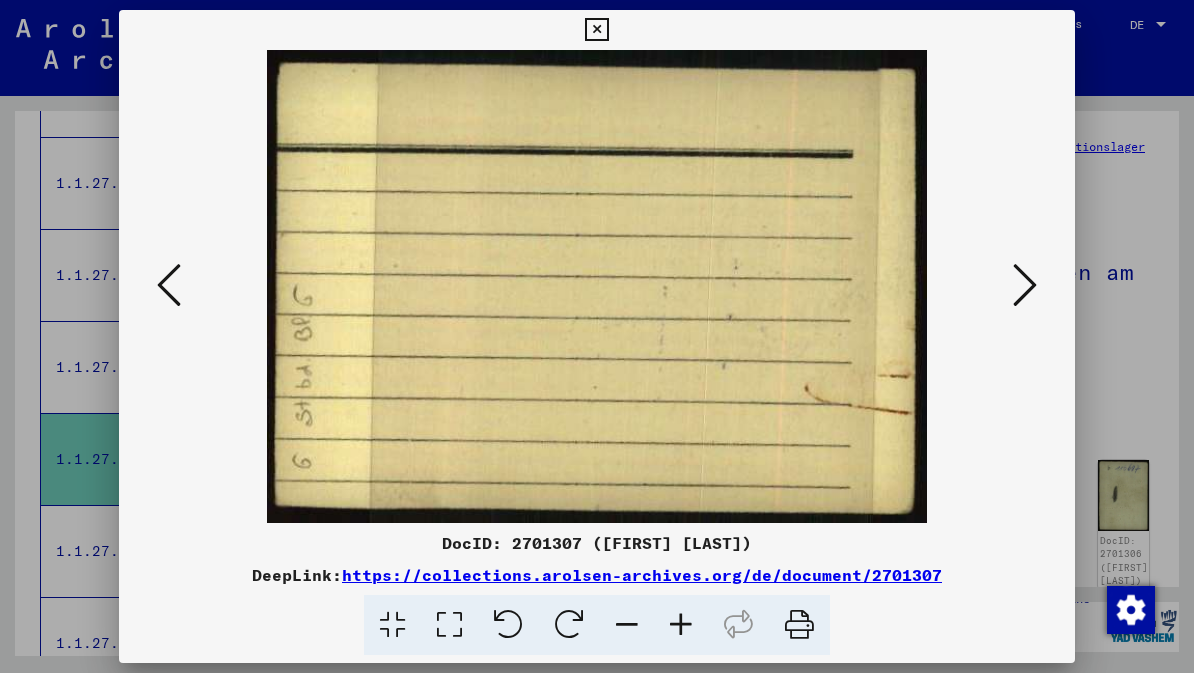 click at bounding box center [1025, 285] 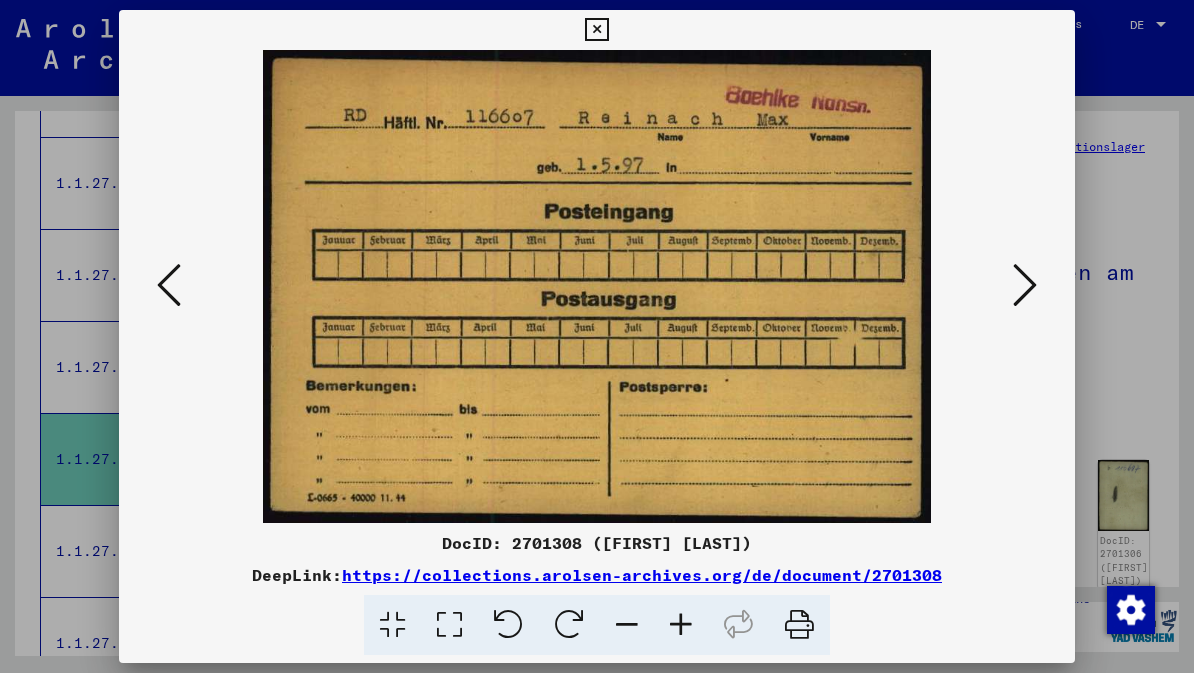 click at bounding box center (1025, 285) 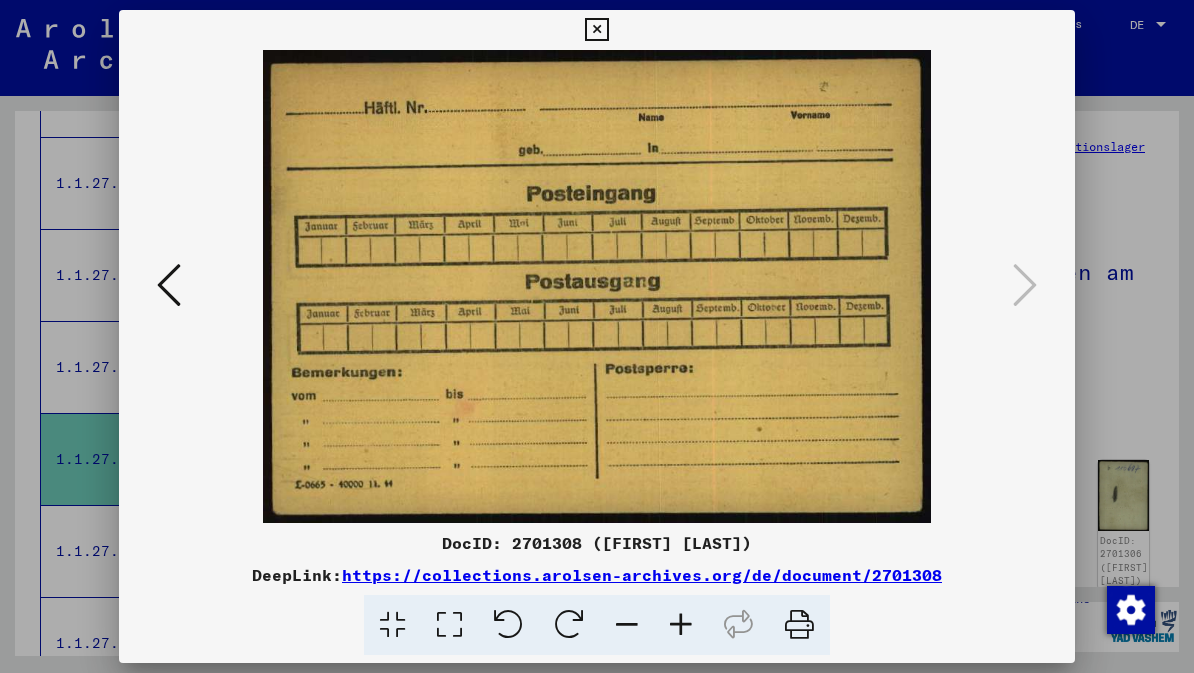 click at bounding box center (596, 30) 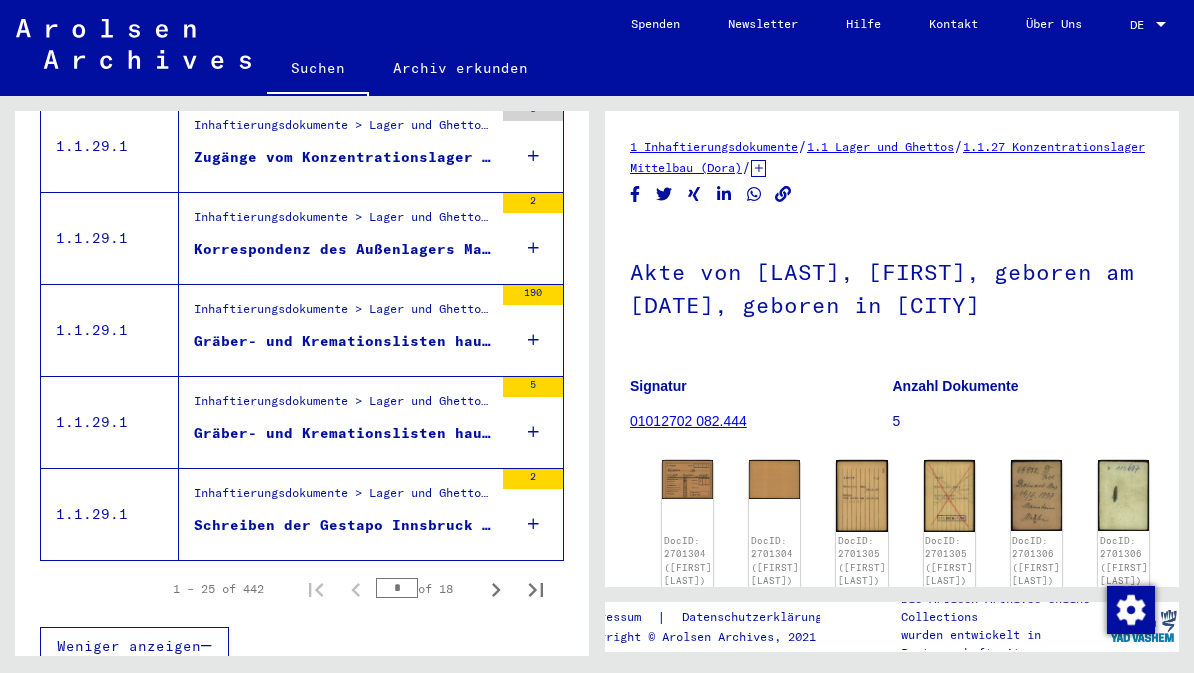 scroll, scrollTop: 2261, scrollLeft: 0, axis: vertical 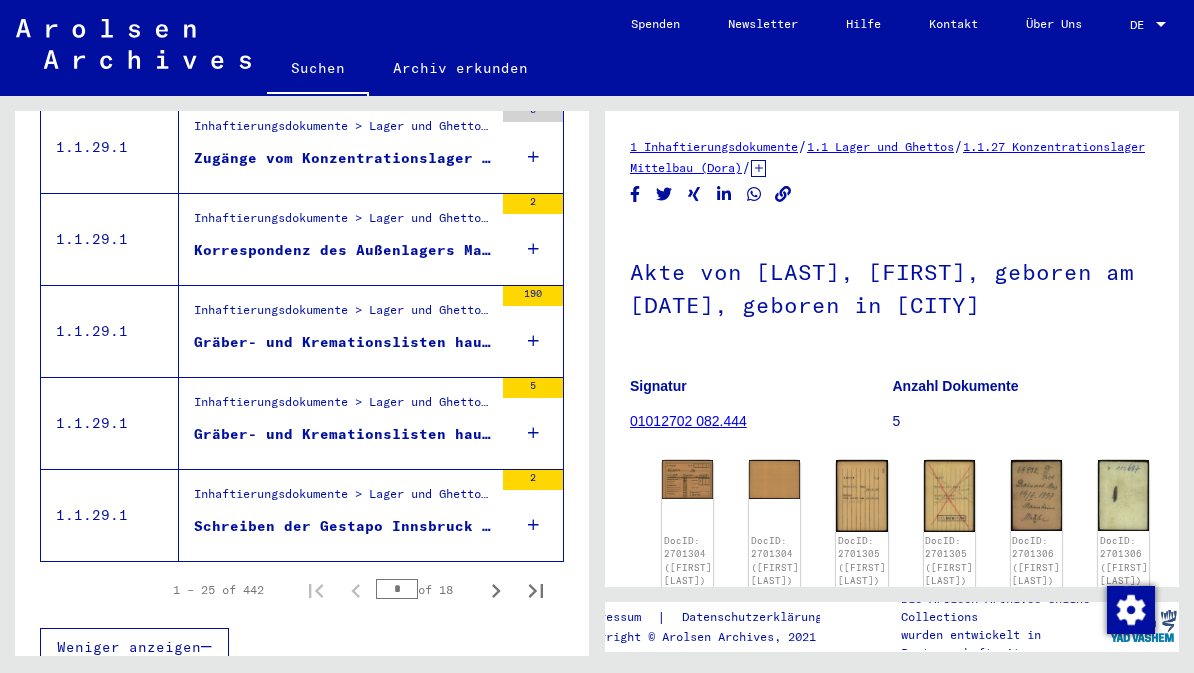 click 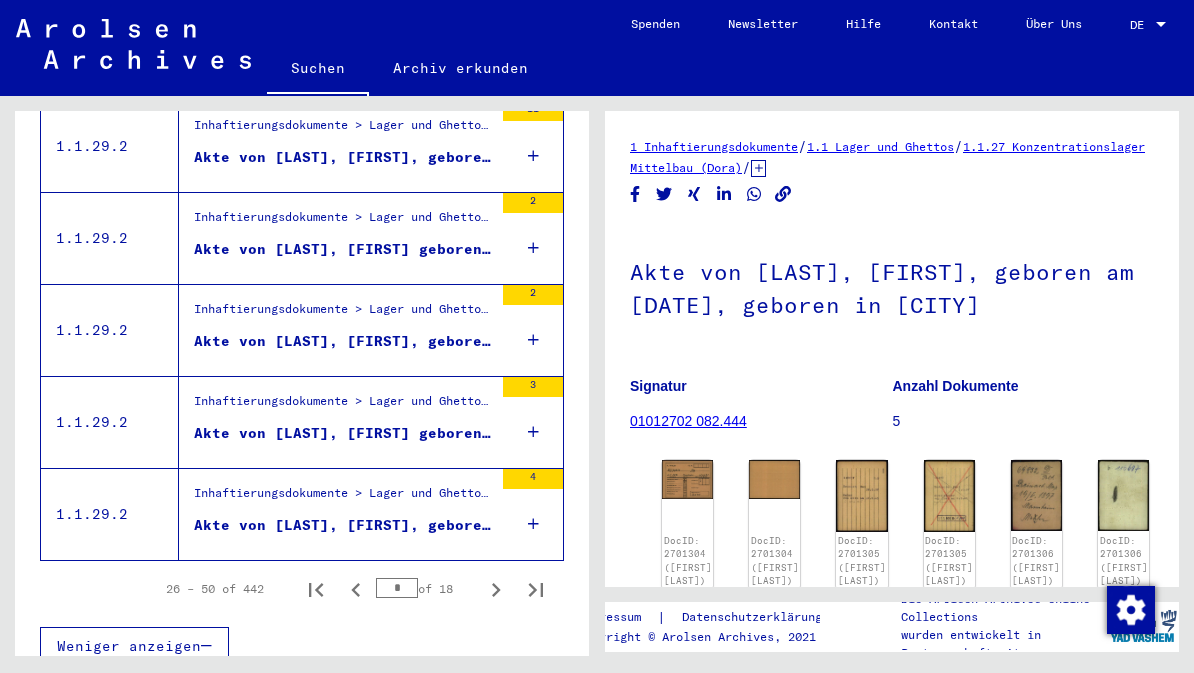 scroll, scrollTop: 2261, scrollLeft: 0, axis: vertical 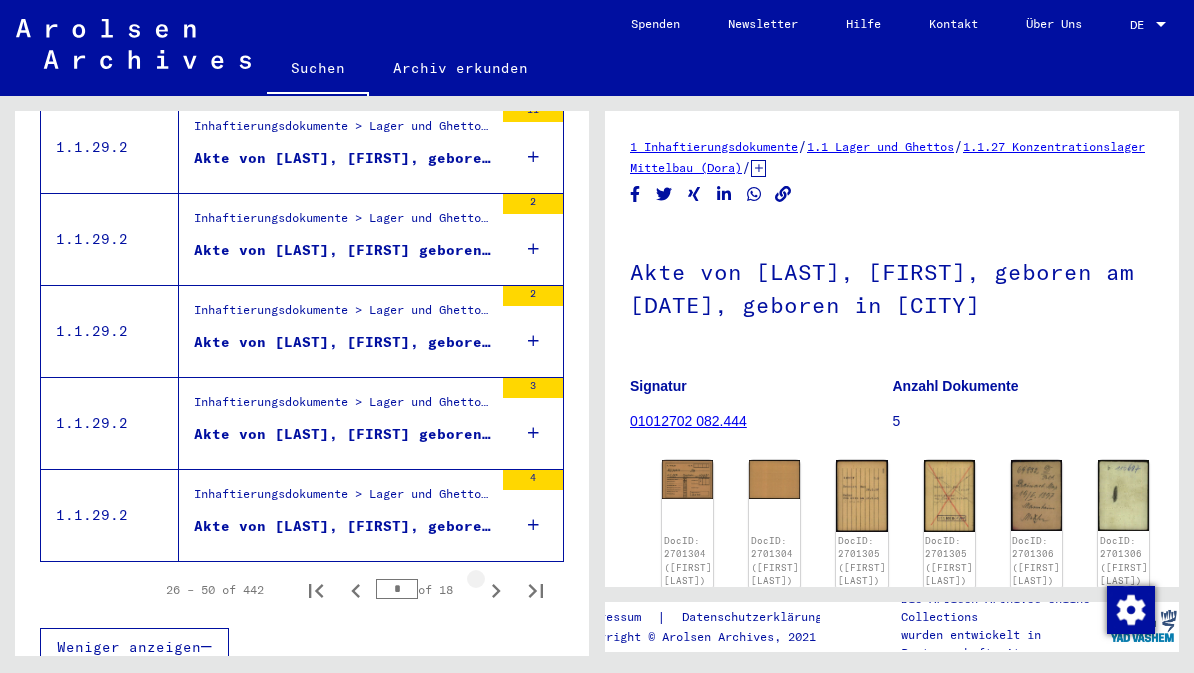 click 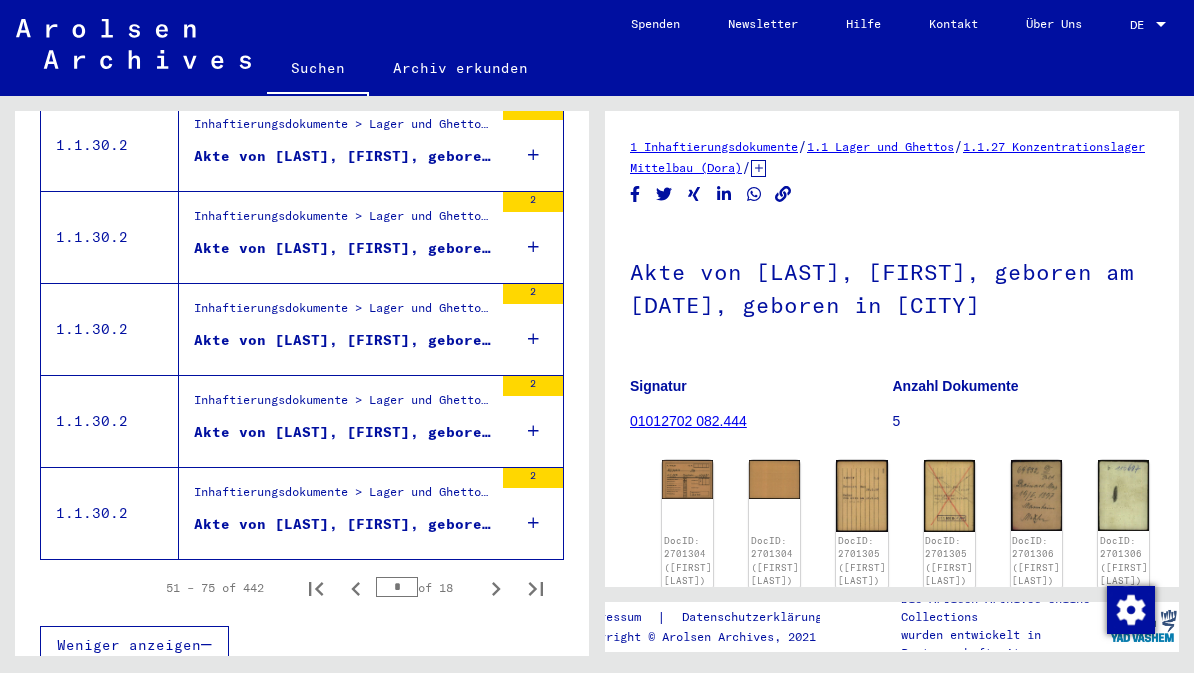 scroll, scrollTop: 2261, scrollLeft: 0, axis: vertical 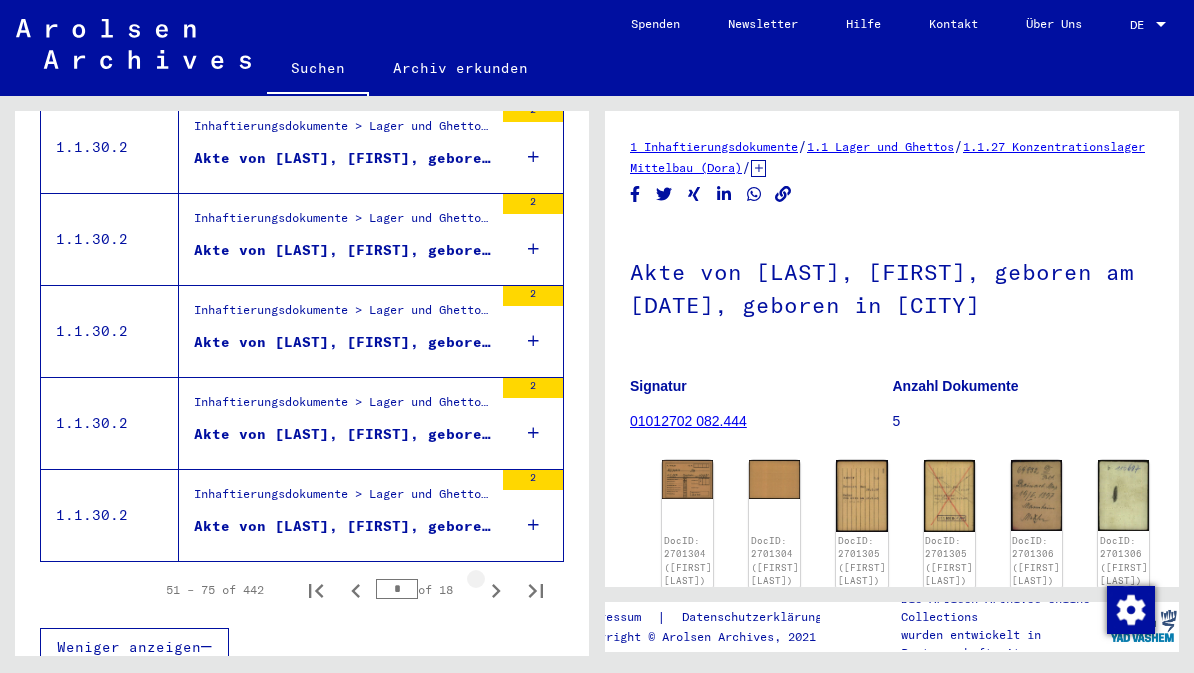click 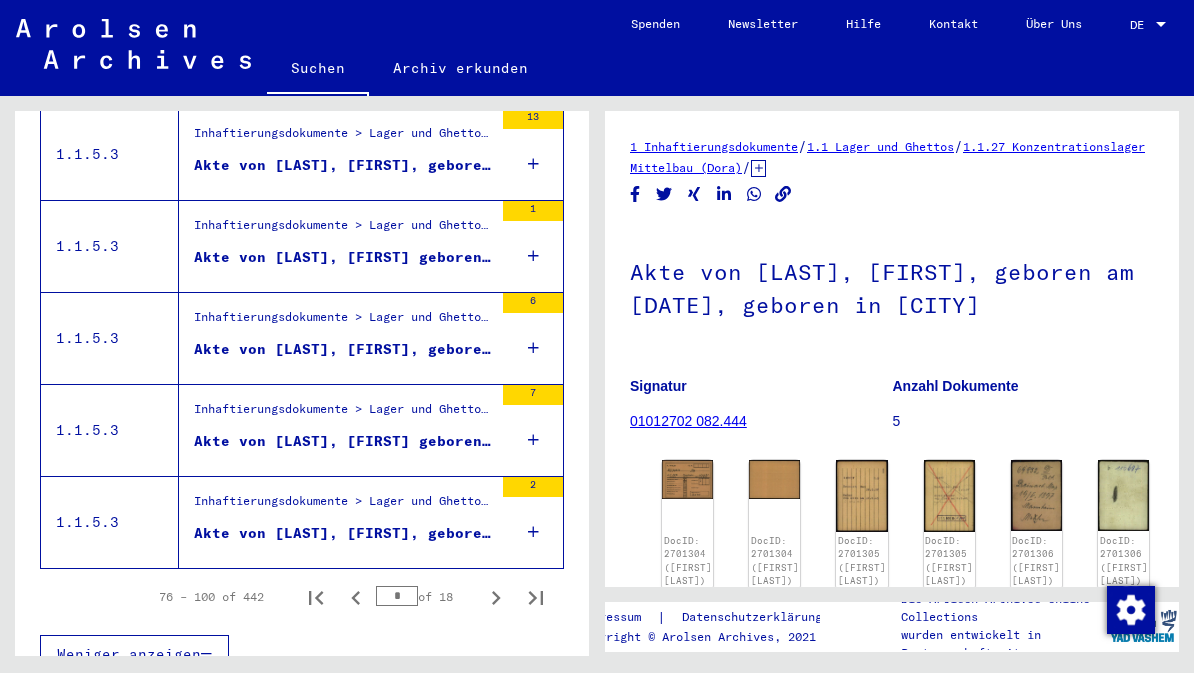 scroll, scrollTop: 2255, scrollLeft: 0, axis: vertical 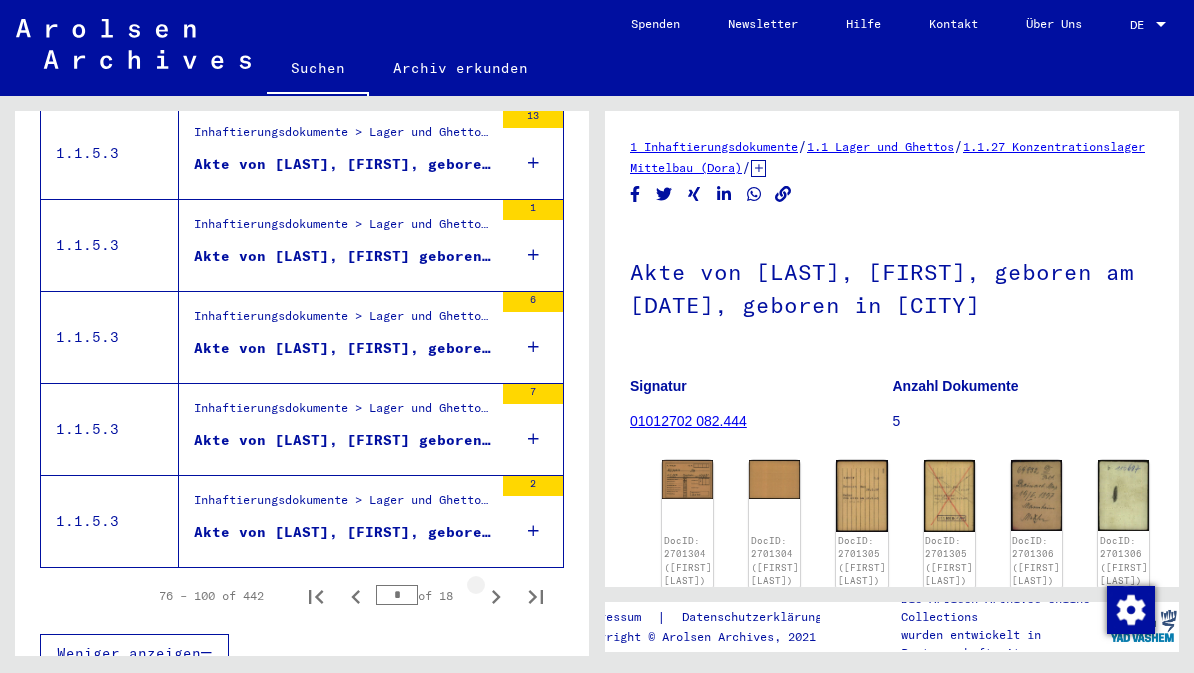 click 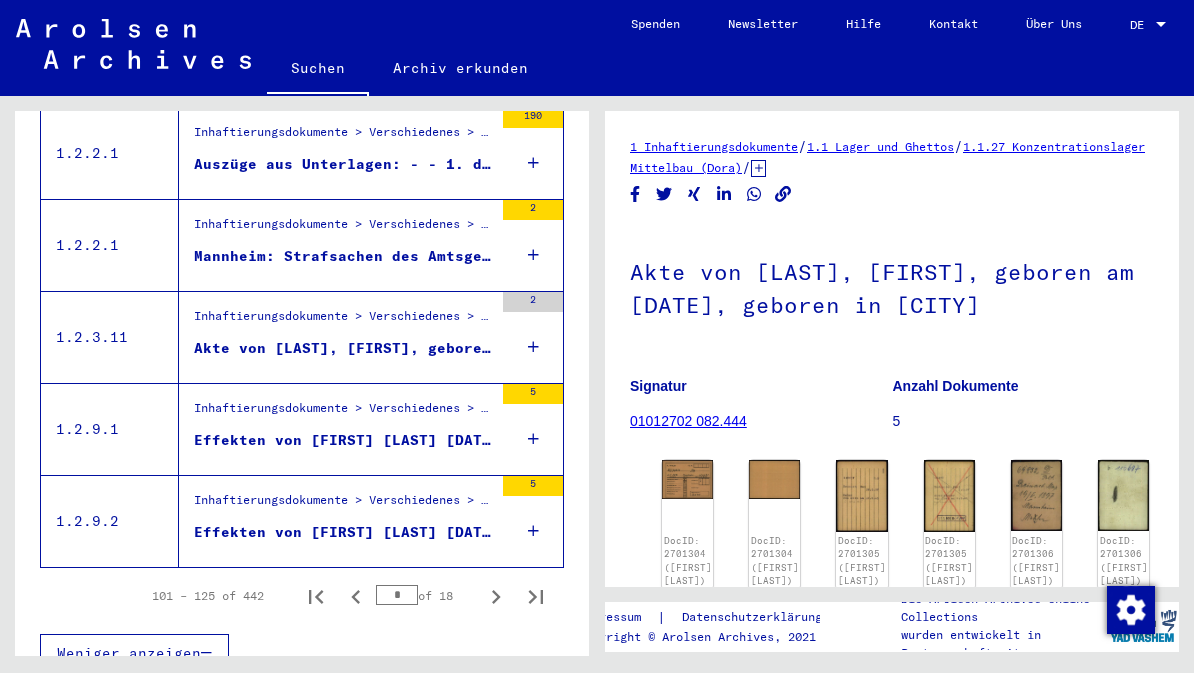 click on "Effekten von [FIRST] [LAST] [DATE]" at bounding box center [343, 440] 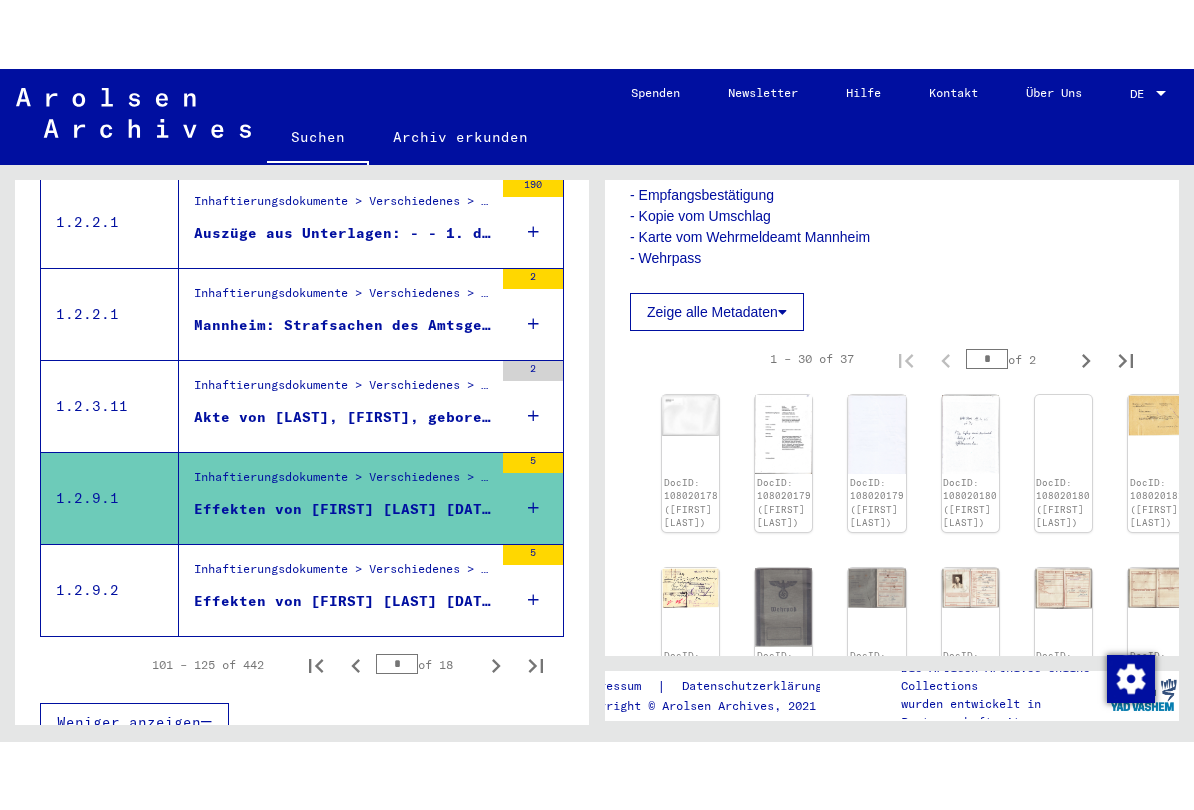 scroll, scrollTop: 384, scrollLeft: 0, axis: vertical 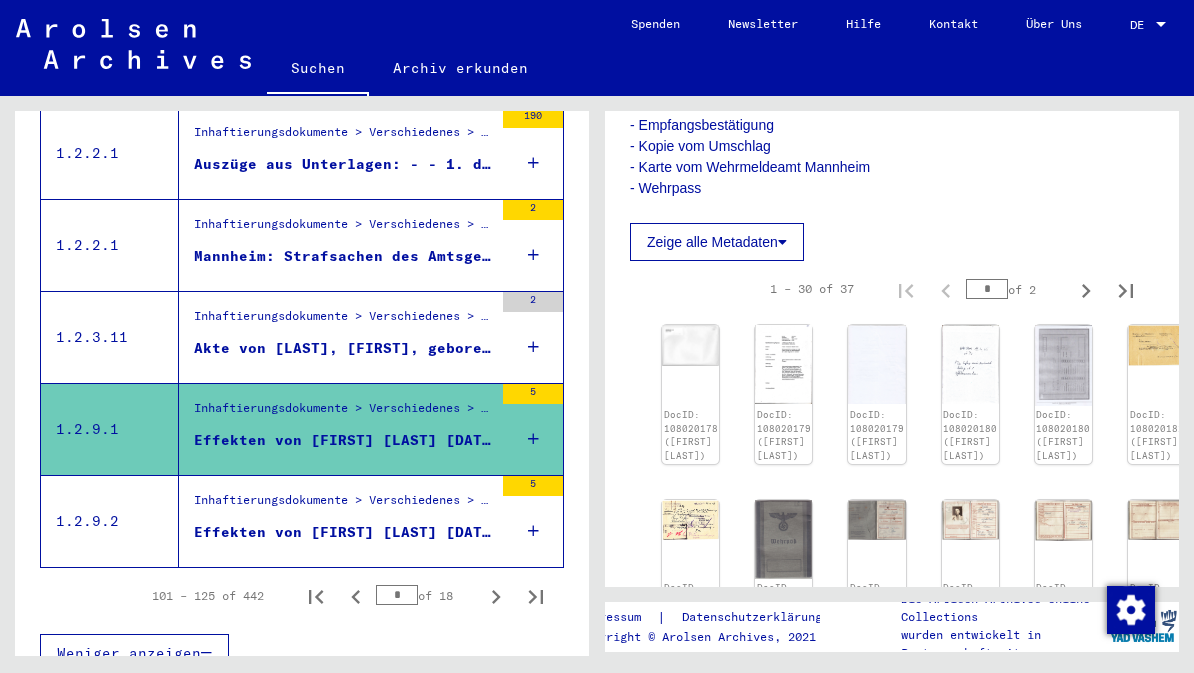 click 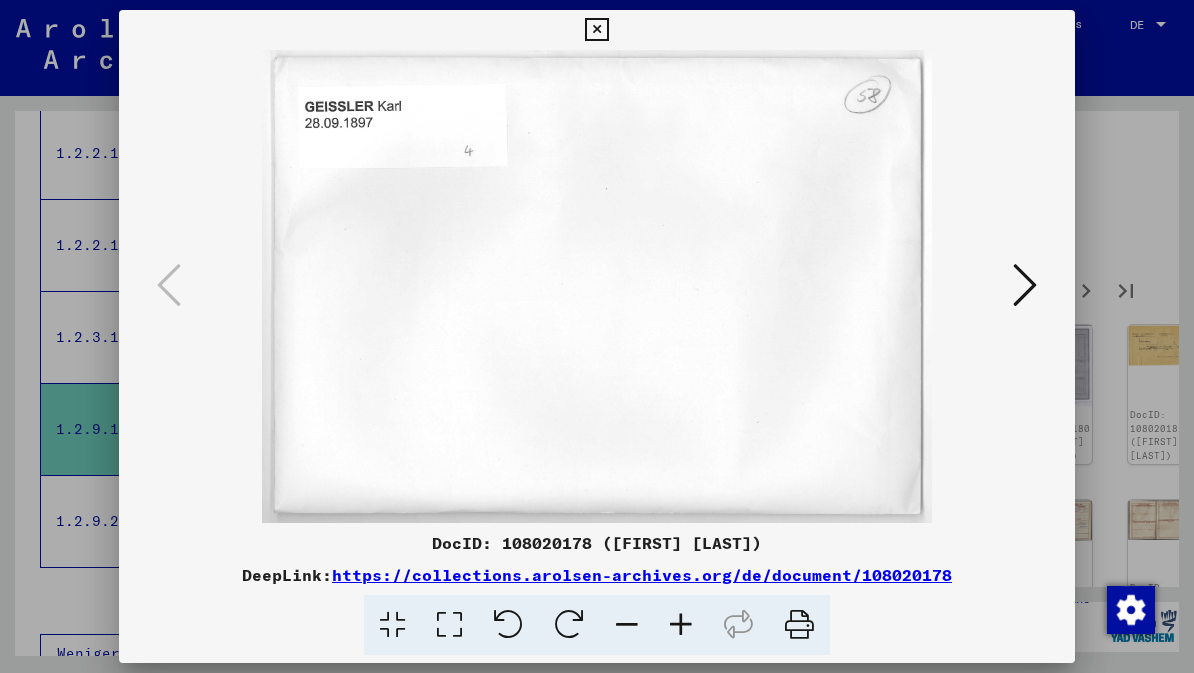 click at bounding box center (1025, 285) 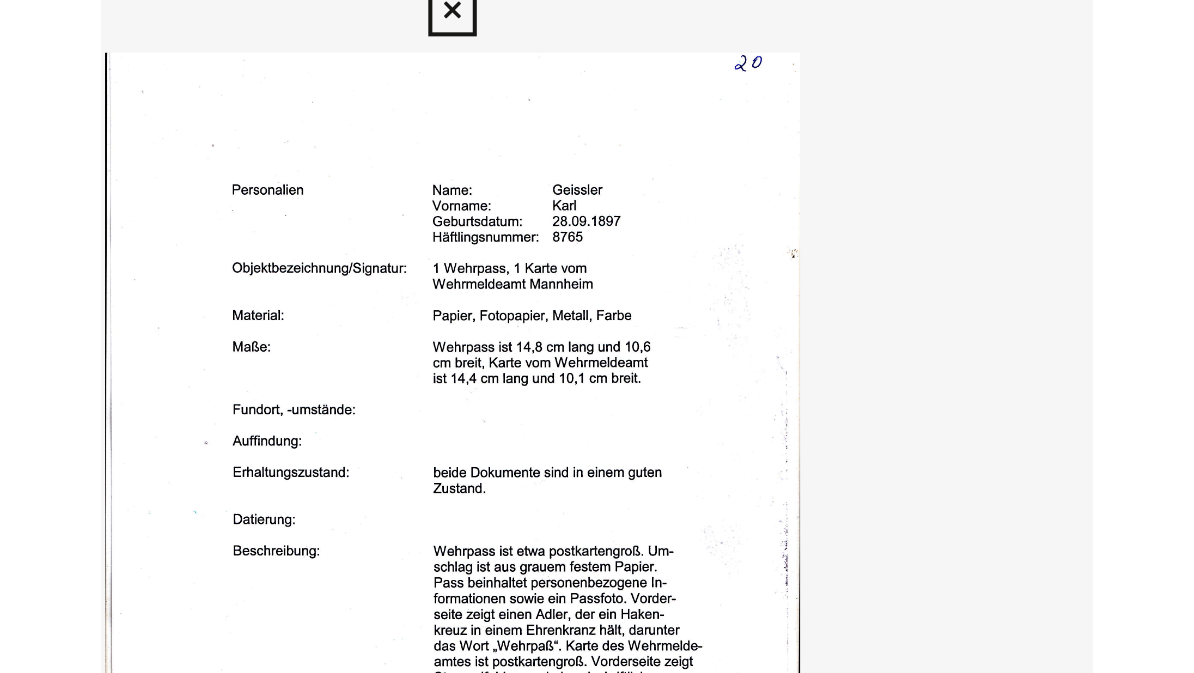 scroll, scrollTop: 2124, scrollLeft: 0, axis: vertical 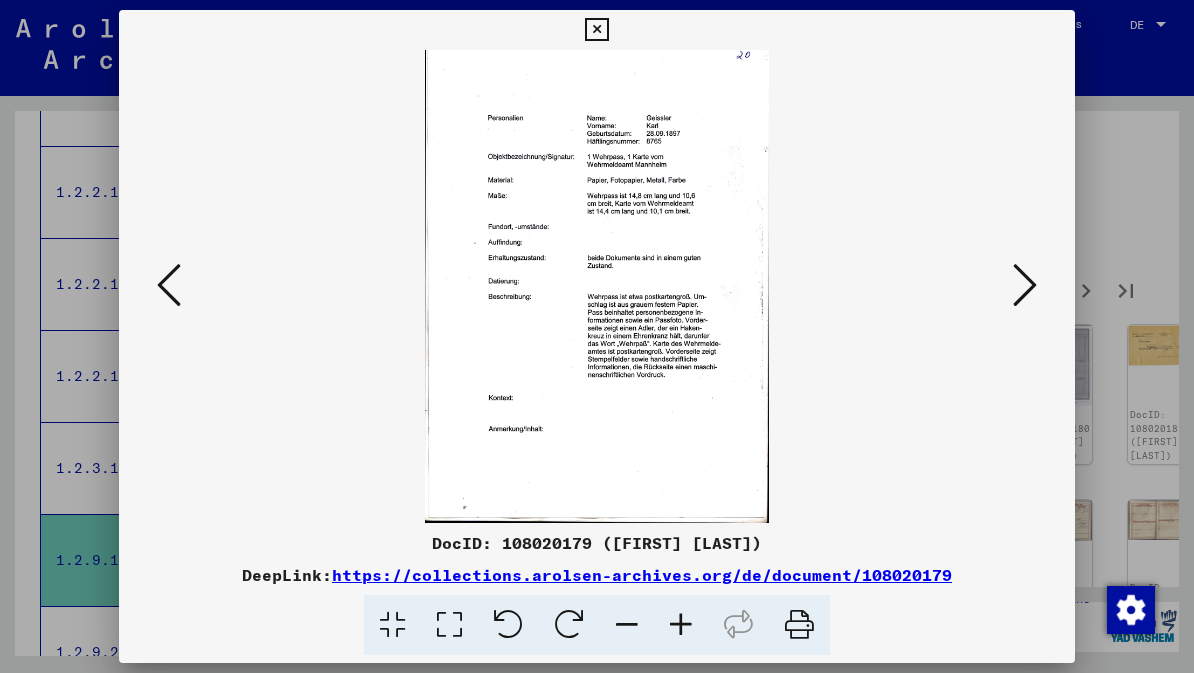 click at bounding box center (1025, 285) 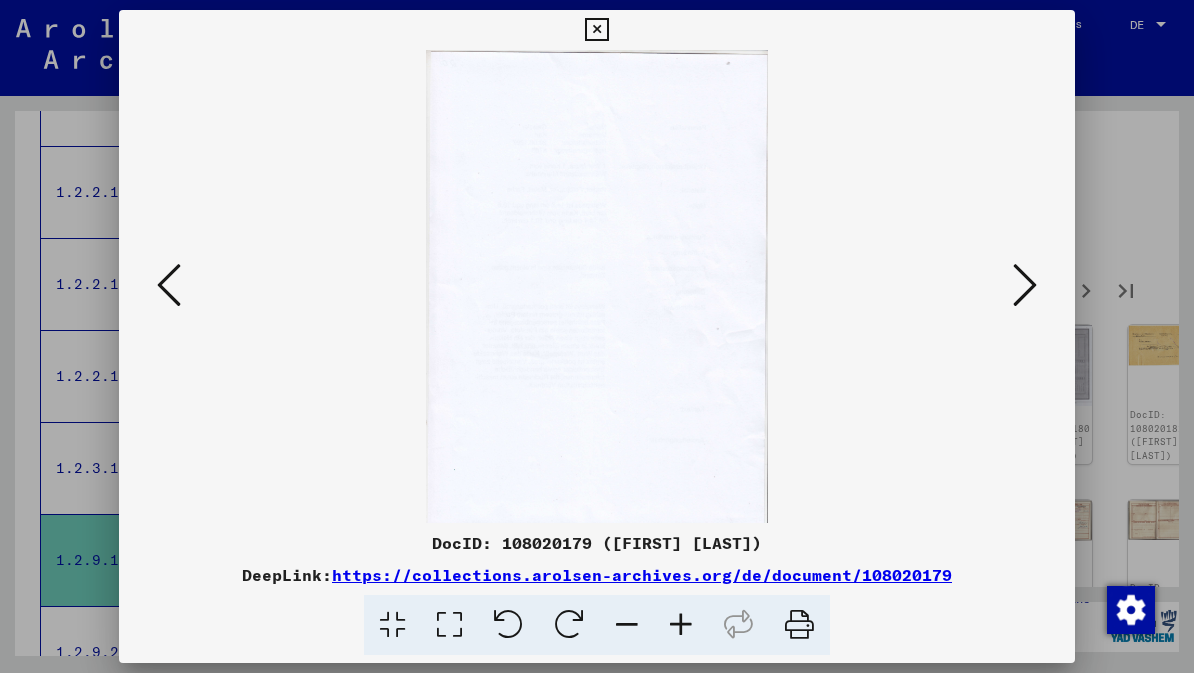 click at bounding box center [1025, 285] 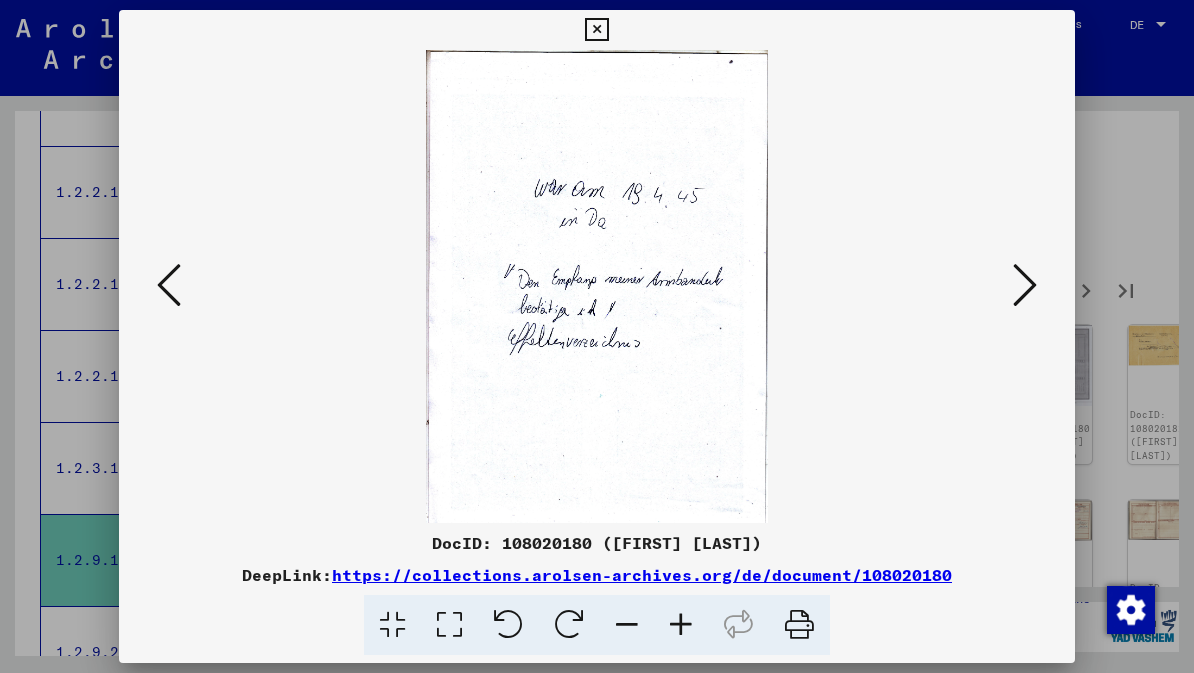click at bounding box center (1025, 286) 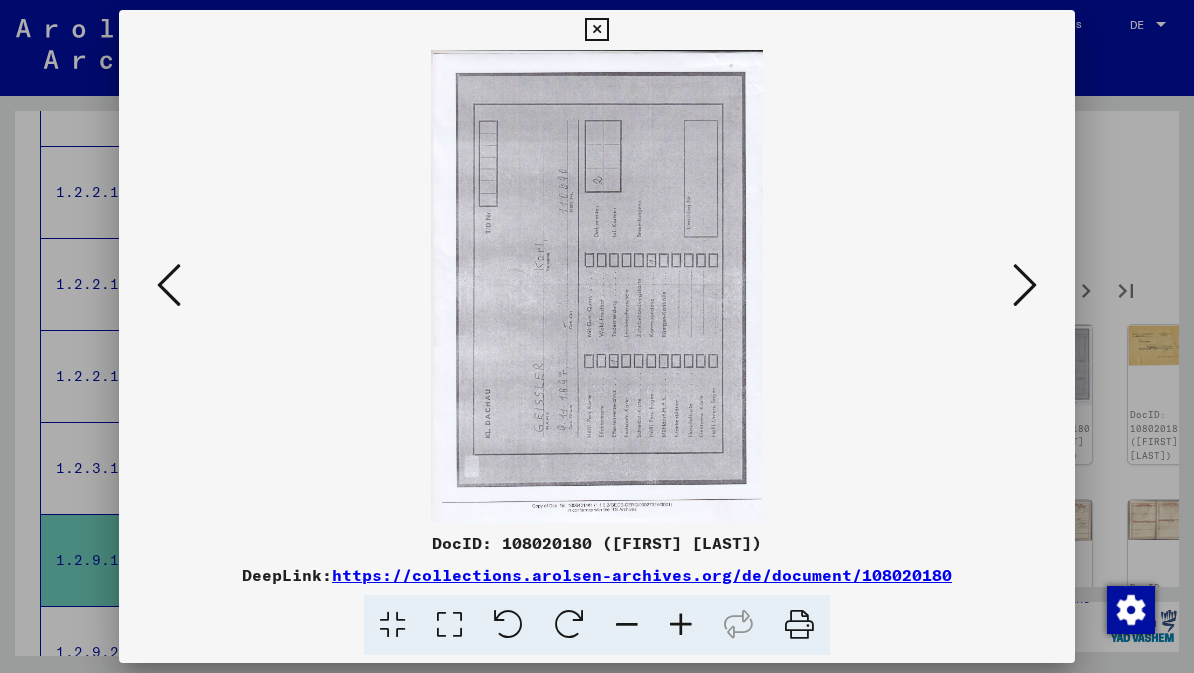 click at bounding box center (1025, 285) 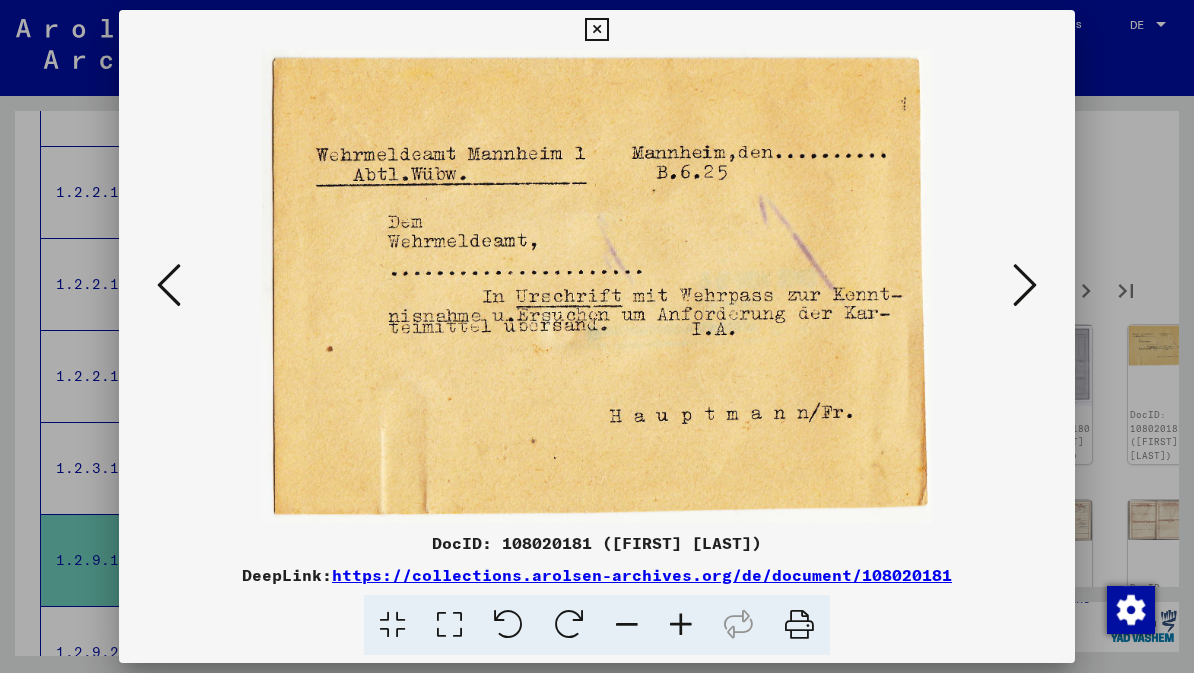 click at bounding box center [1025, 285] 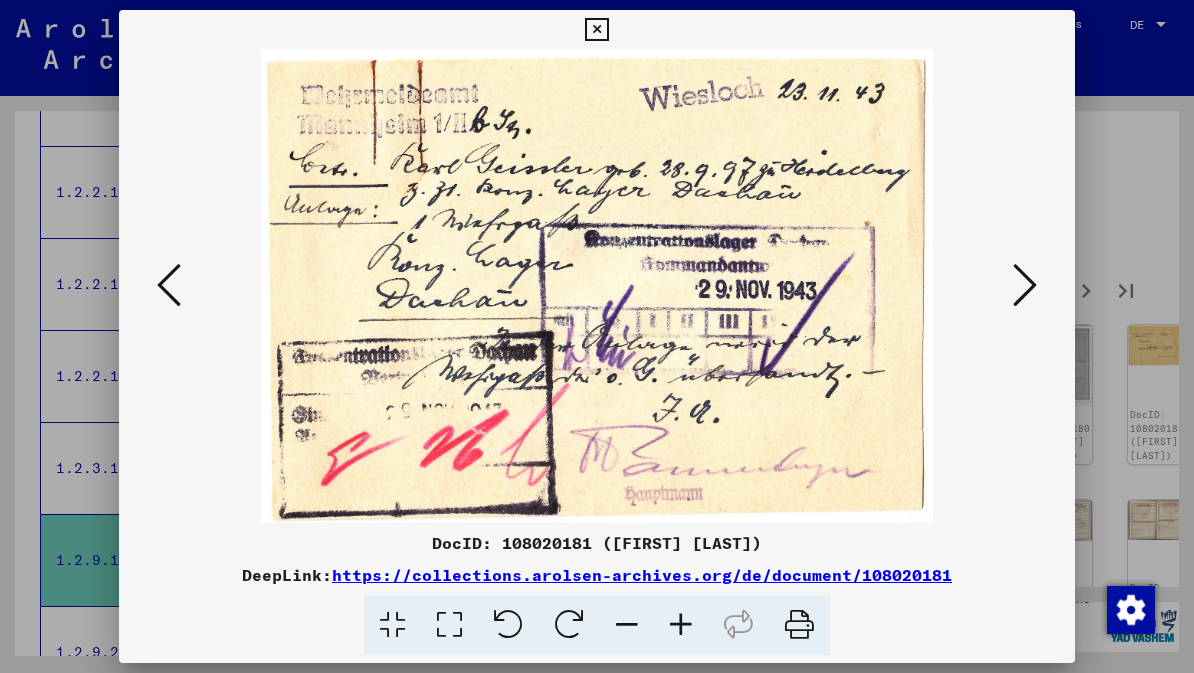 click at bounding box center [1025, 285] 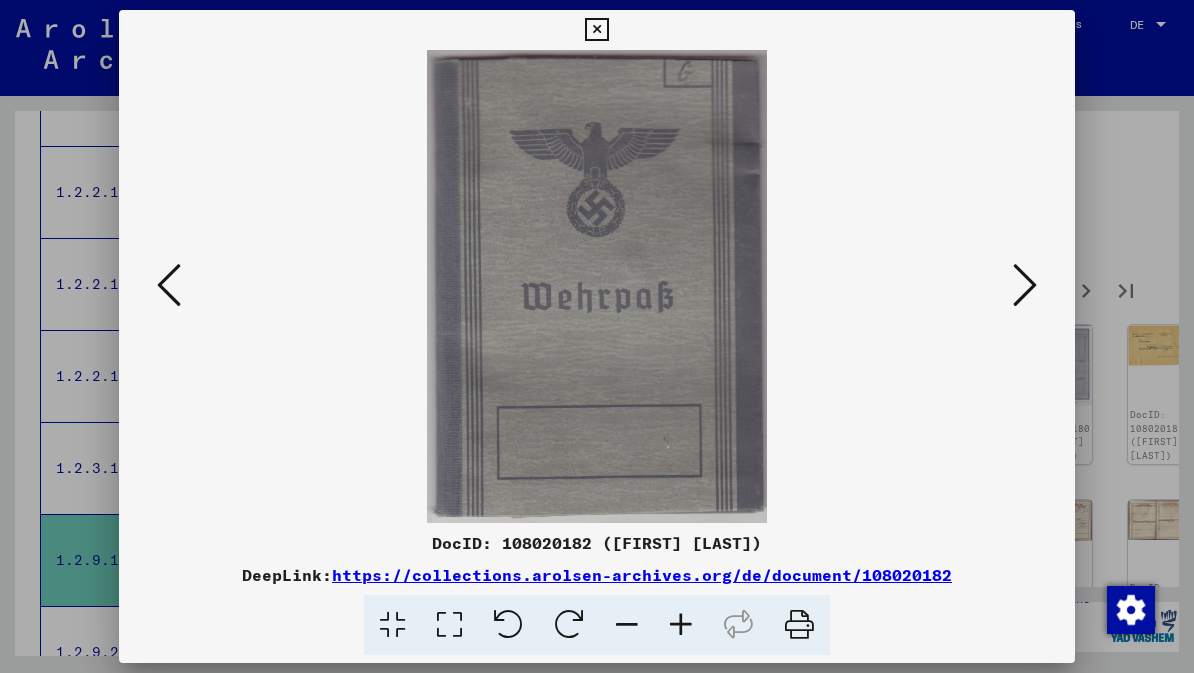click at bounding box center [1025, 285] 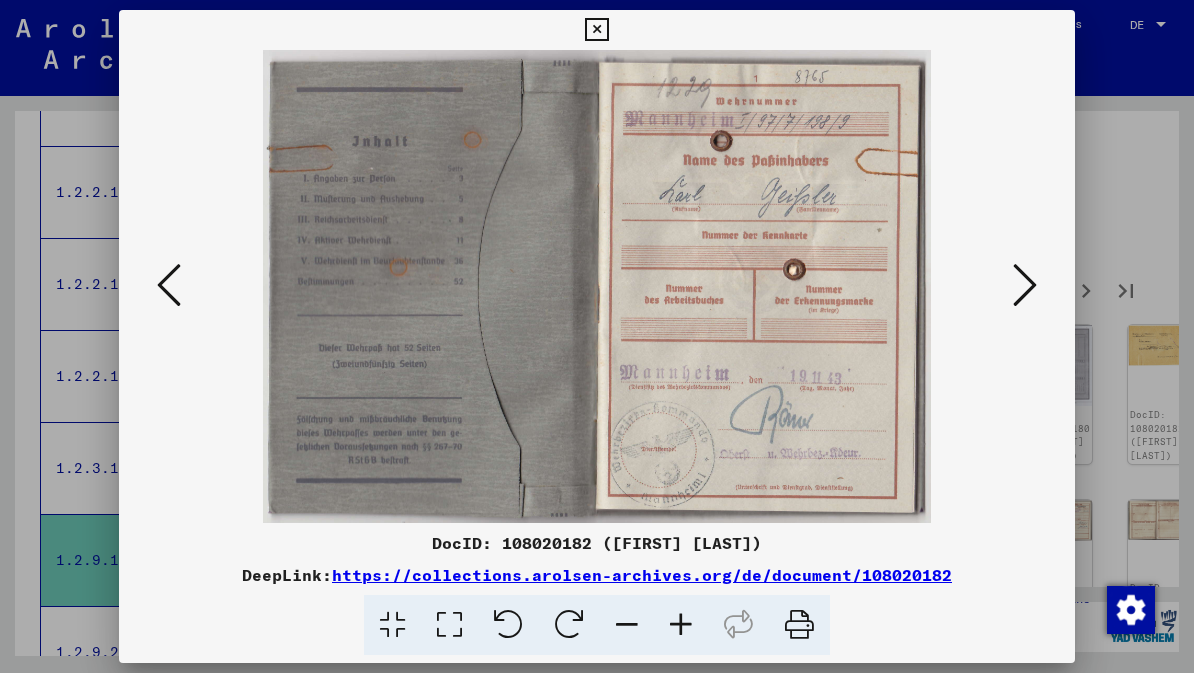 click at bounding box center (1025, 285) 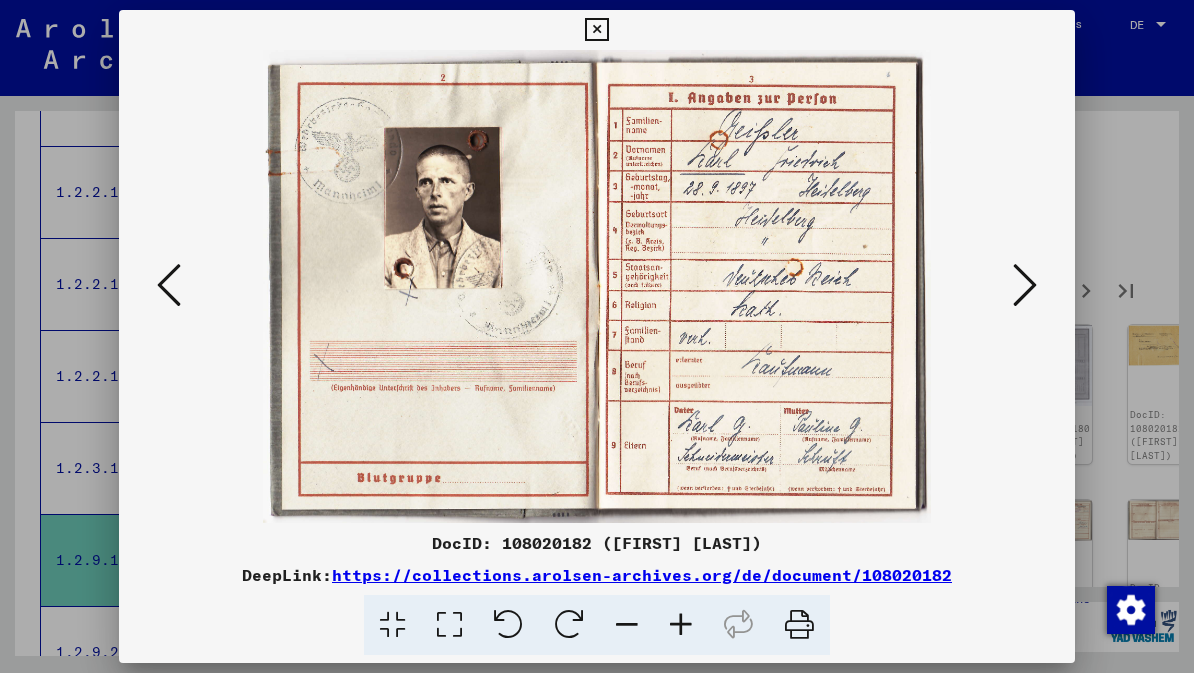 click at bounding box center [1025, 285] 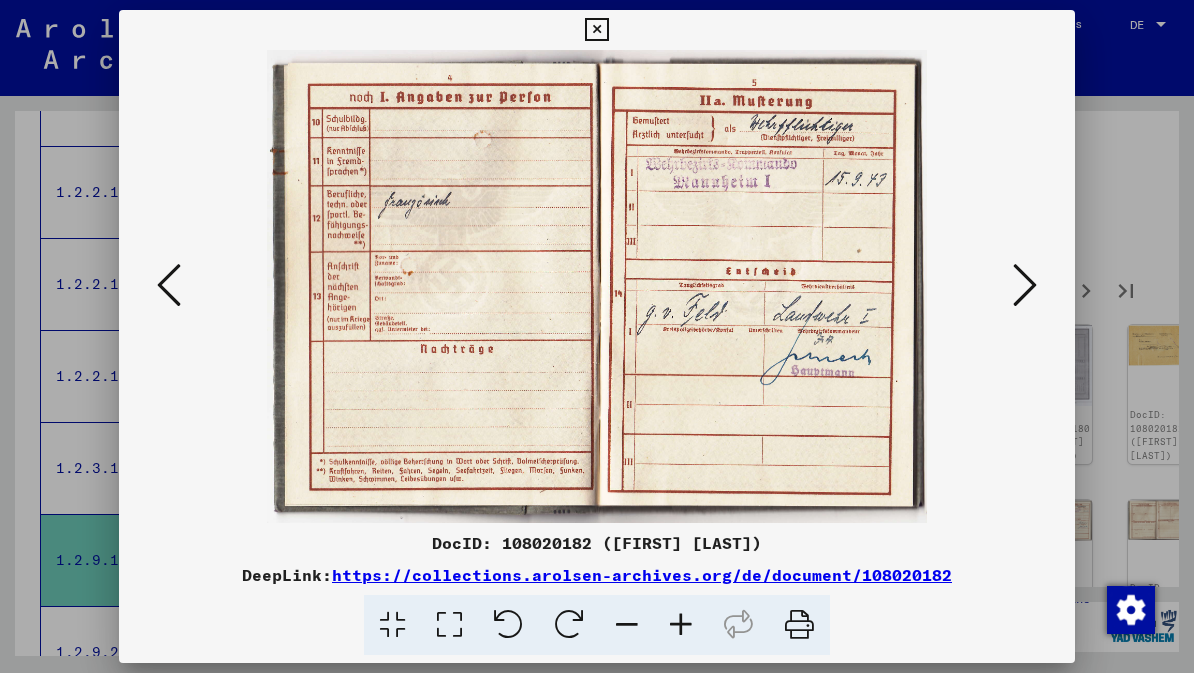 click at bounding box center (1025, 286) 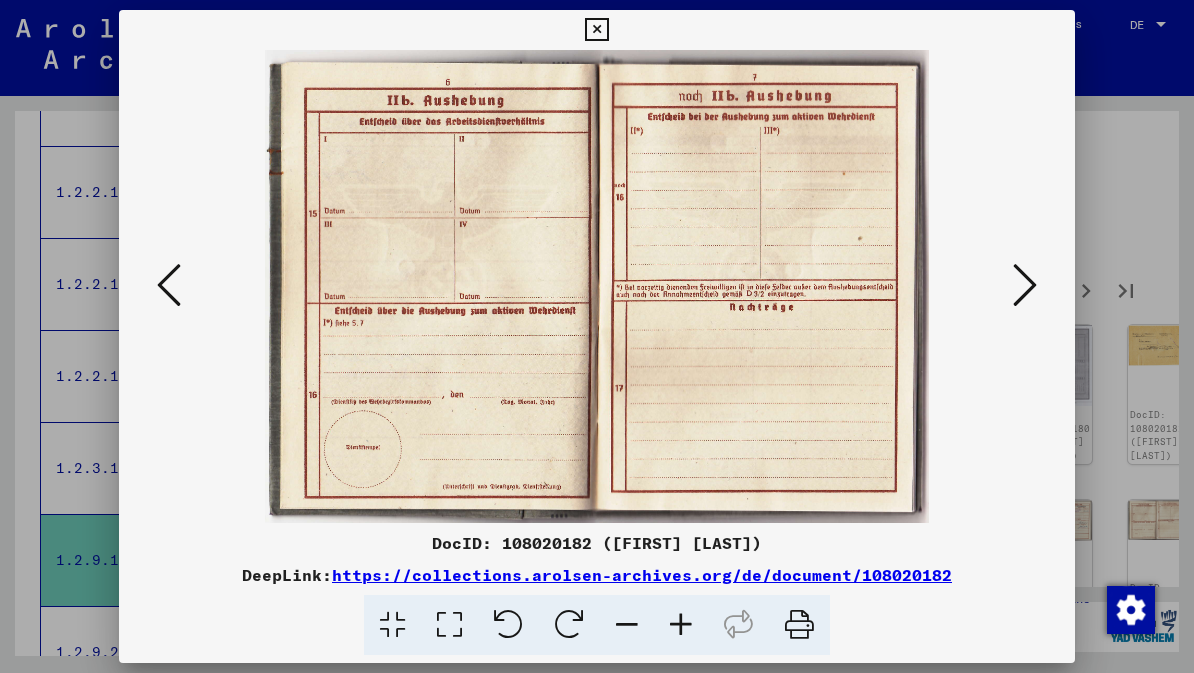 click at bounding box center (1025, 285) 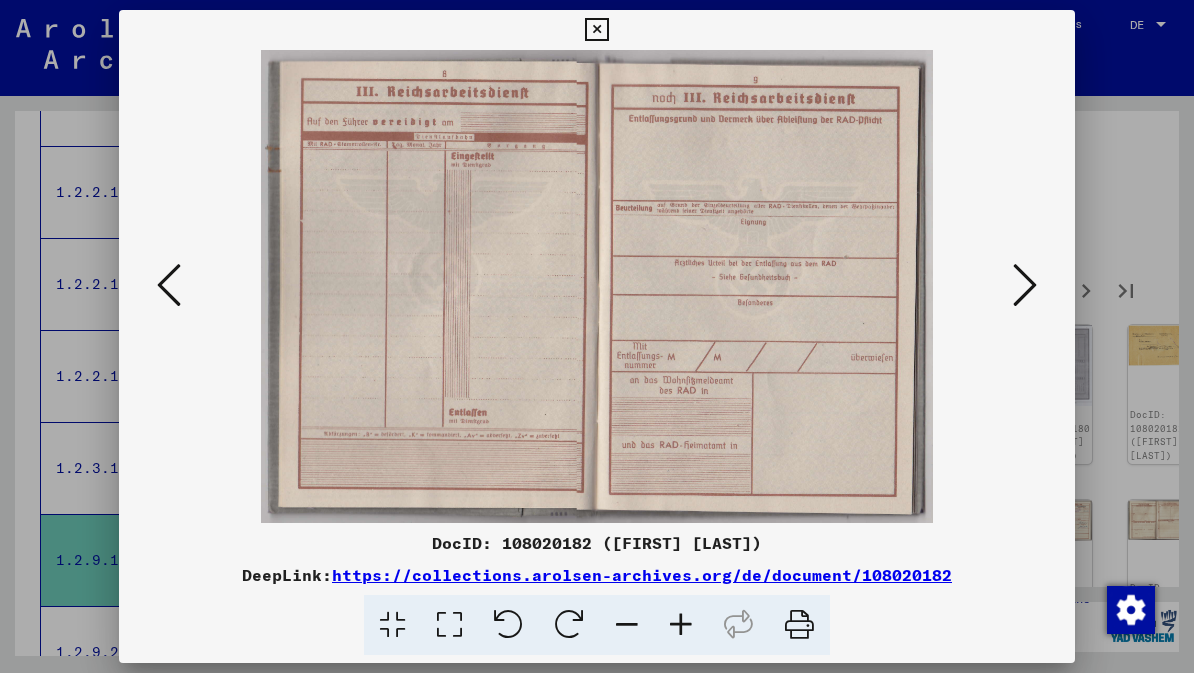 click at bounding box center (1025, 285) 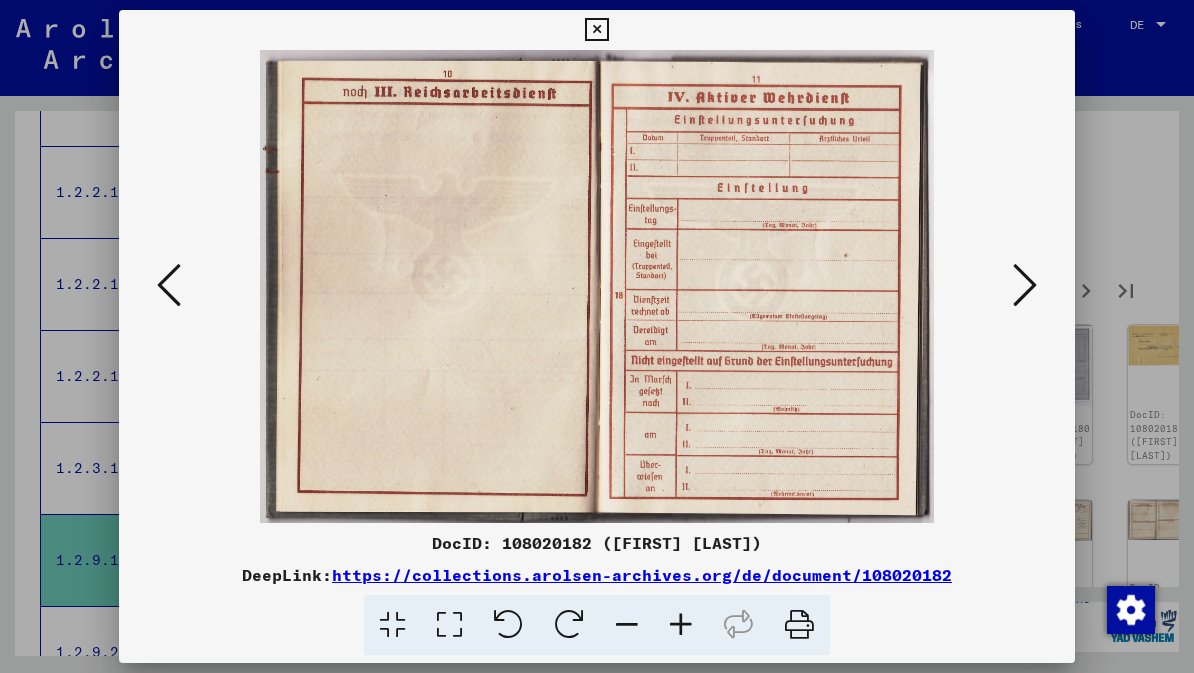 click at bounding box center (1025, 285) 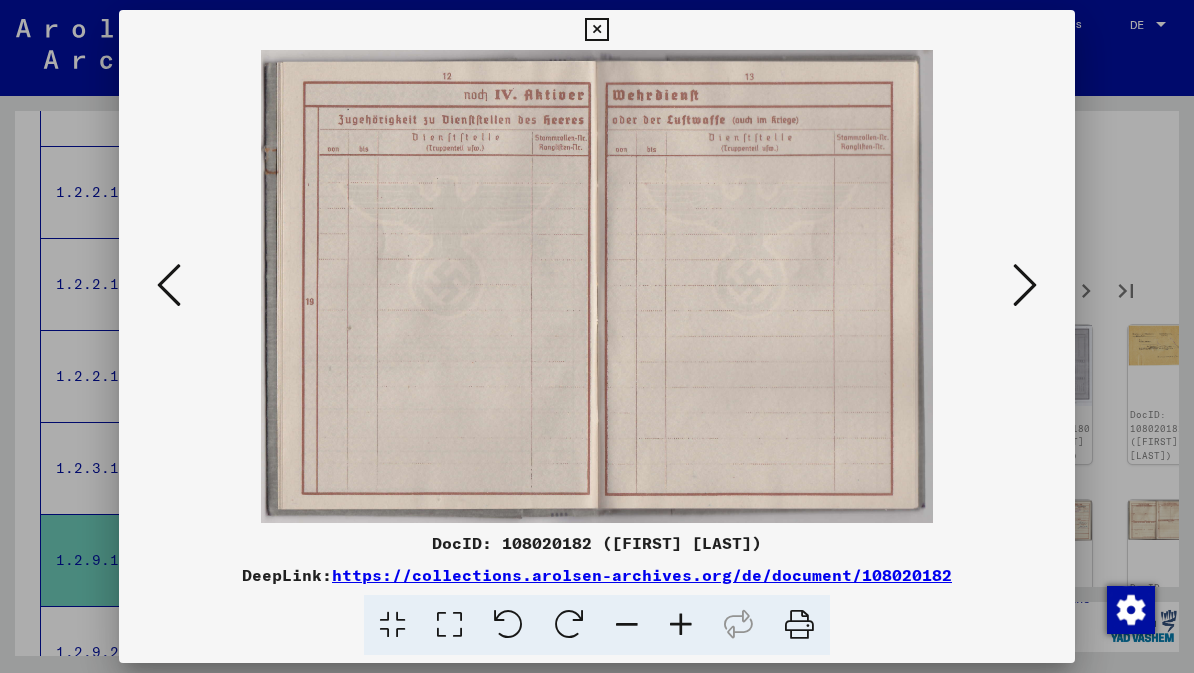 click at bounding box center (1025, 286) 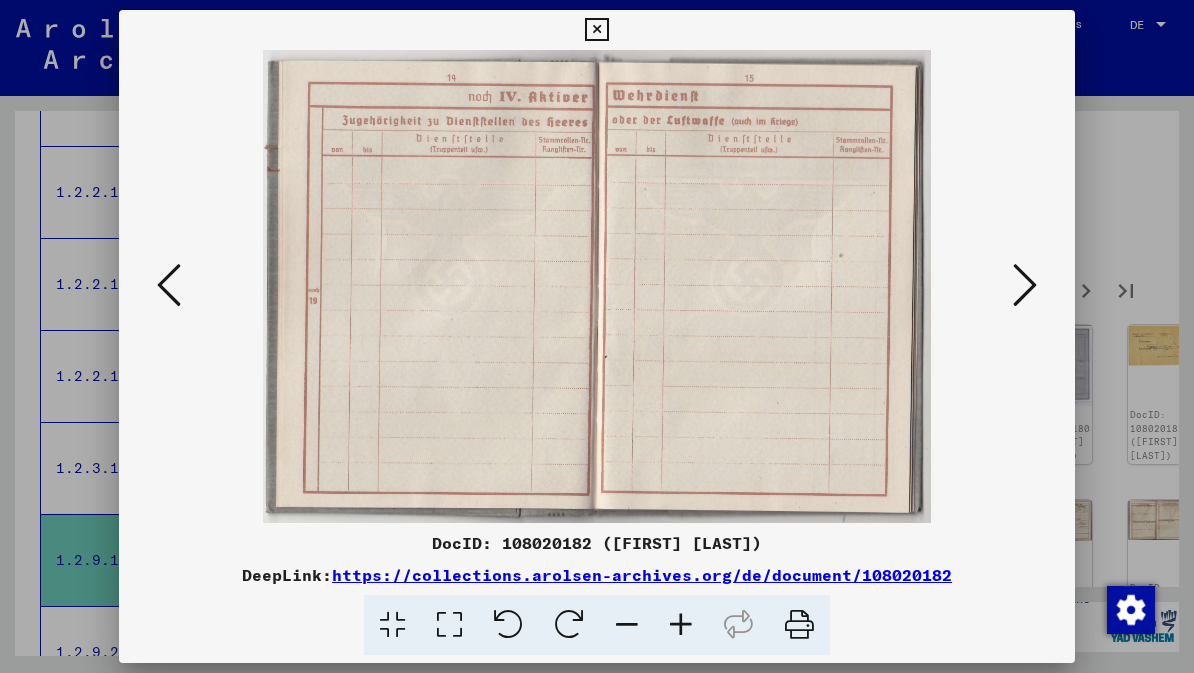 click at bounding box center (1025, 285) 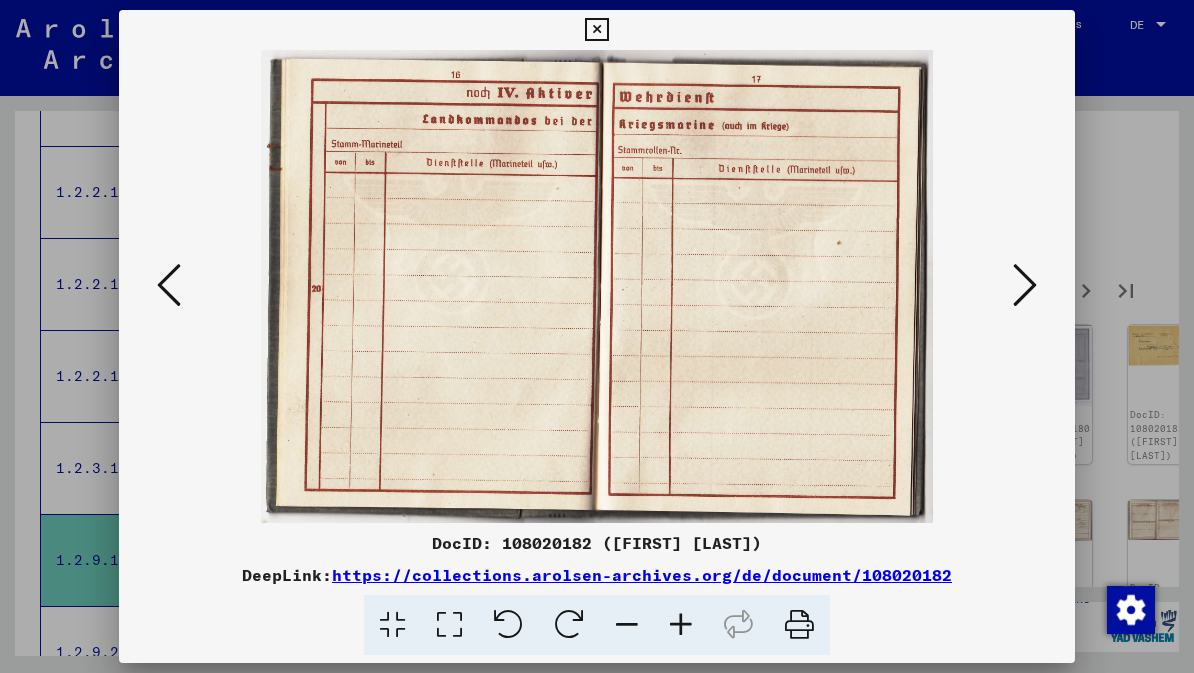 click at bounding box center [1025, 285] 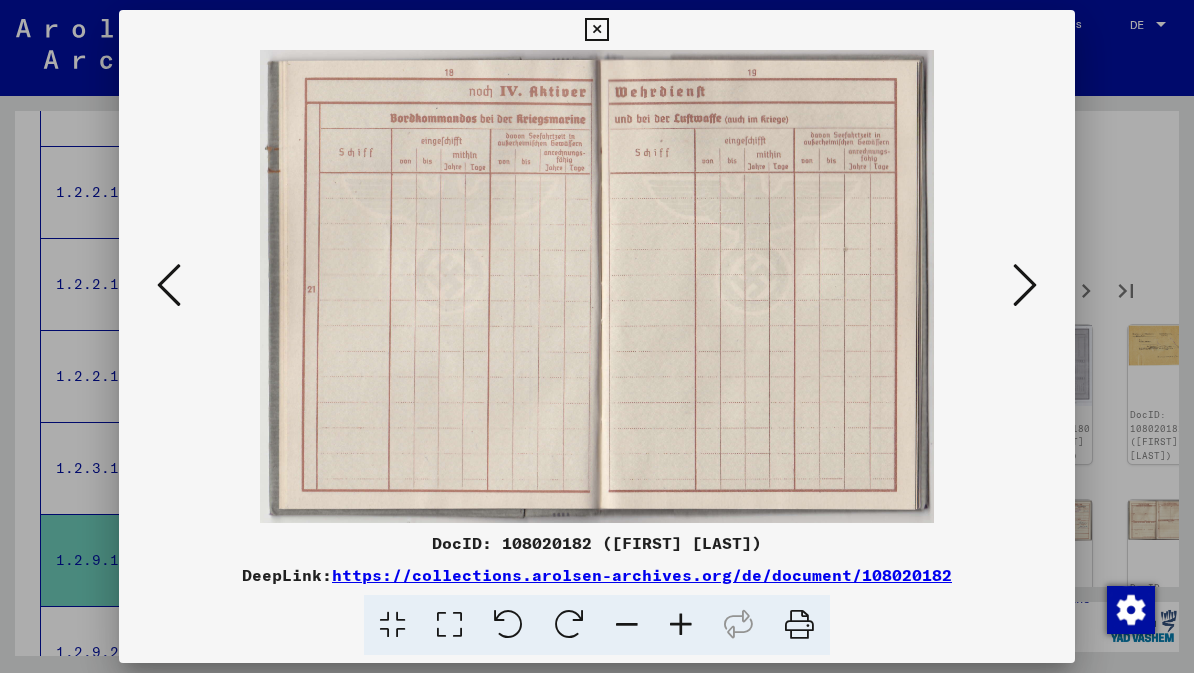 click at bounding box center (1025, 286) 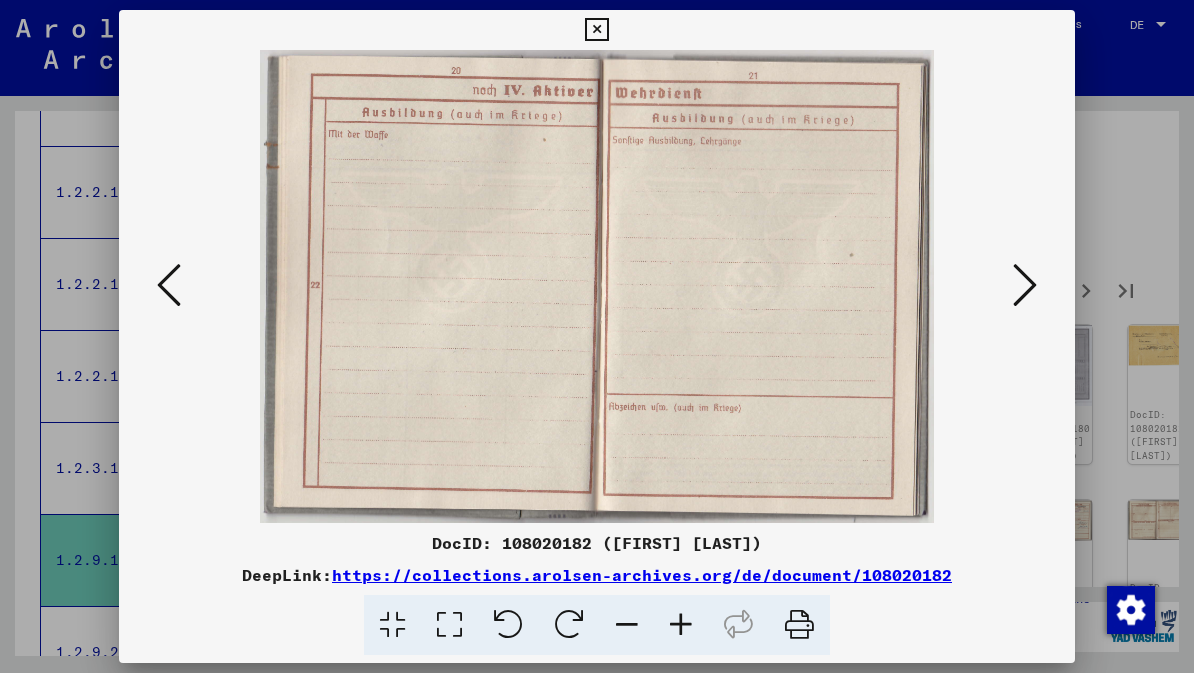 click at bounding box center (1025, 286) 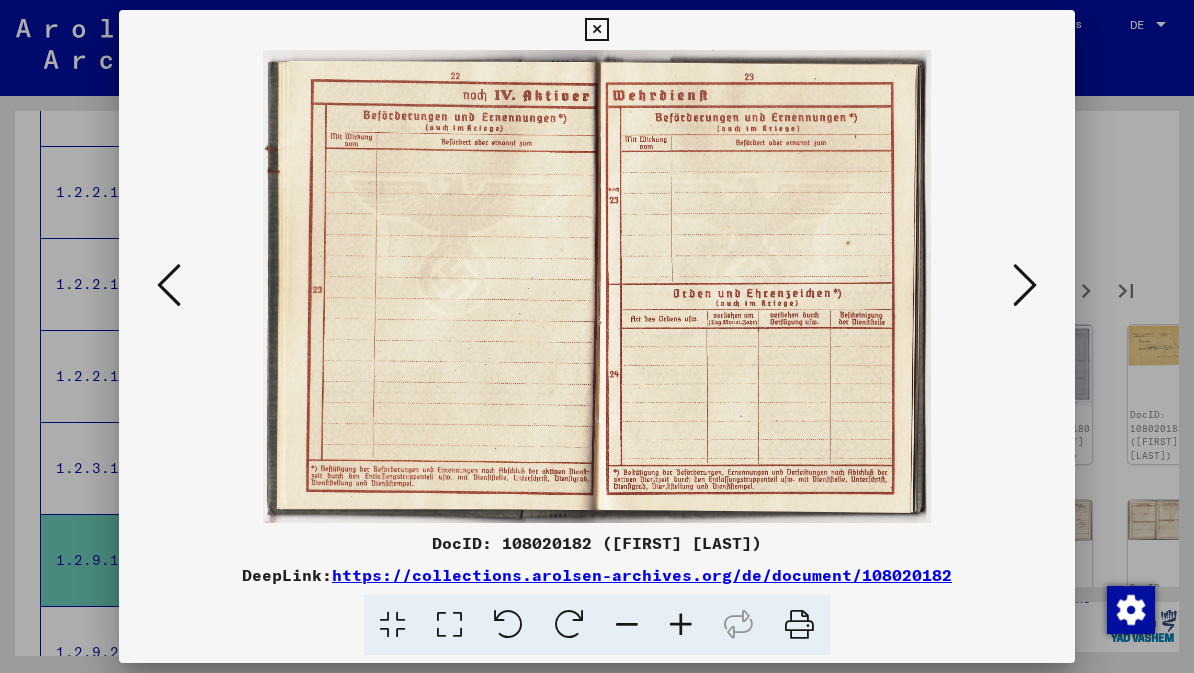 click at bounding box center [1025, 286] 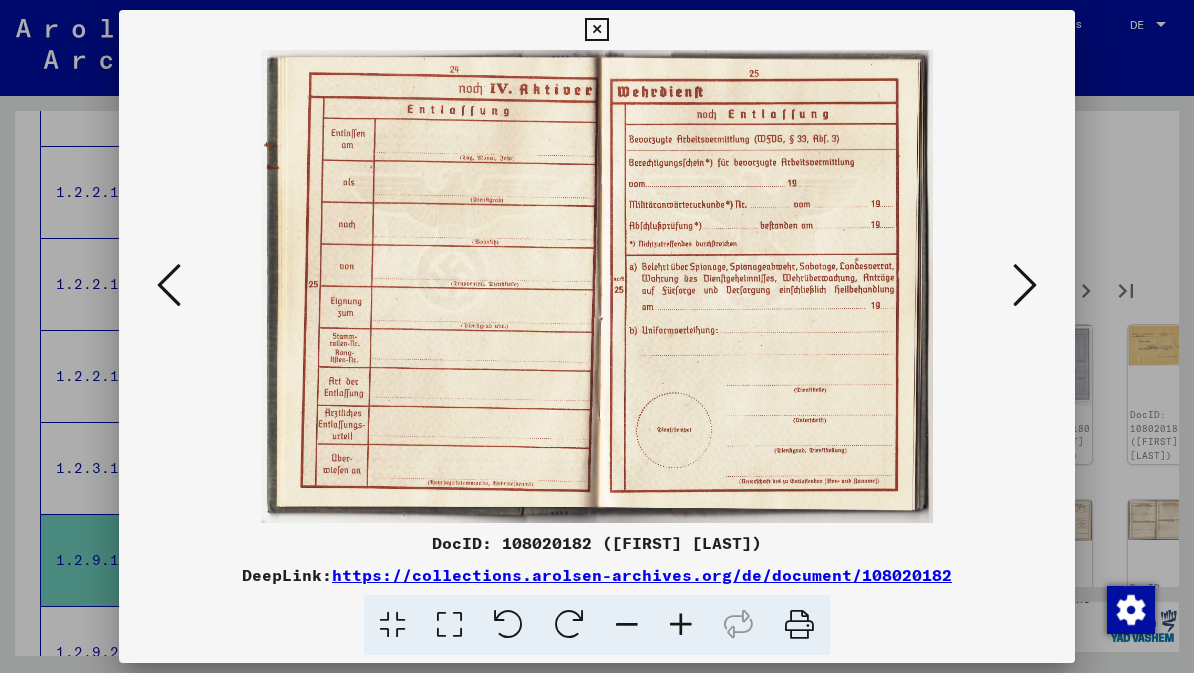 click at bounding box center (1025, 285) 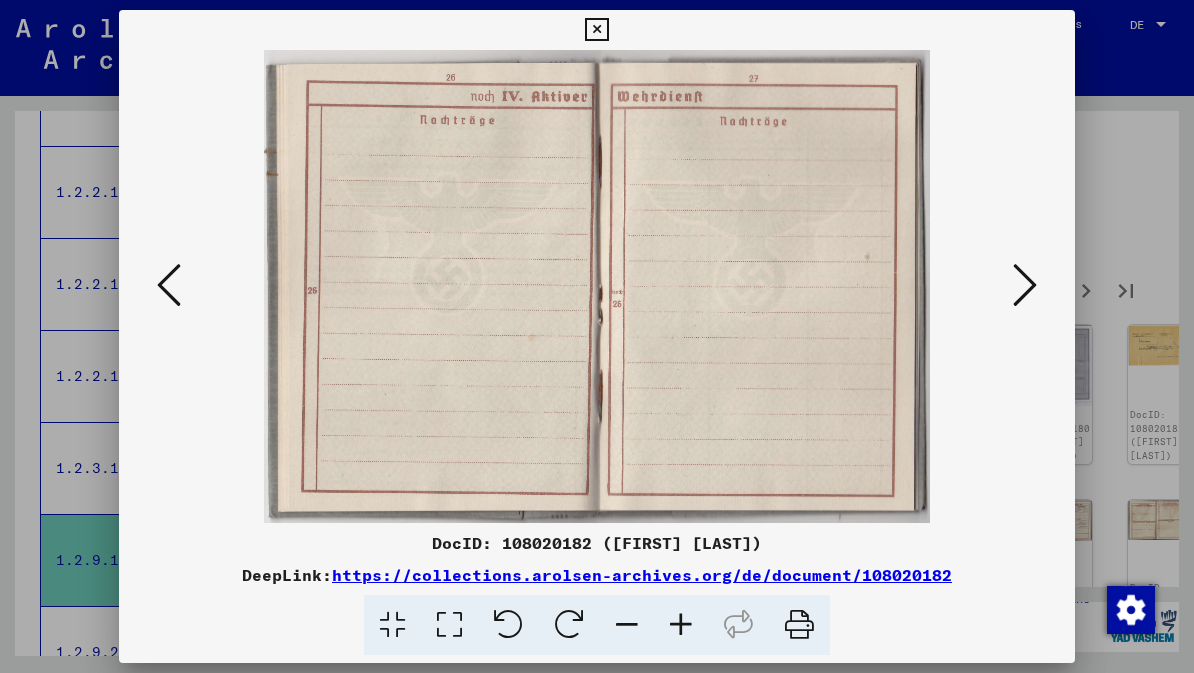 click at bounding box center [1025, 285] 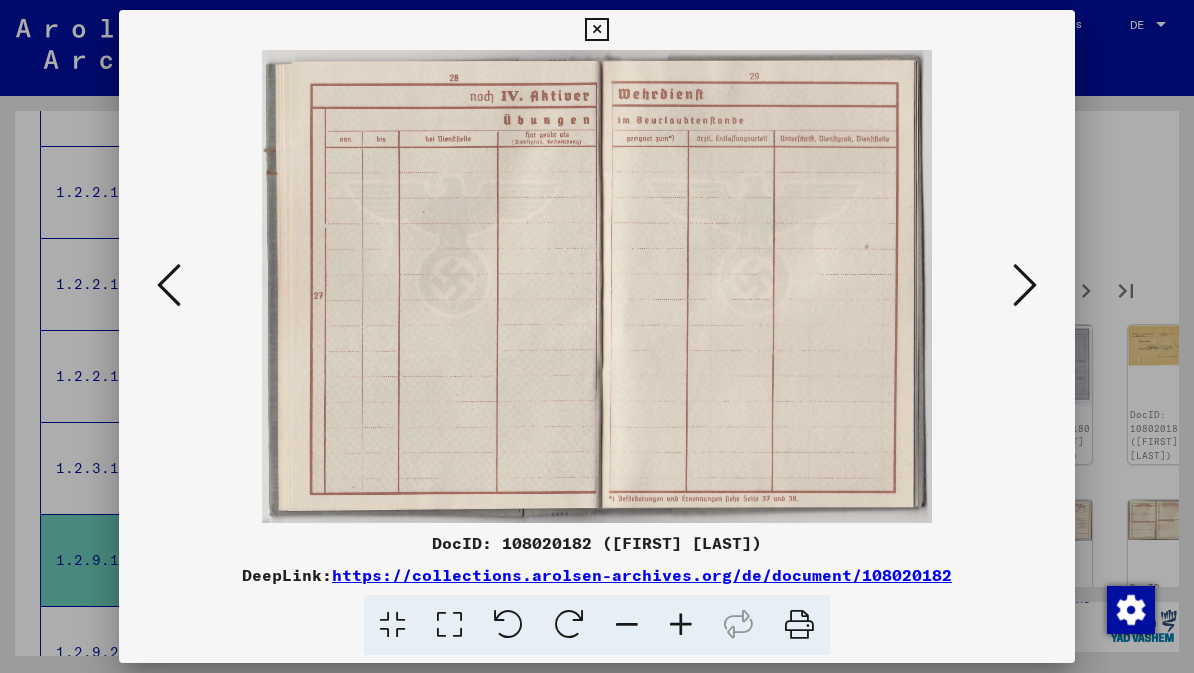 click at bounding box center [1025, 286] 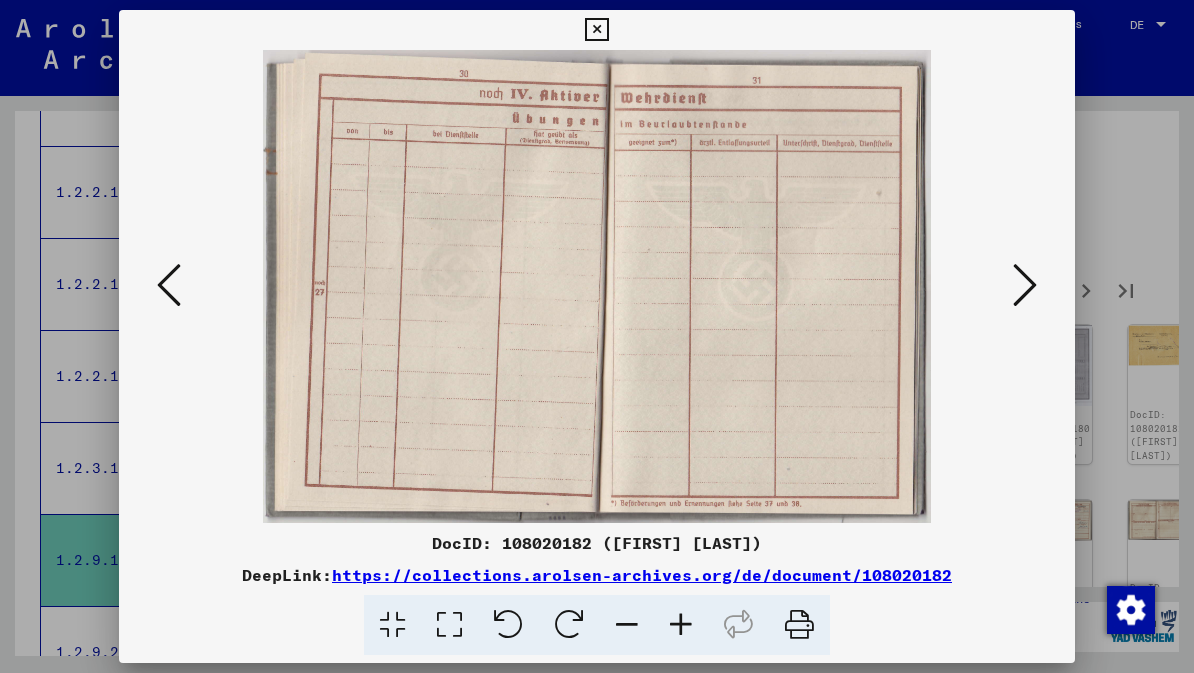 click at bounding box center (1025, 286) 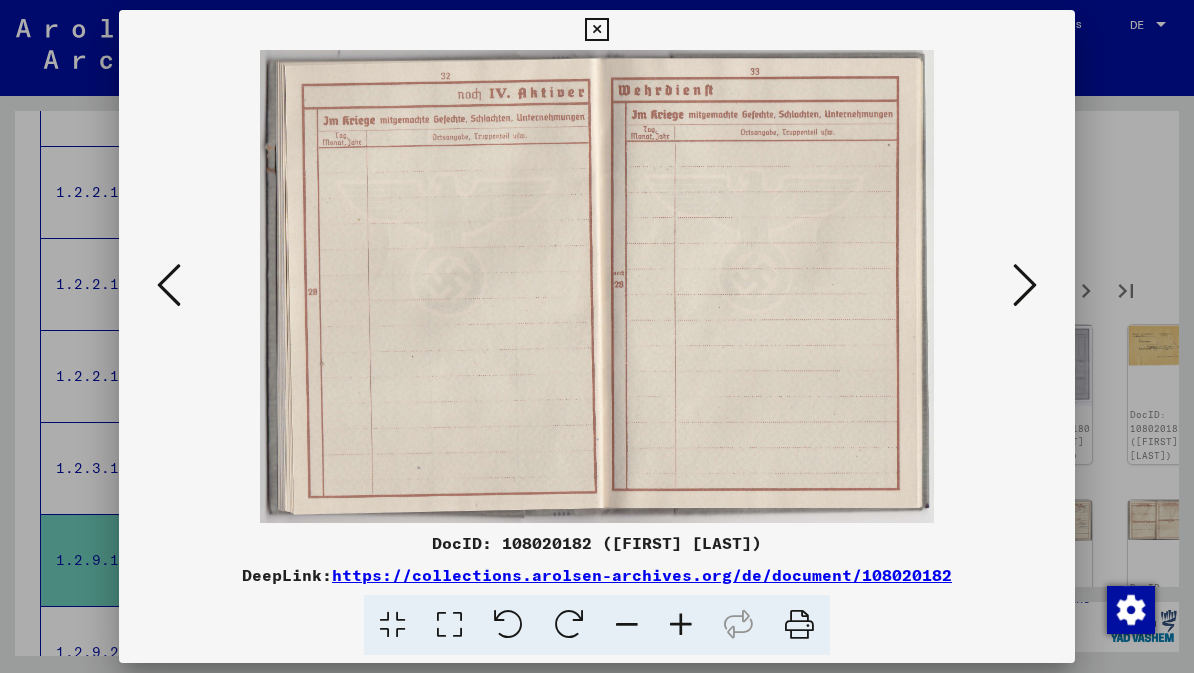 click at bounding box center [1025, 286] 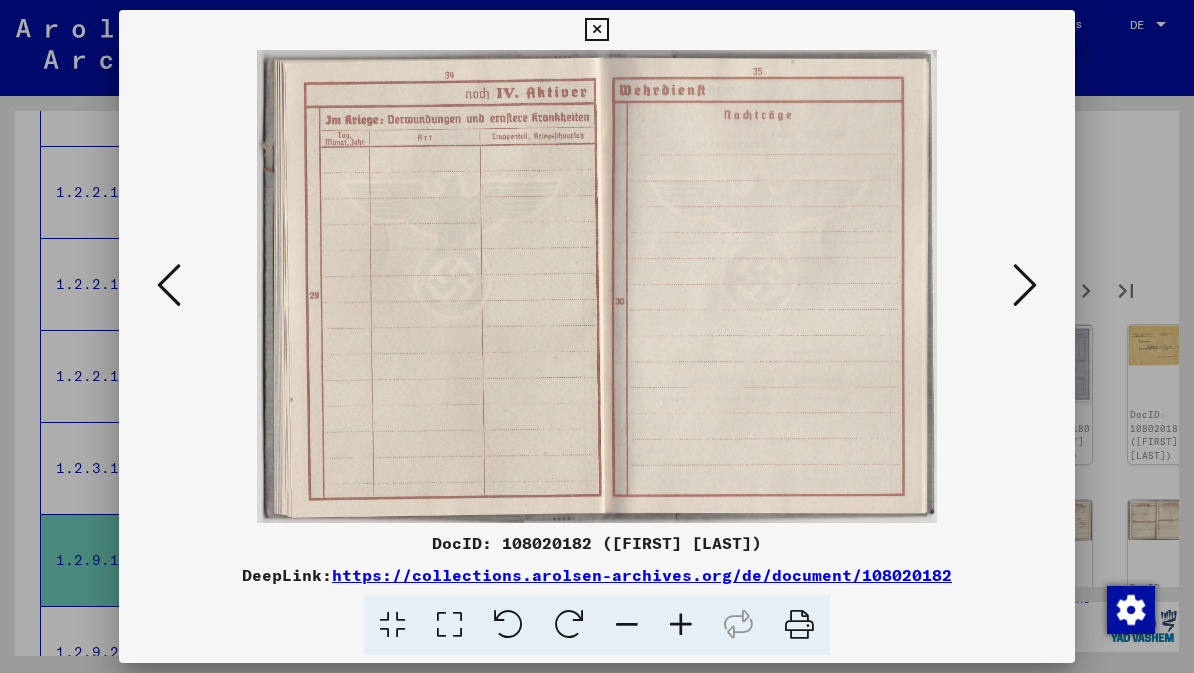click at bounding box center [1025, 285] 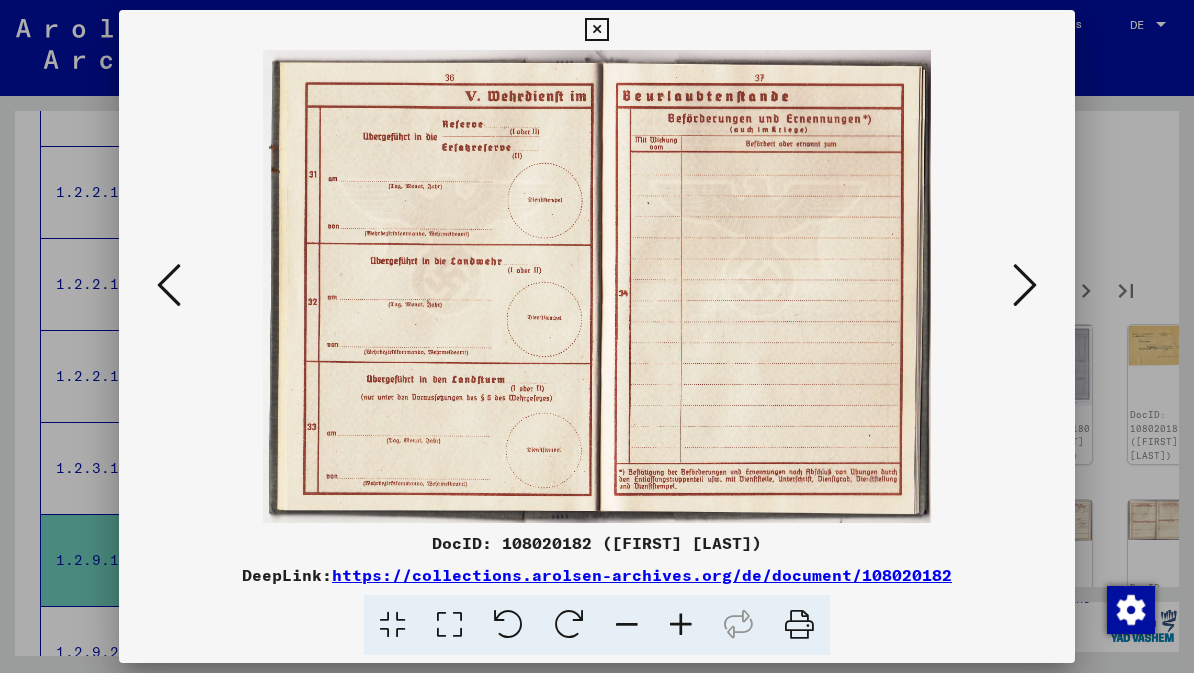 click at bounding box center (1025, 285) 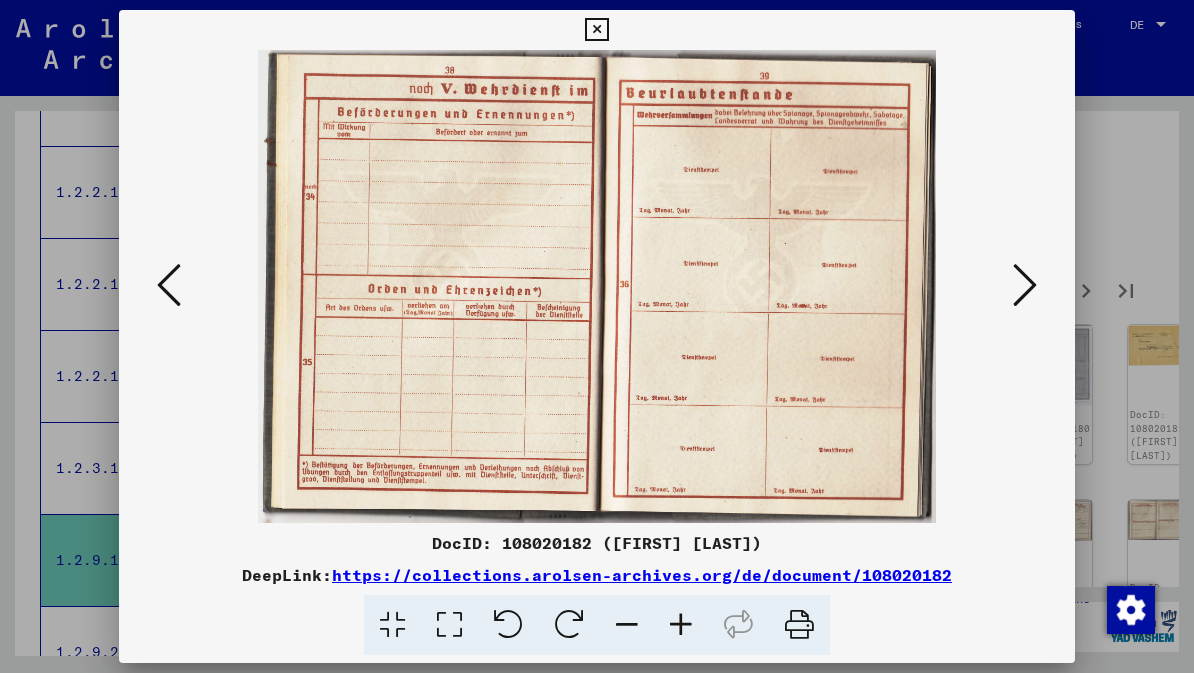 click at bounding box center [1025, 286] 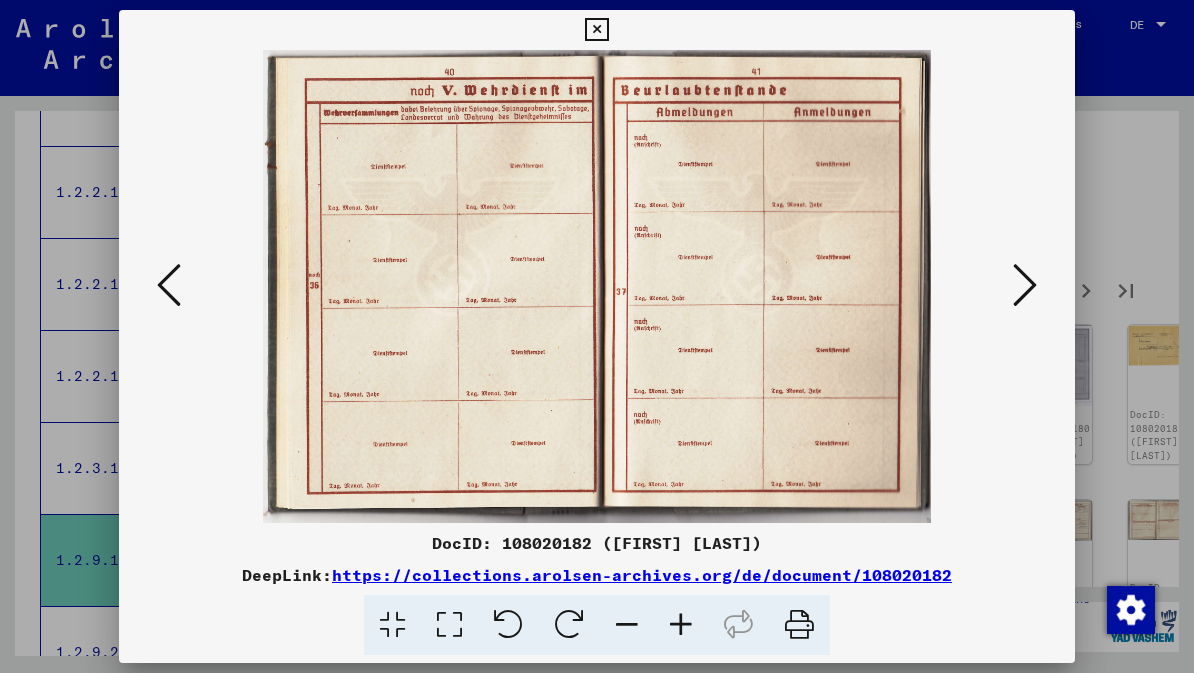 click at bounding box center (1025, 285) 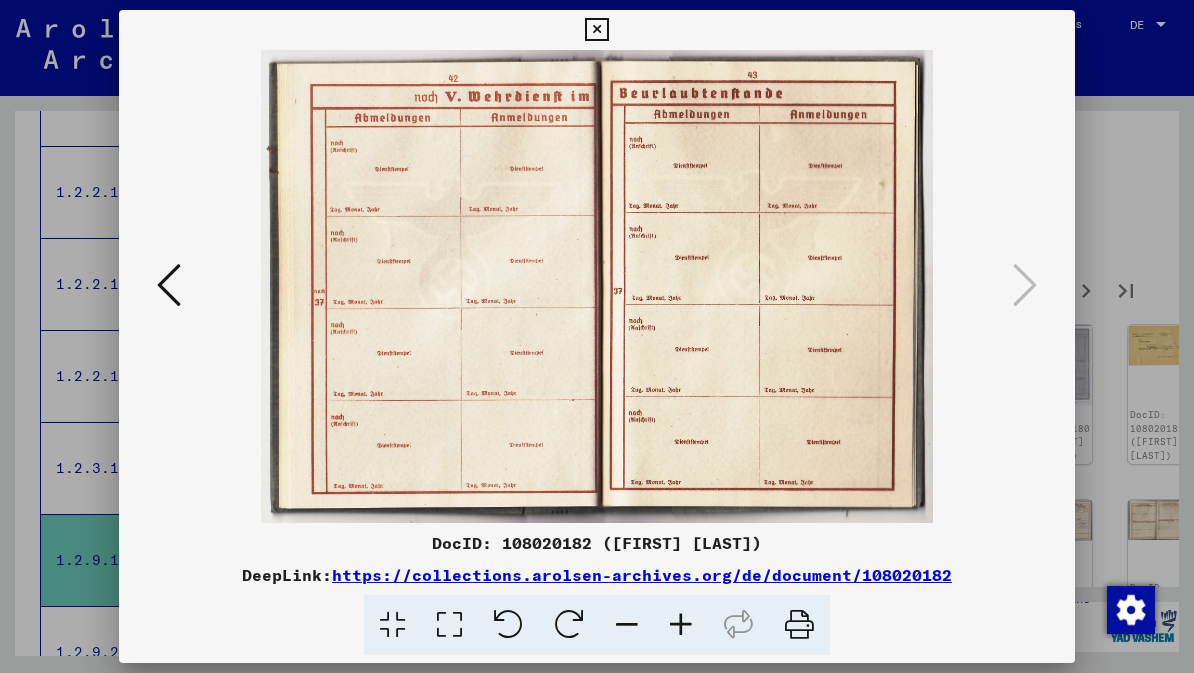 click at bounding box center [596, 30] 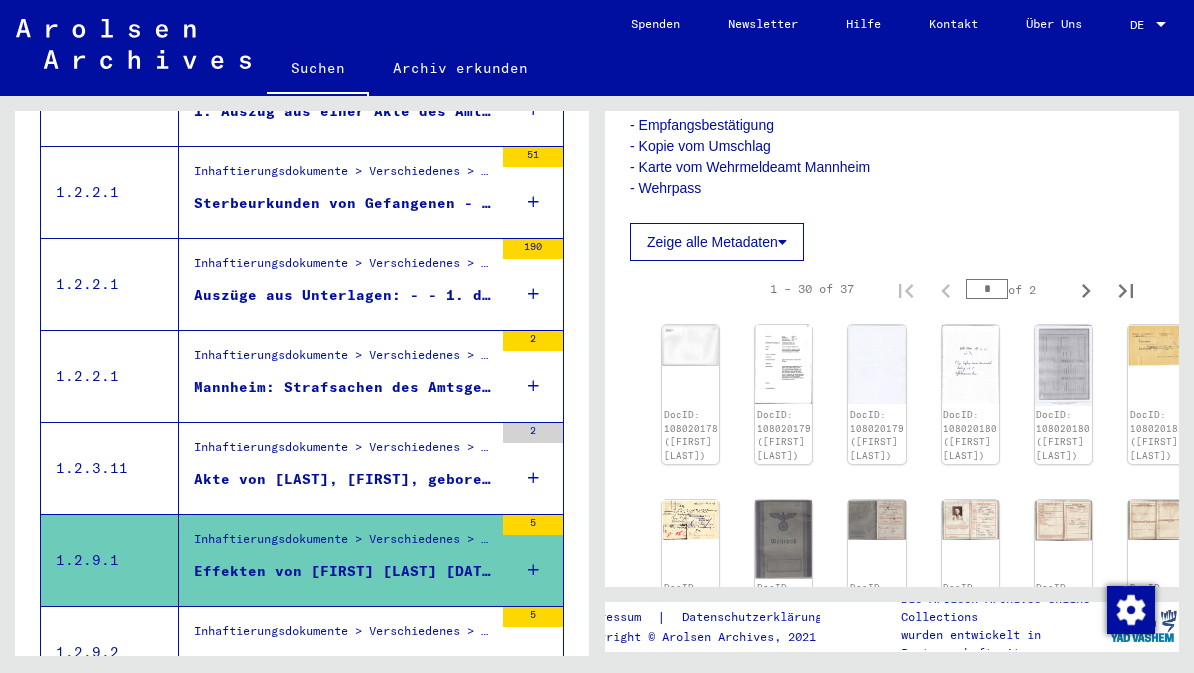 click on "Mannheim: Strafsachen des Amtsgerichts" at bounding box center [343, 387] 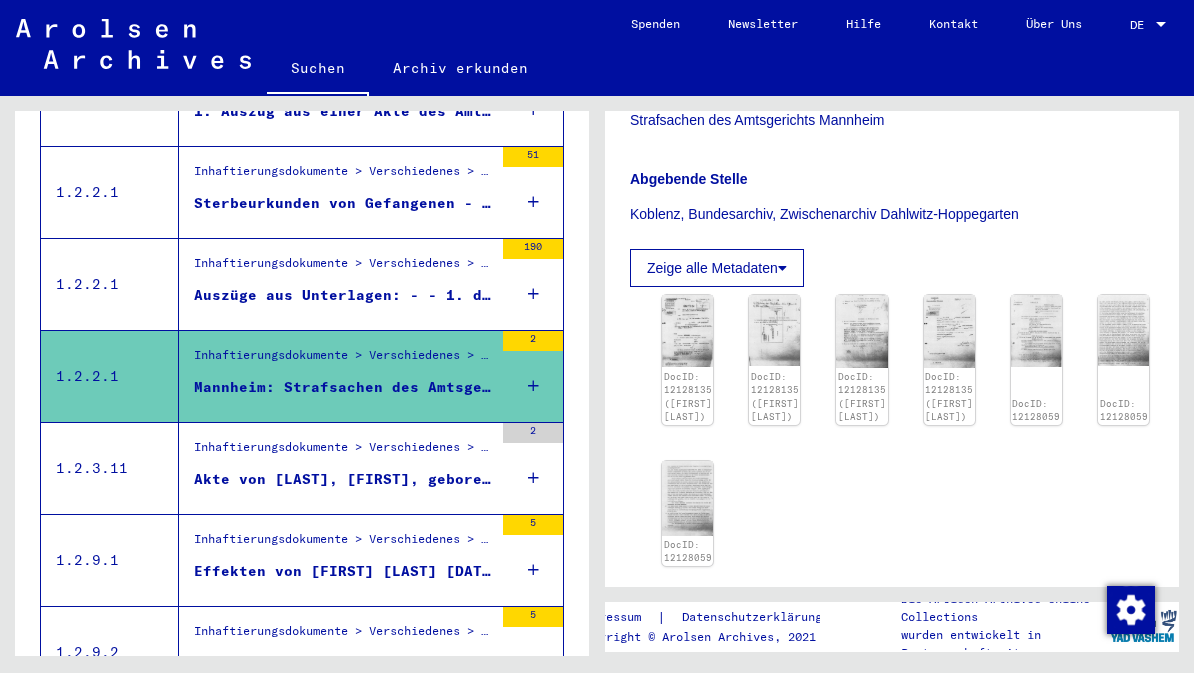 scroll, scrollTop: 380, scrollLeft: 0, axis: vertical 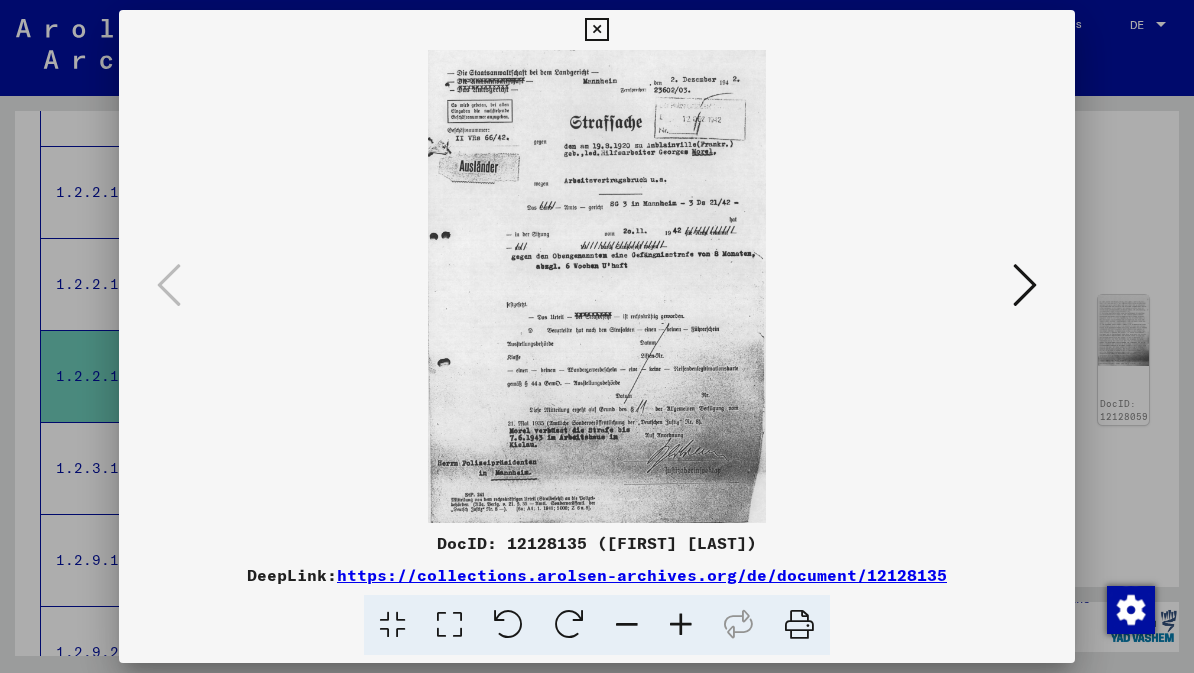 click at bounding box center (1025, 285) 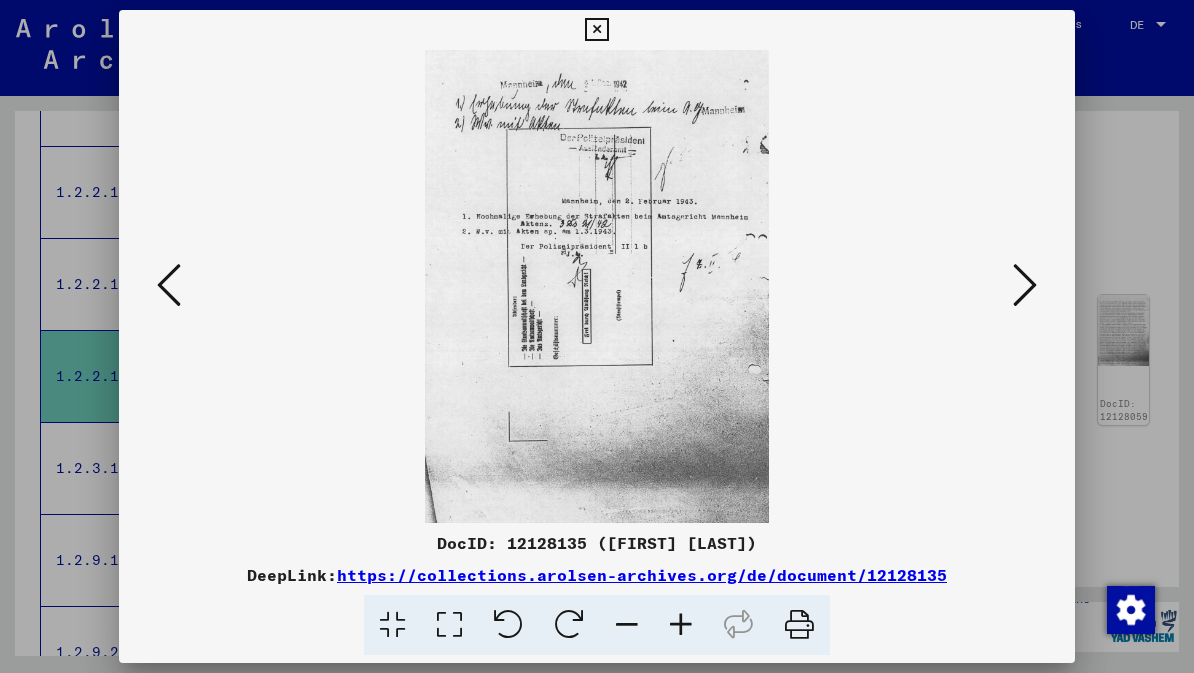 click at bounding box center [1025, 285] 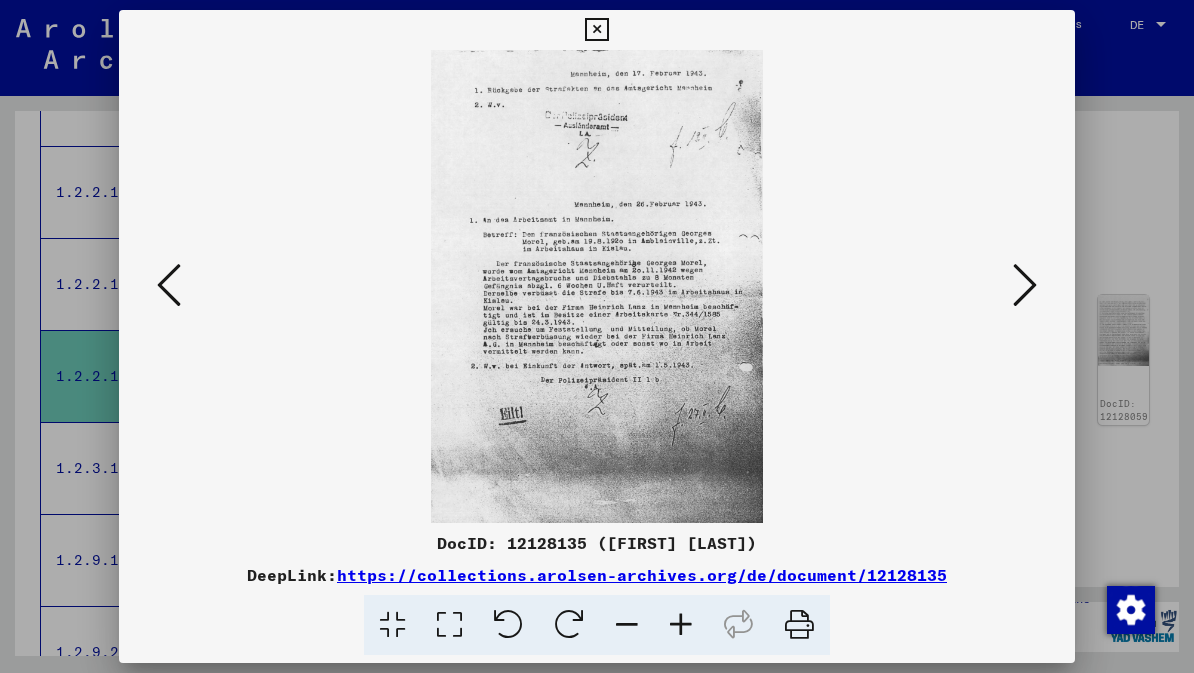 click at bounding box center [1025, 285] 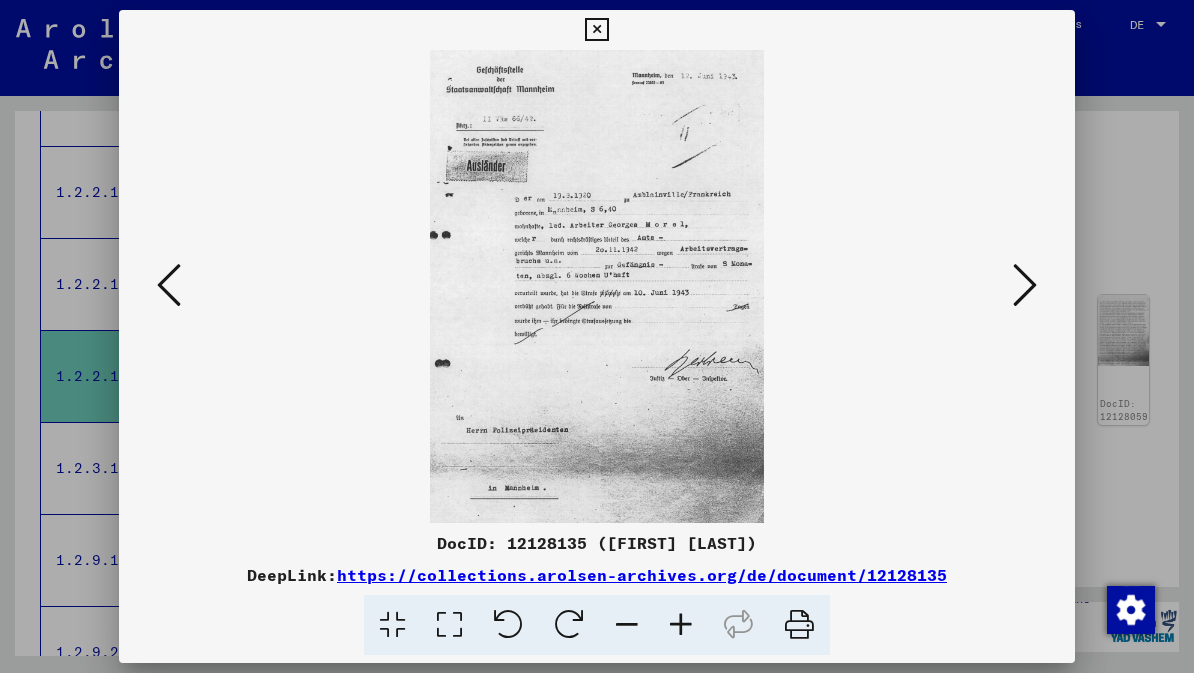 click at bounding box center [1025, 285] 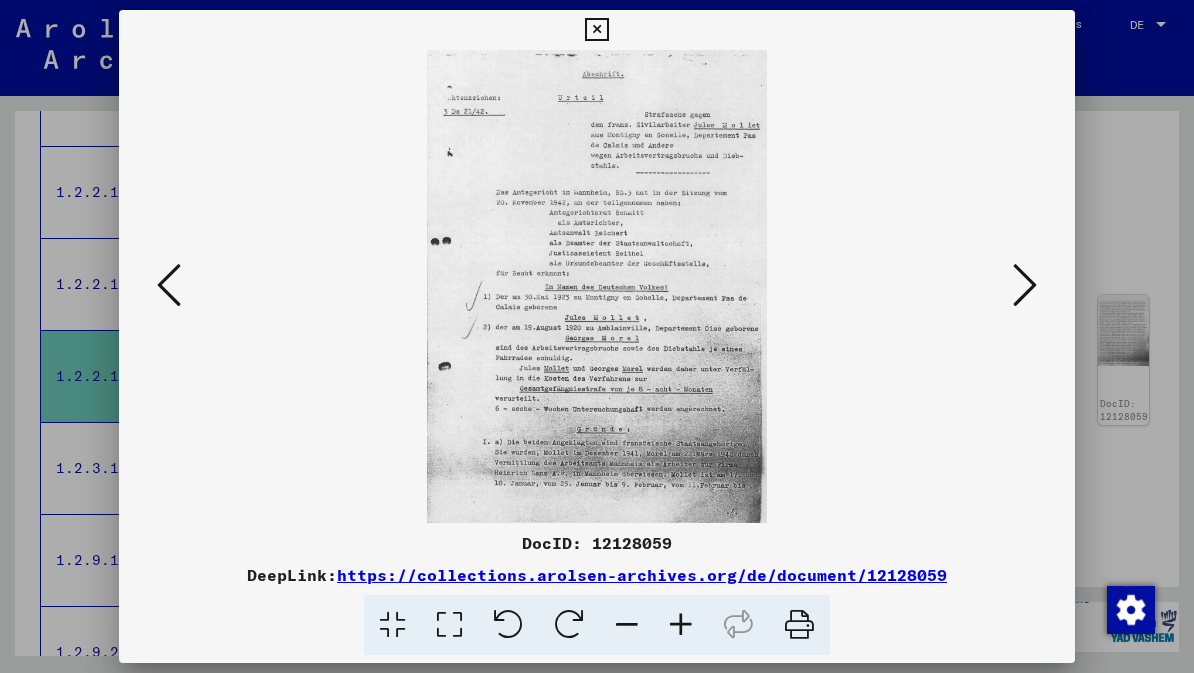 click at bounding box center [1025, 285] 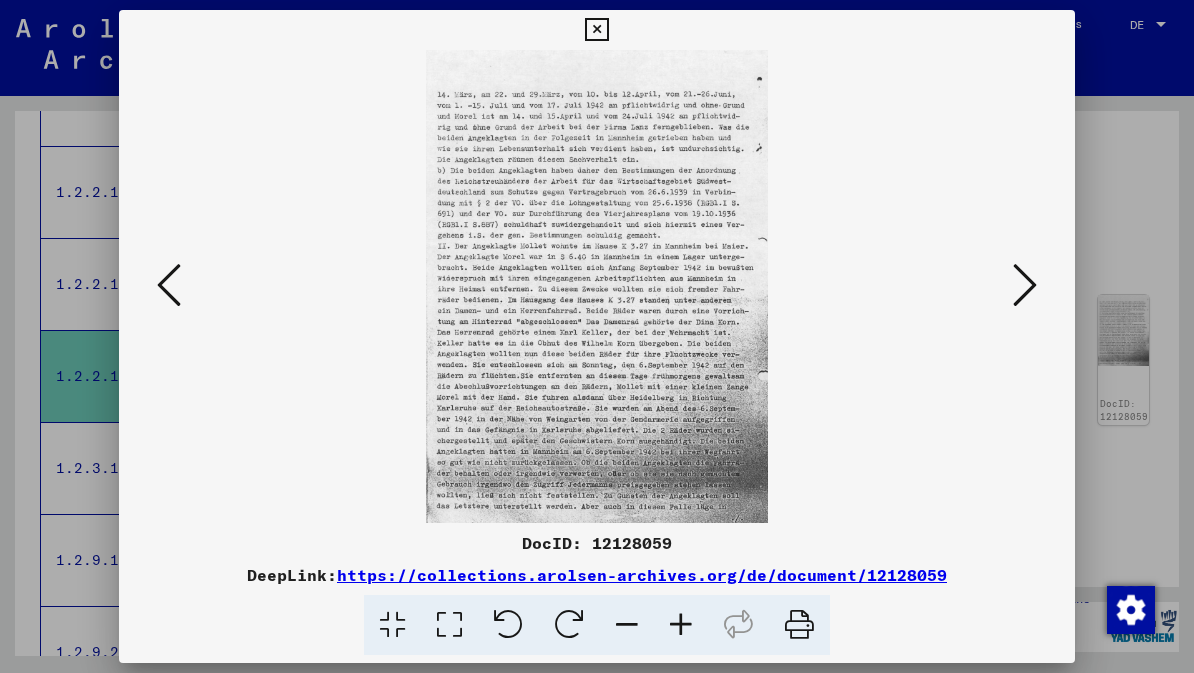 click at bounding box center [1025, 285] 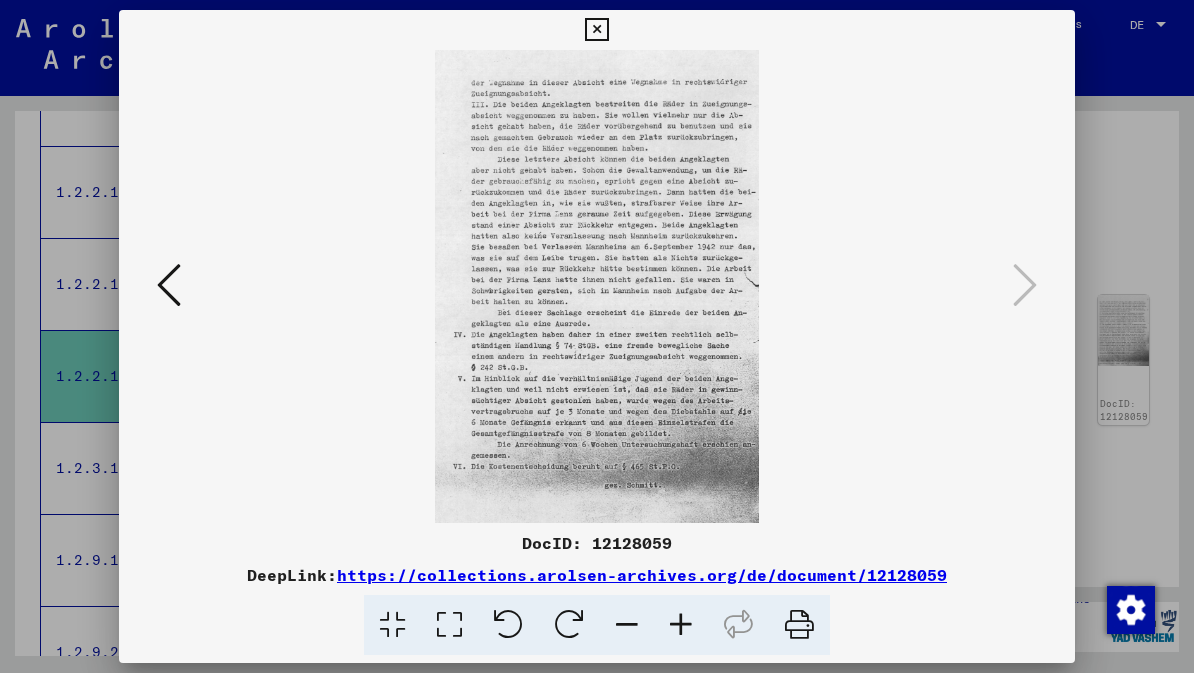 click at bounding box center (596, 30) 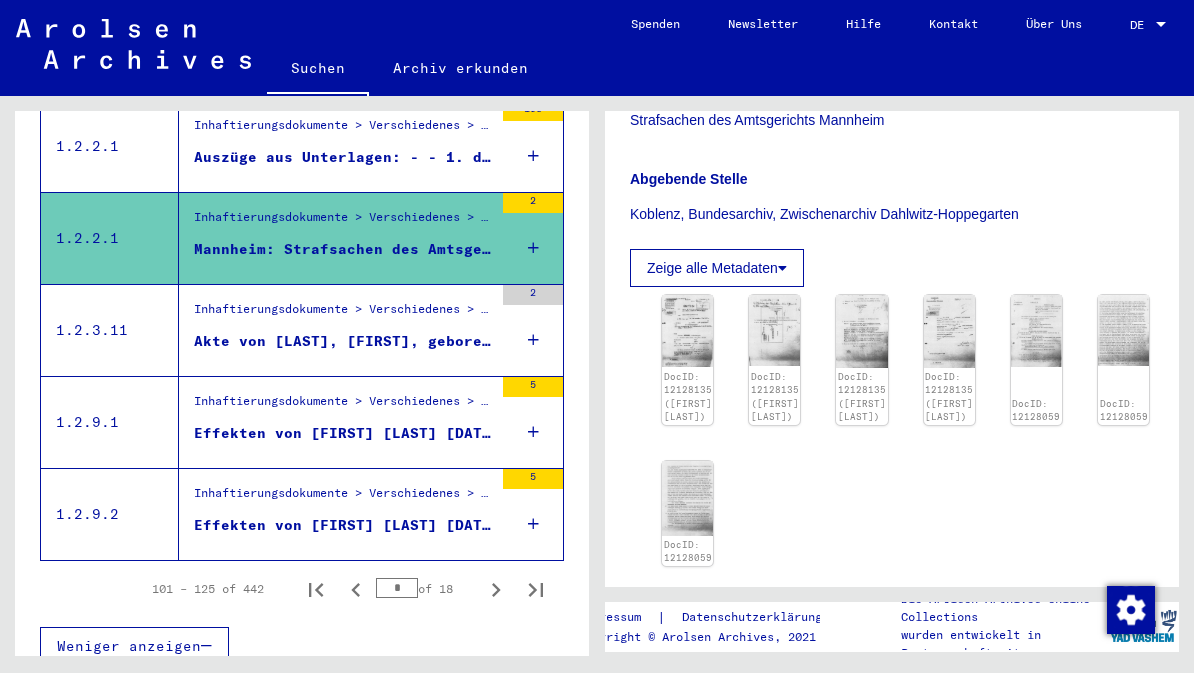 scroll, scrollTop: 2261, scrollLeft: 0, axis: vertical 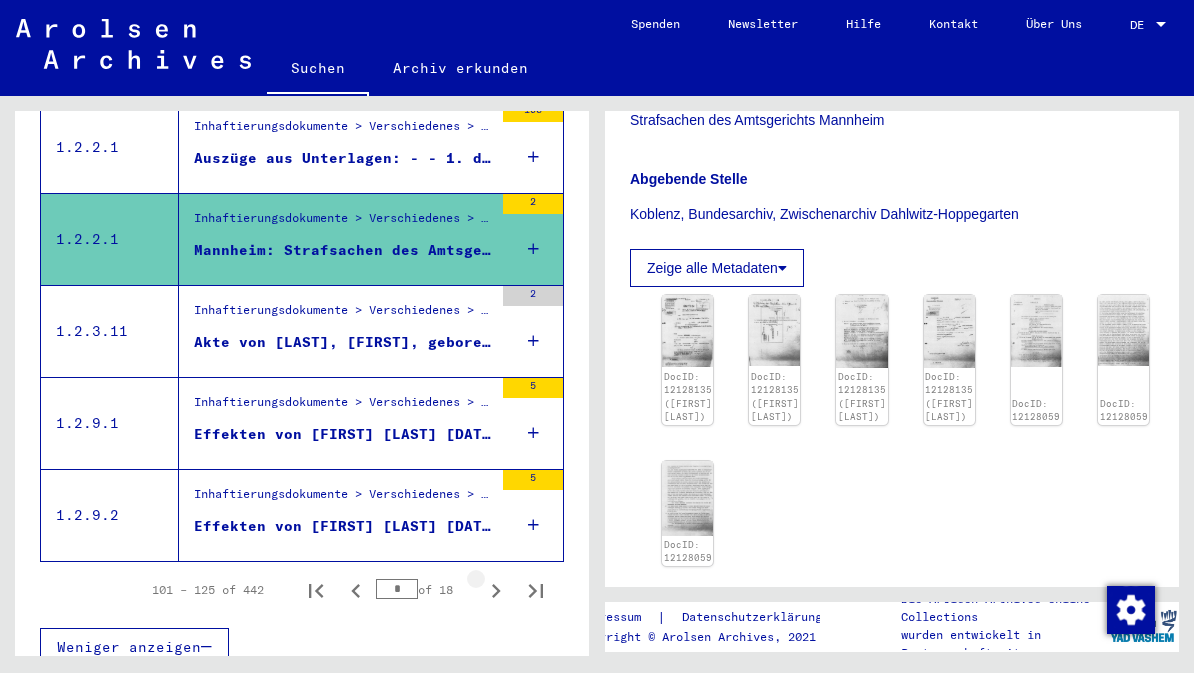 click 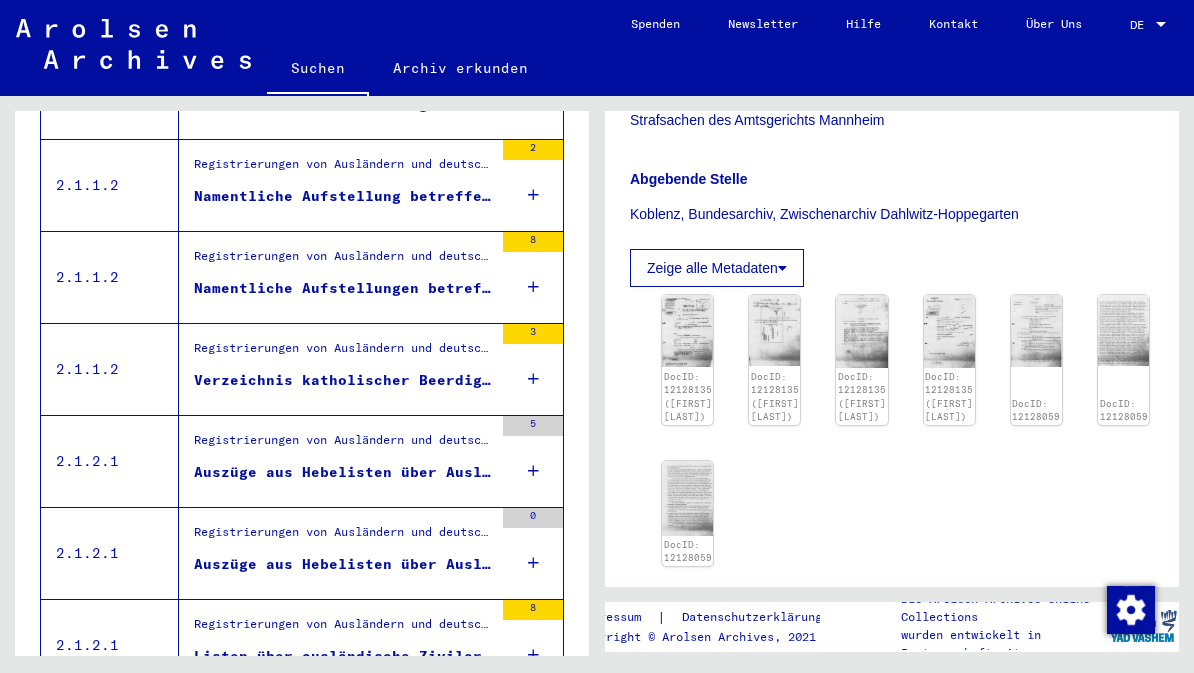 scroll, scrollTop: 2040, scrollLeft: 0, axis: vertical 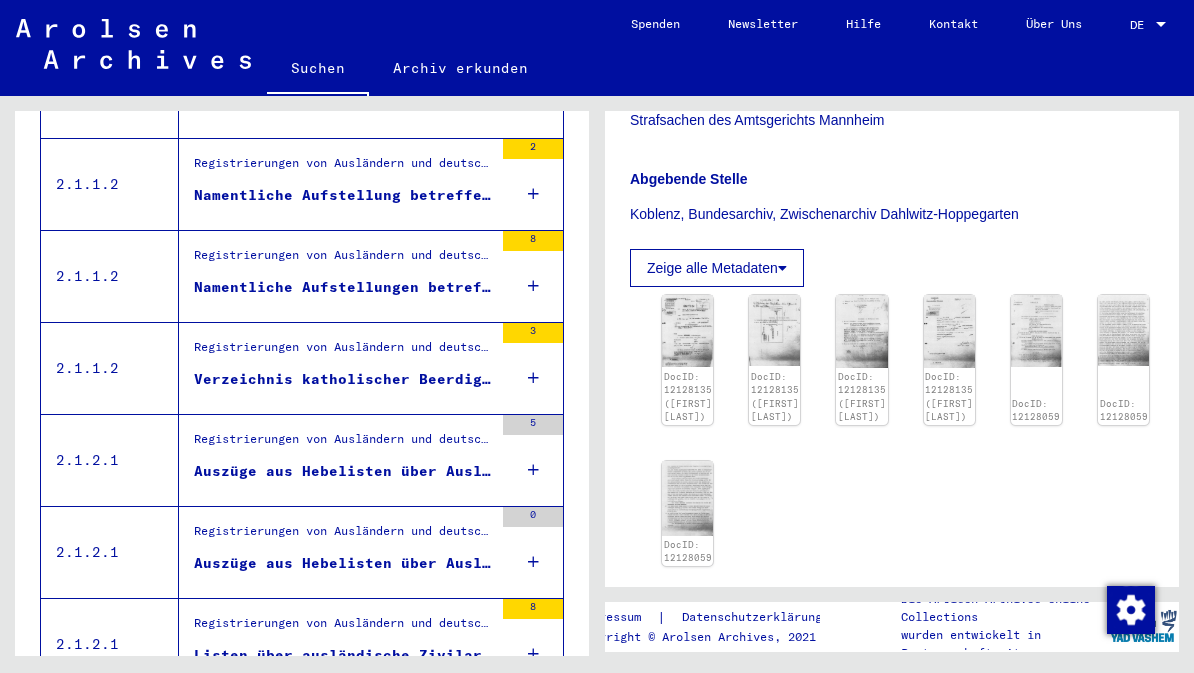click on "Verzeichnis katholischer Beerdigungen von Ausländern (Auszug aus dem Totenbuch der Oberen Pfarrei in Mannheim, betreffend verstorbene ausländische Arbeitskräfte) 1940 - 1945" at bounding box center (343, 379) 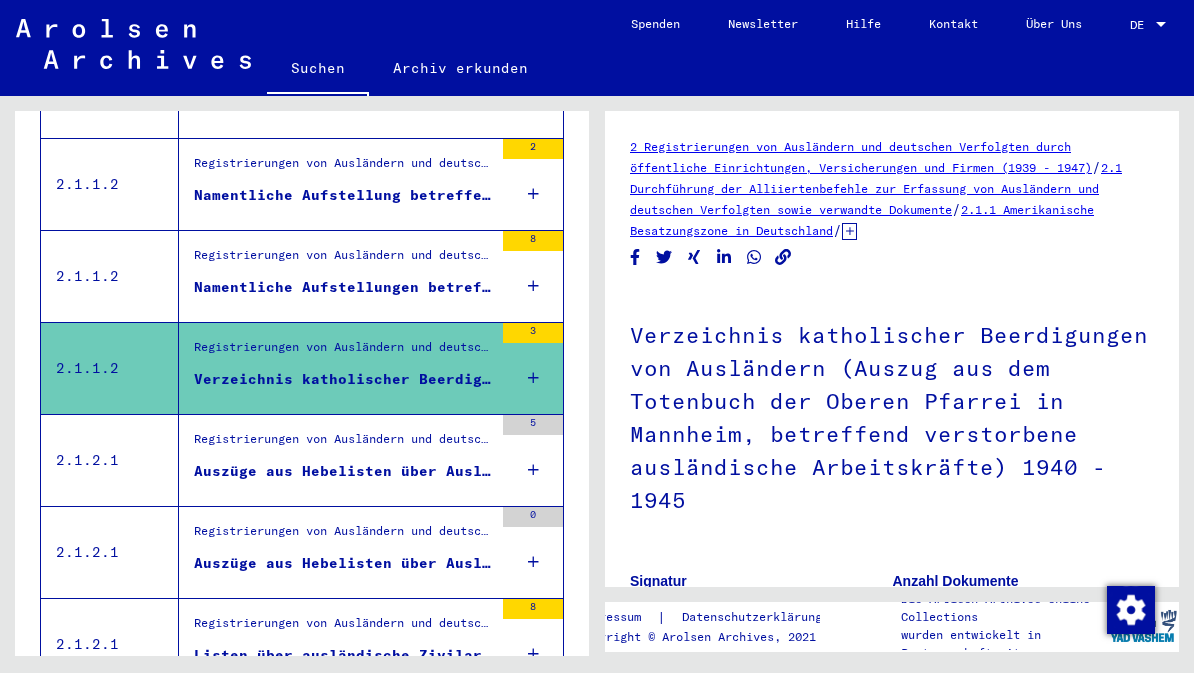 scroll, scrollTop: 0, scrollLeft: 0, axis: both 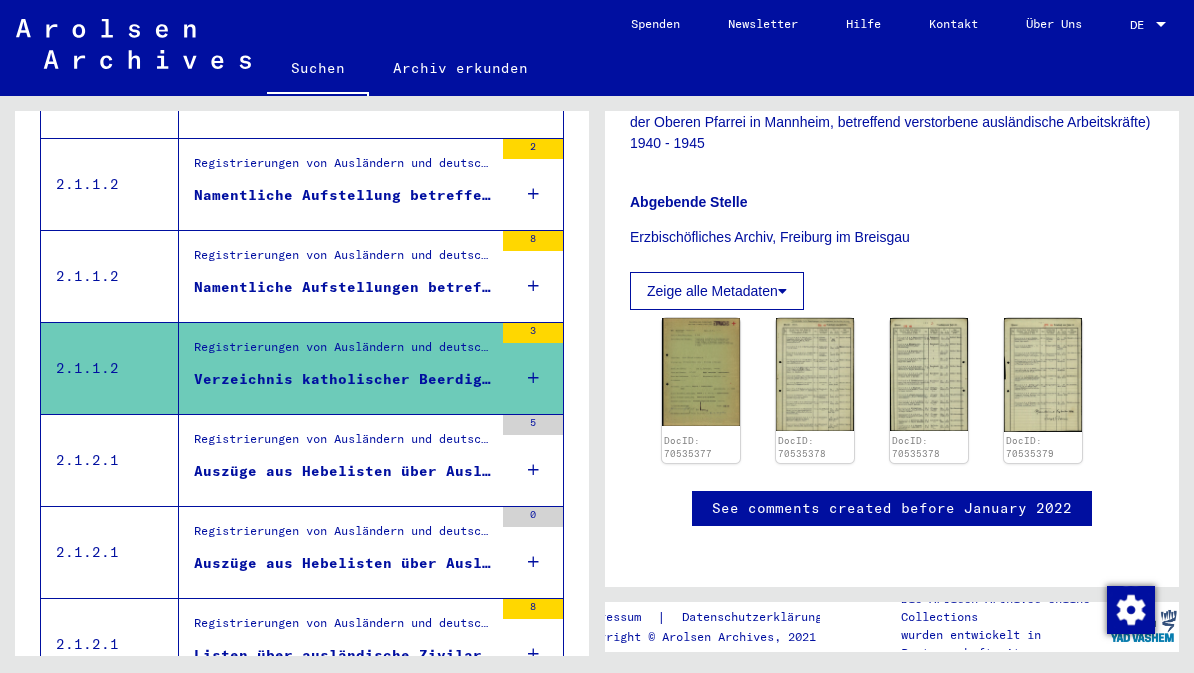 click 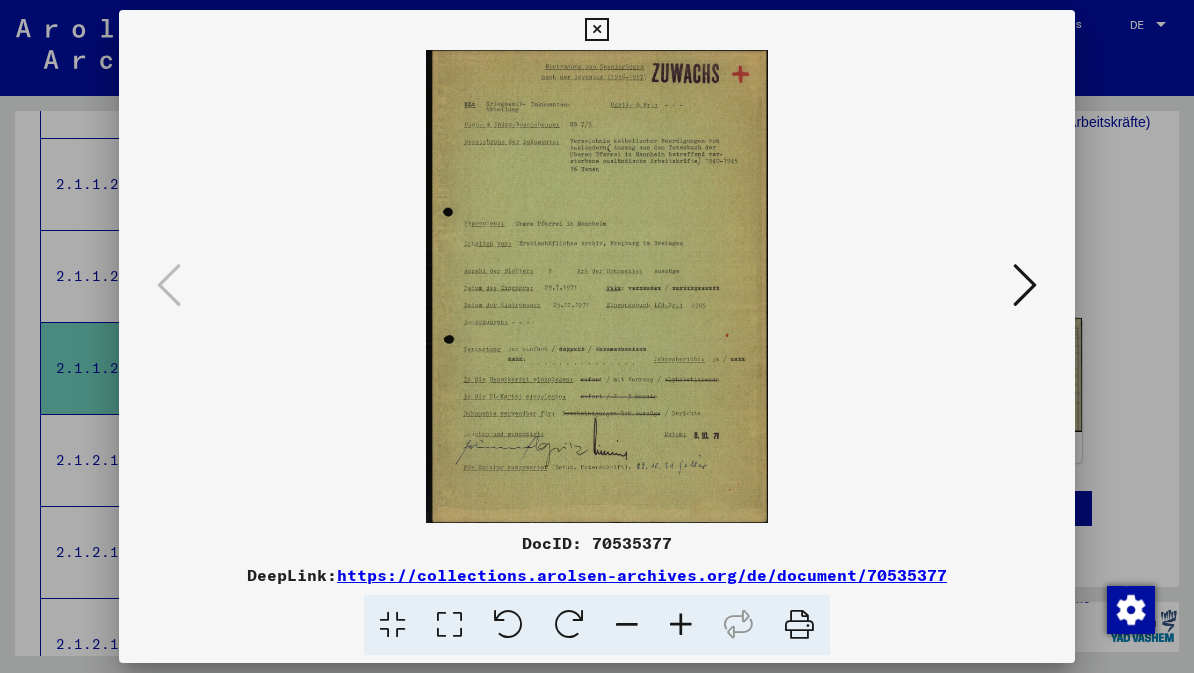click at bounding box center [1025, 285] 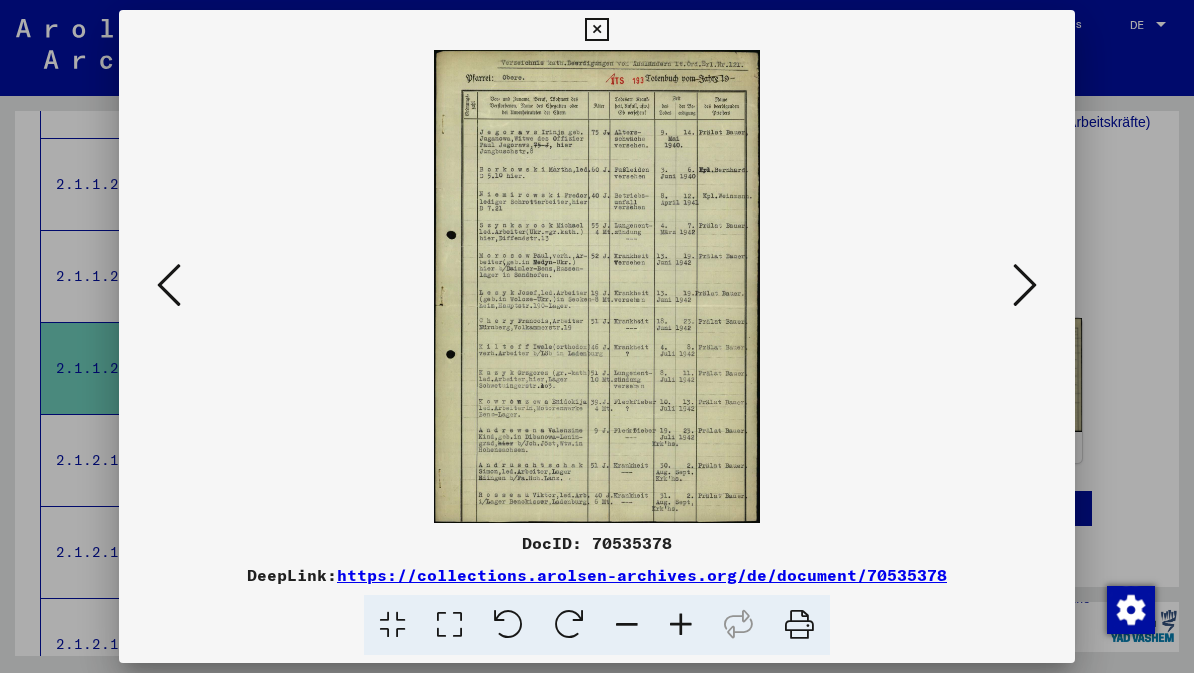 click at bounding box center (1025, 285) 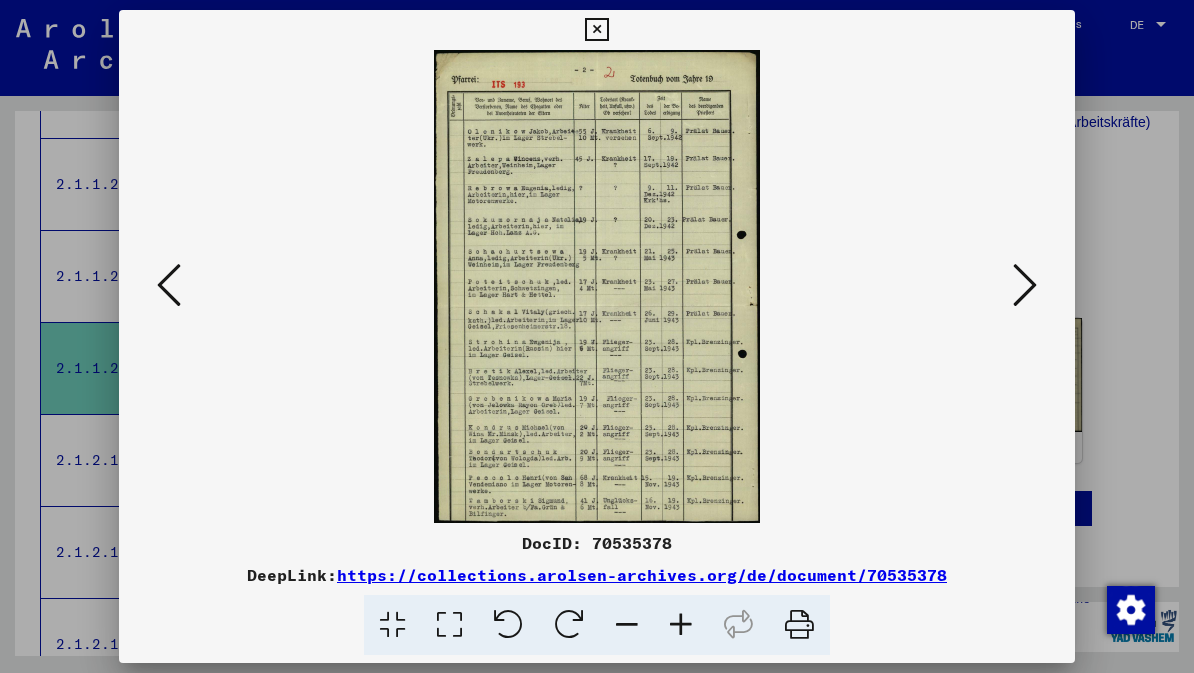 click at bounding box center [1025, 286] 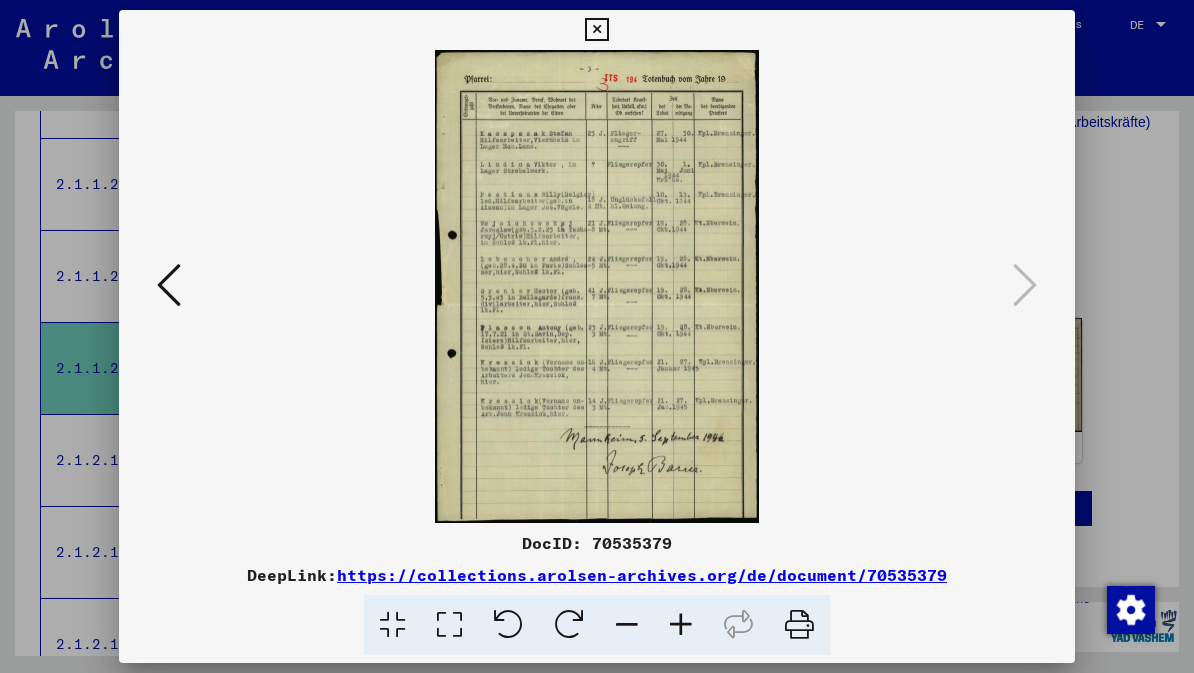 click at bounding box center [596, 30] 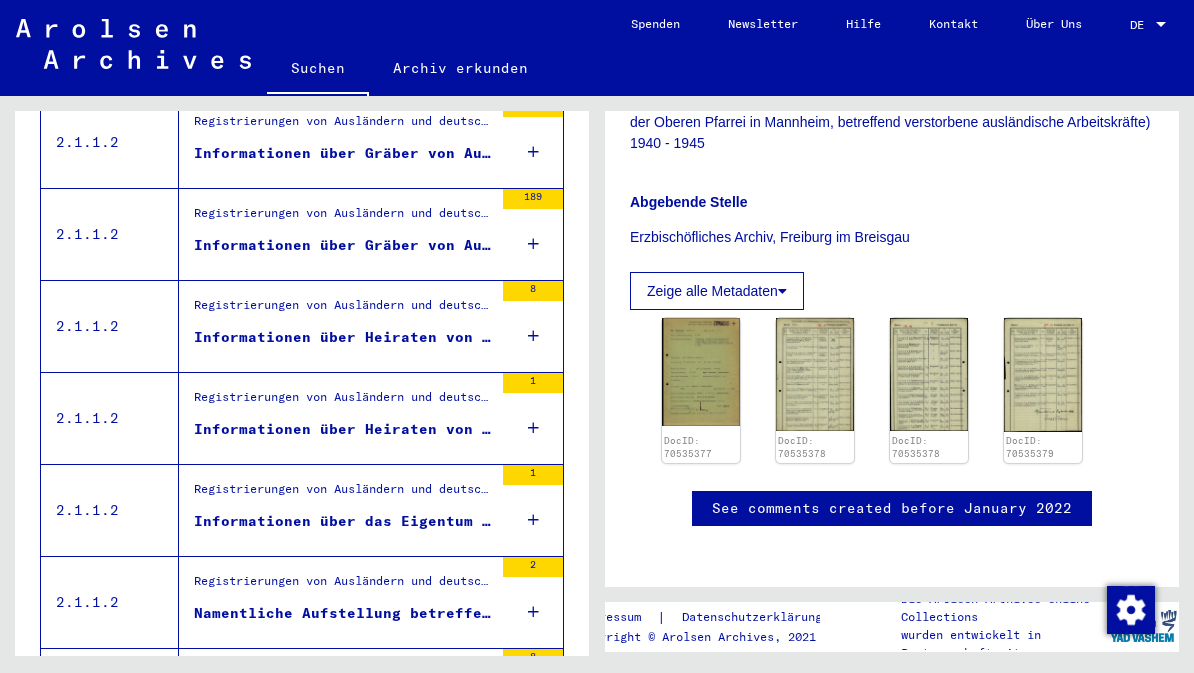 scroll, scrollTop: 1621, scrollLeft: 0, axis: vertical 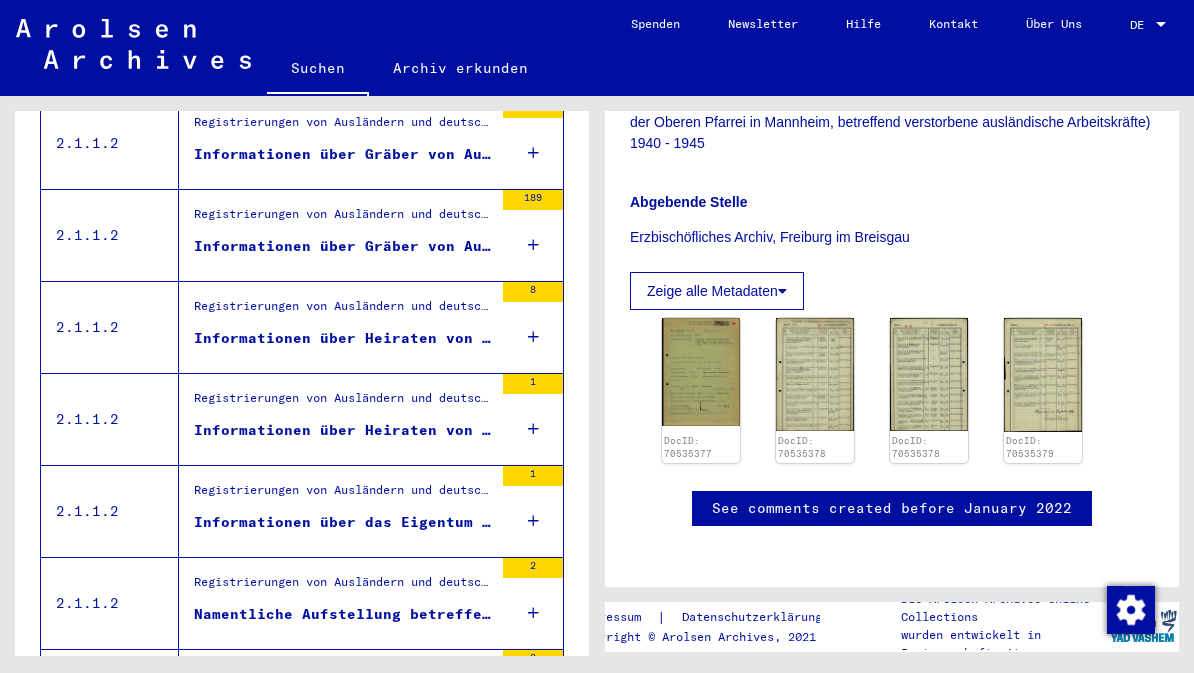 click on "Informationen über das Eigentum von Ausländern sowie von deutschen Juden im Kreis Mannheim (SK)" at bounding box center (343, 522) 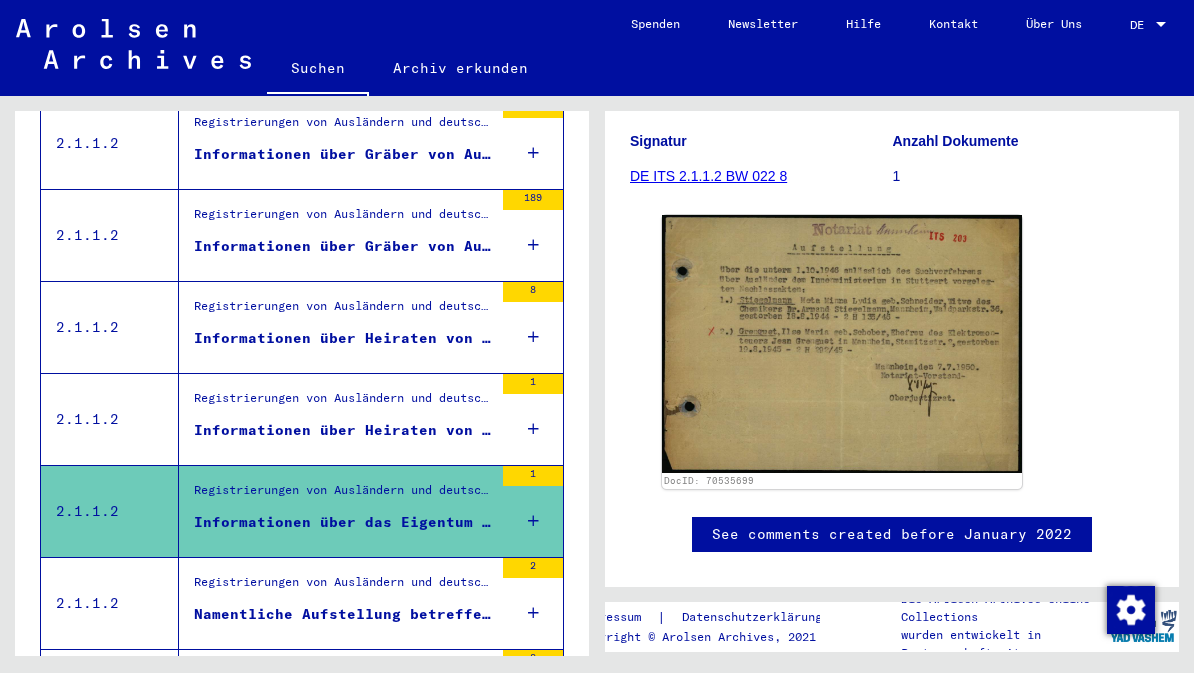 scroll, scrollTop: 343, scrollLeft: 0, axis: vertical 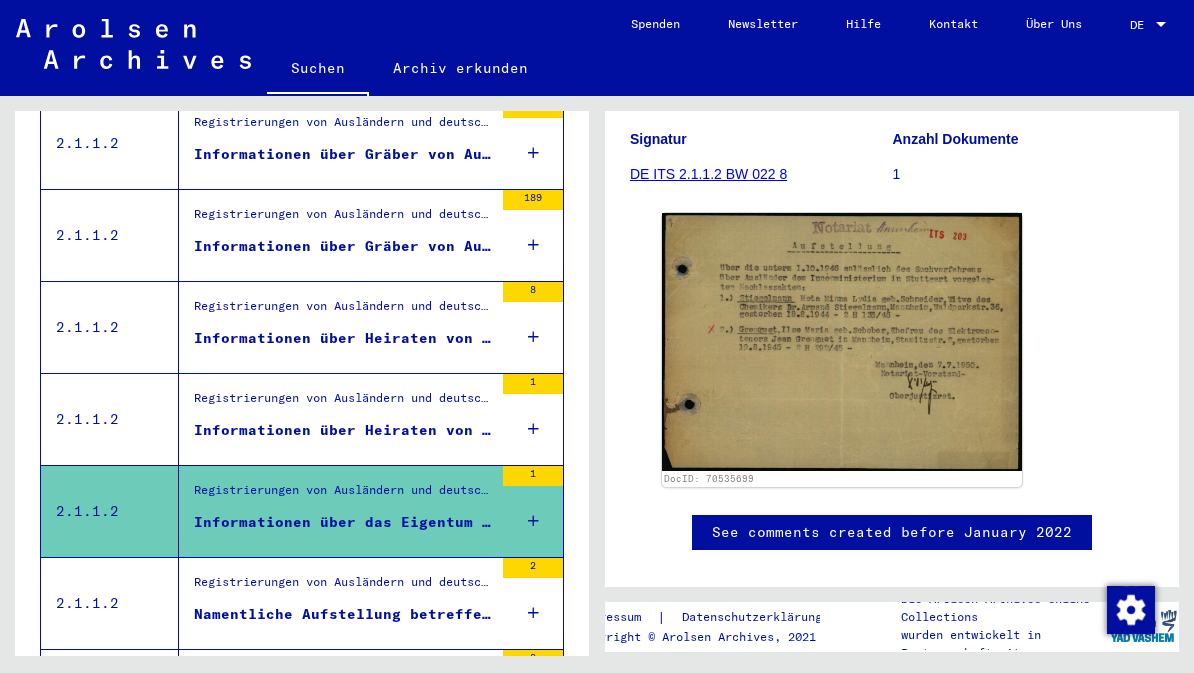 click 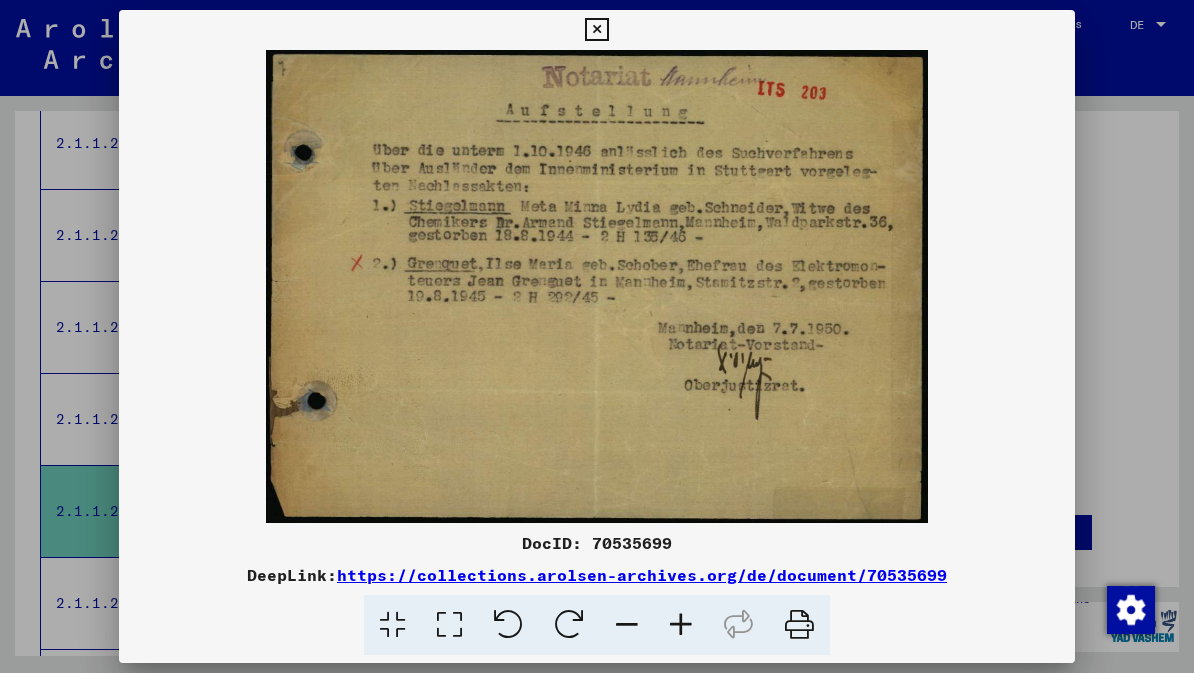 click at bounding box center (596, 30) 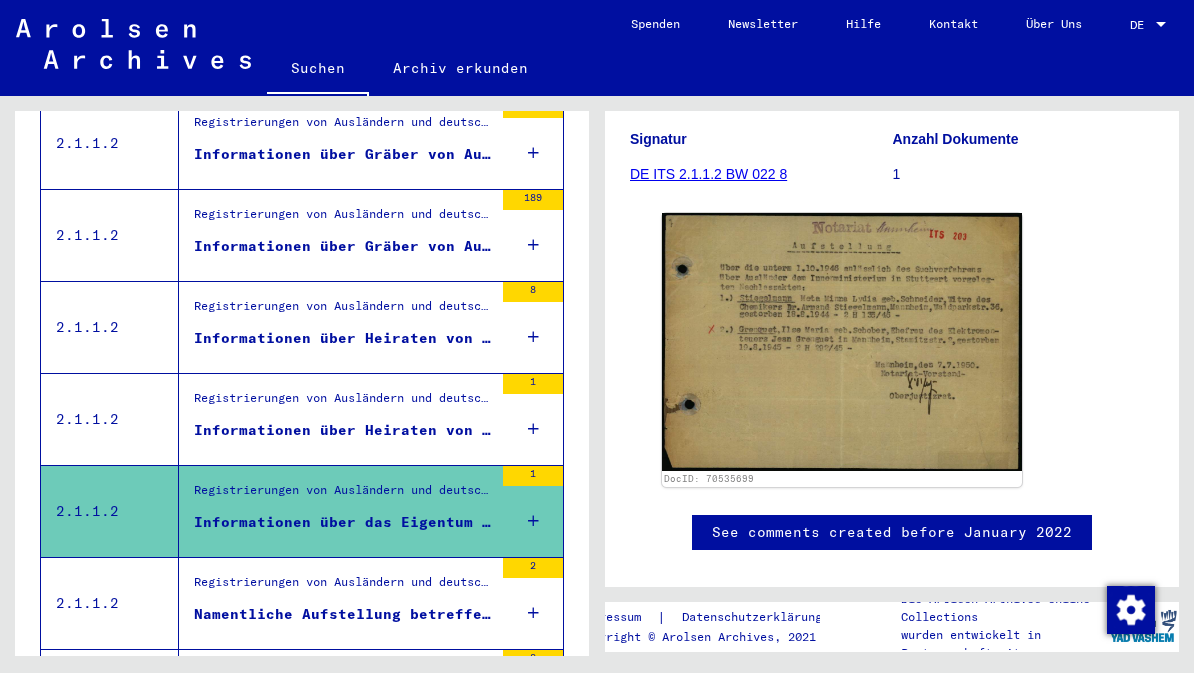 click on "Informationen über Heiraten von Ausländern im Kreis Mannheim (SK)" at bounding box center [343, 430] 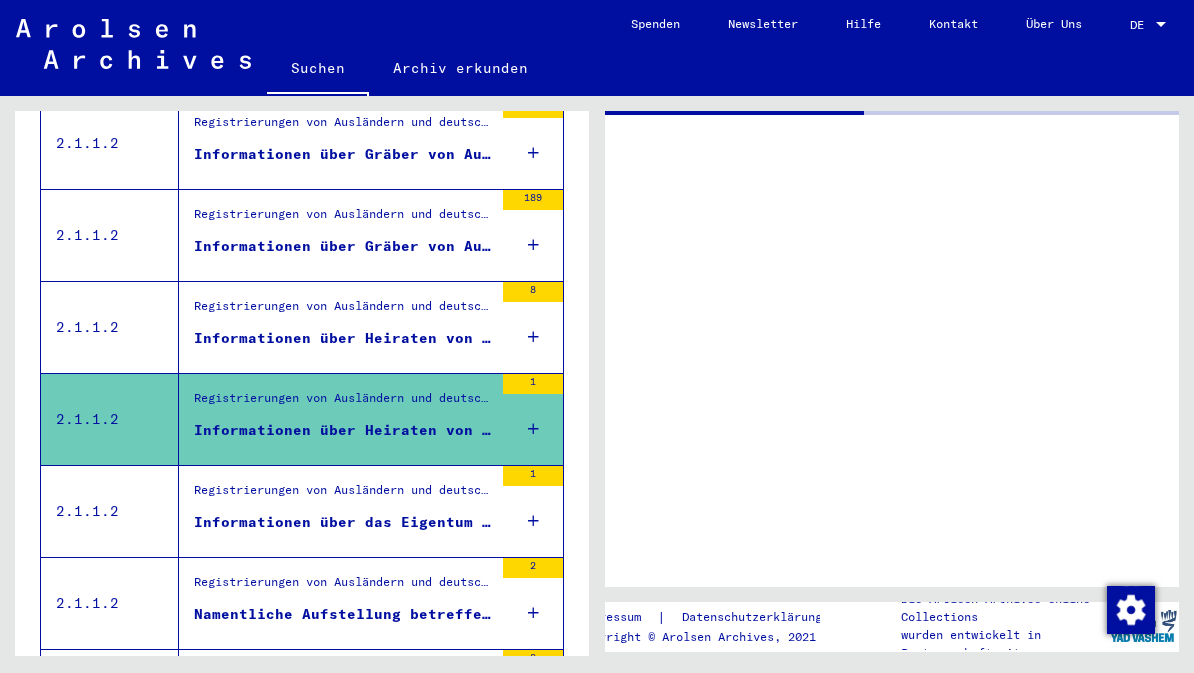 scroll, scrollTop: 0, scrollLeft: 0, axis: both 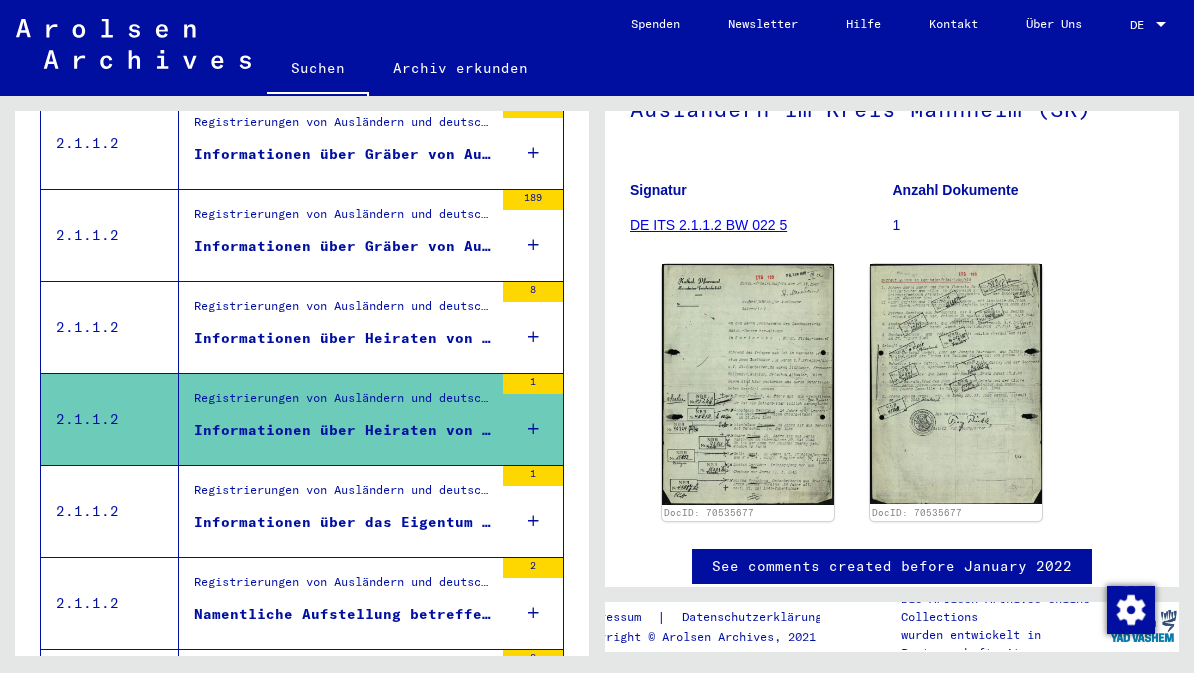 click 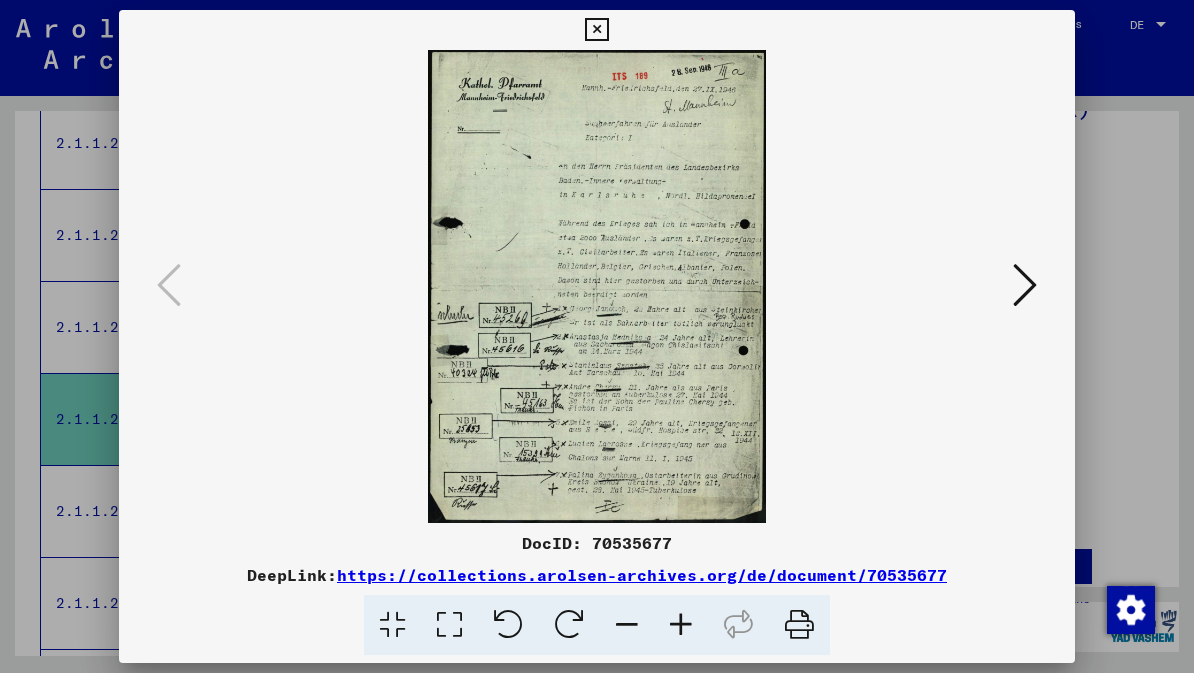 click at bounding box center [1025, 285] 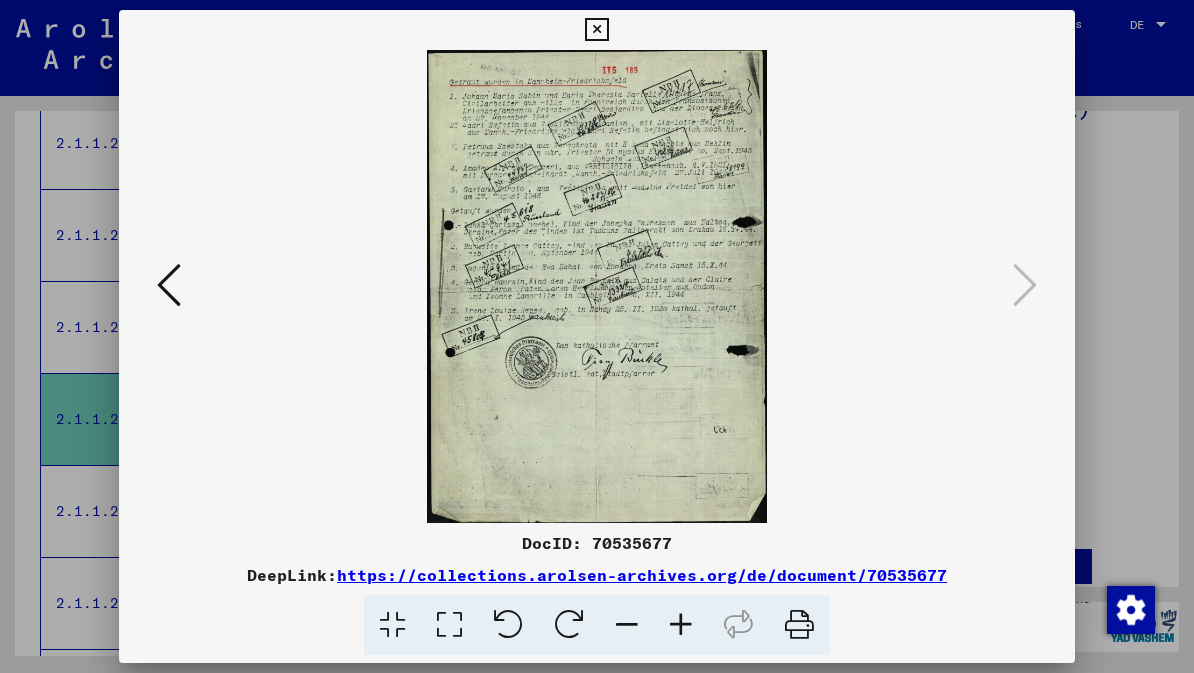 click at bounding box center (596, 30) 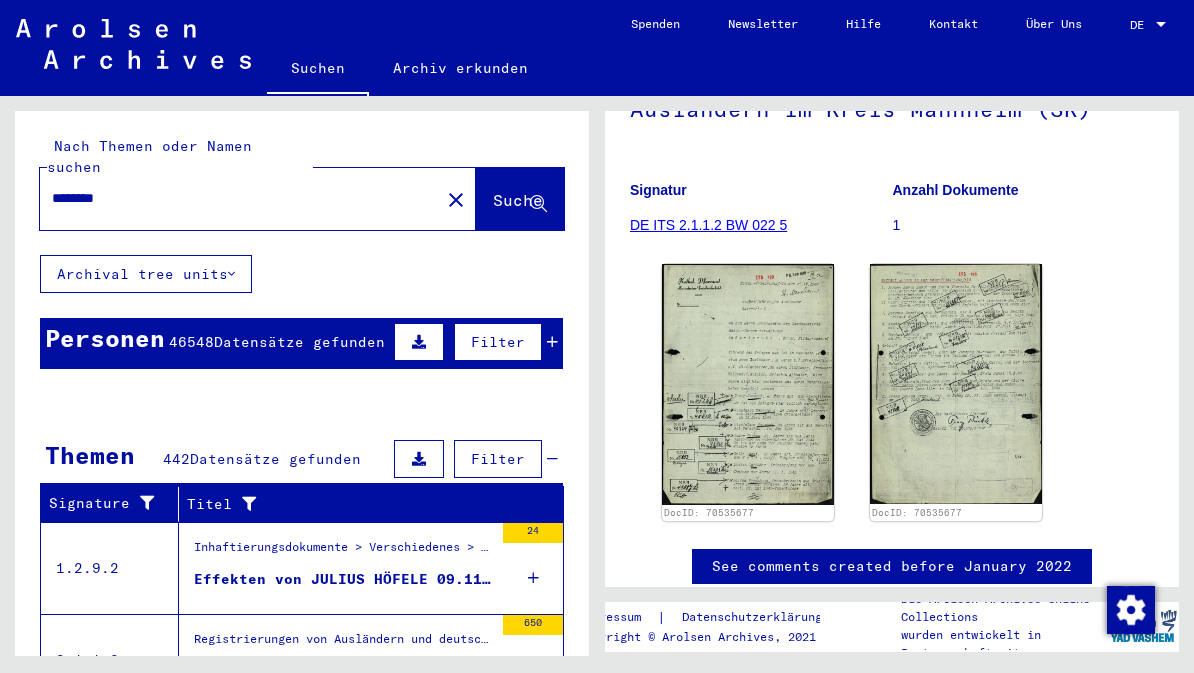 scroll, scrollTop: 0, scrollLeft: 0, axis: both 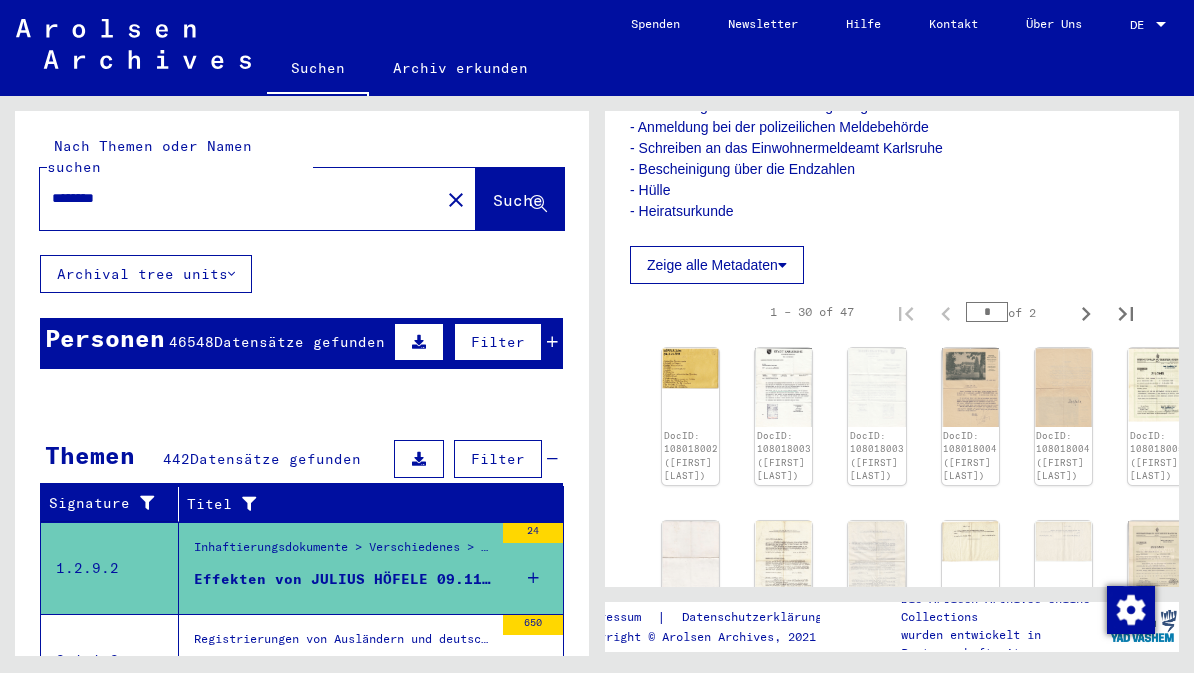 click on "DocID: 108018002 ([FIRST] [LAST])" 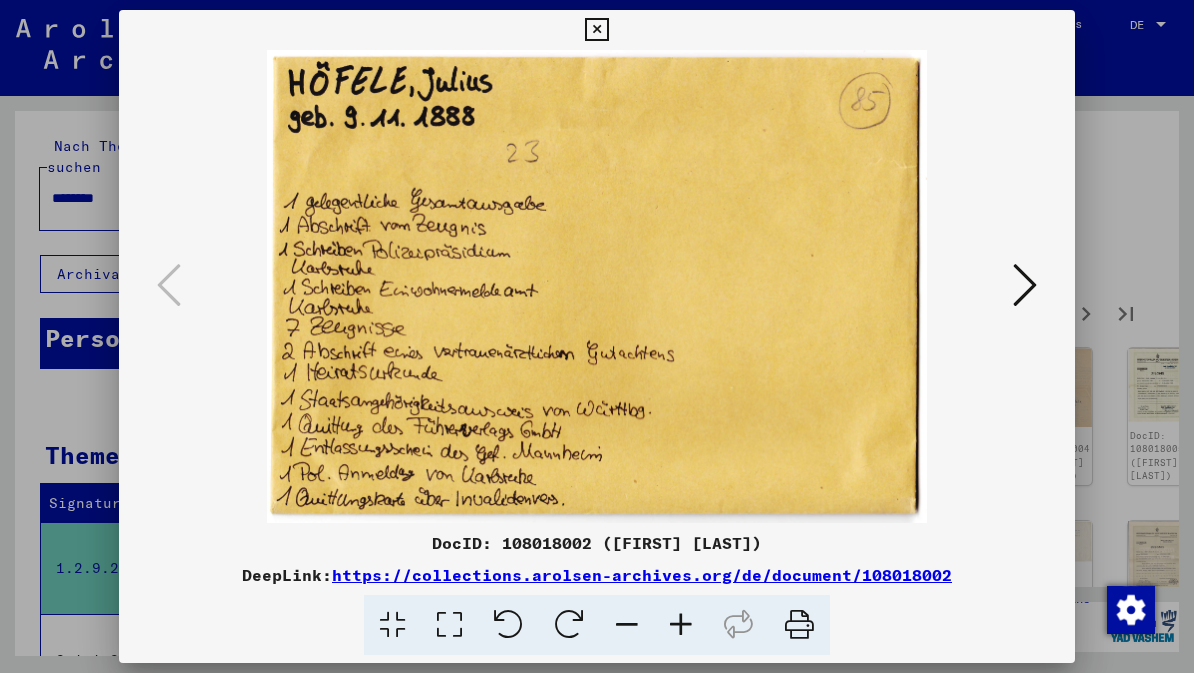 click at bounding box center (1025, 286) 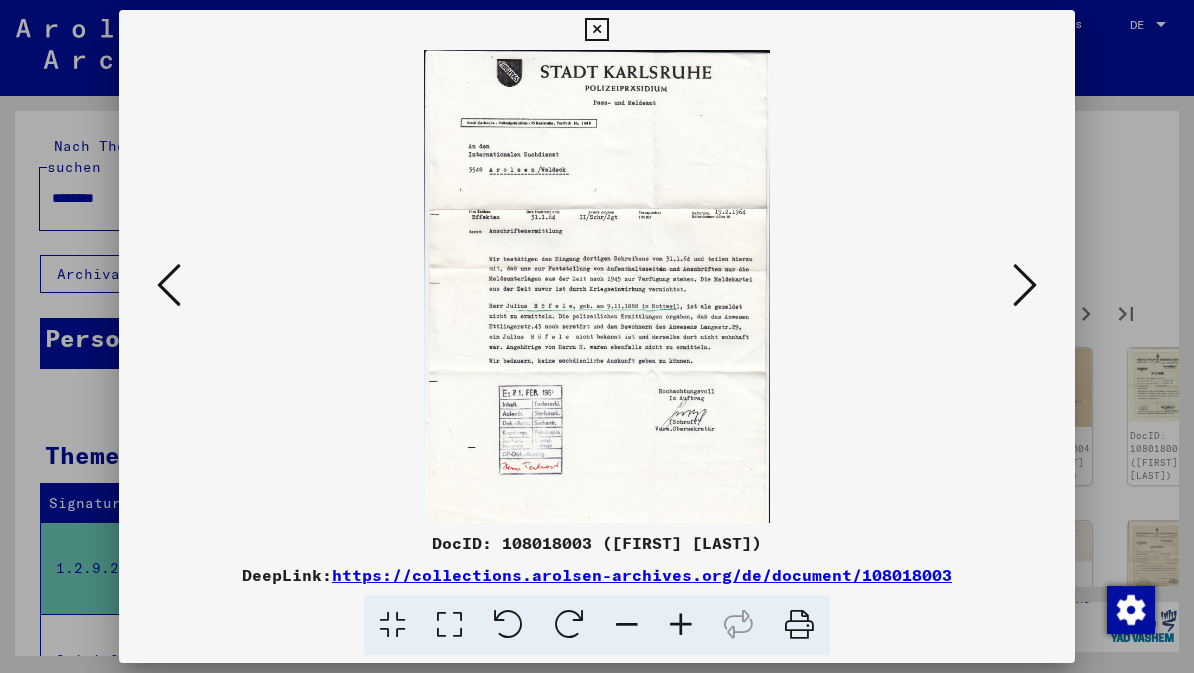 click at bounding box center (1025, 285) 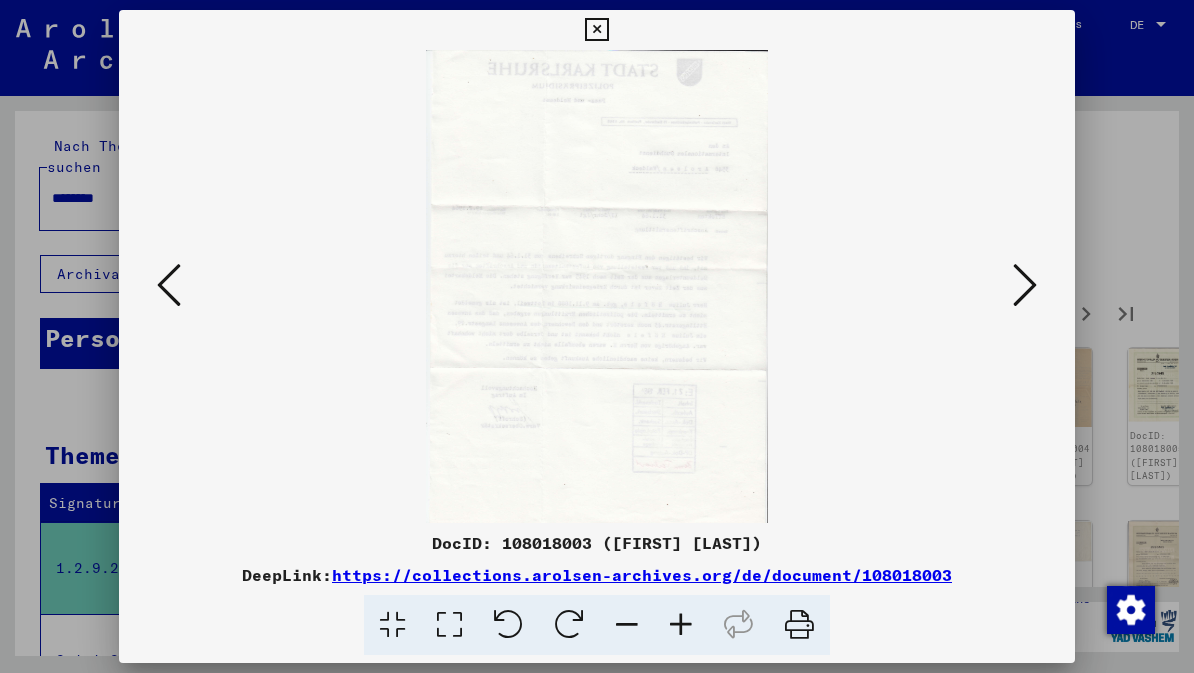 click at bounding box center (1025, 285) 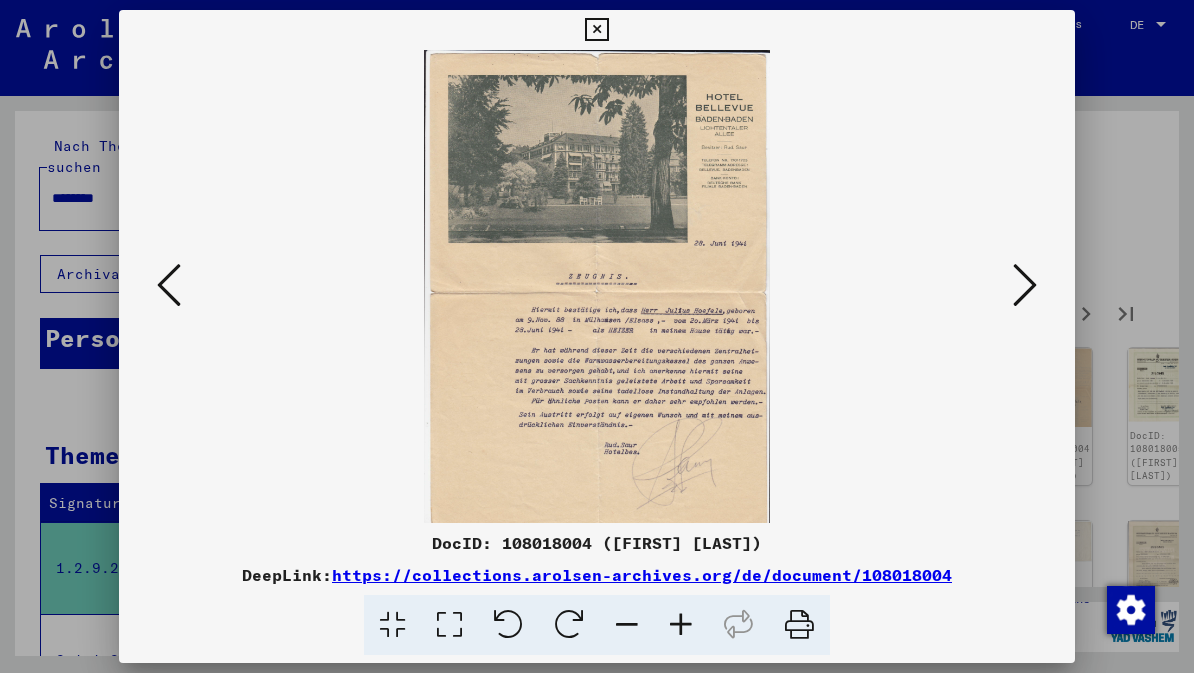 click at bounding box center [1025, 285] 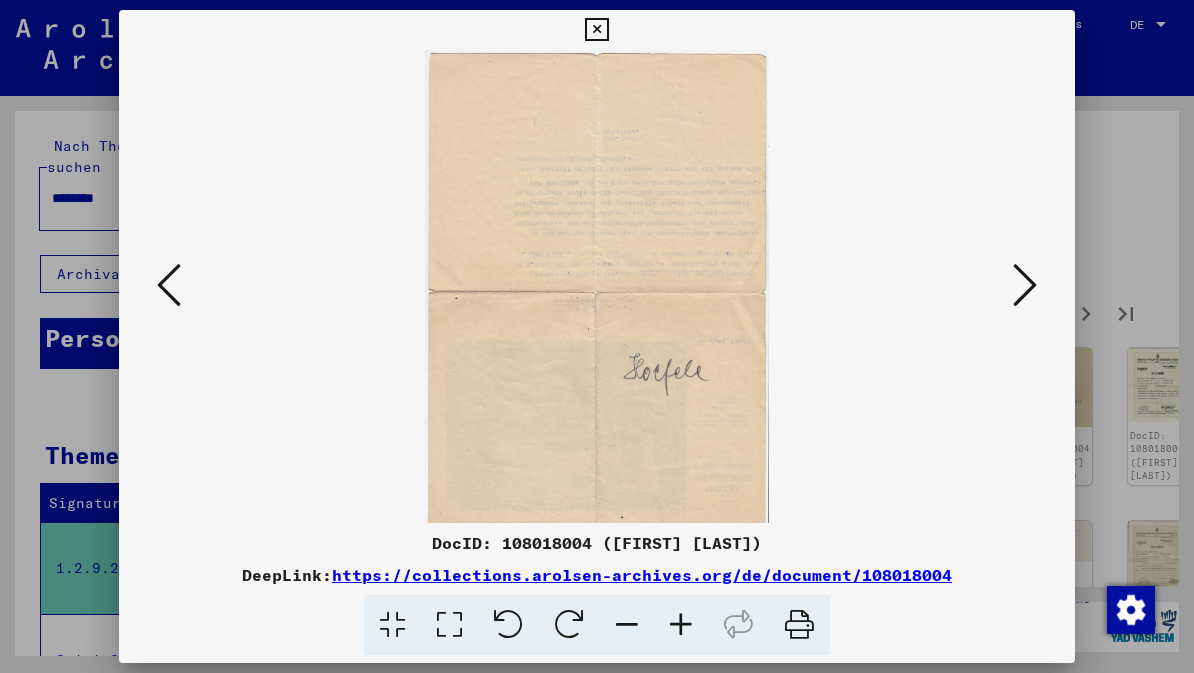 click at bounding box center (1025, 285) 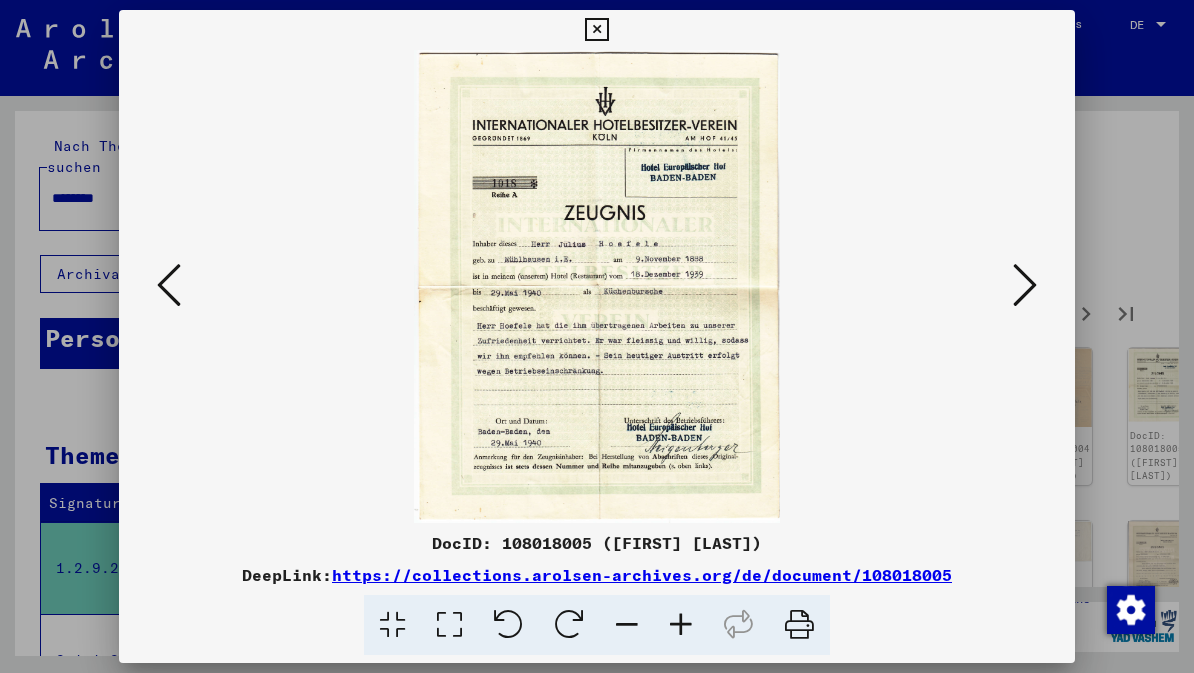 click at bounding box center [1025, 285] 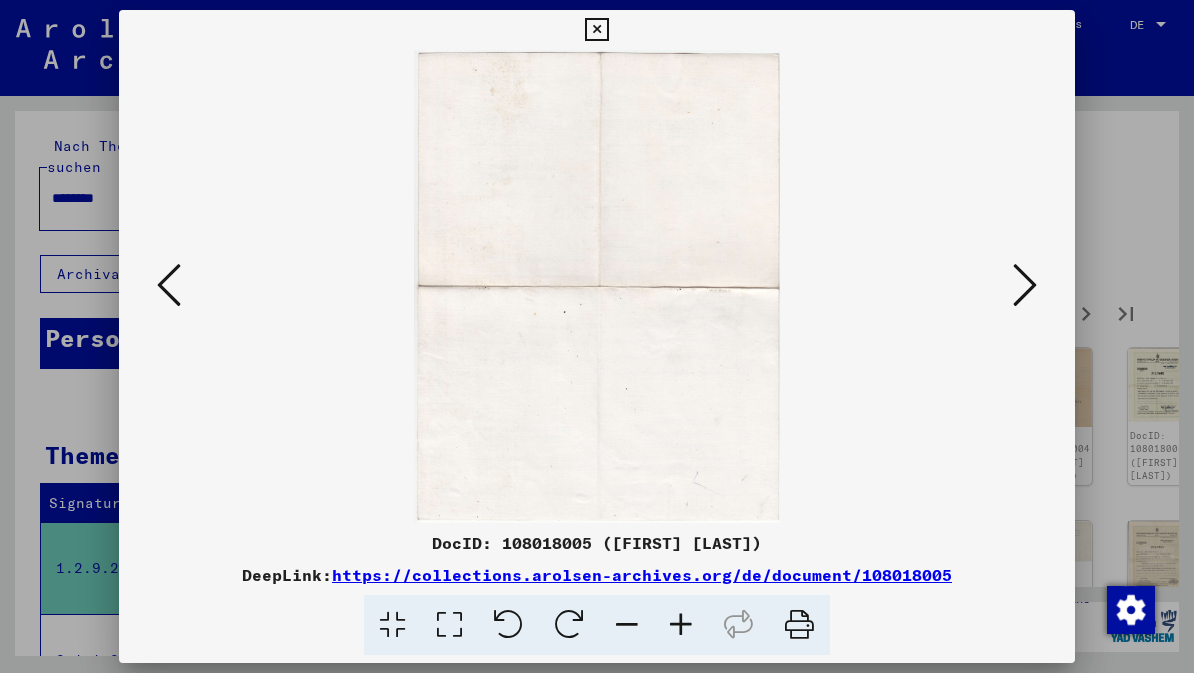 click at bounding box center [1025, 285] 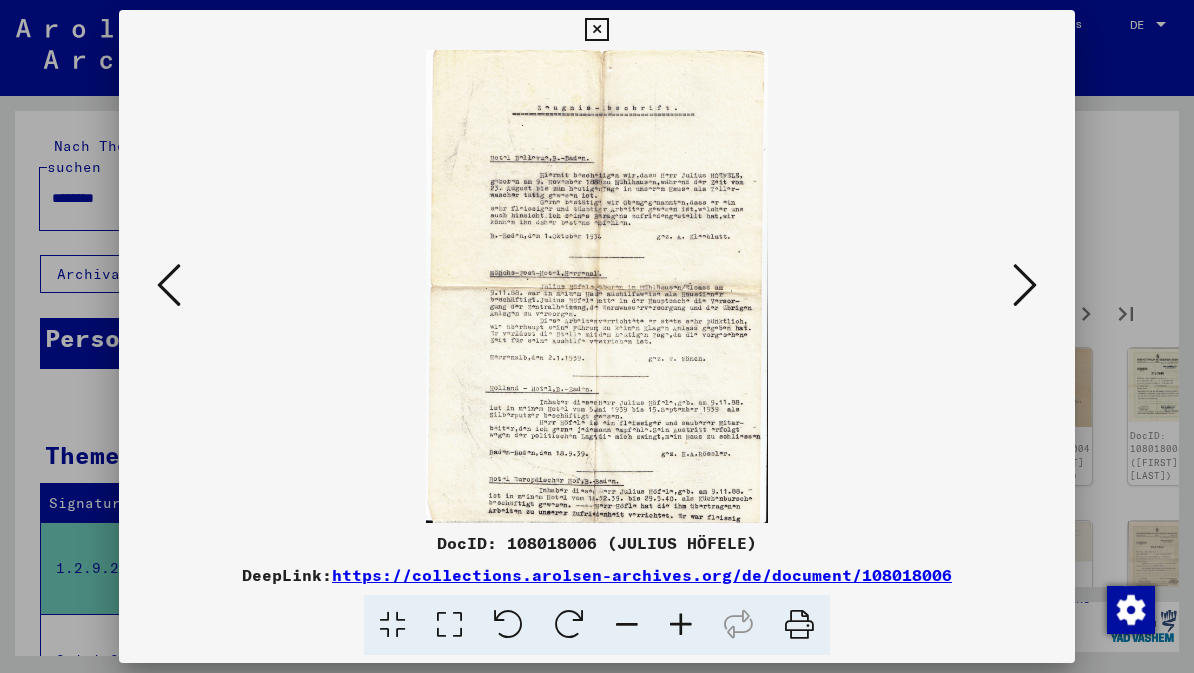 click at bounding box center (1025, 285) 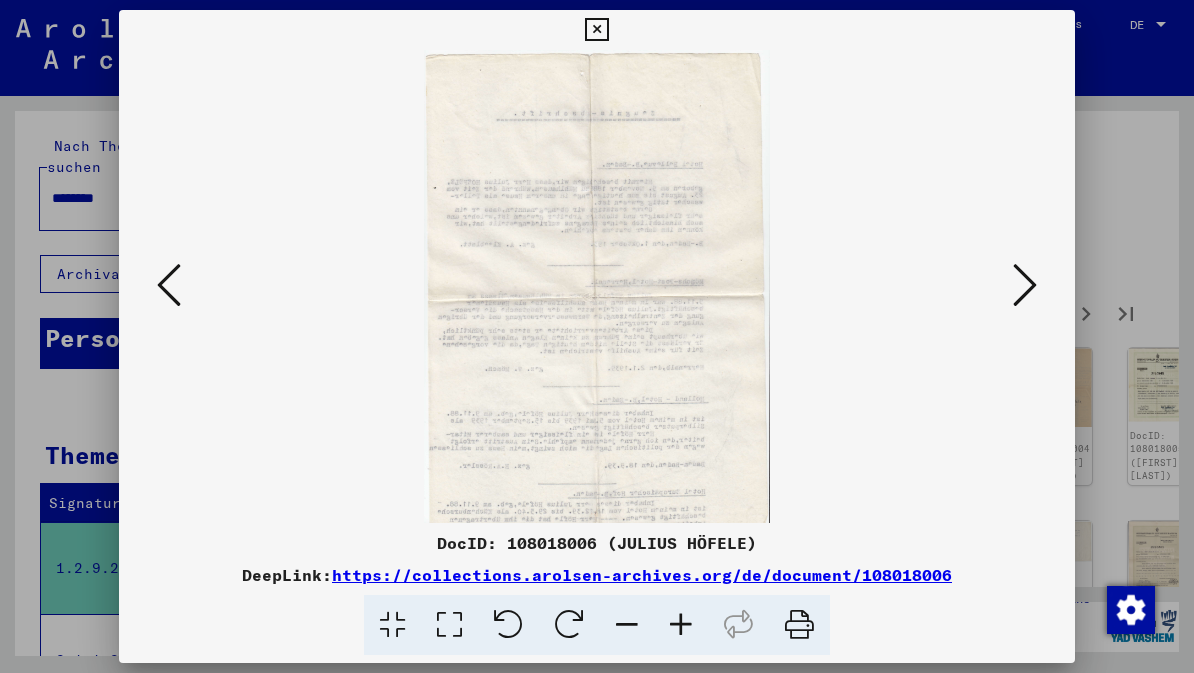 click at bounding box center [1025, 285] 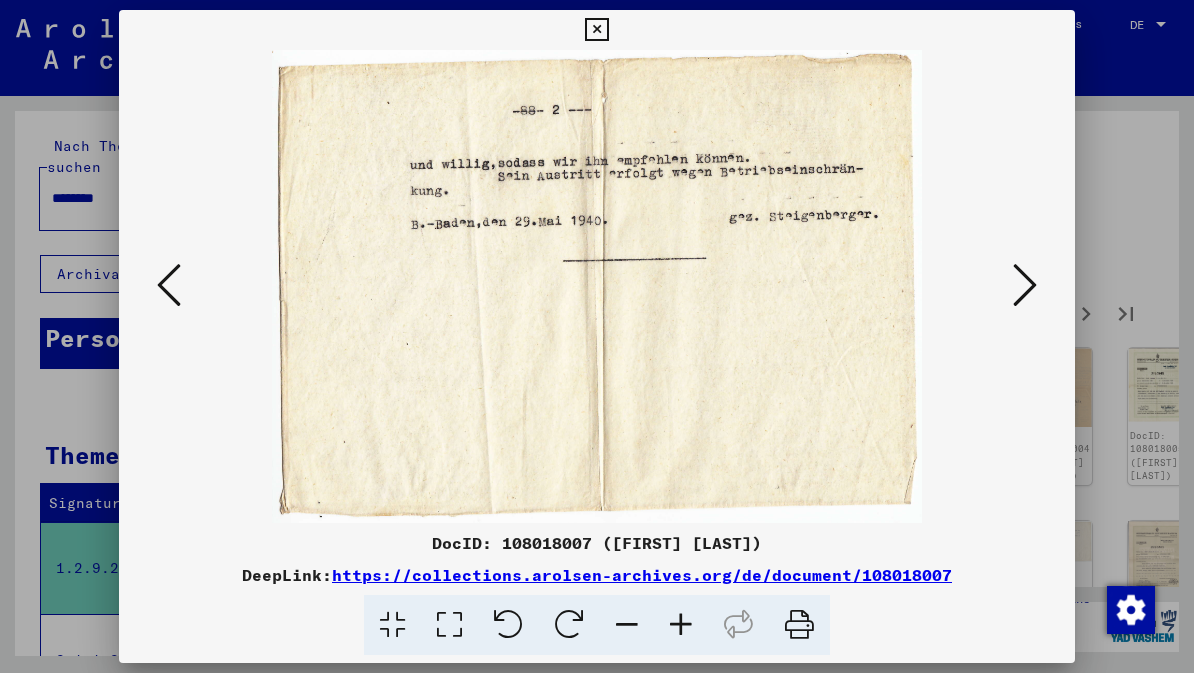 click at bounding box center [1025, 285] 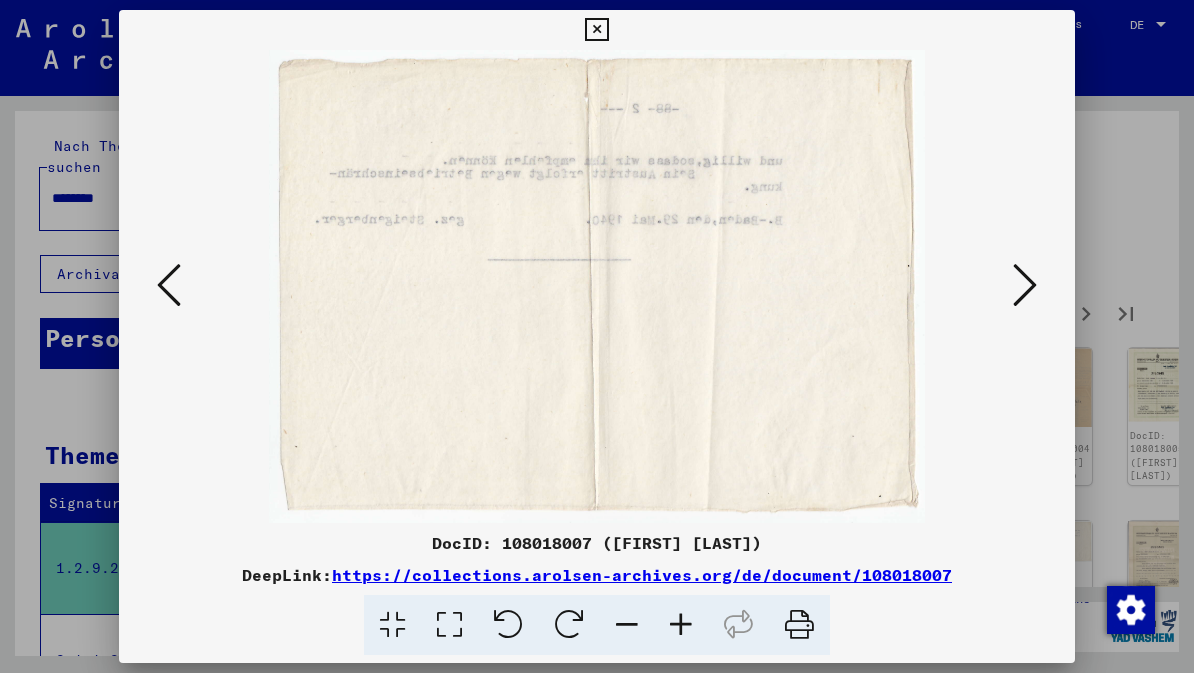 click at bounding box center (1025, 285) 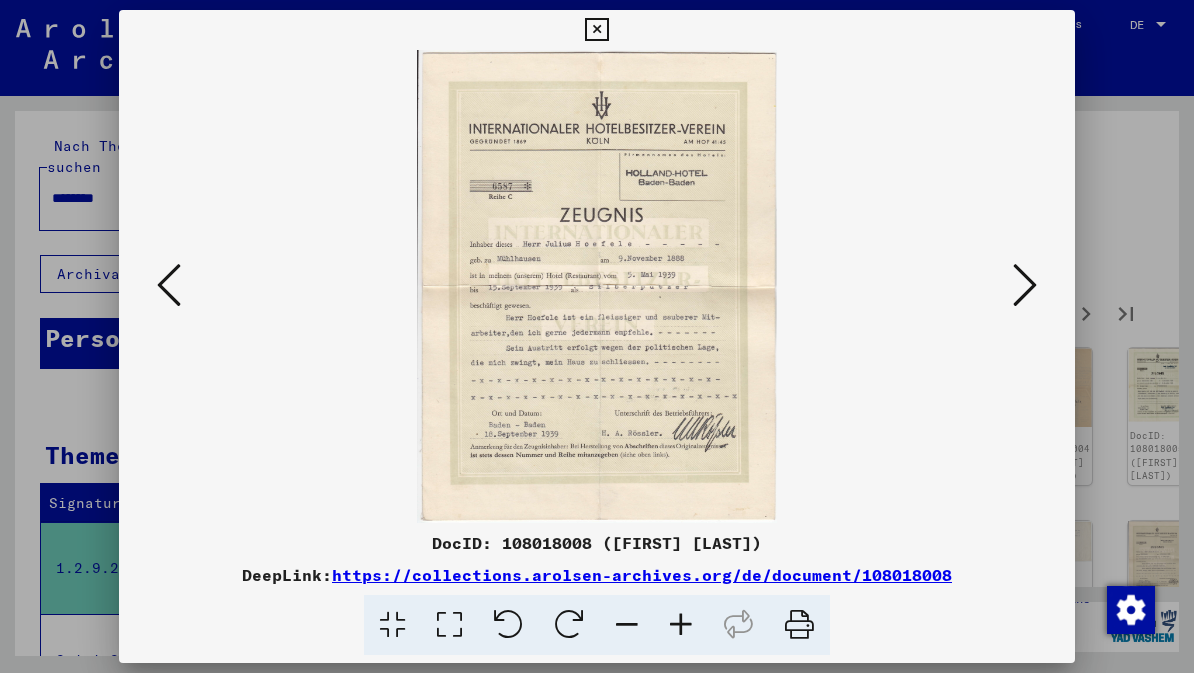 click at bounding box center [1025, 286] 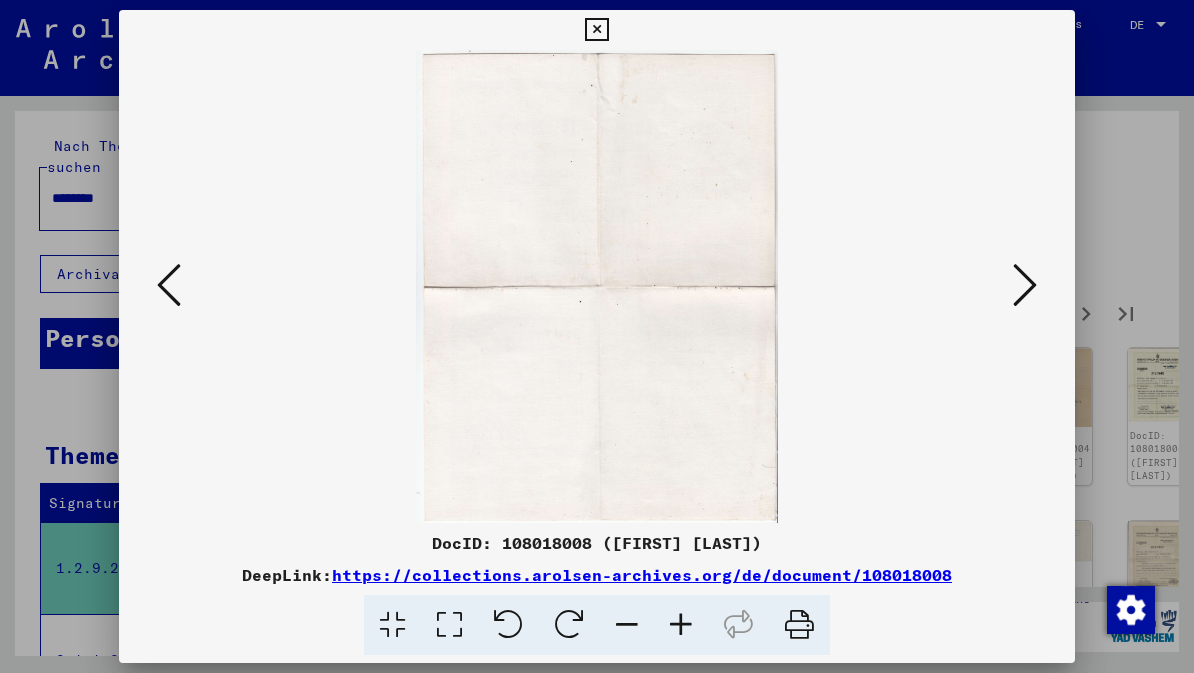 click at bounding box center (1025, 285) 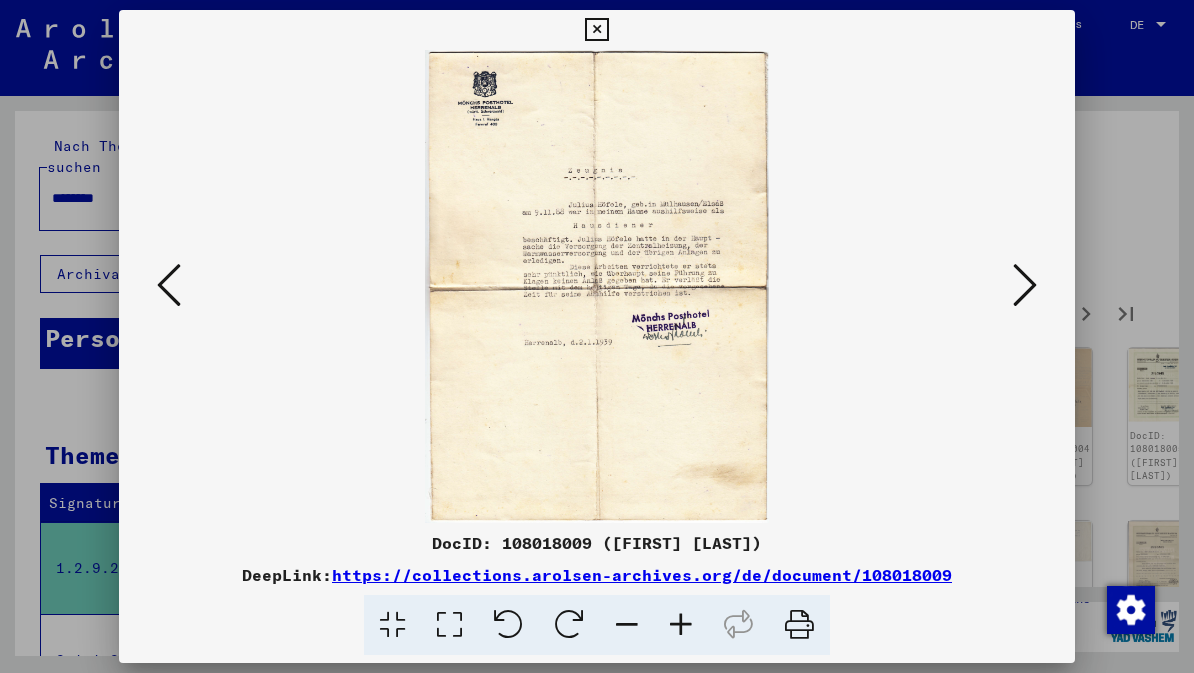 click at bounding box center (1025, 285) 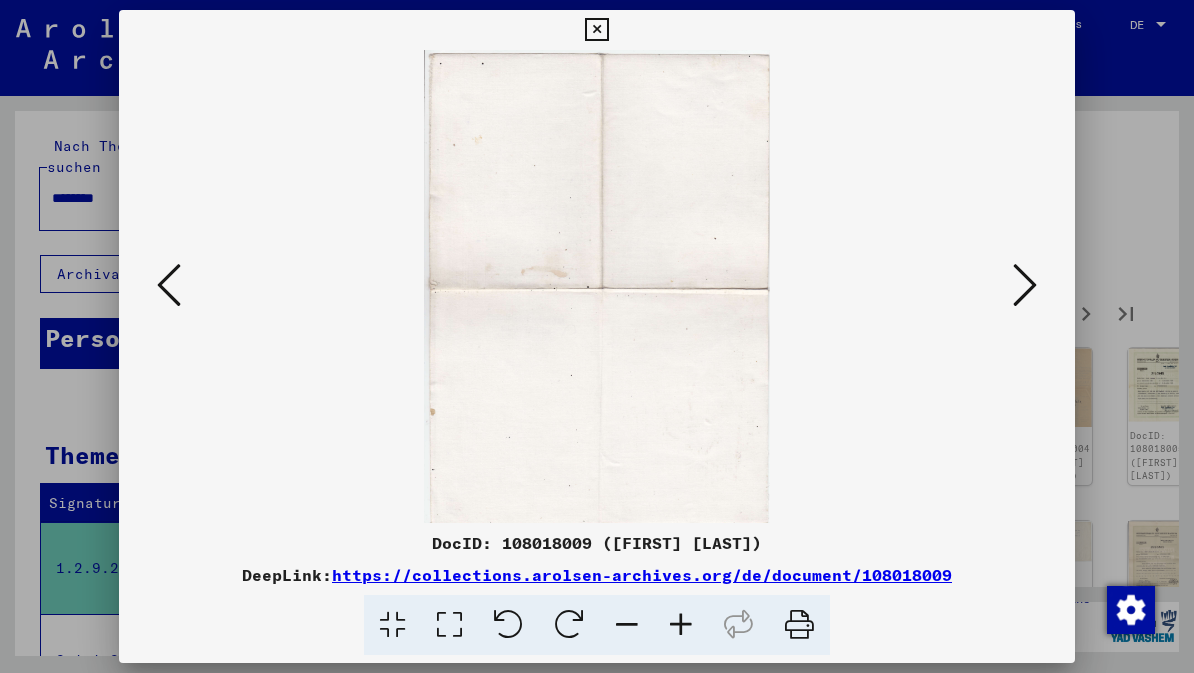 click at bounding box center [1025, 285] 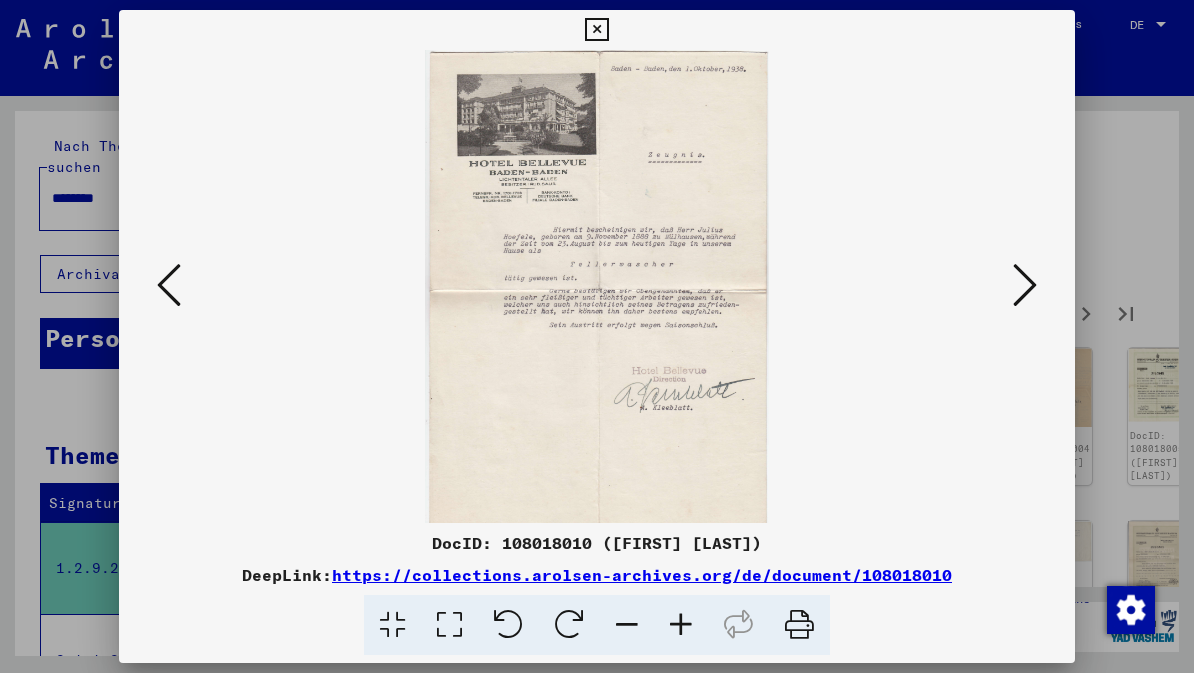 click at bounding box center [1025, 285] 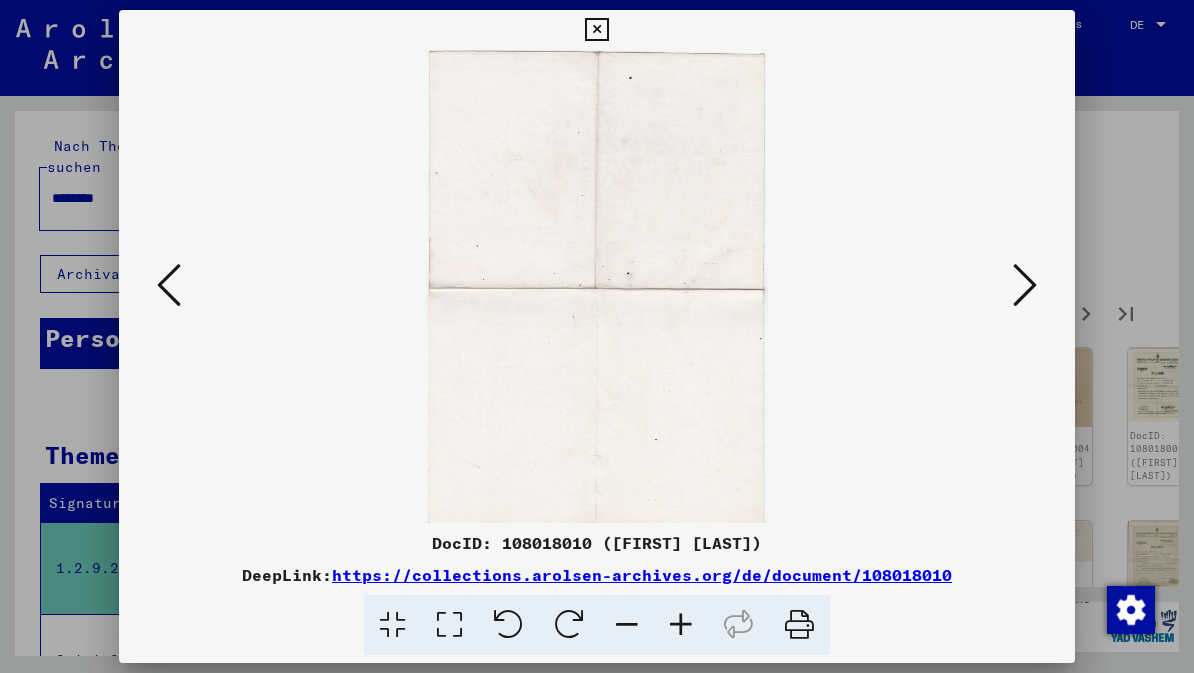 click at bounding box center (1025, 285) 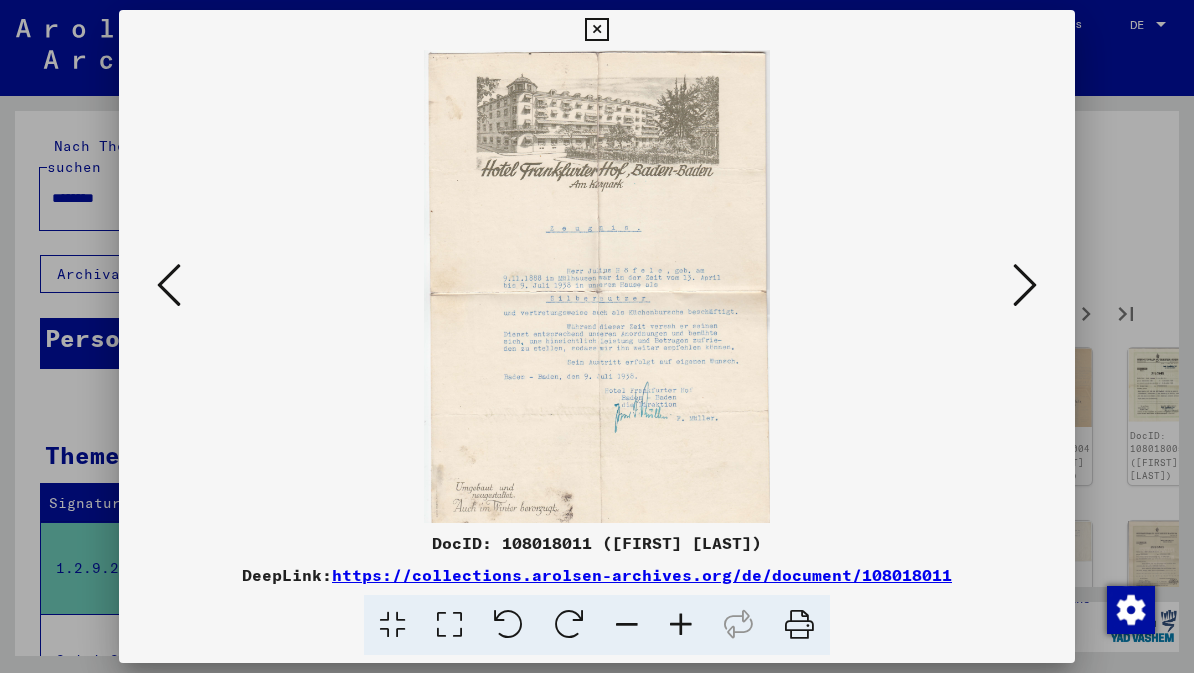 click at bounding box center [1025, 285] 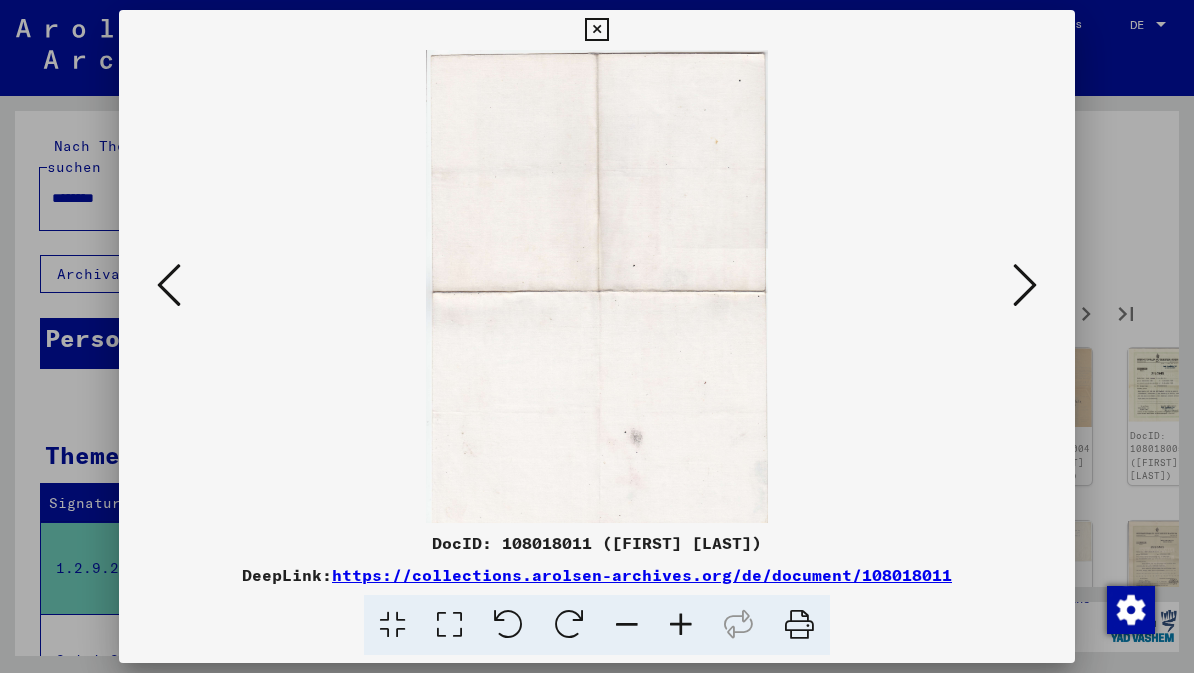 click at bounding box center (1025, 285) 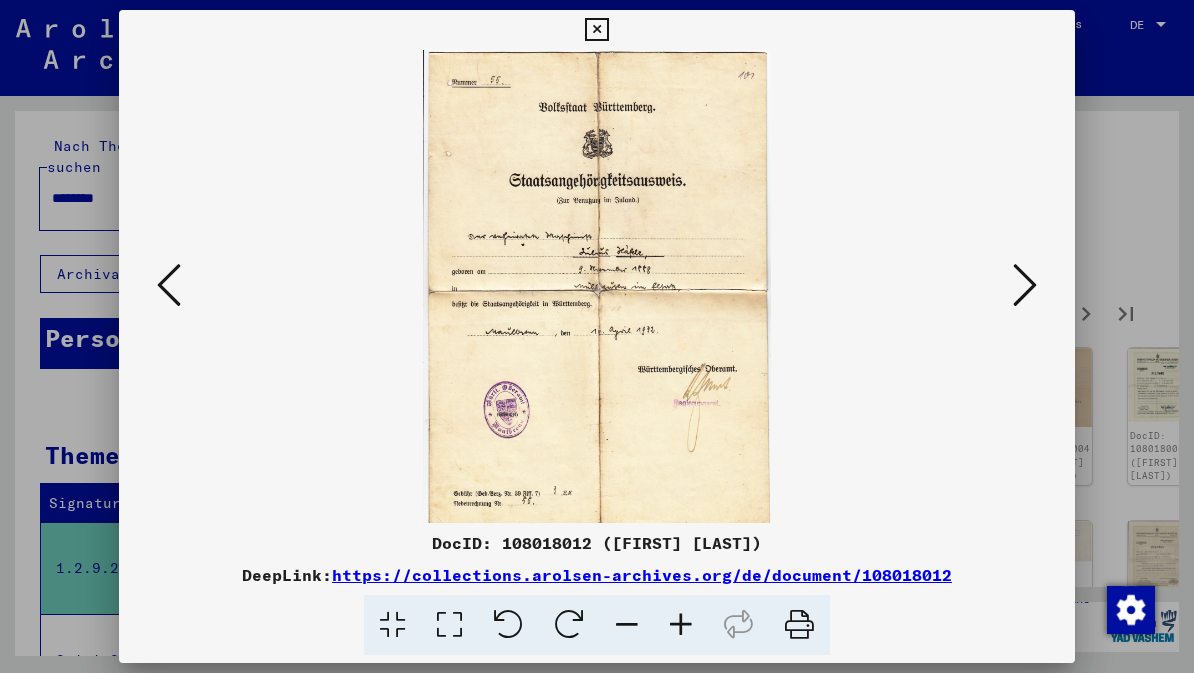 click at bounding box center (1025, 285) 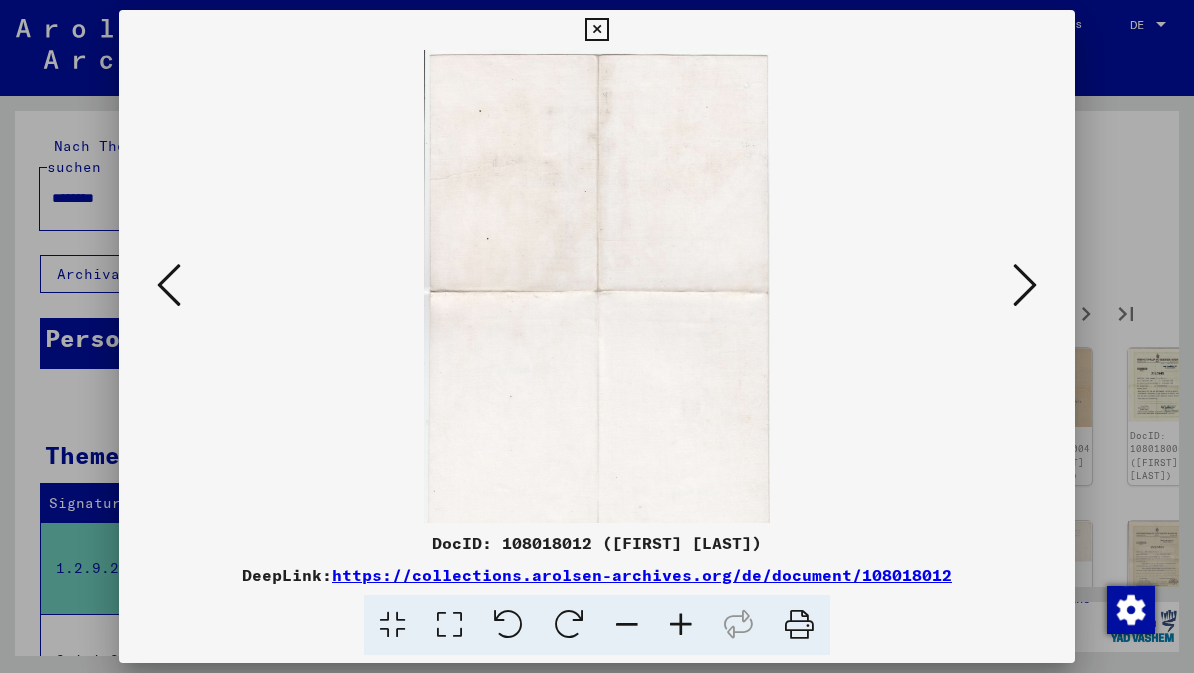 click at bounding box center [1025, 286] 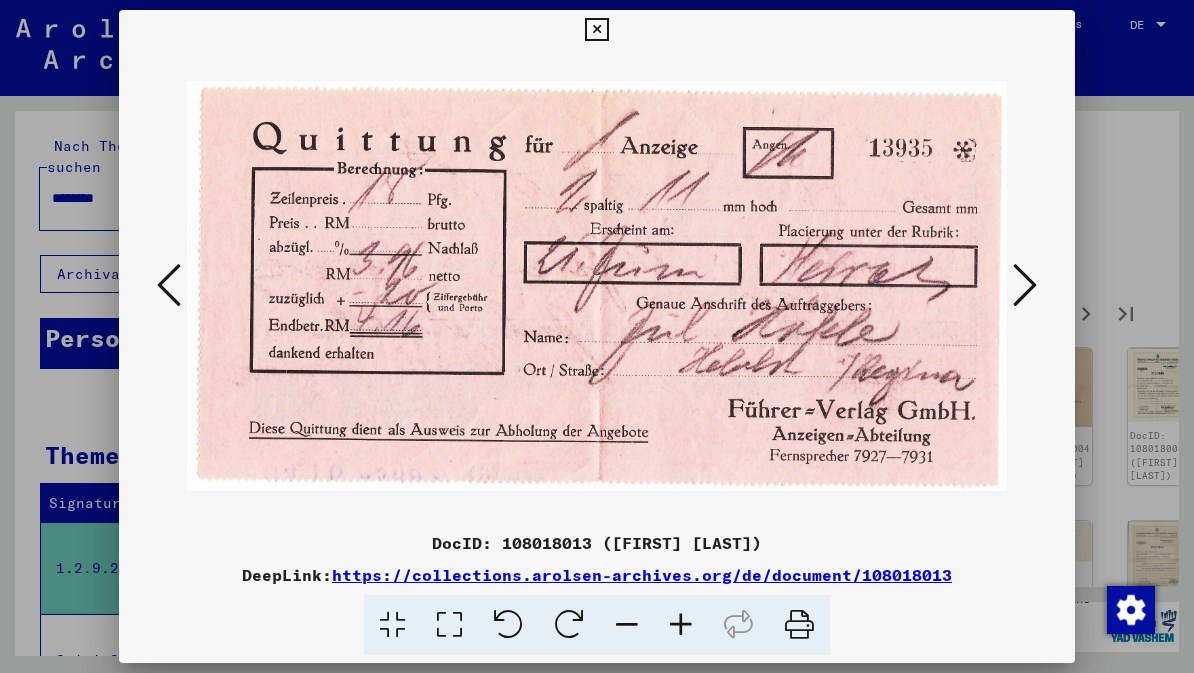 click at bounding box center [1025, 285] 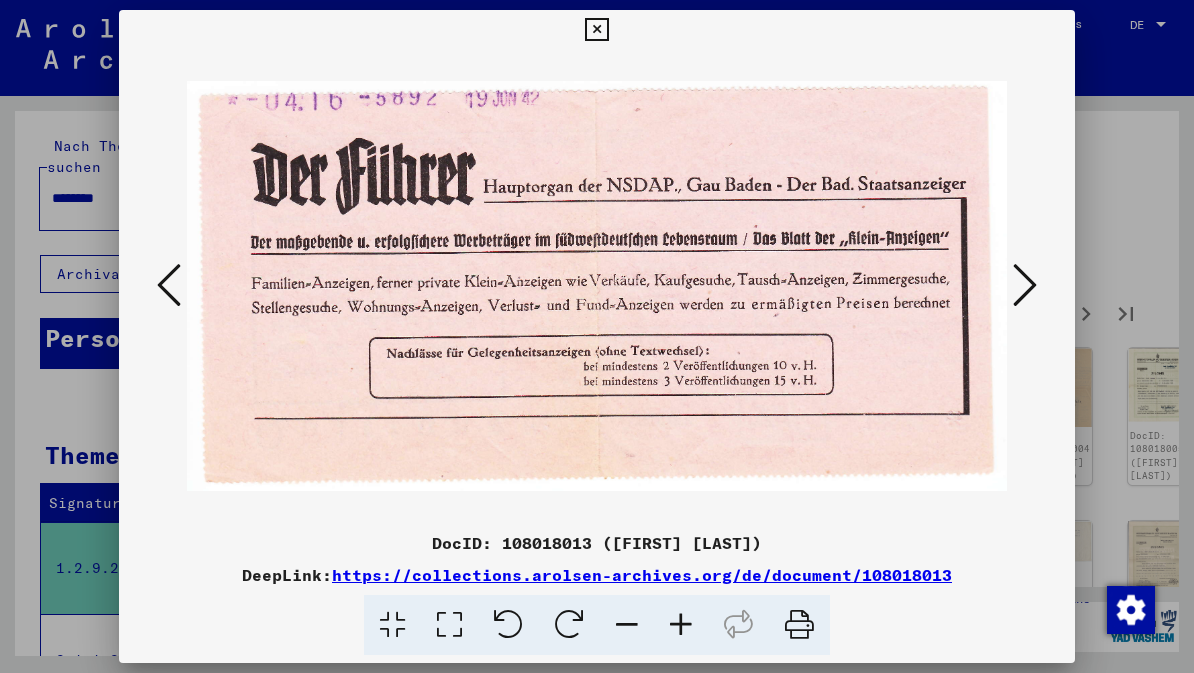 click at bounding box center [1025, 285] 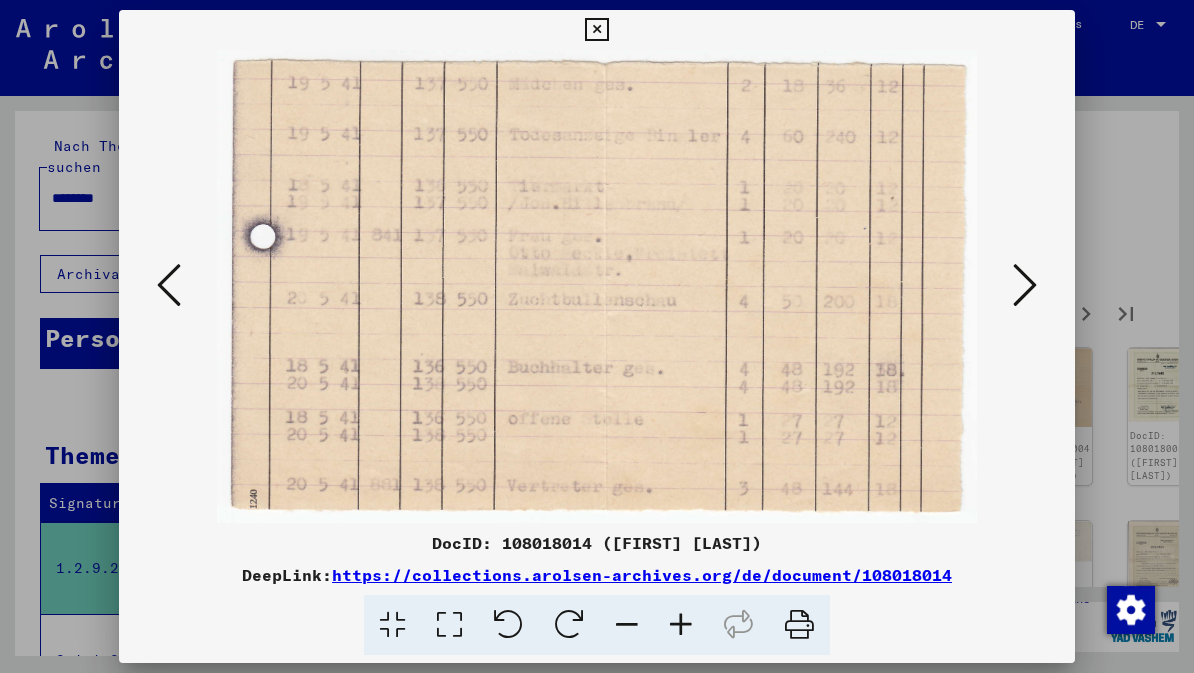 click at bounding box center [1025, 285] 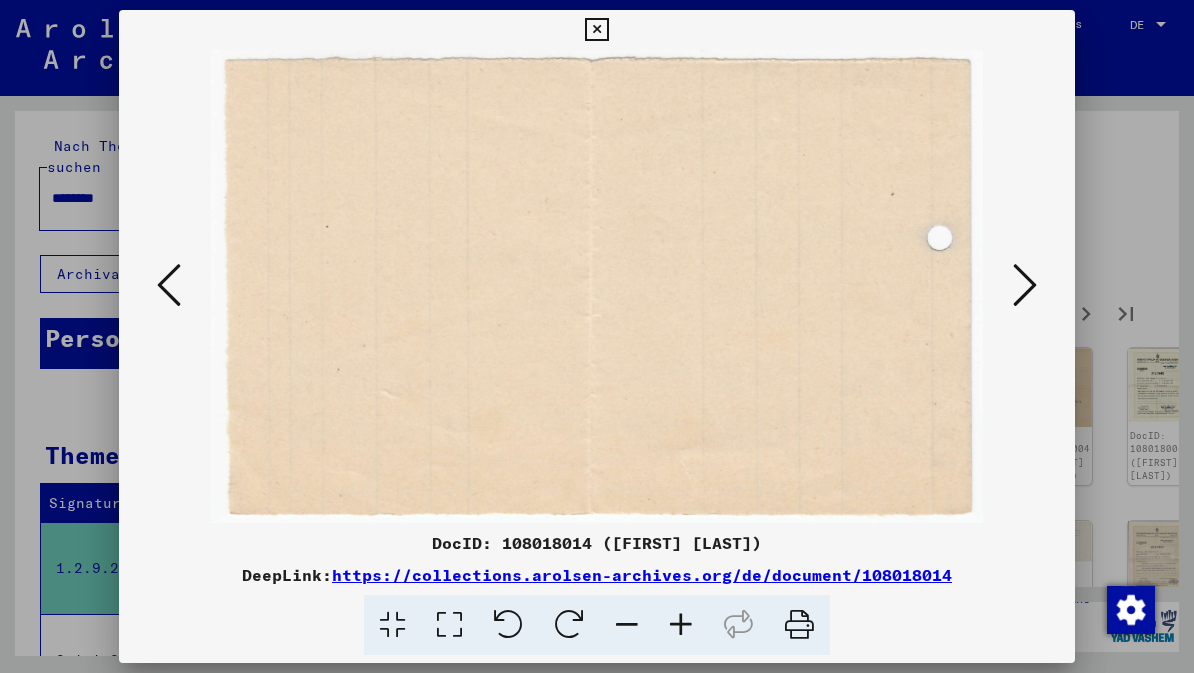 click at bounding box center [1025, 285] 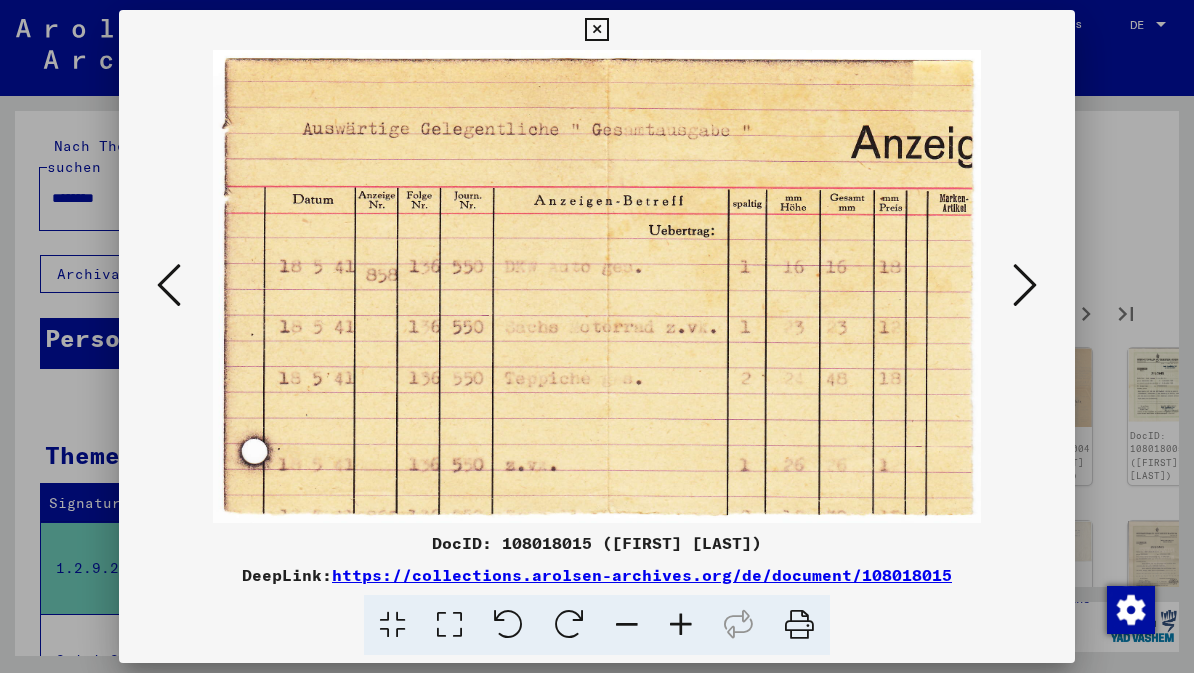 click at bounding box center [1025, 285] 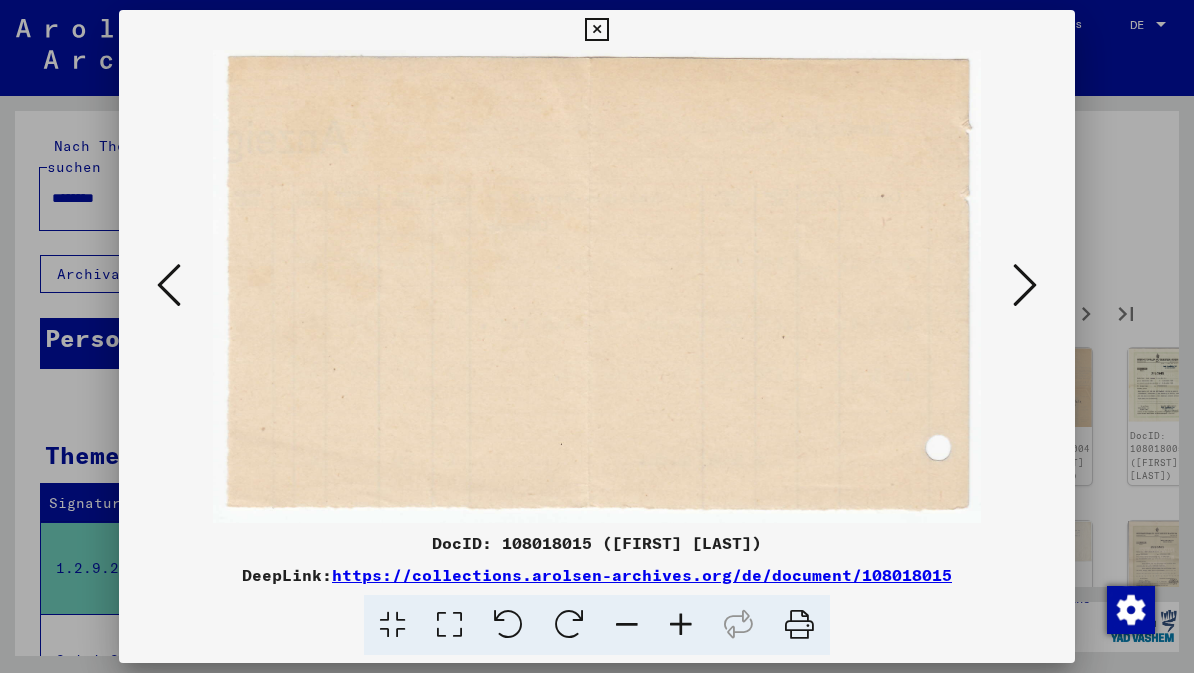 click at bounding box center [1025, 285] 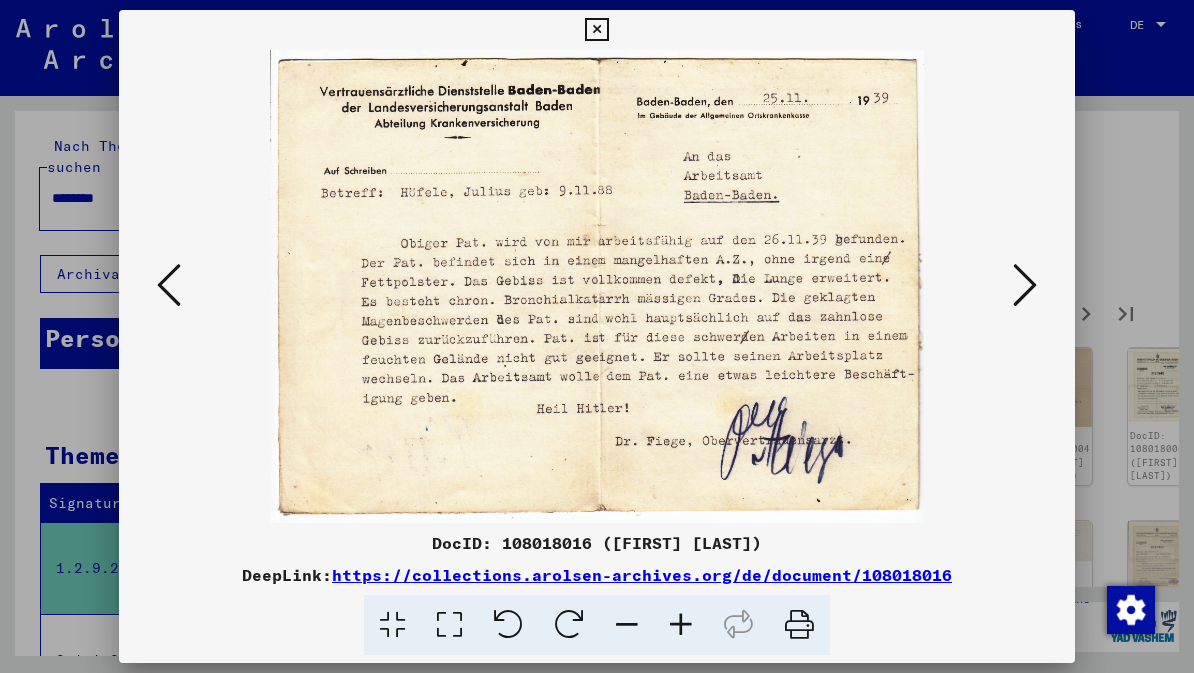 click at bounding box center [1025, 285] 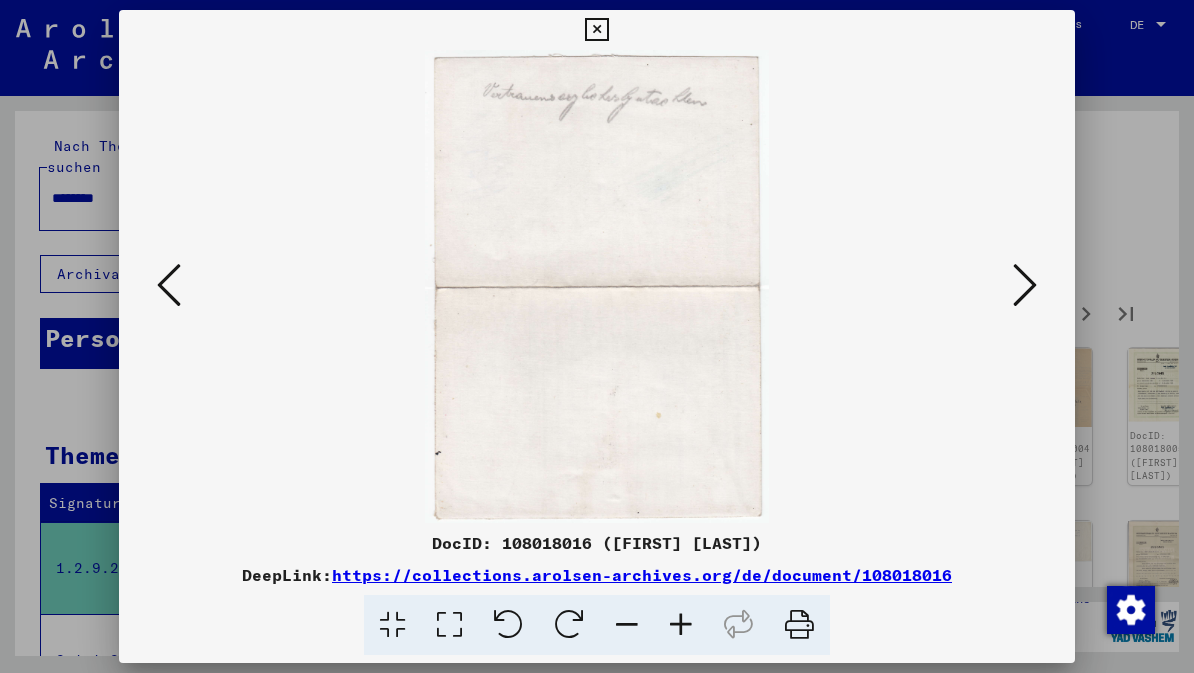click at bounding box center (1025, 286) 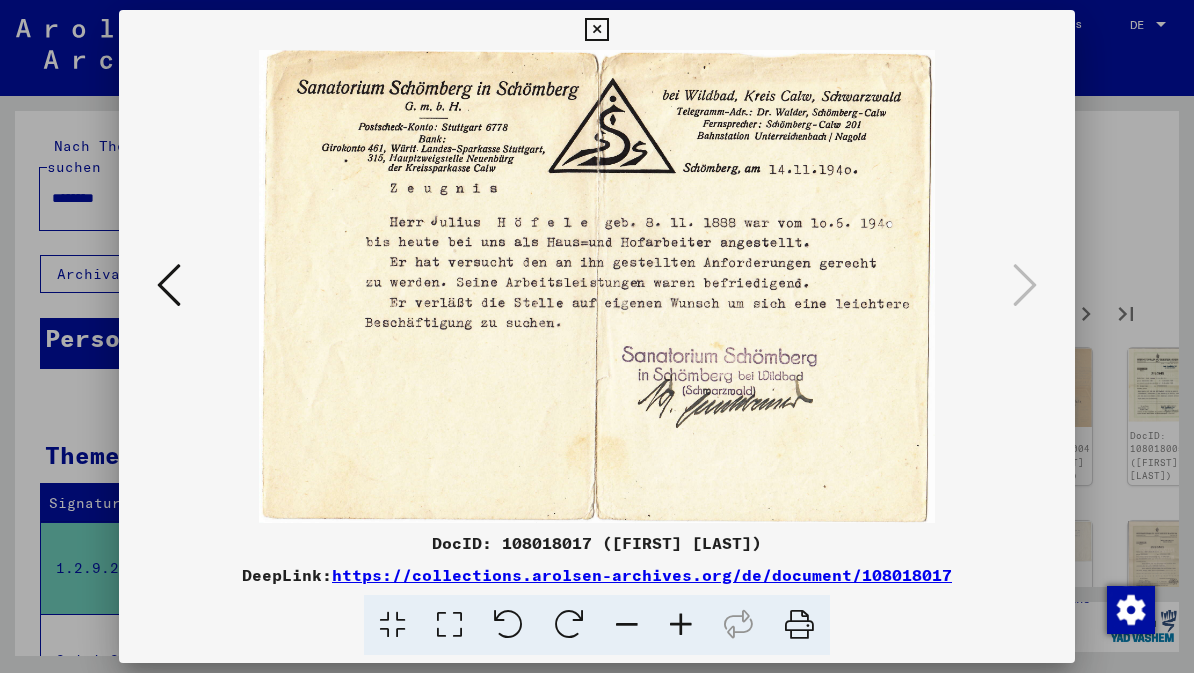 click at bounding box center [596, 30] 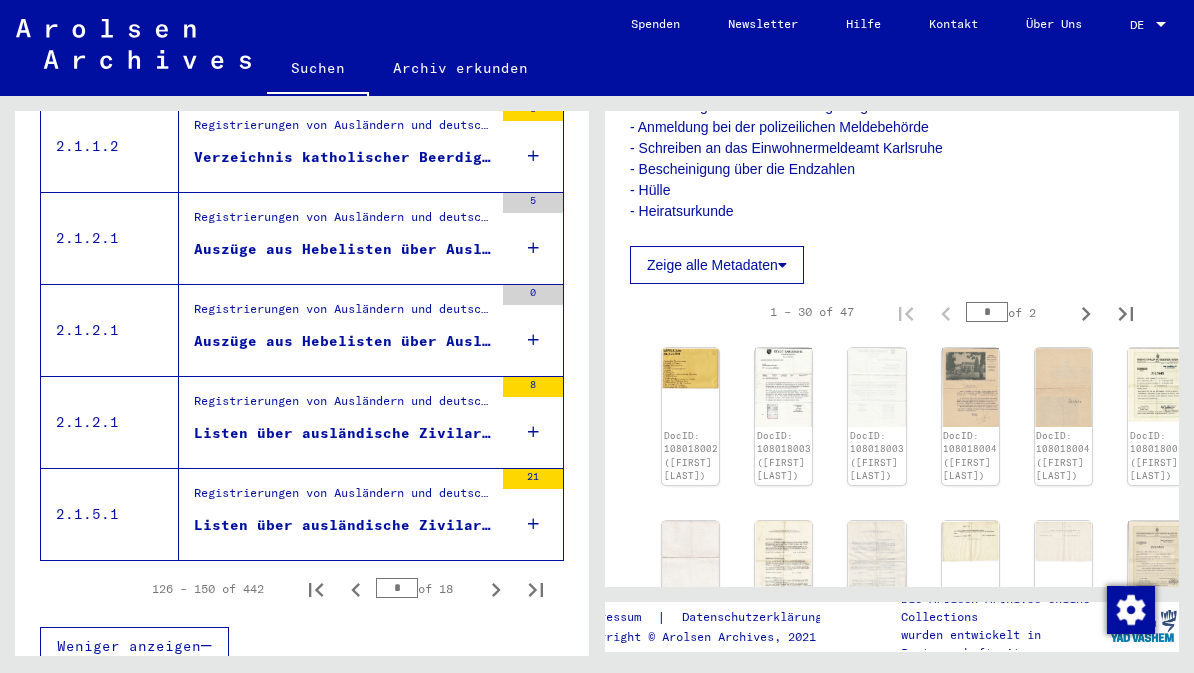 scroll, scrollTop: 2261, scrollLeft: 0, axis: vertical 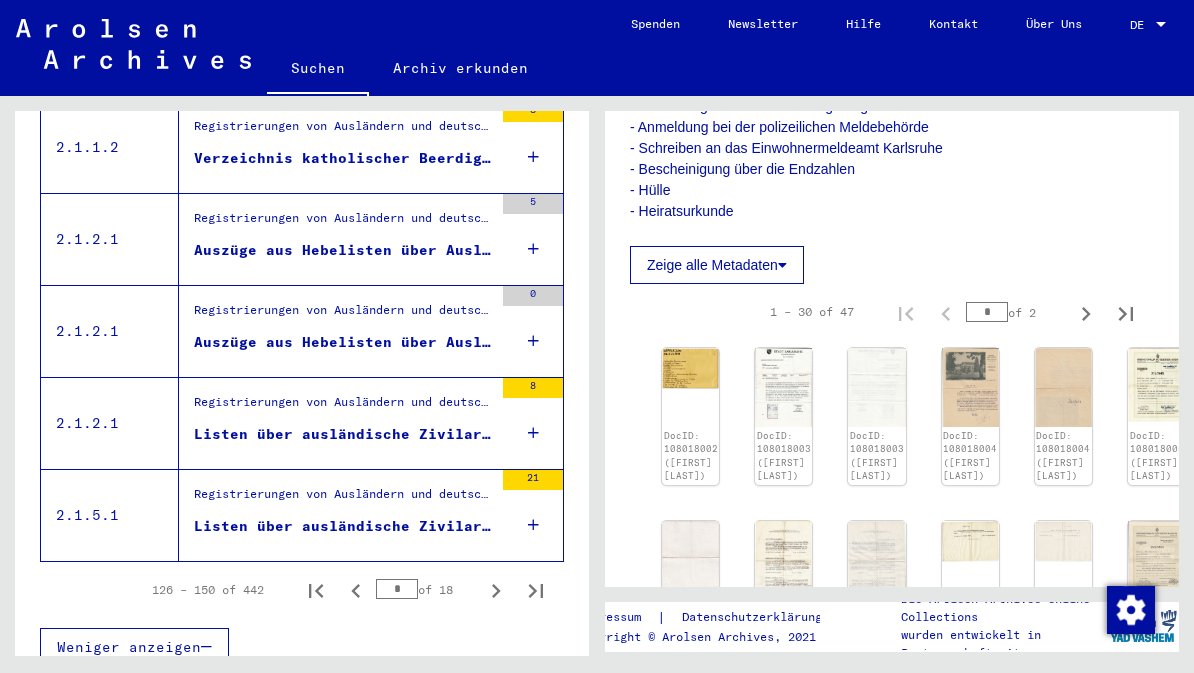 click 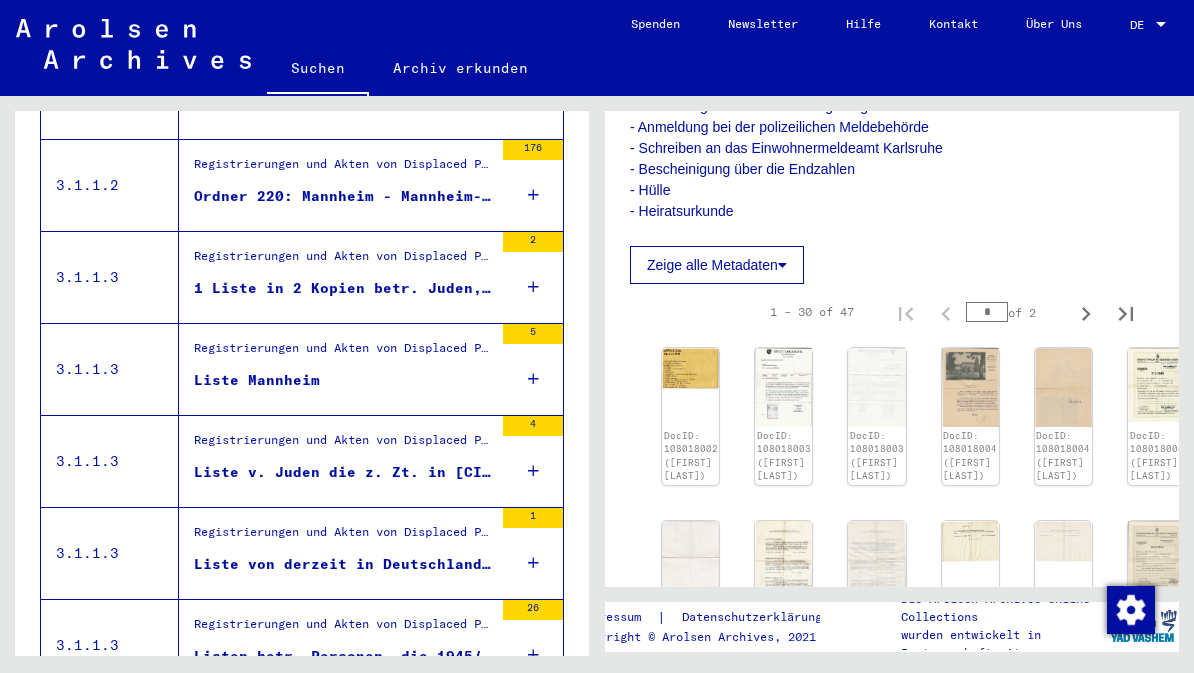 scroll, scrollTop: 1213, scrollLeft: 0, axis: vertical 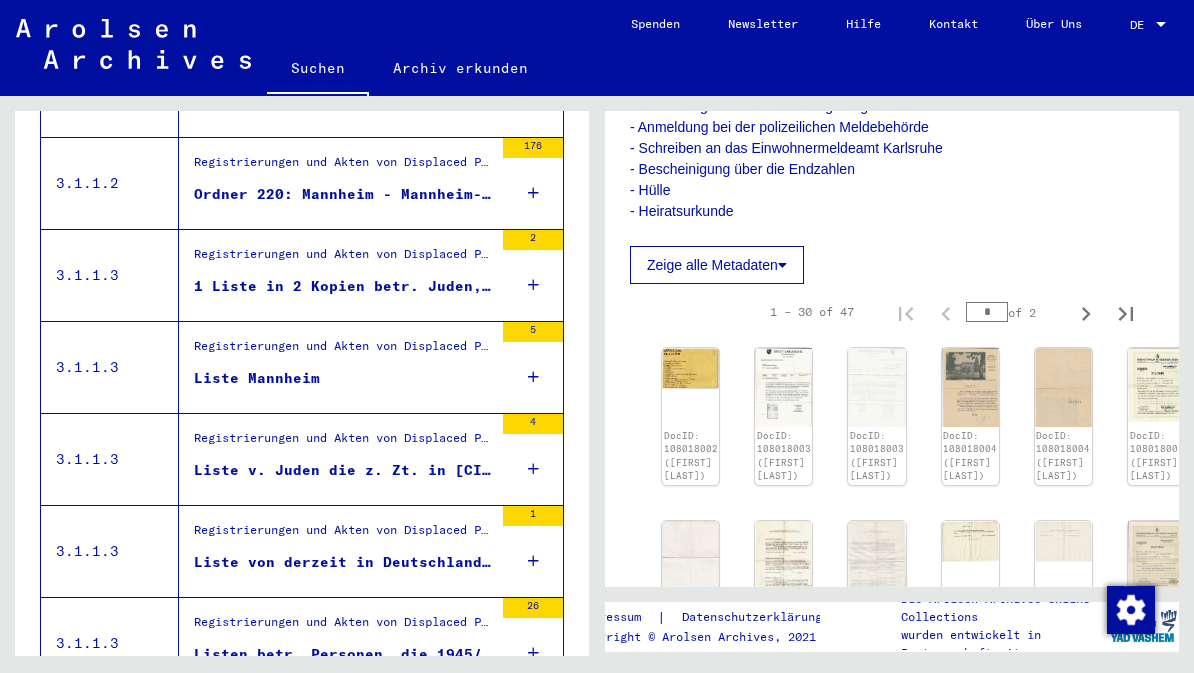 click on "Liste v. Juden die z. Zt. in [CITY] wohnen [DATE], Ohne Nat-Angabe" at bounding box center (343, 470) 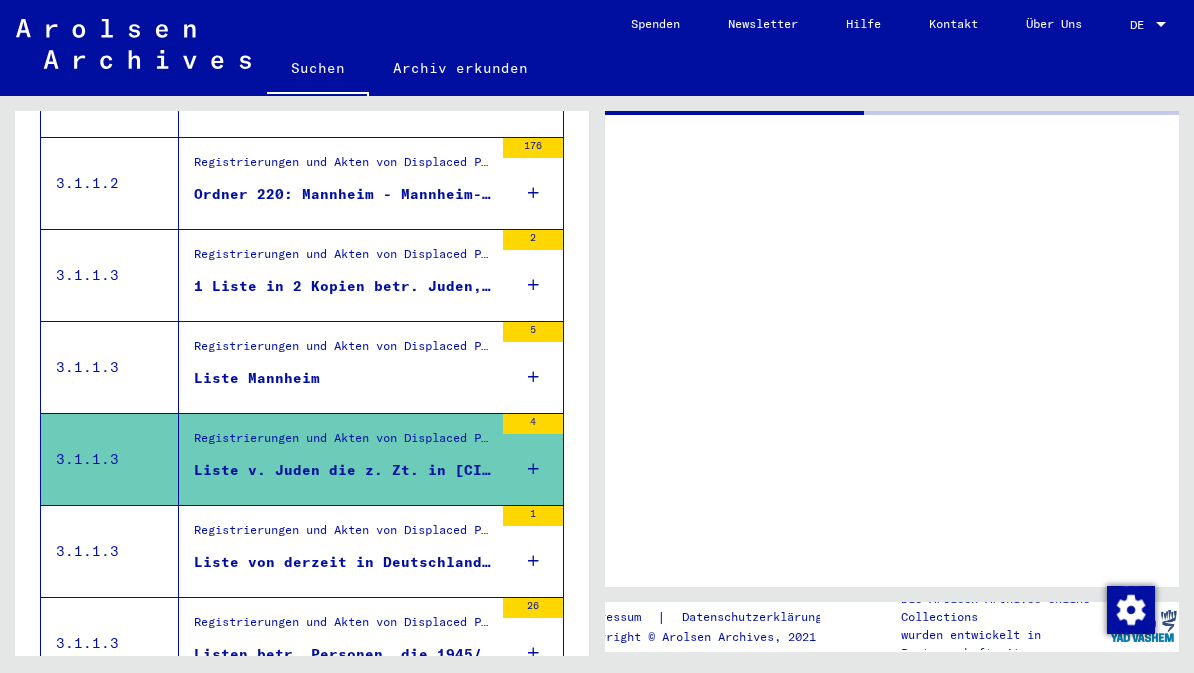 scroll, scrollTop: 0, scrollLeft: 0, axis: both 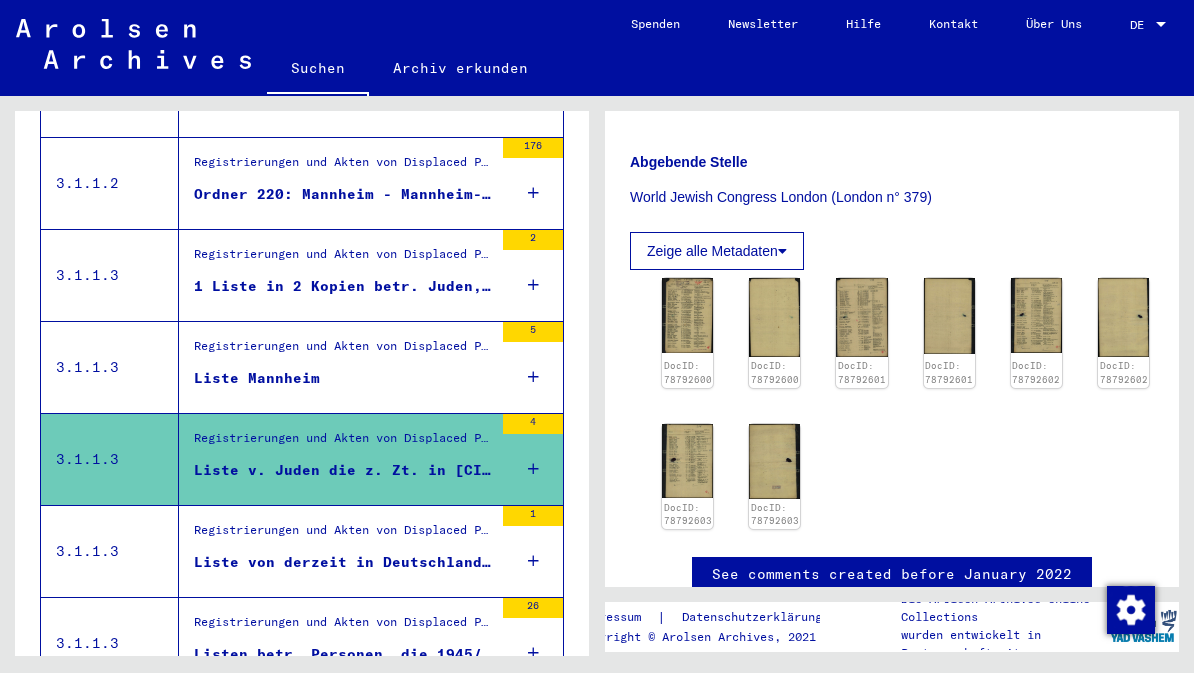 click 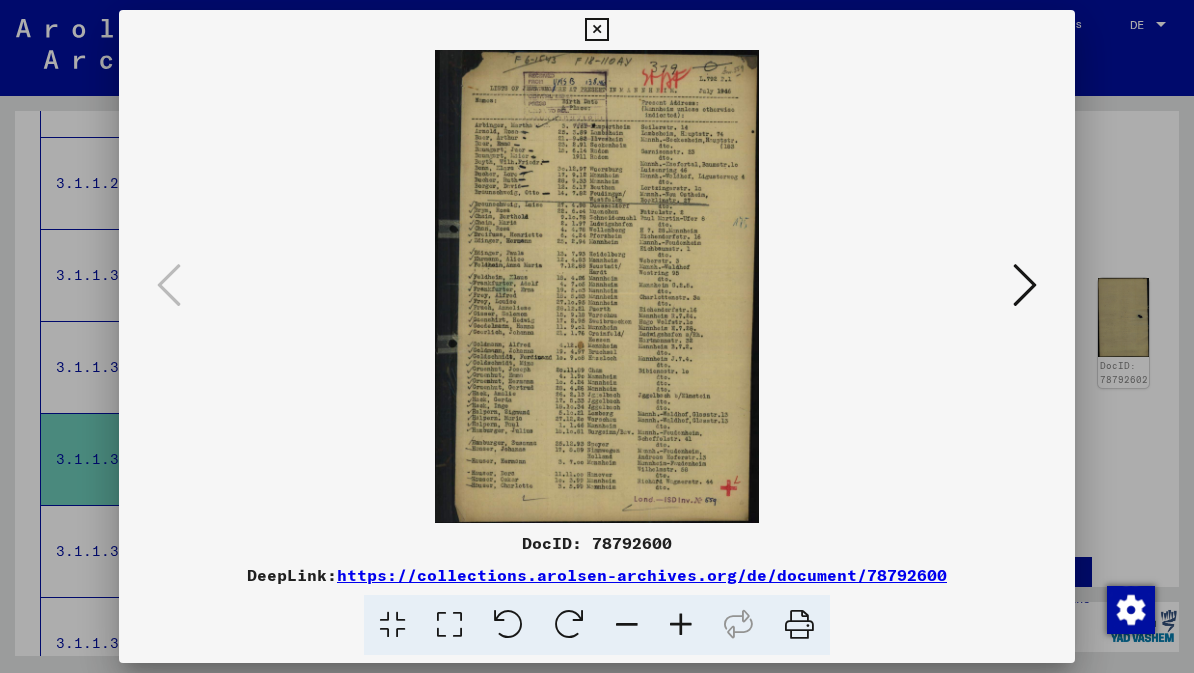 click at bounding box center (1025, 285) 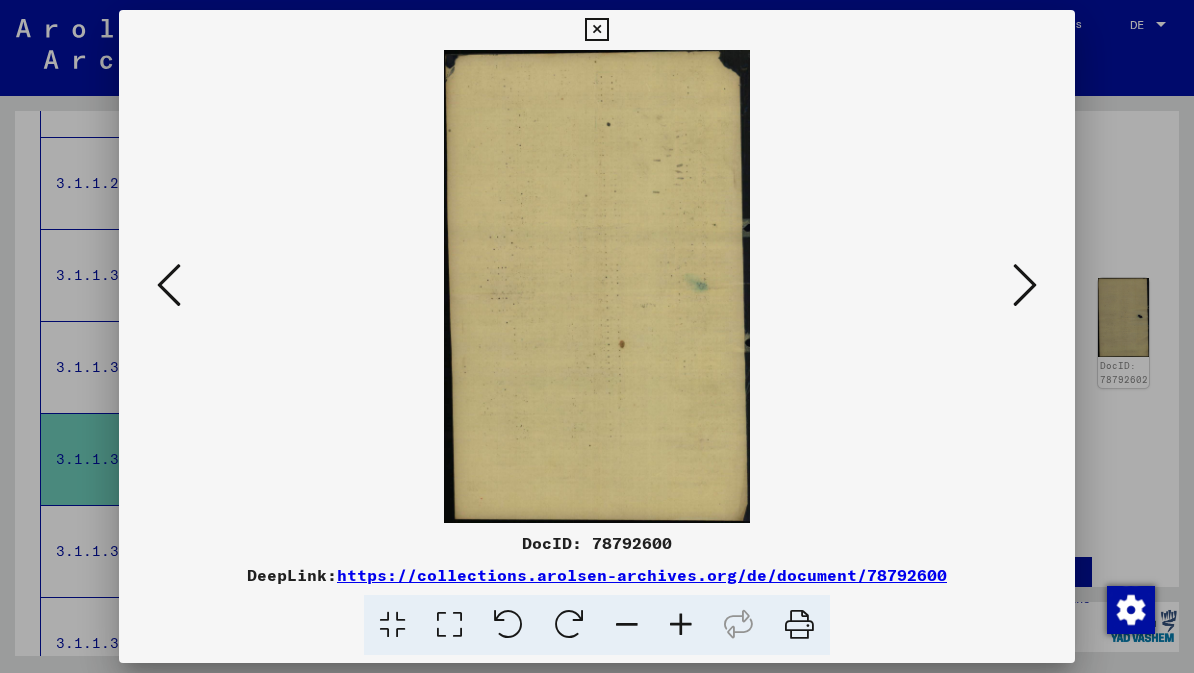click at bounding box center (1025, 285) 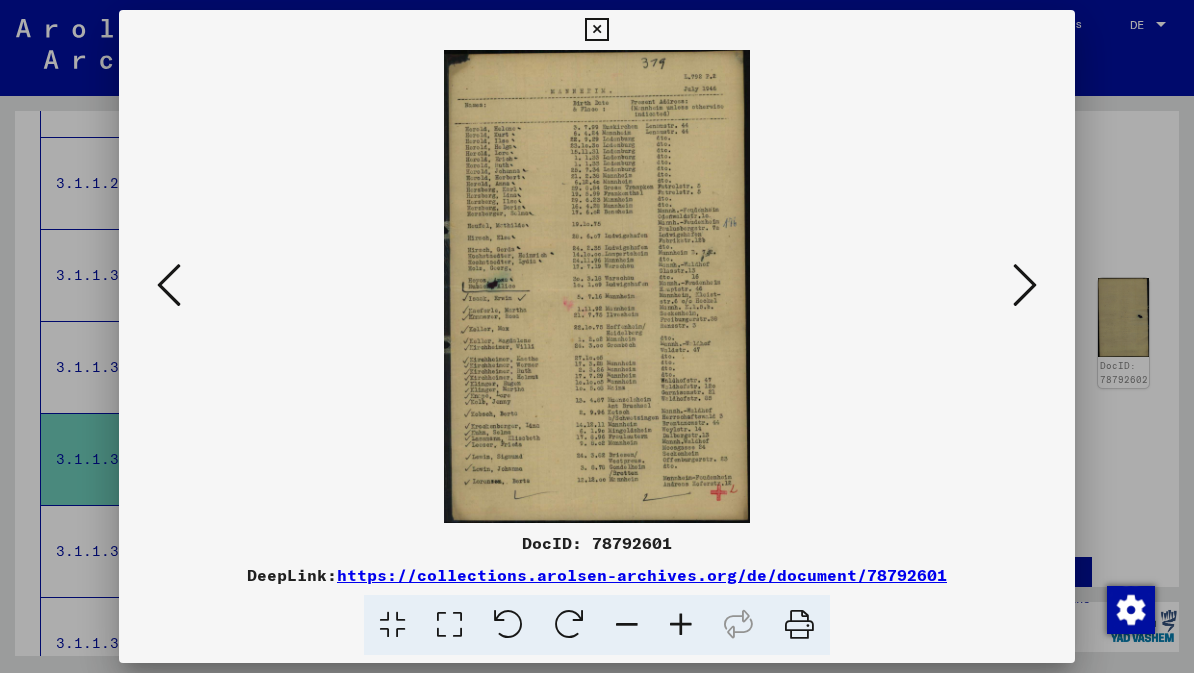 click at bounding box center [1025, 285] 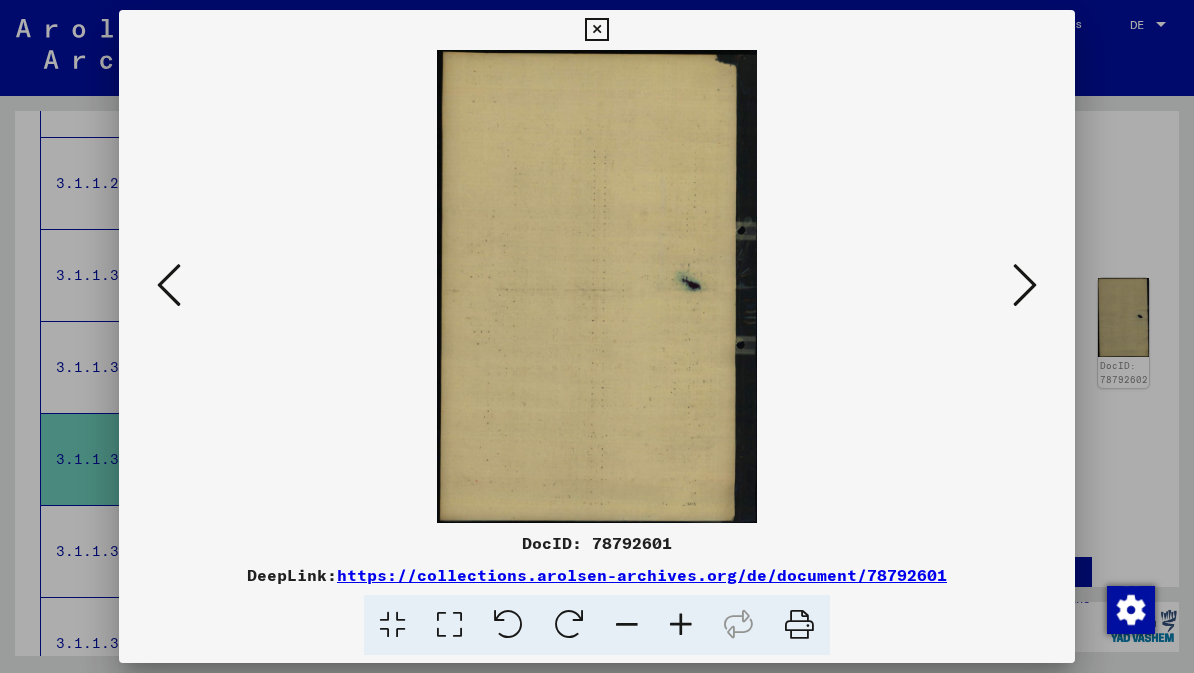 click at bounding box center [1025, 285] 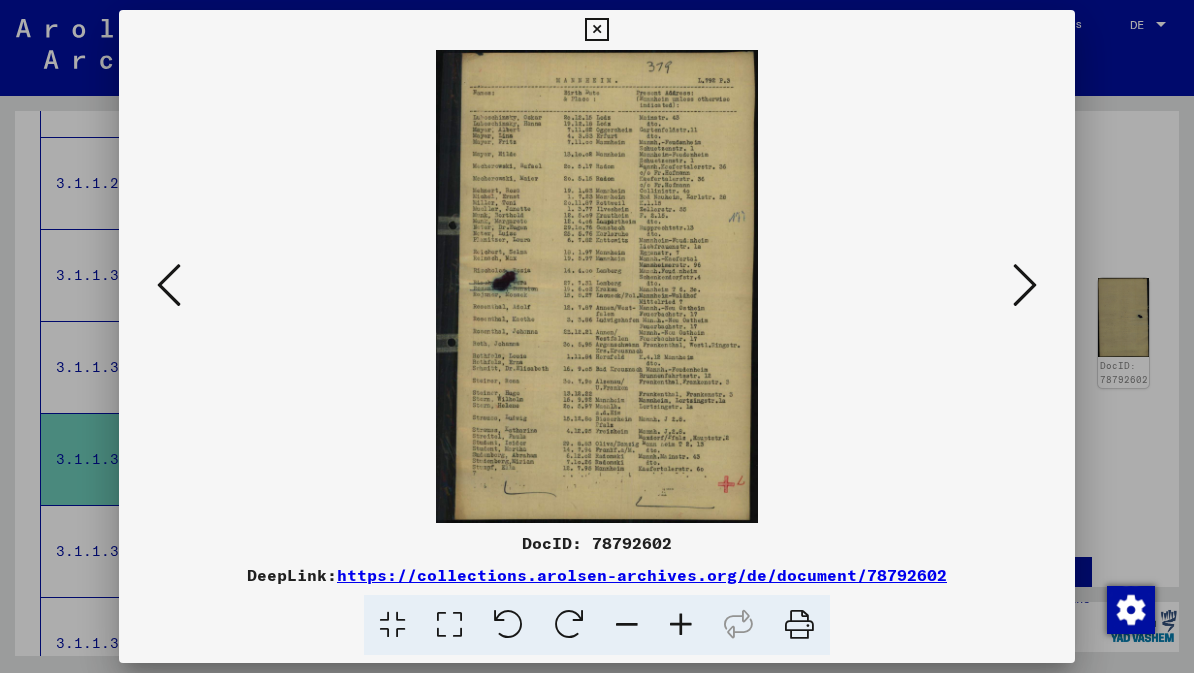 click at bounding box center [1025, 285] 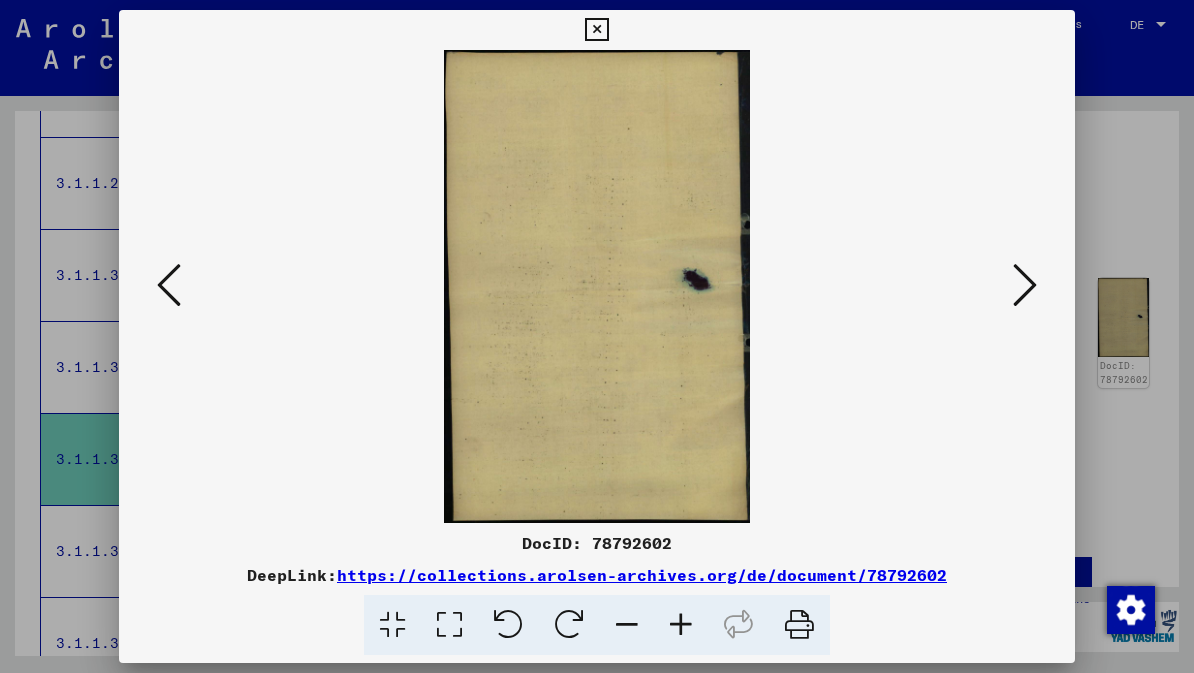 click at bounding box center [1025, 286] 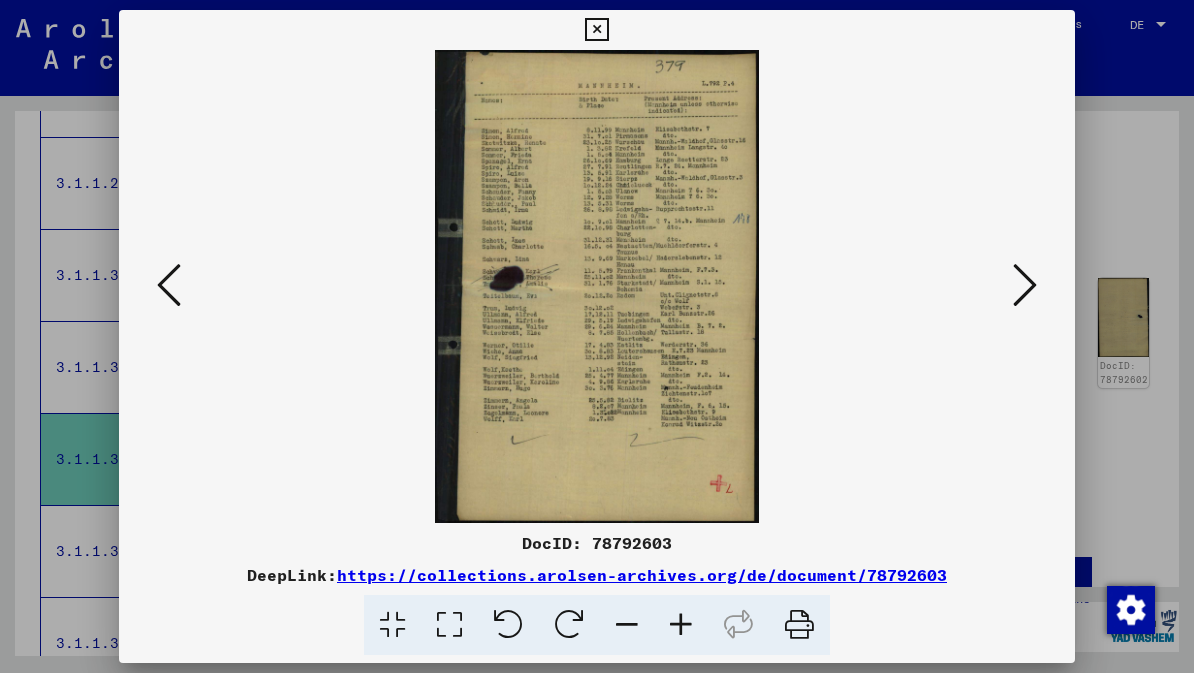 click at bounding box center (1025, 285) 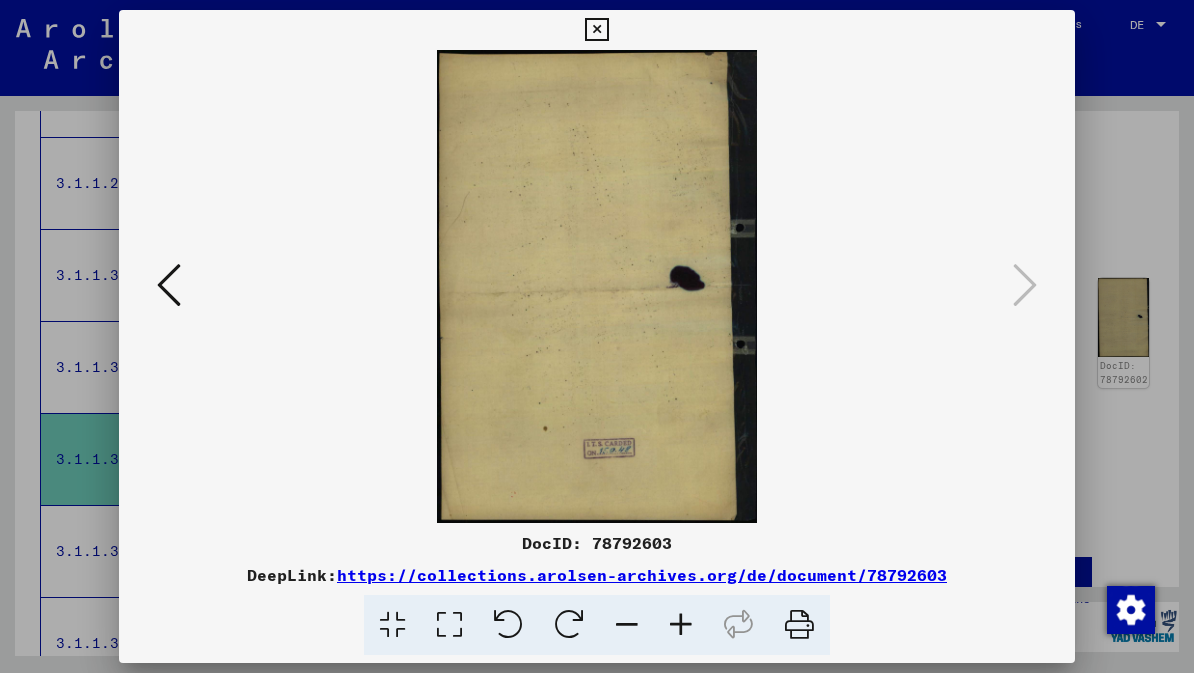 click at bounding box center (596, 30) 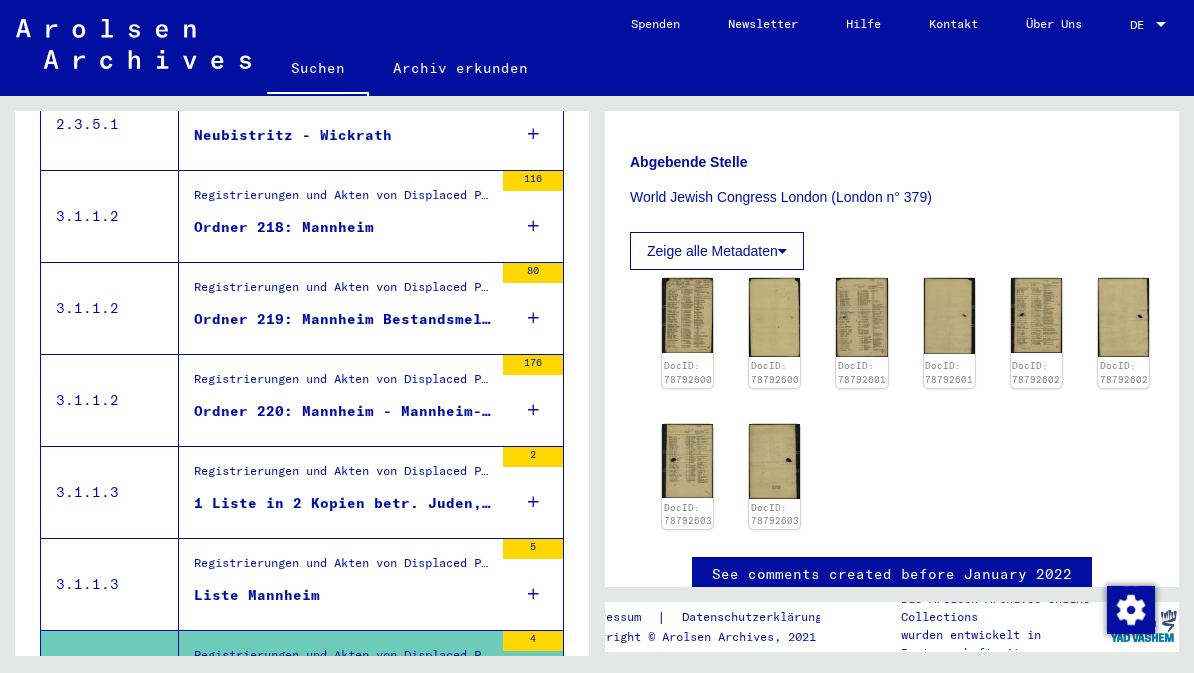 scroll, scrollTop: 994, scrollLeft: 0, axis: vertical 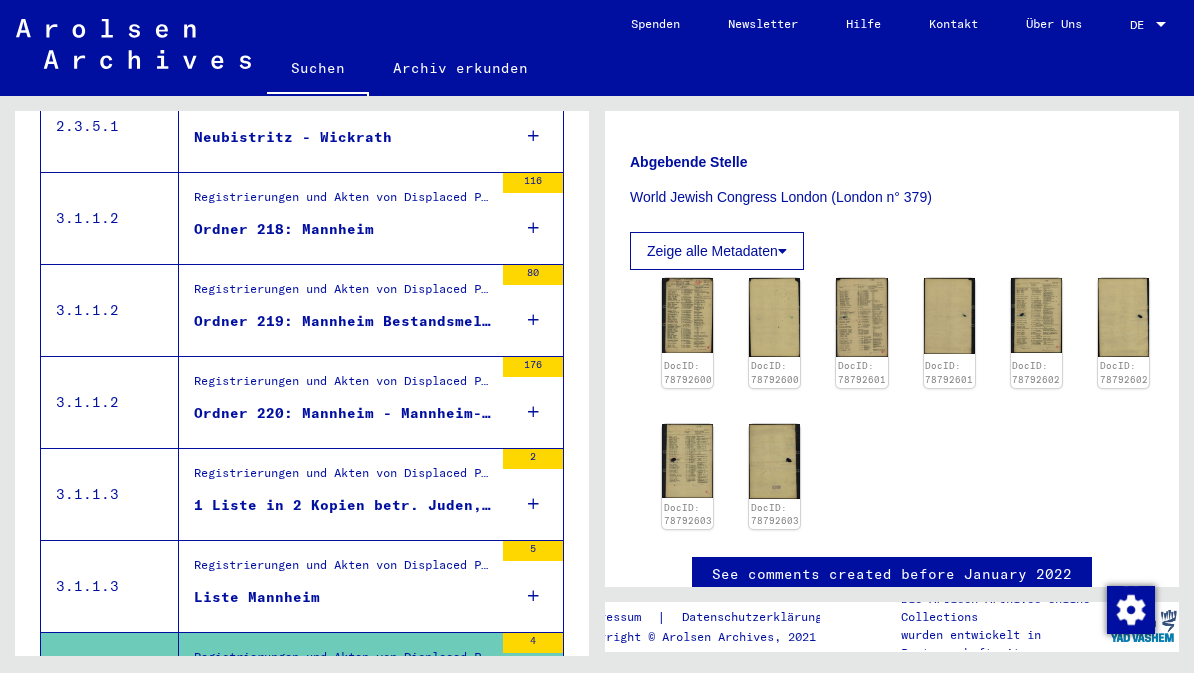 click on "Ordner 220: Mannheim - Mannheim-Sonthofen" at bounding box center [343, 413] 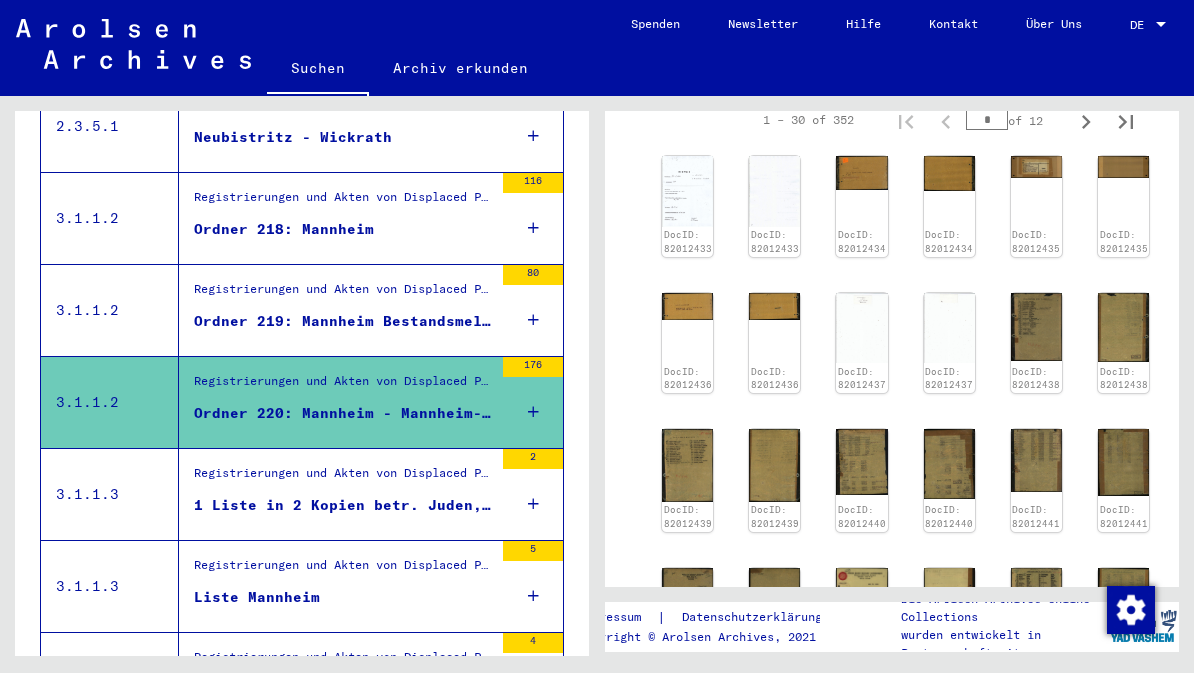 scroll, scrollTop: 430, scrollLeft: 0, axis: vertical 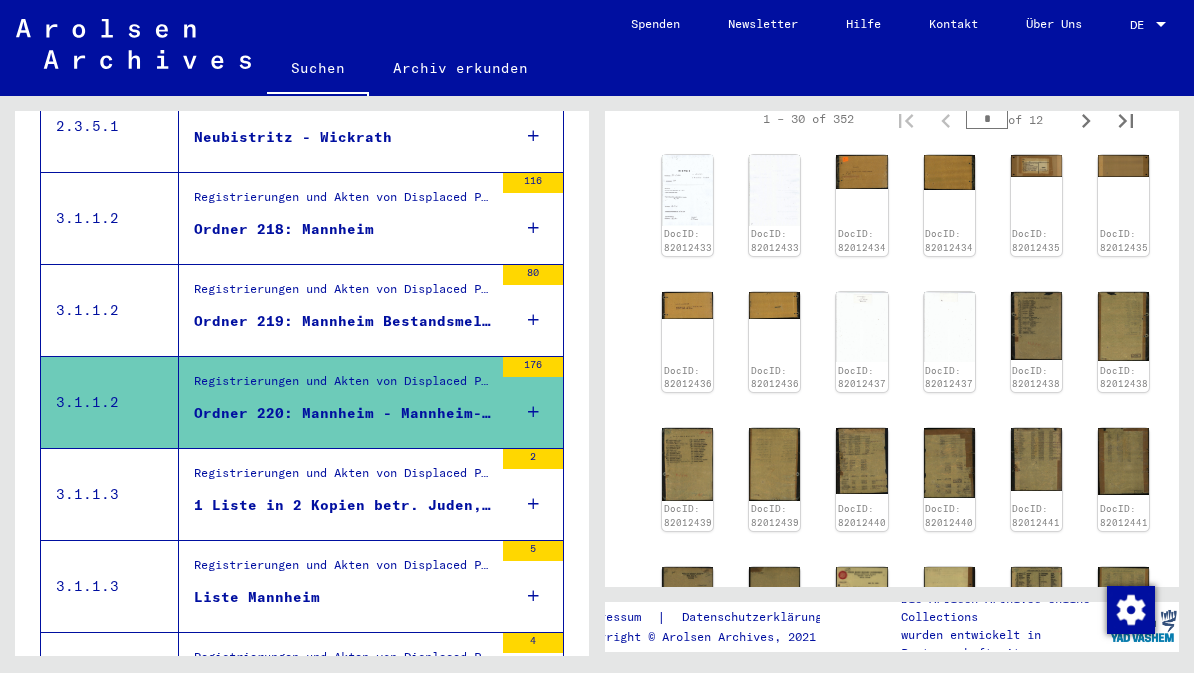 click 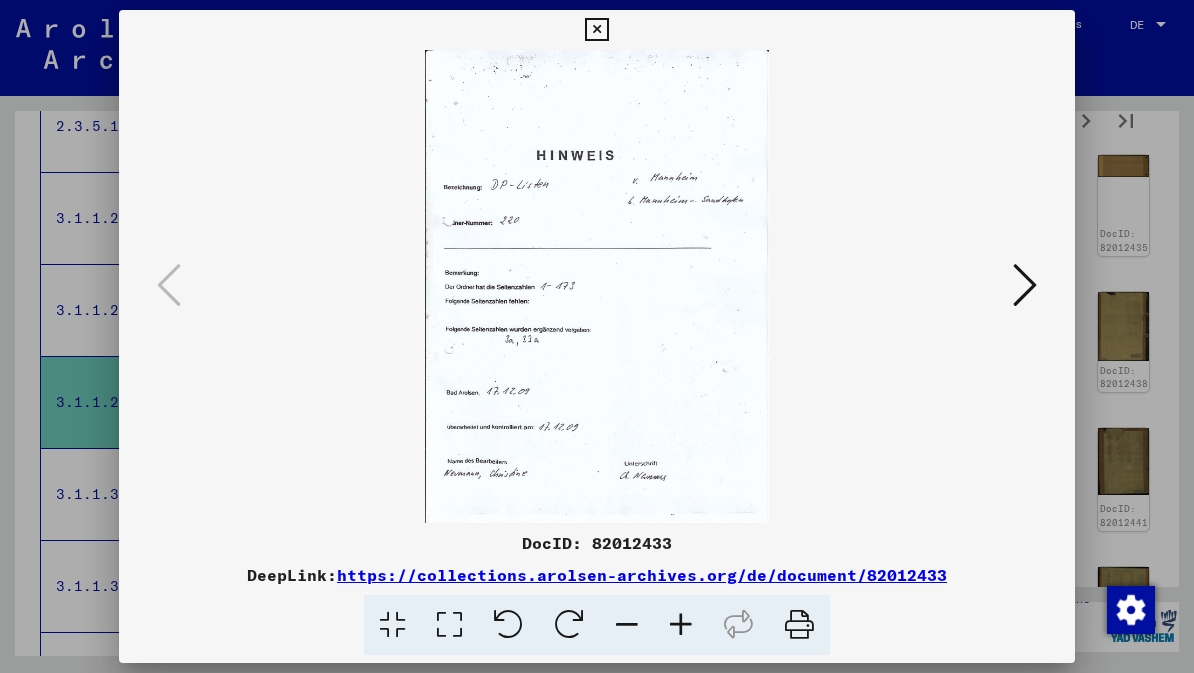 click at bounding box center (1025, 285) 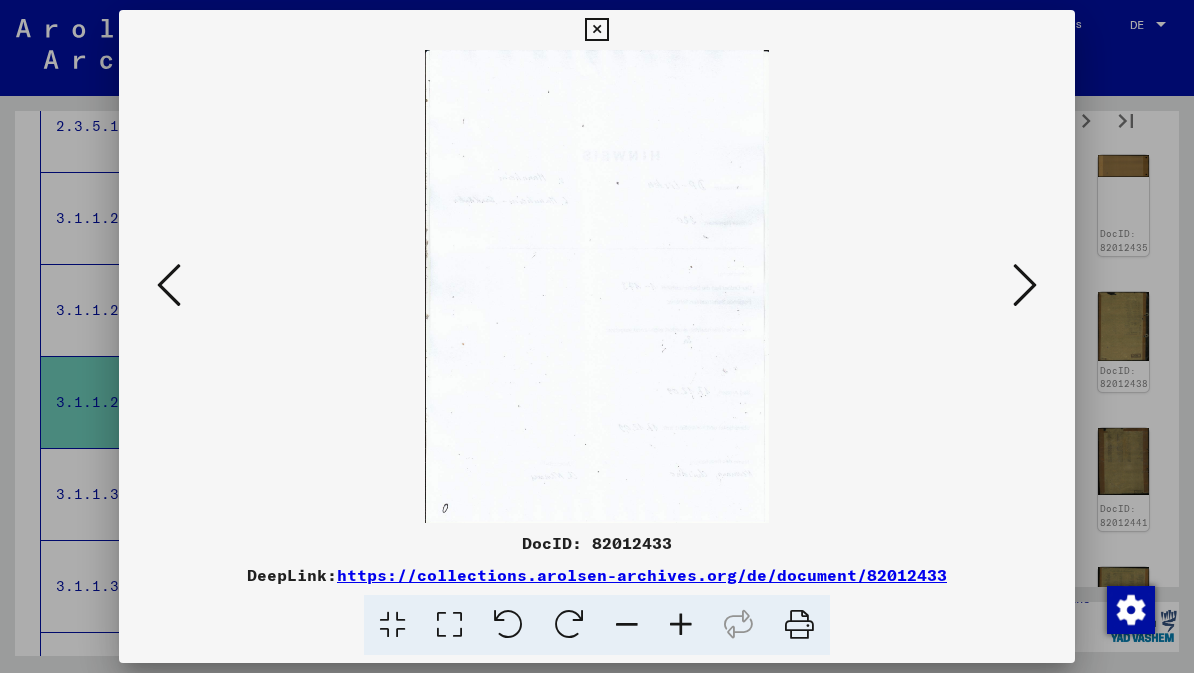 click at bounding box center (1025, 285) 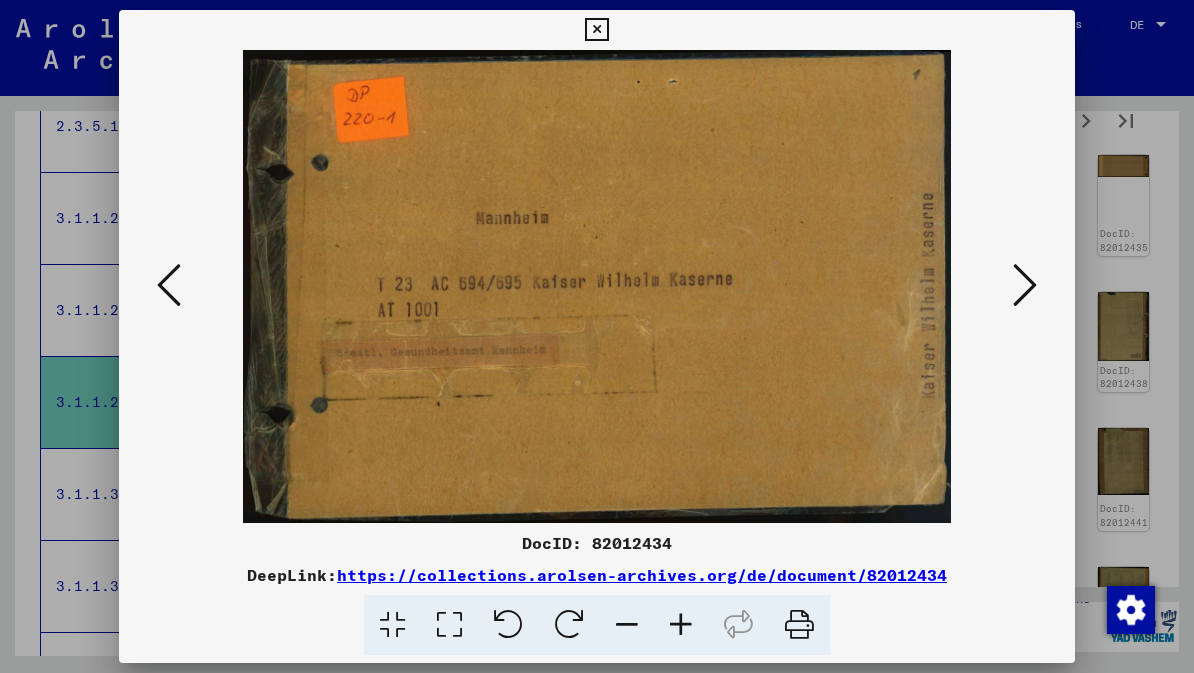 click at bounding box center [1025, 285] 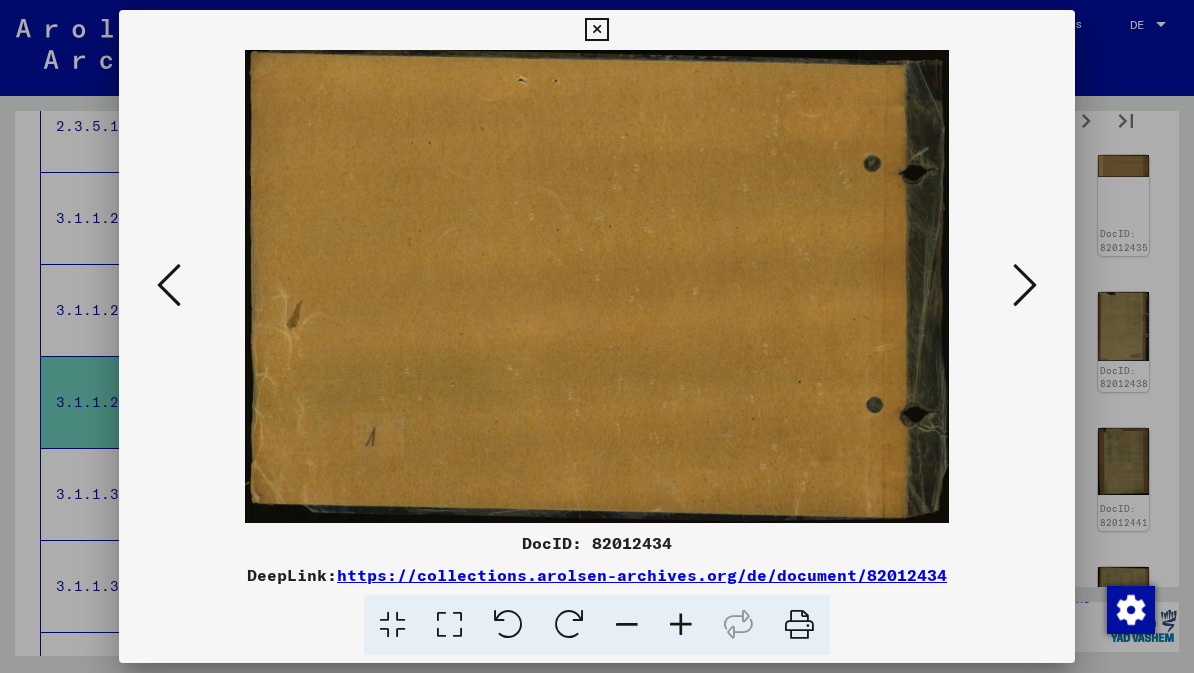 click at bounding box center (1025, 285) 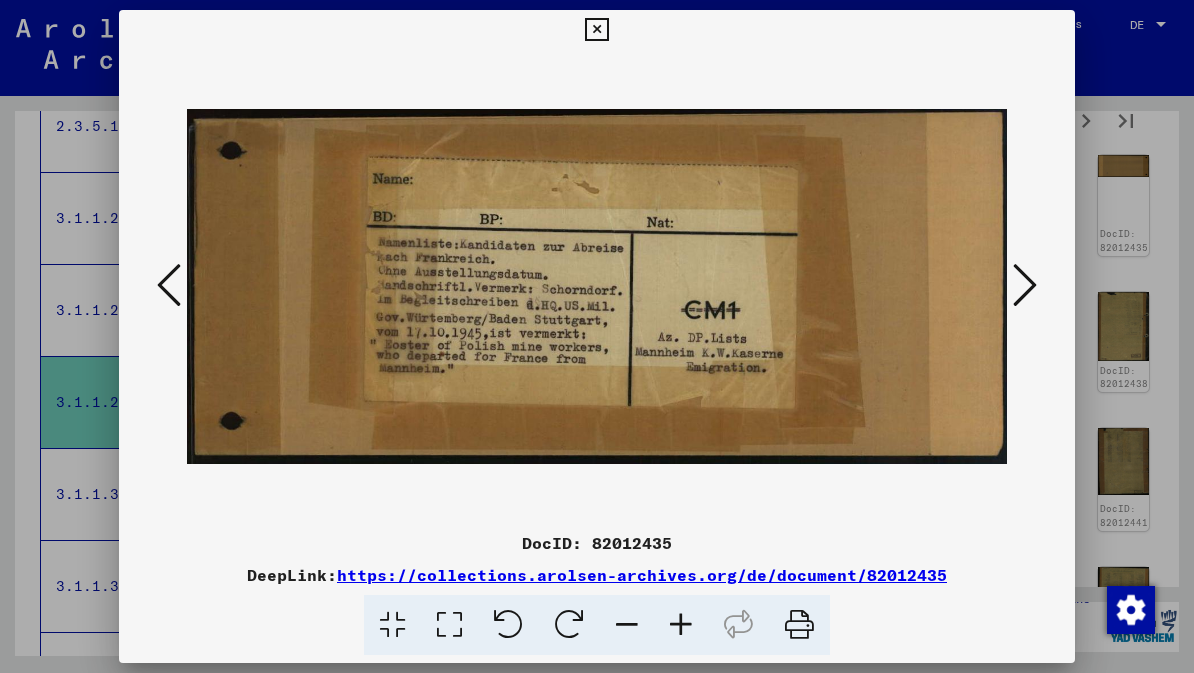 click at bounding box center (1025, 285) 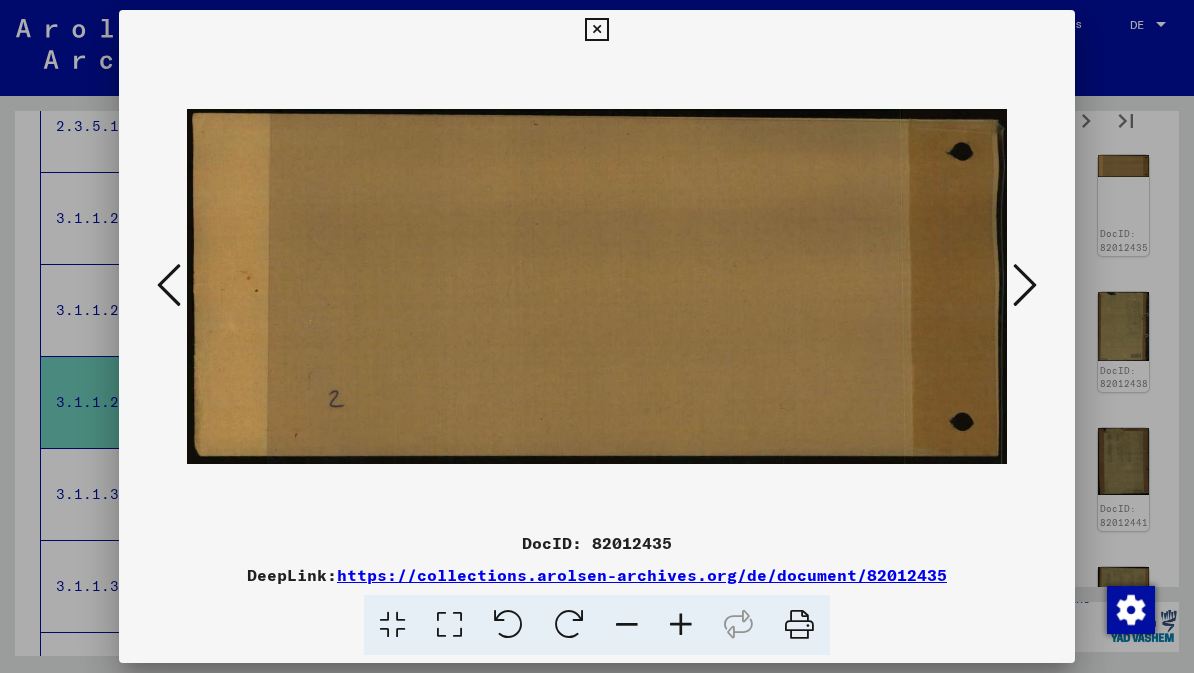click at bounding box center (1025, 285) 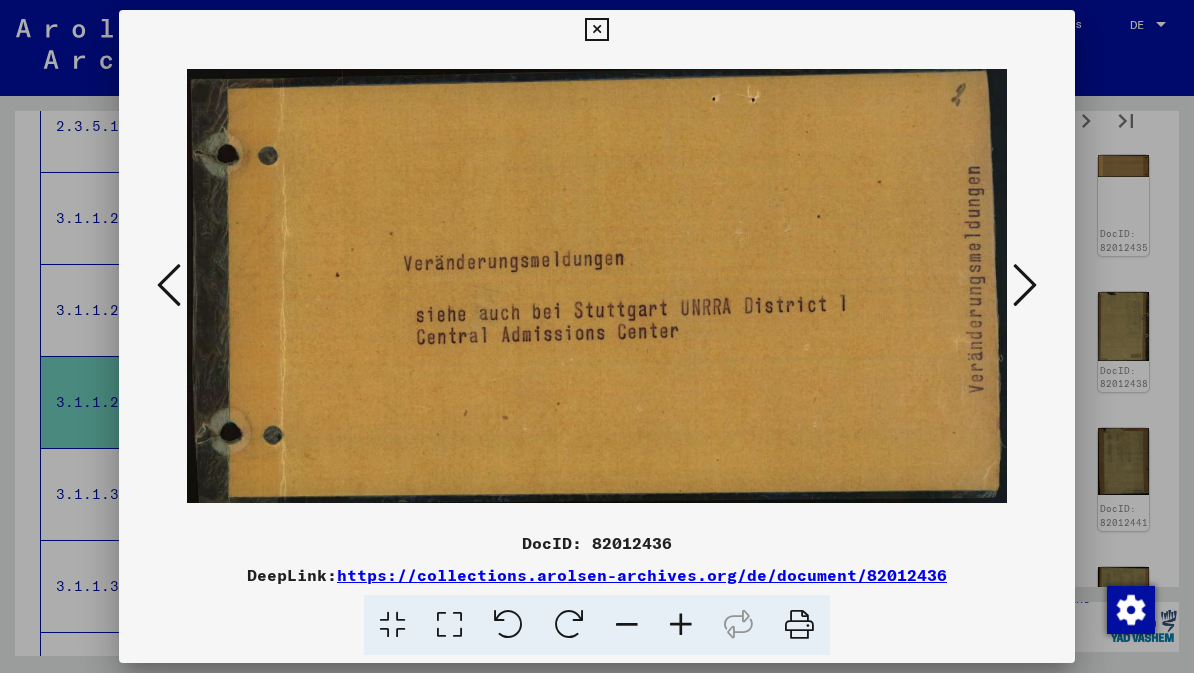 click at bounding box center (1025, 285) 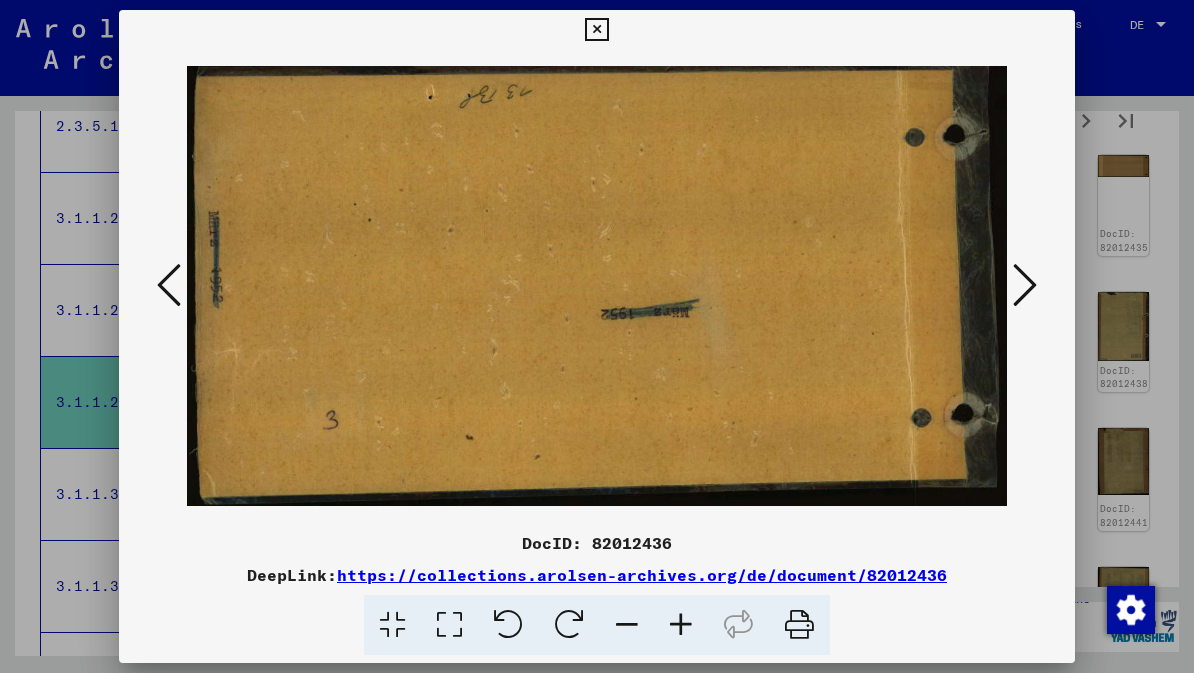 click at bounding box center [1025, 285] 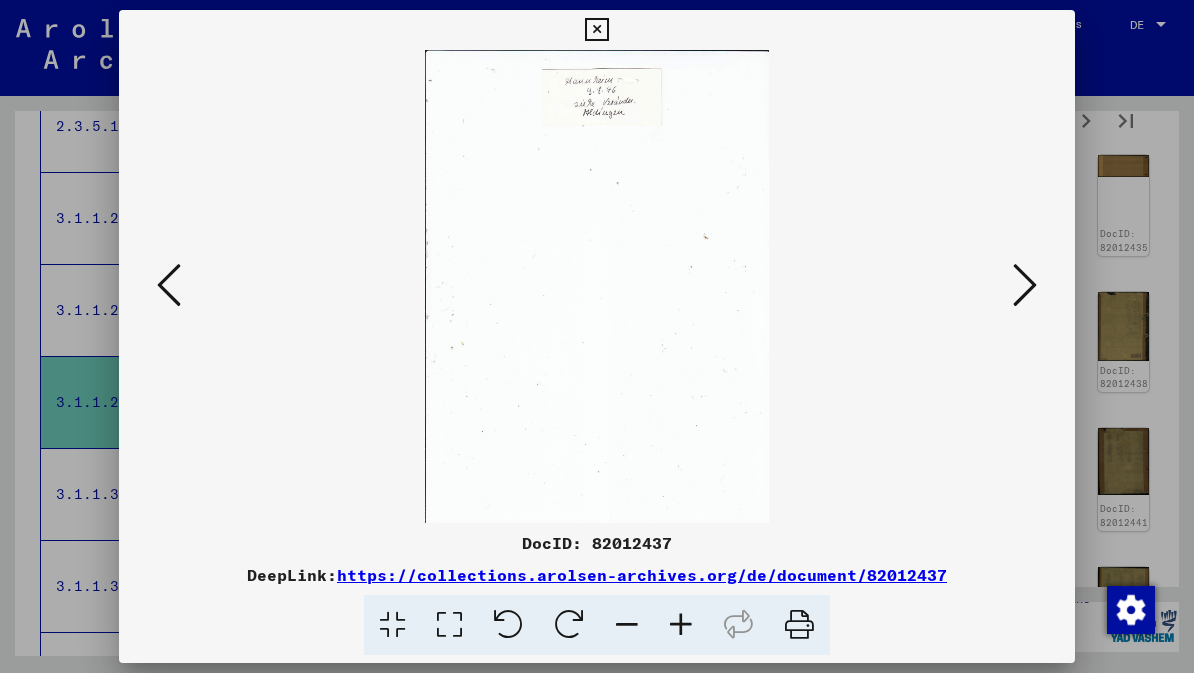 click at bounding box center (1025, 285) 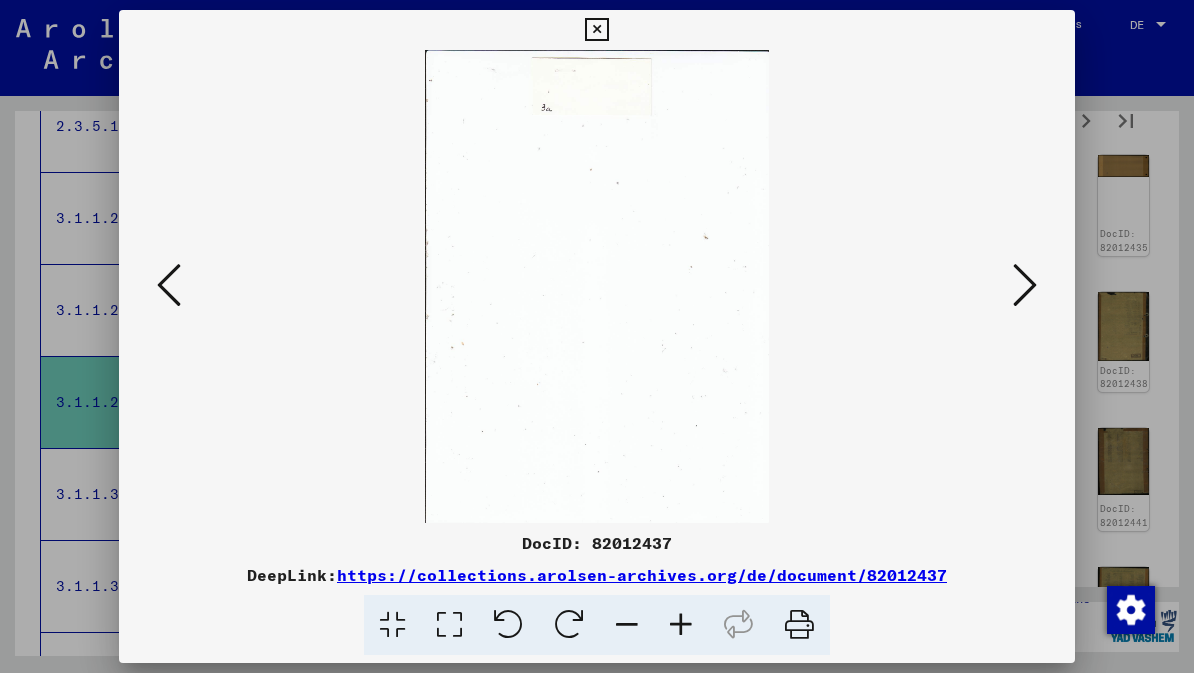 click at bounding box center (1025, 285) 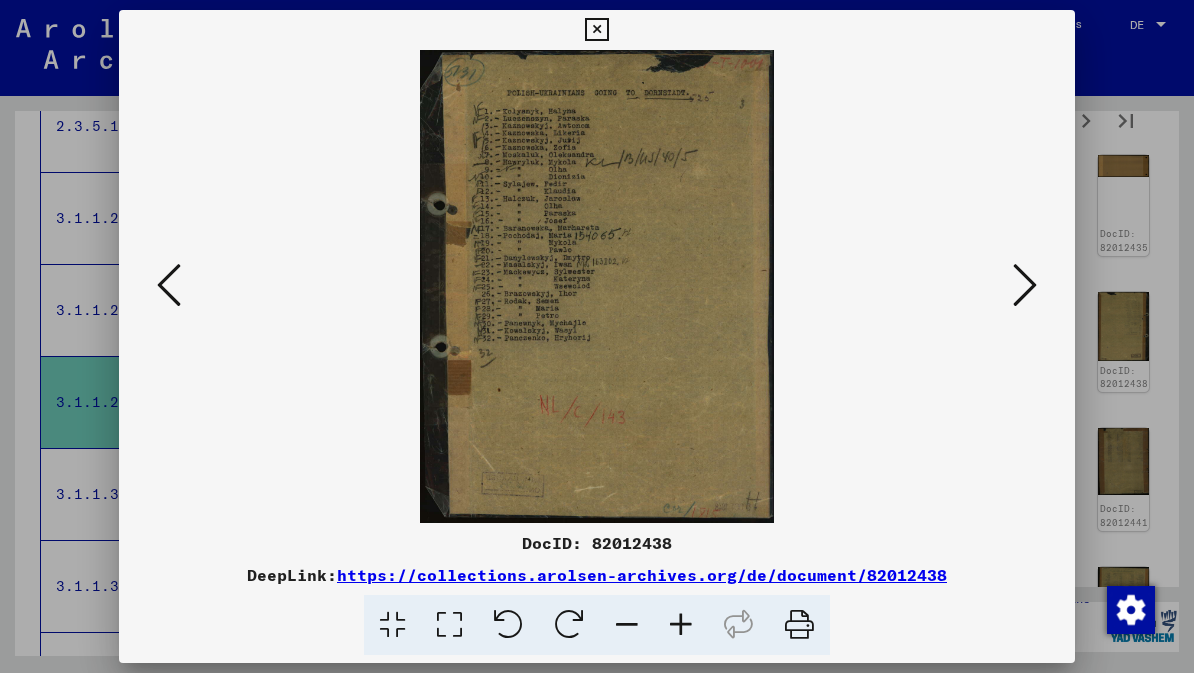 click at bounding box center (1025, 285) 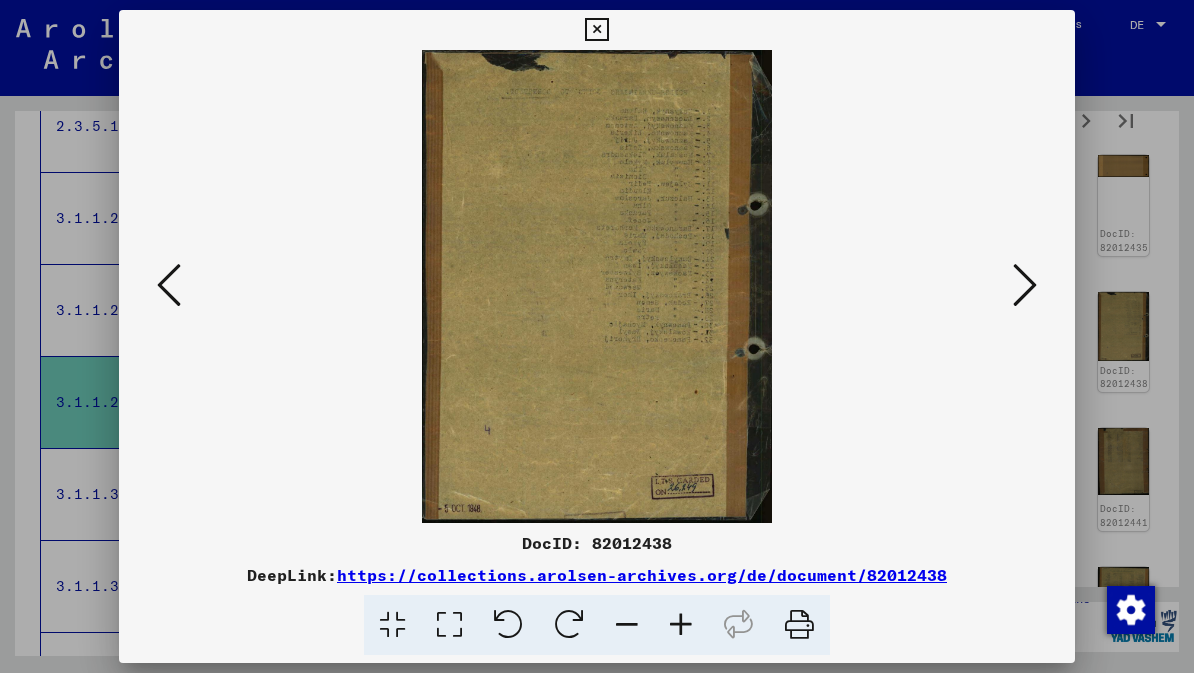 click at bounding box center [1025, 285] 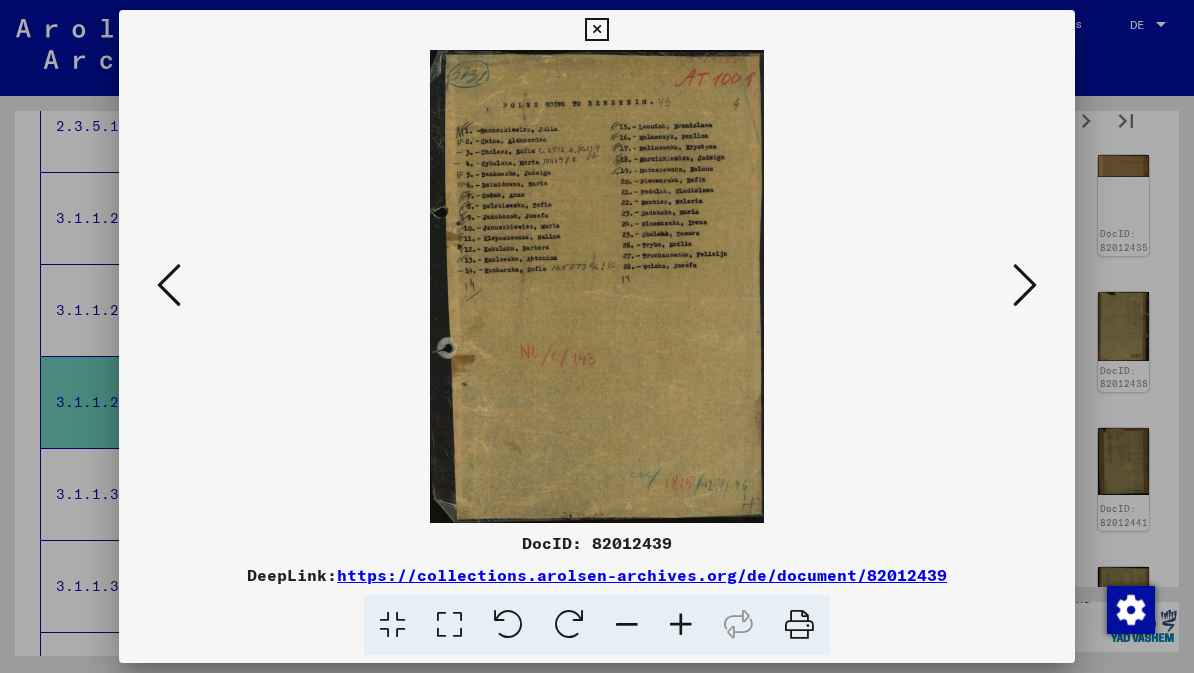 click at bounding box center [1025, 285] 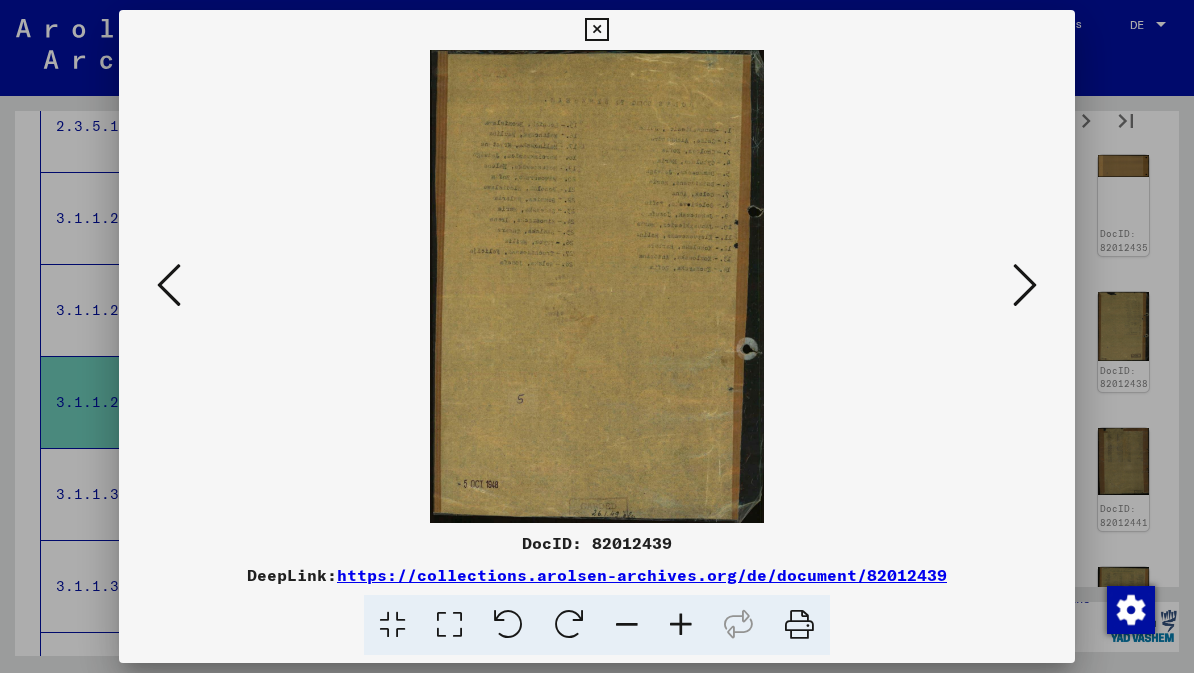 click at bounding box center [1025, 286] 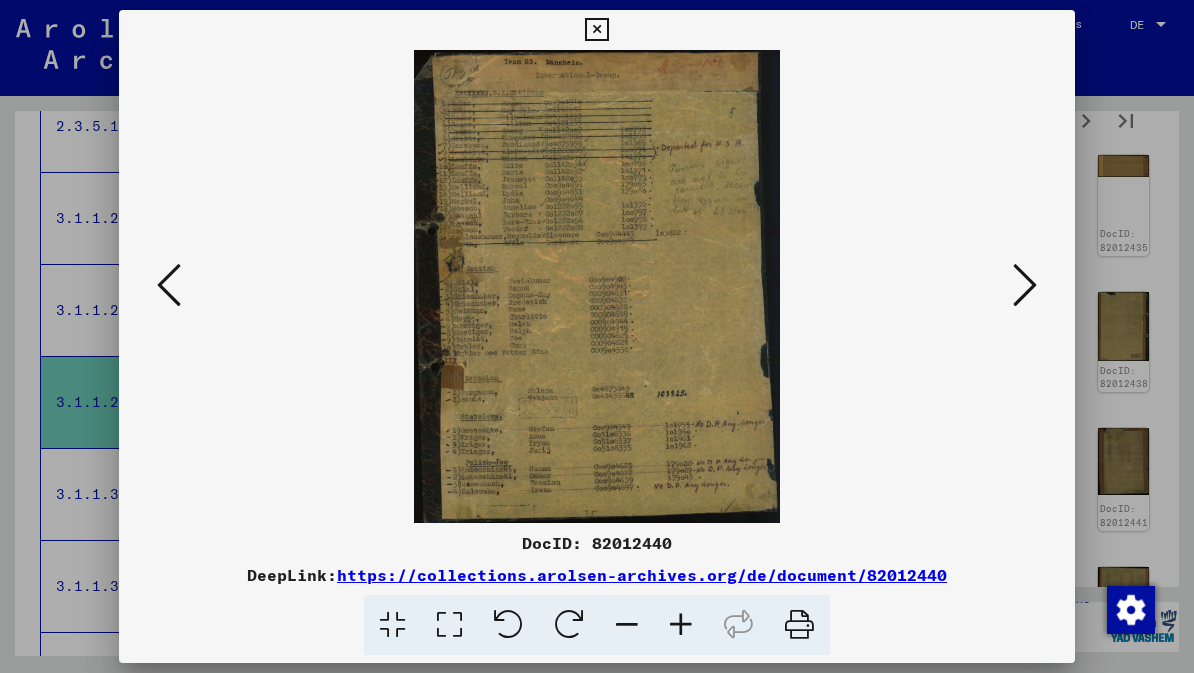 click at bounding box center [1025, 285] 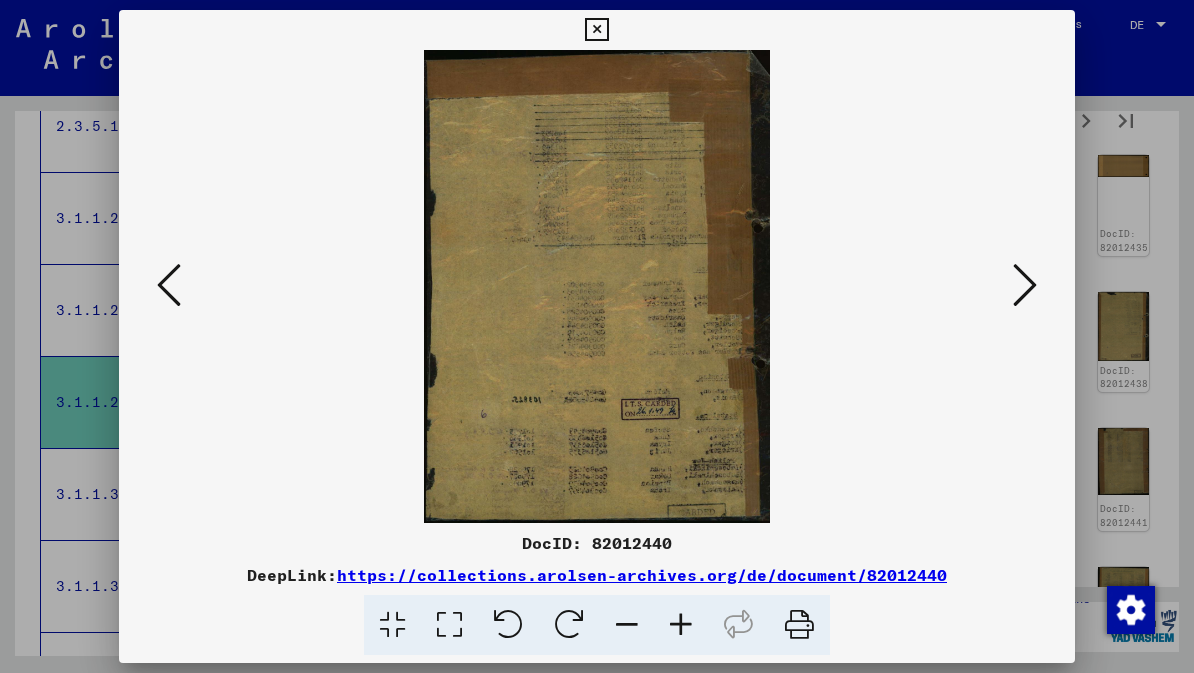 click at bounding box center (1025, 285) 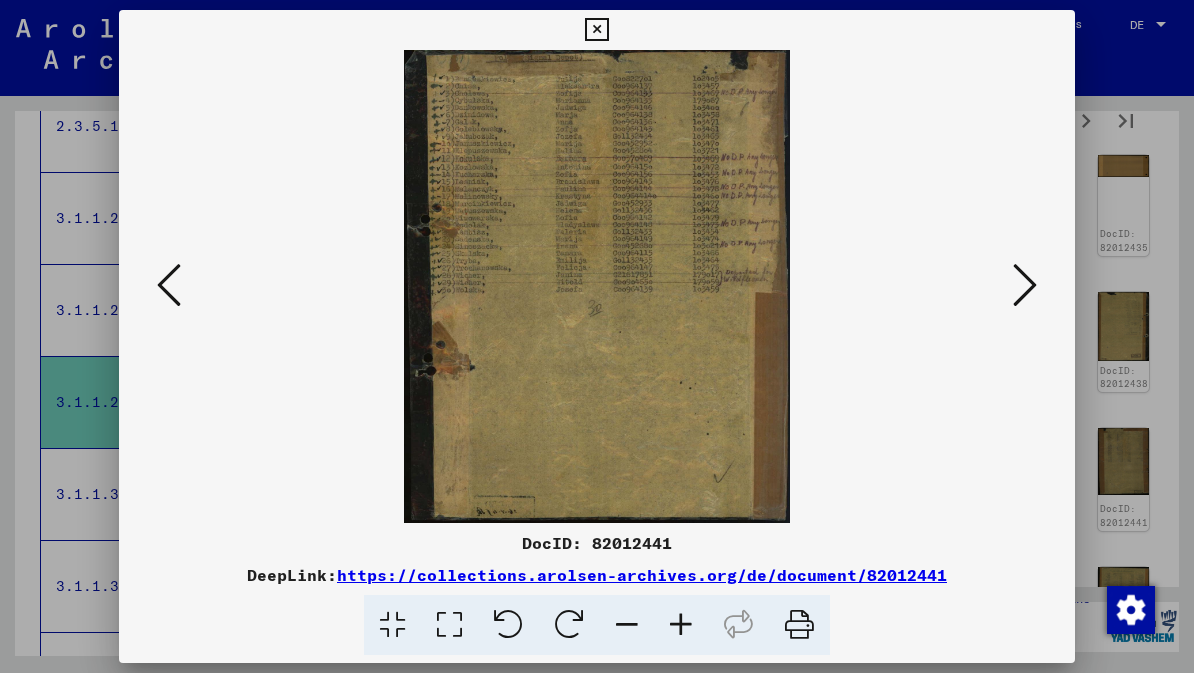click at bounding box center [1025, 285] 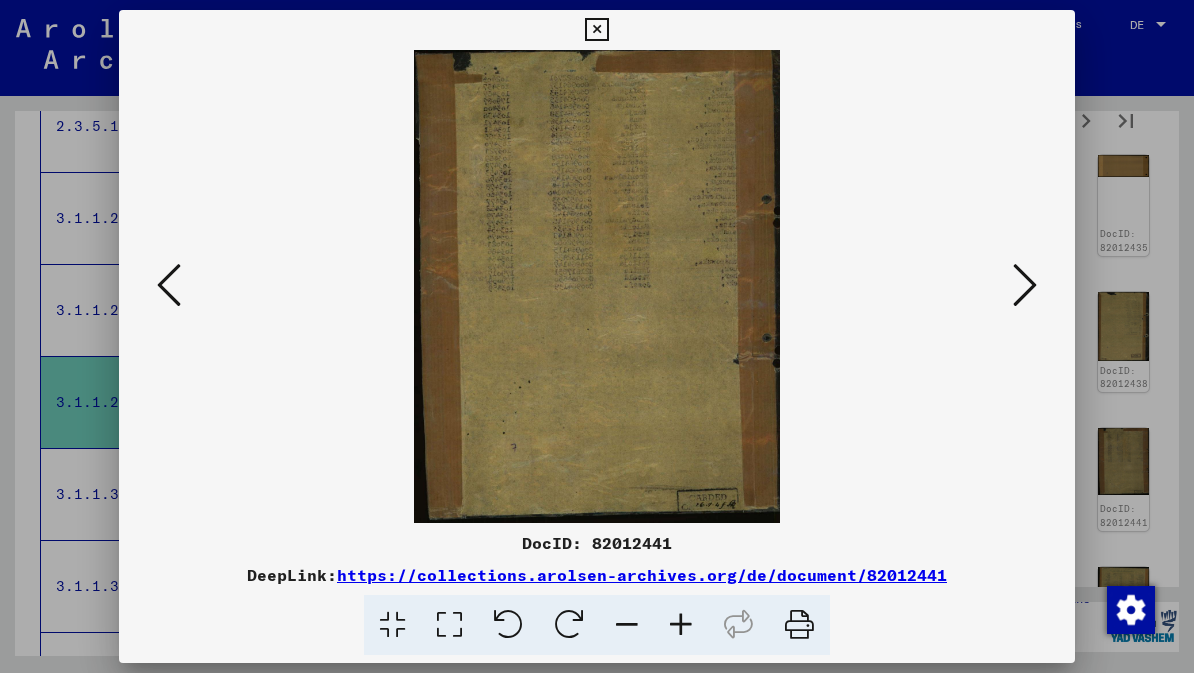 click at bounding box center [1025, 285] 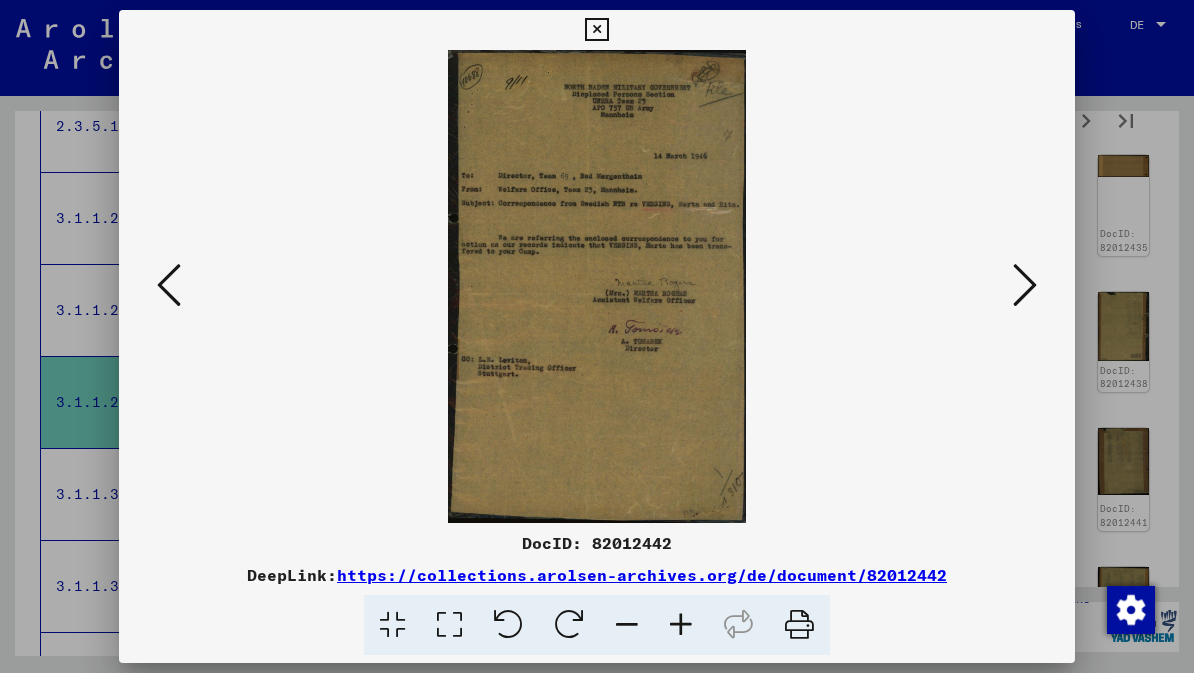 click at bounding box center [1025, 285] 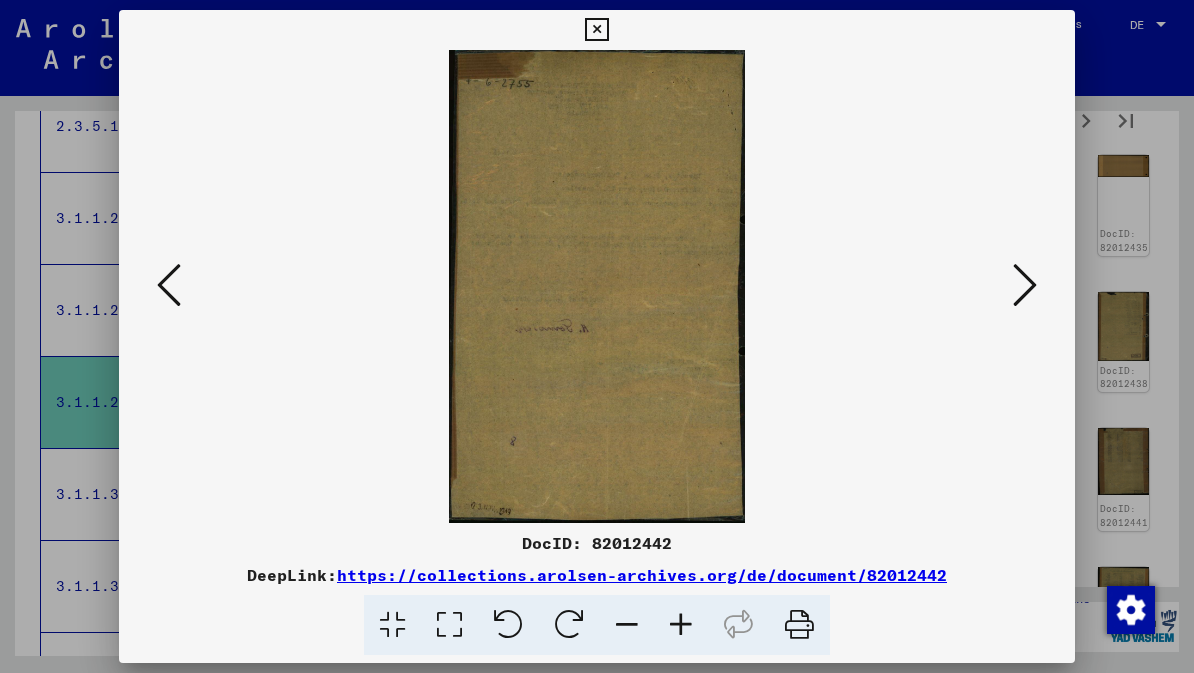 click at bounding box center (1025, 285) 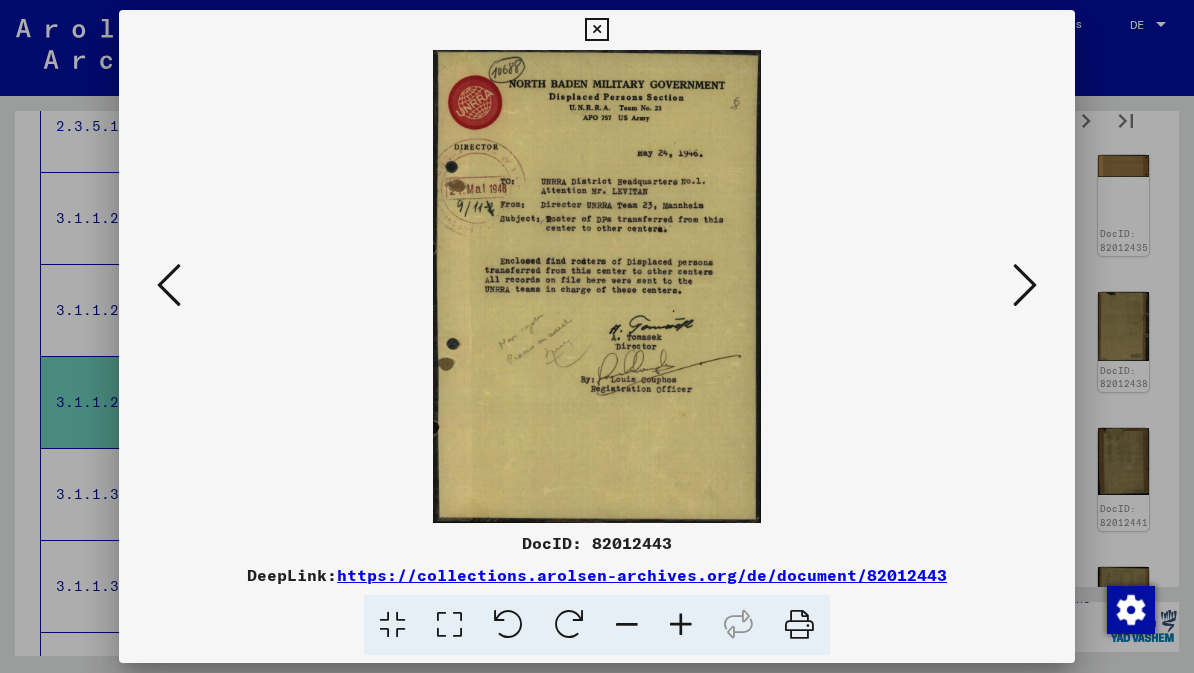 click at bounding box center [1025, 285] 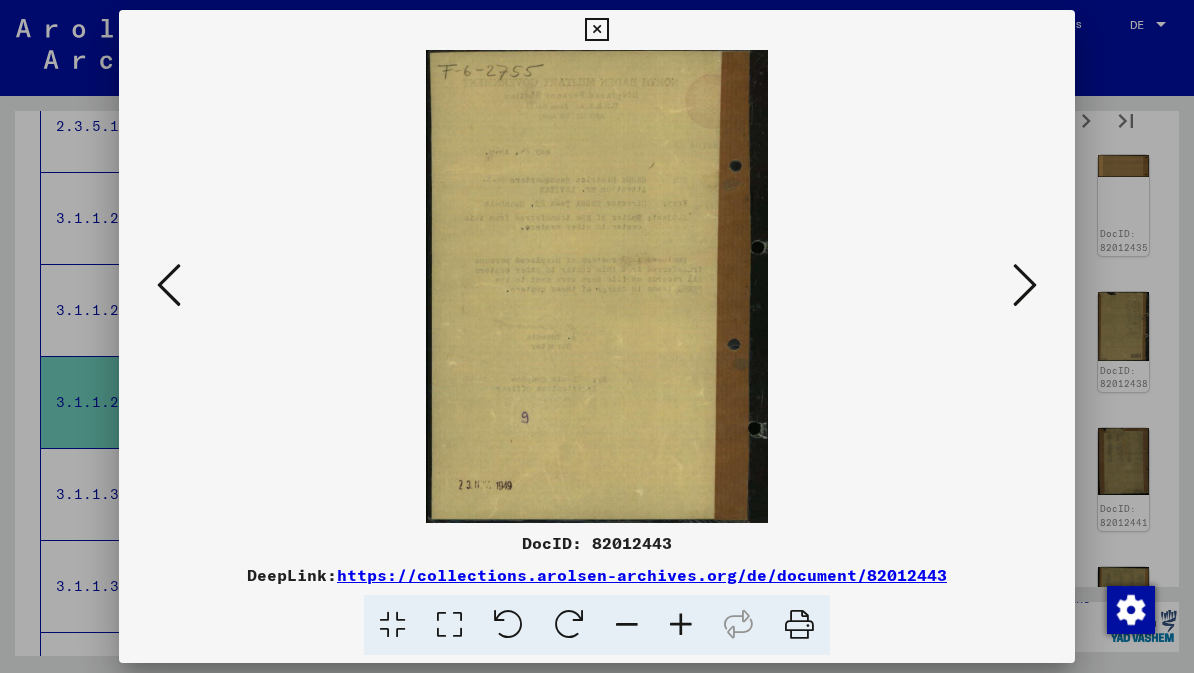 click at bounding box center (1025, 286) 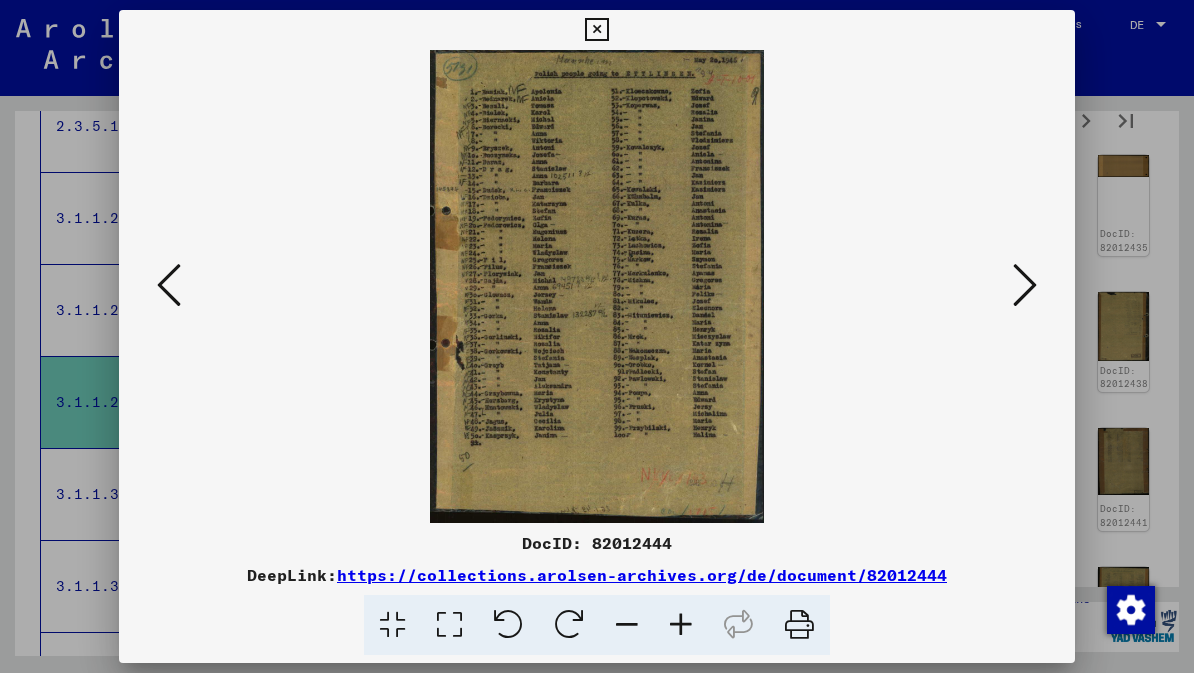 click at bounding box center [1025, 285] 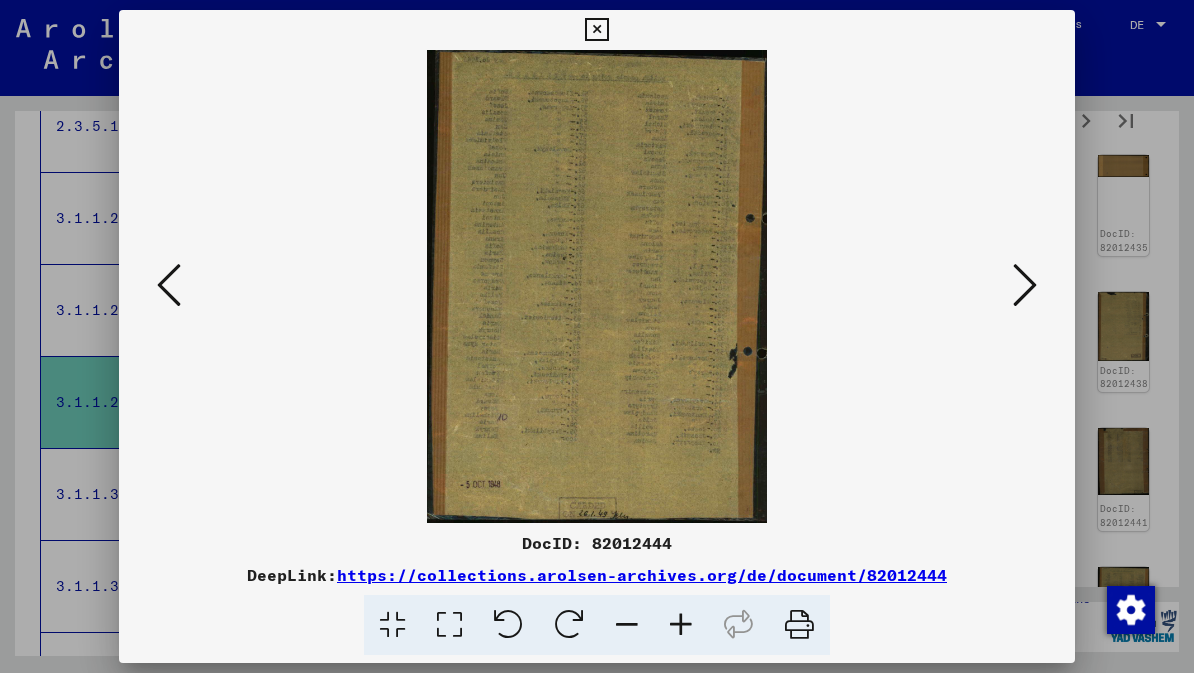 click at bounding box center (1025, 285) 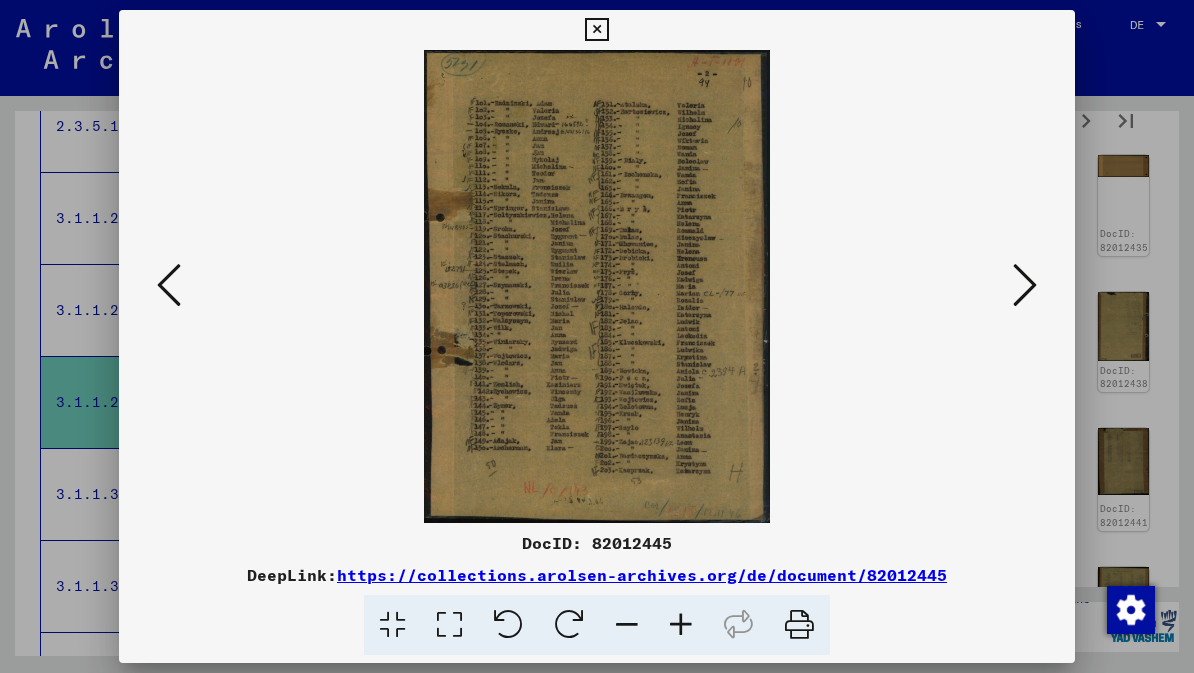 click at bounding box center [1025, 285] 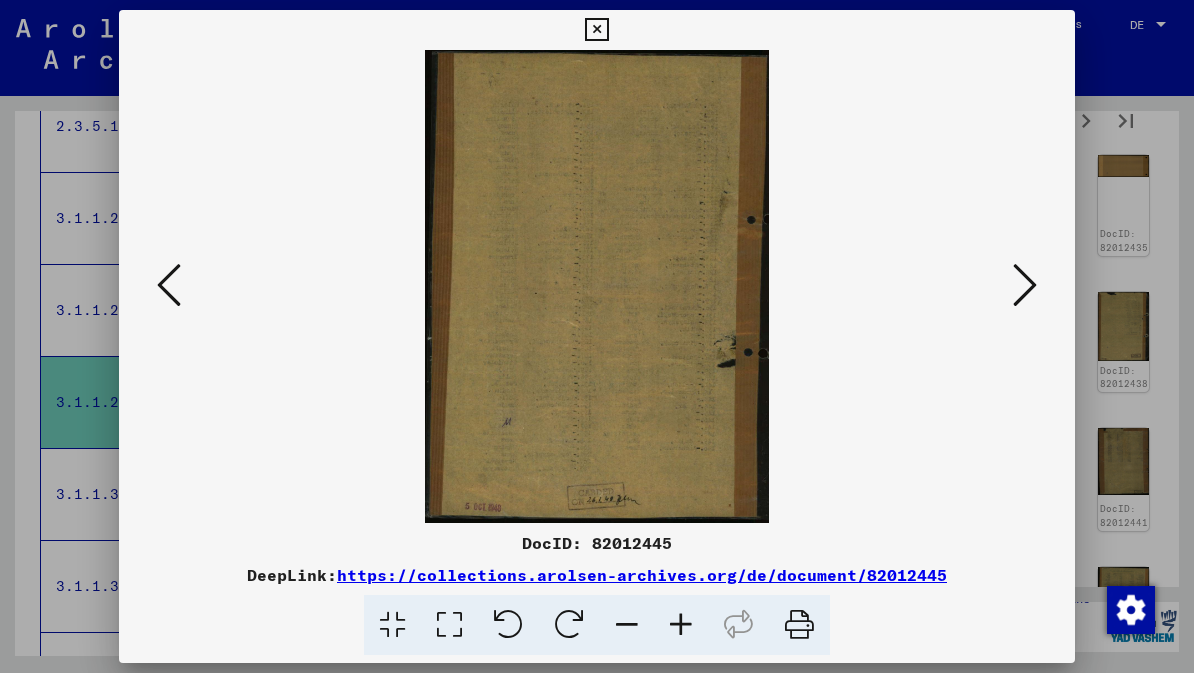 click at bounding box center (1025, 285) 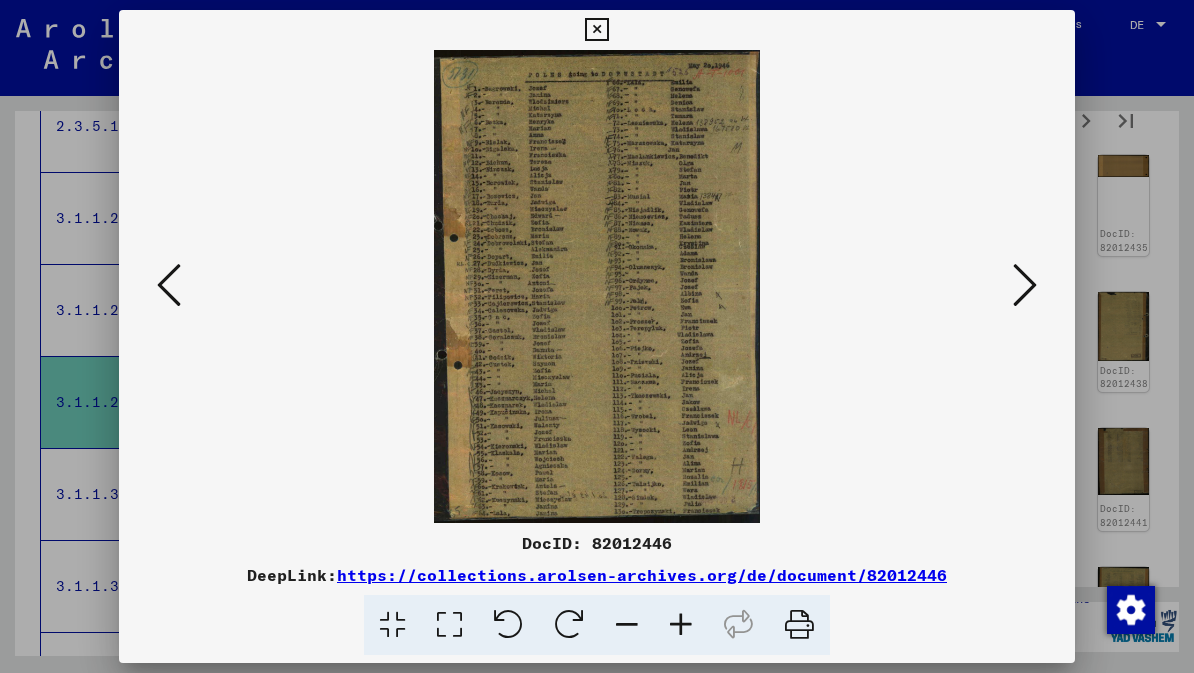 click at bounding box center (1025, 285) 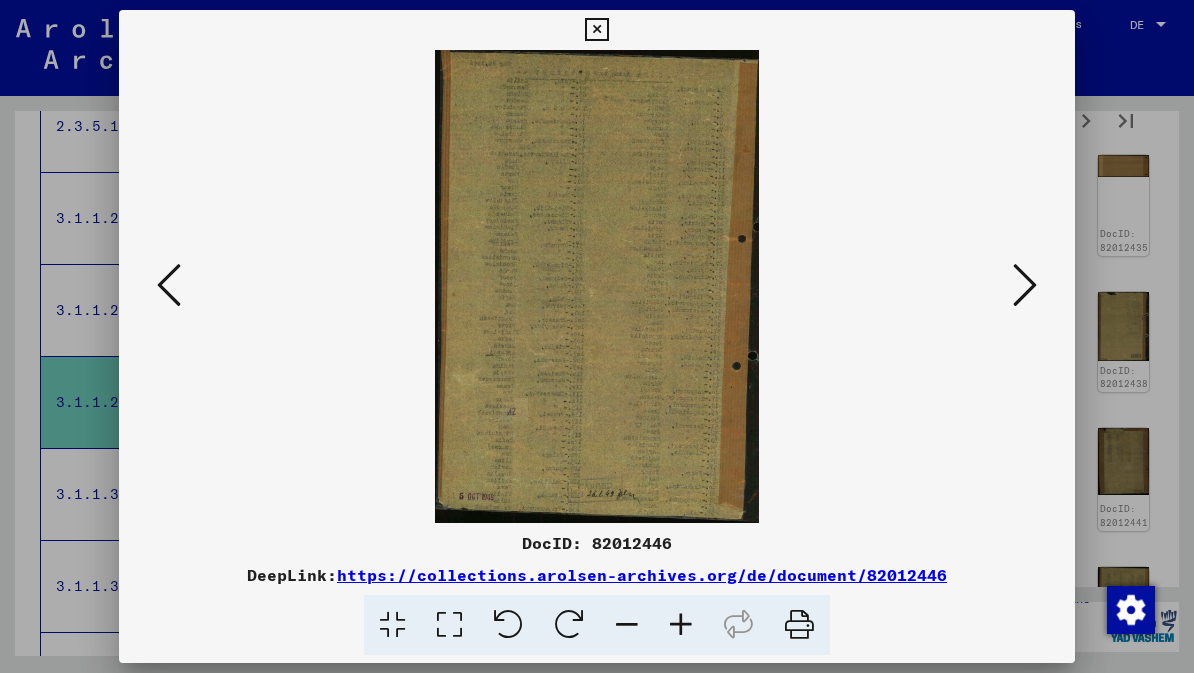 click at bounding box center [1025, 285] 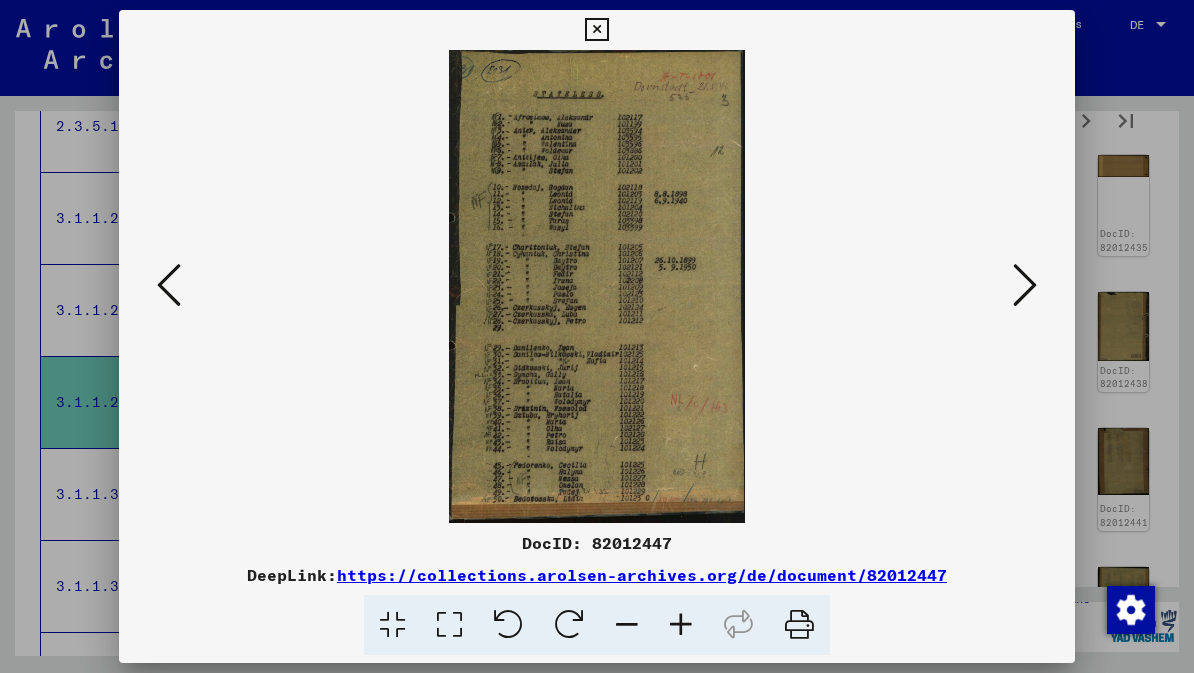 click at bounding box center [596, 30] 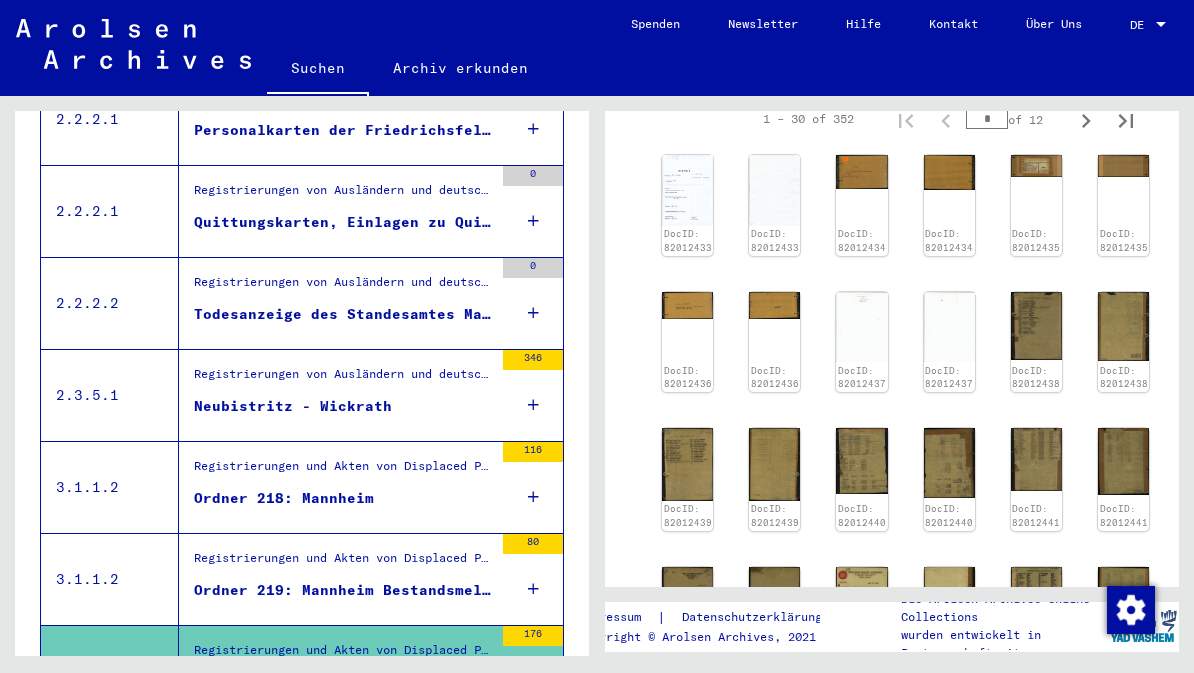 scroll, scrollTop: 724, scrollLeft: 0, axis: vertical 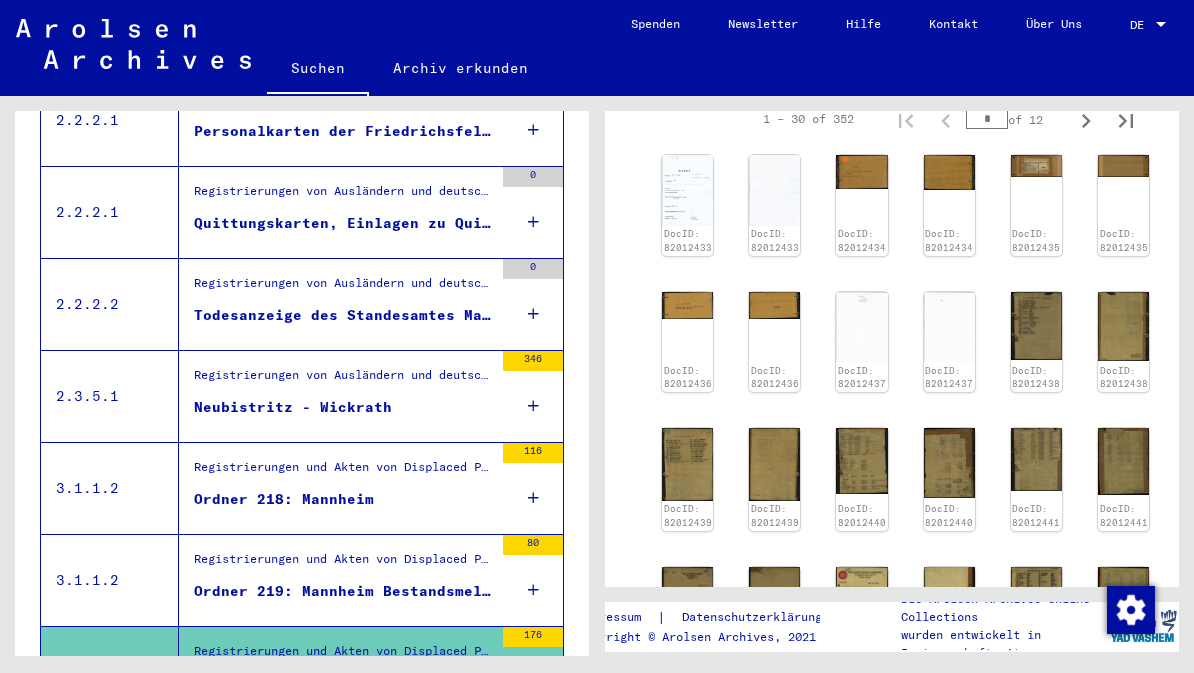 click on "Ordner 218: Mannheim" at bounding box center [284, 499] 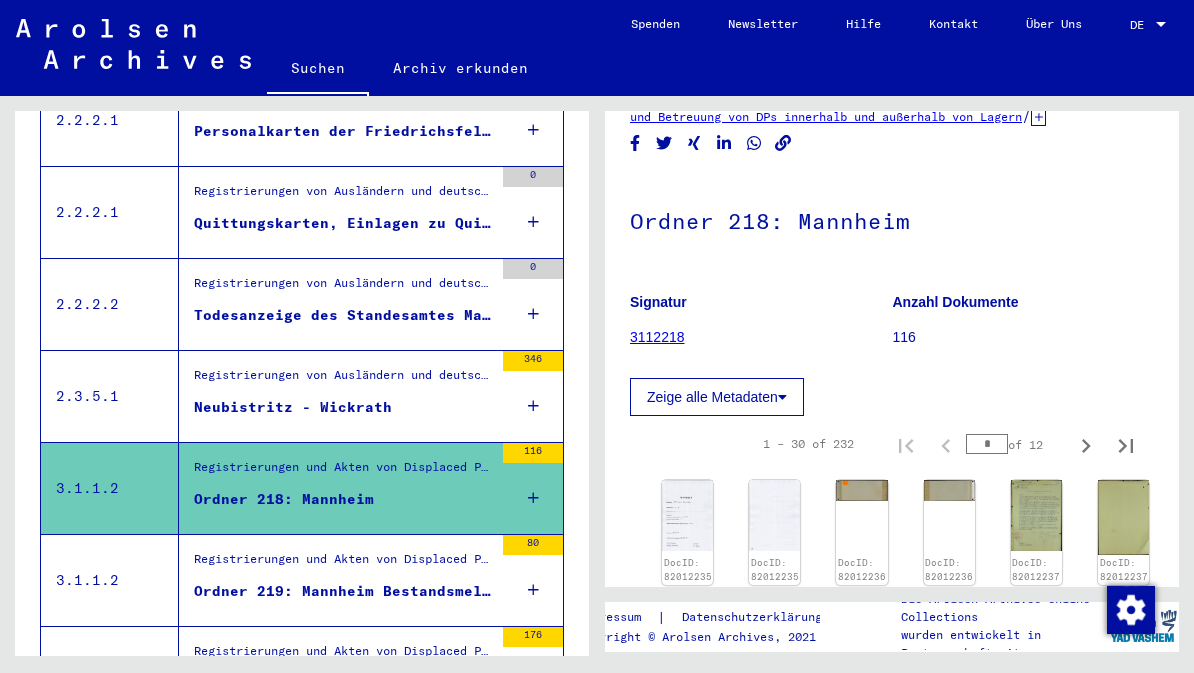 scroll, scrollTop: 100, scrollLeft: 0, axis: vertical 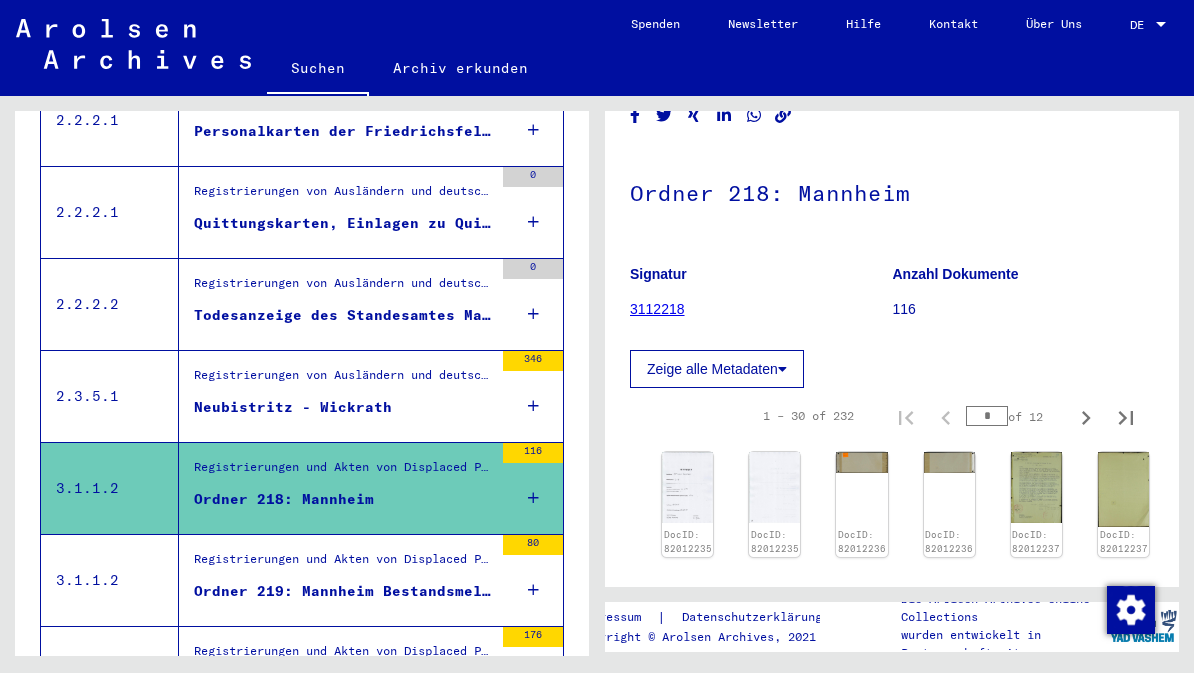 click 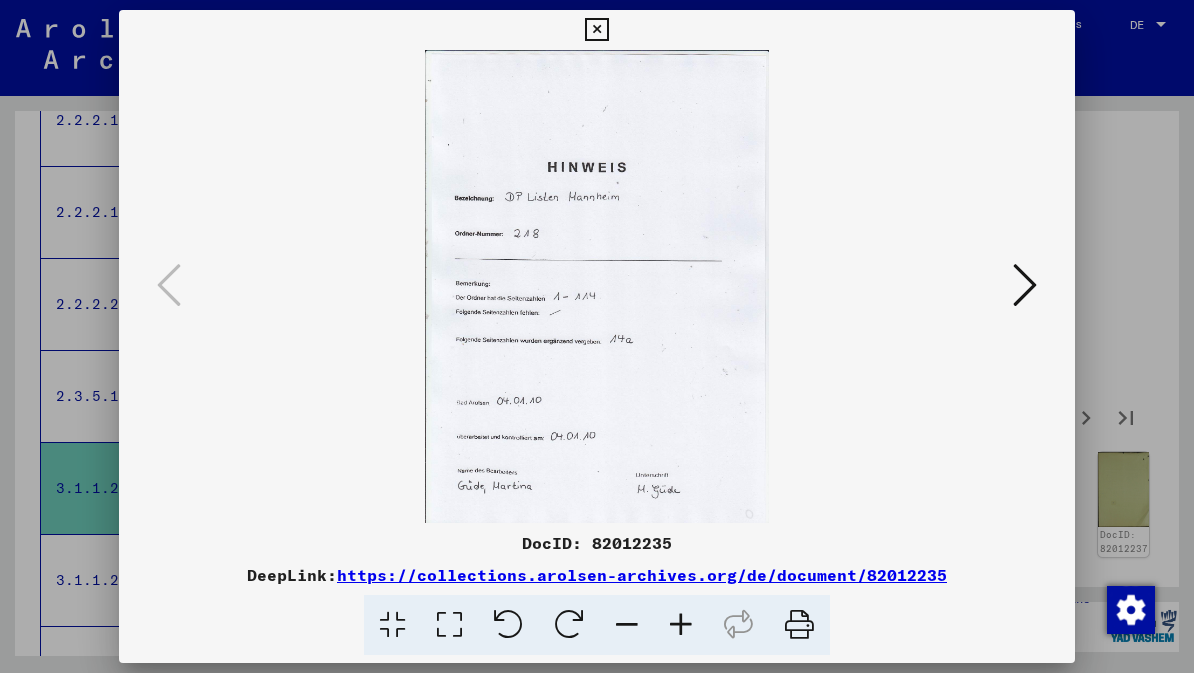 click at bounding box center (1025, 285) 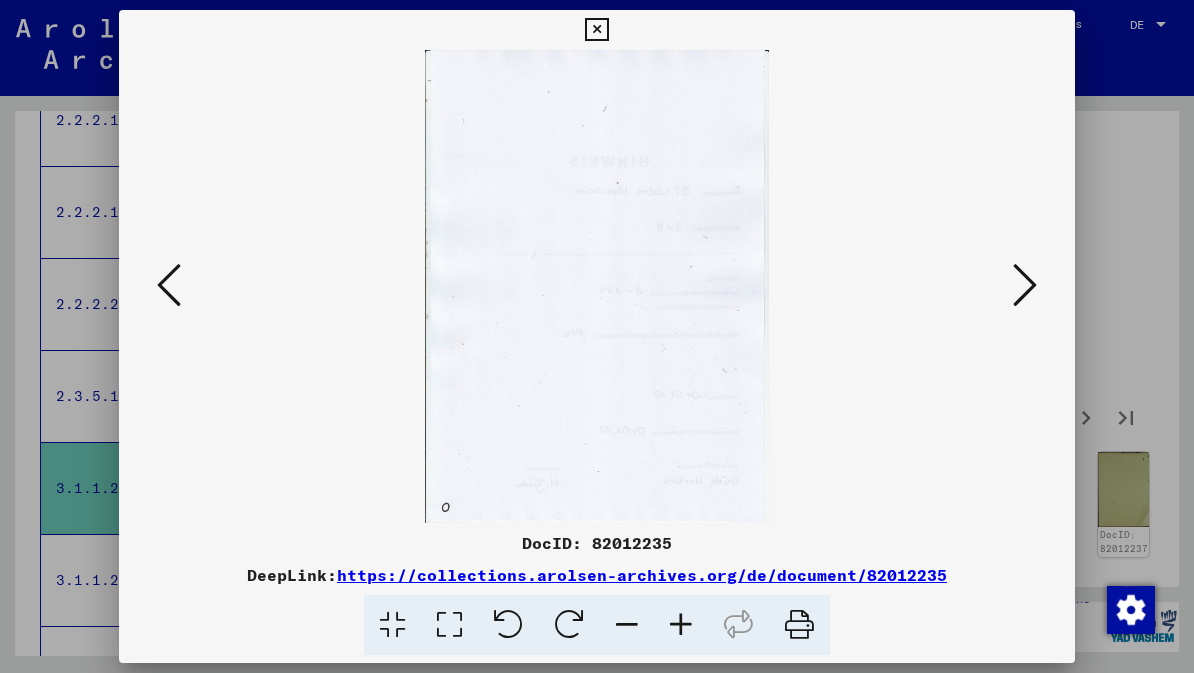 click at bounding box center (1025, 285) 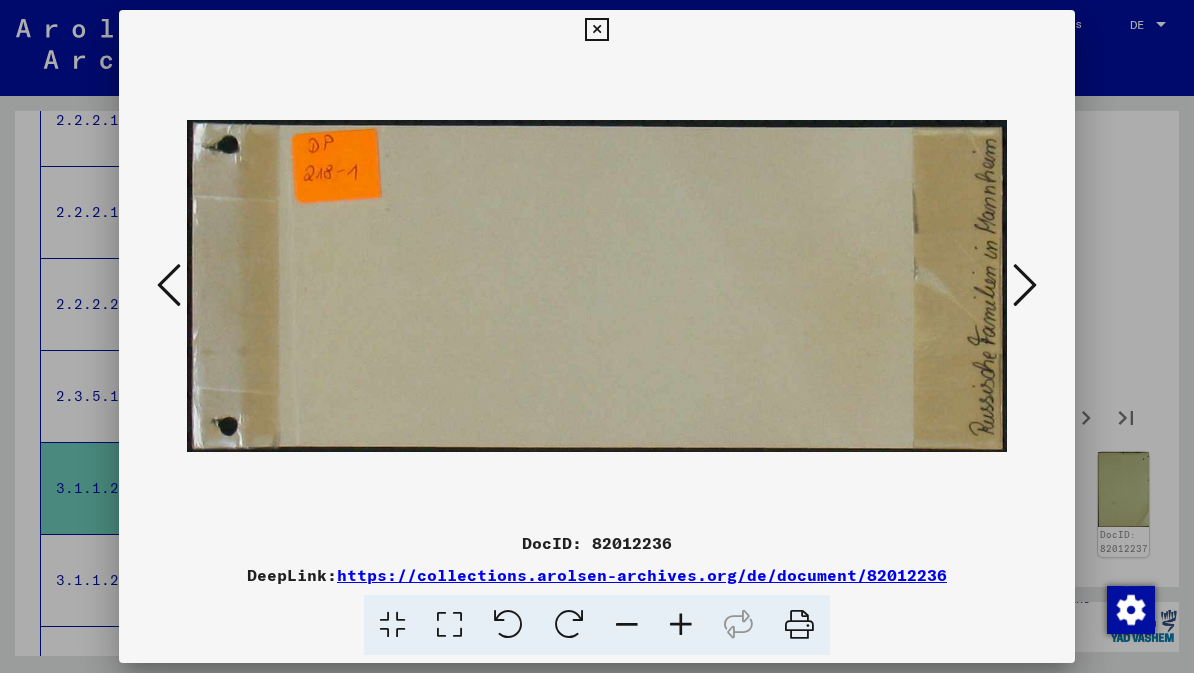 click at bounding box center (1025, 285) 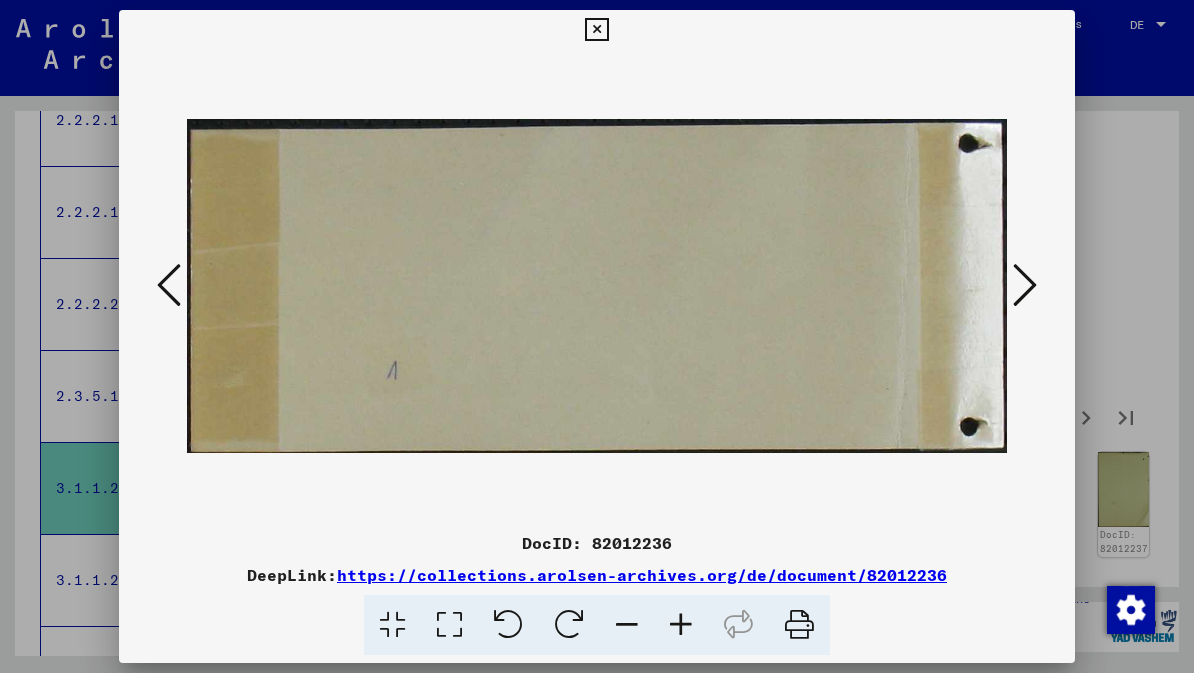 click at bounding box center [1025, 285] 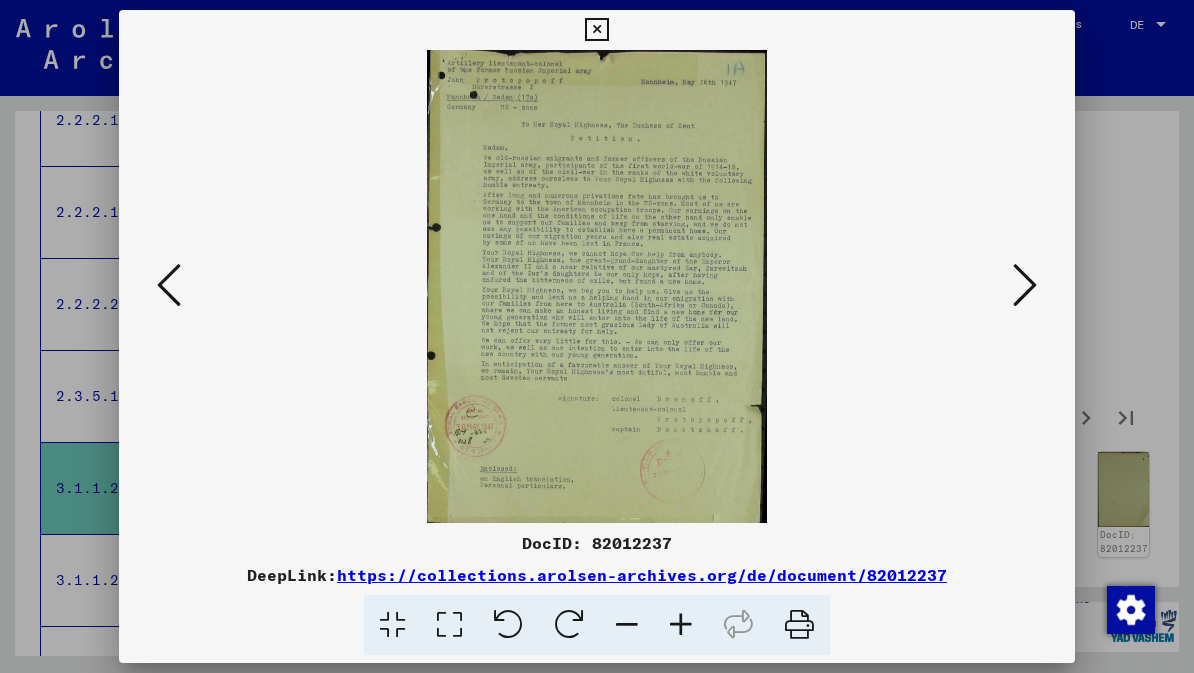 click at bounding box center (1025, 285) 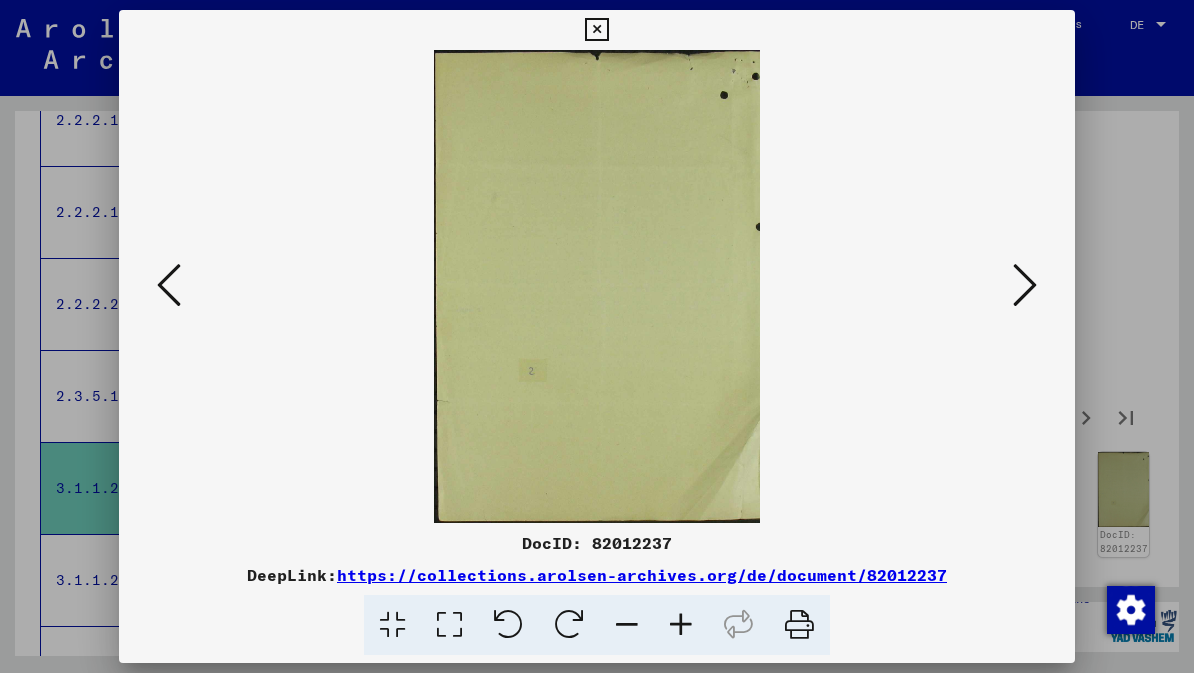 click at bounding box center (1025, 285) 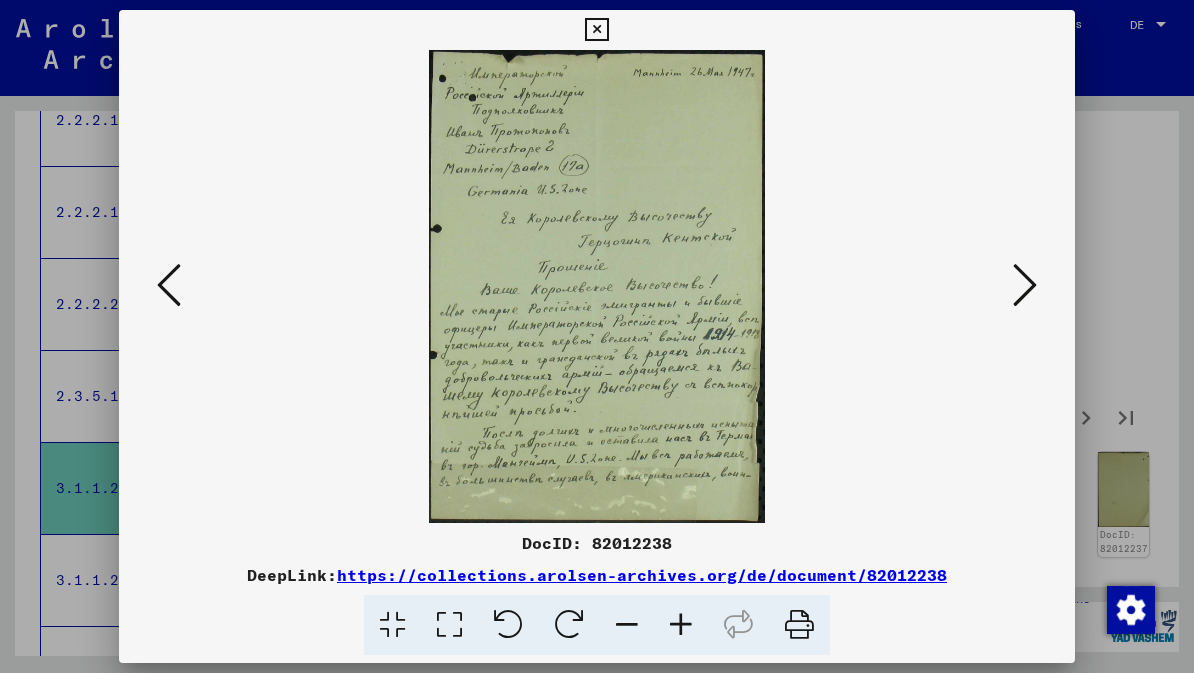 click at bounding box center [1025, 285] 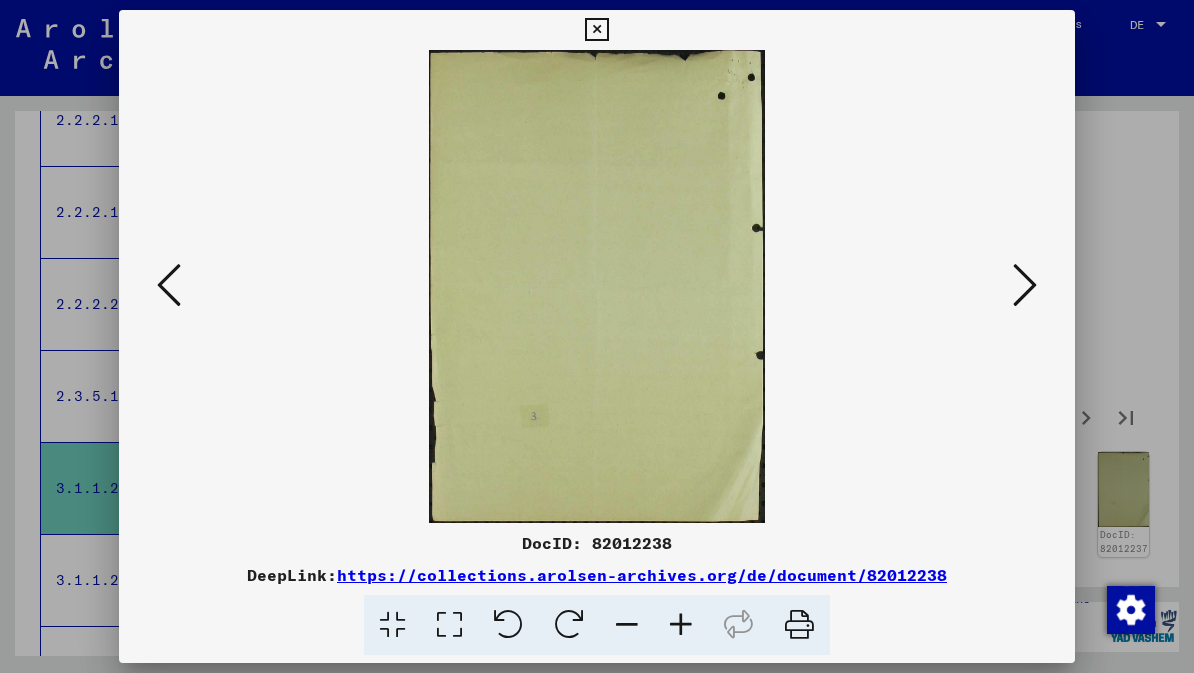 click at bounding box center (1025, 285) 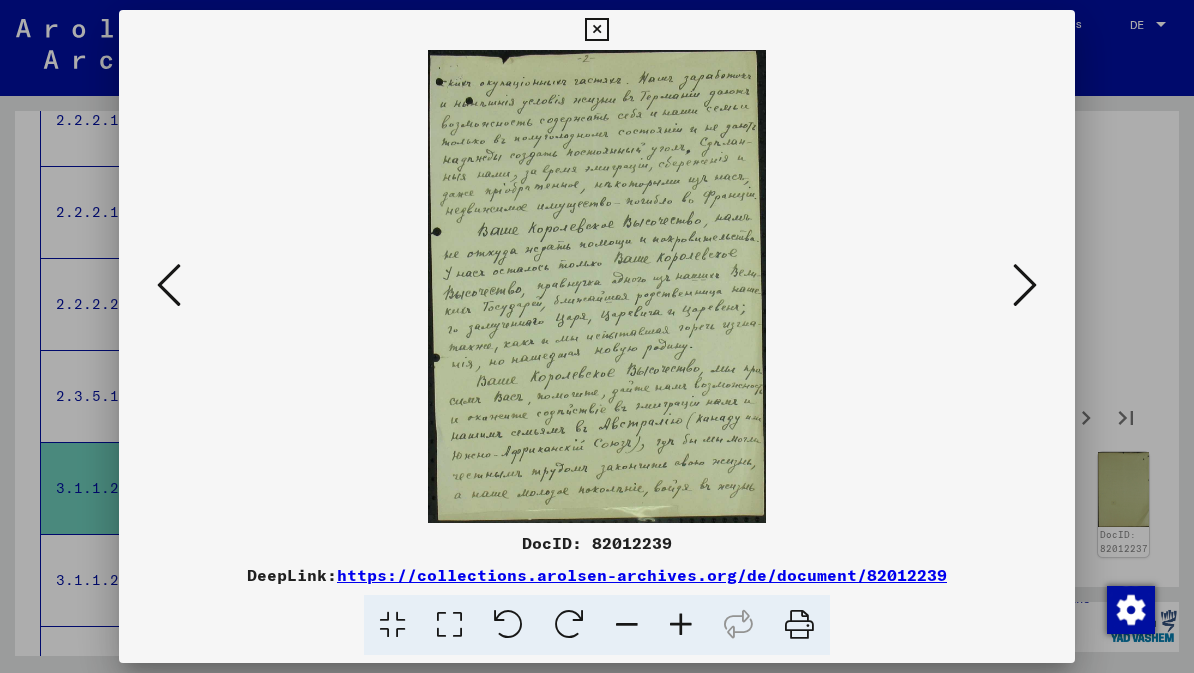 click at bounding box center [1025, 285] 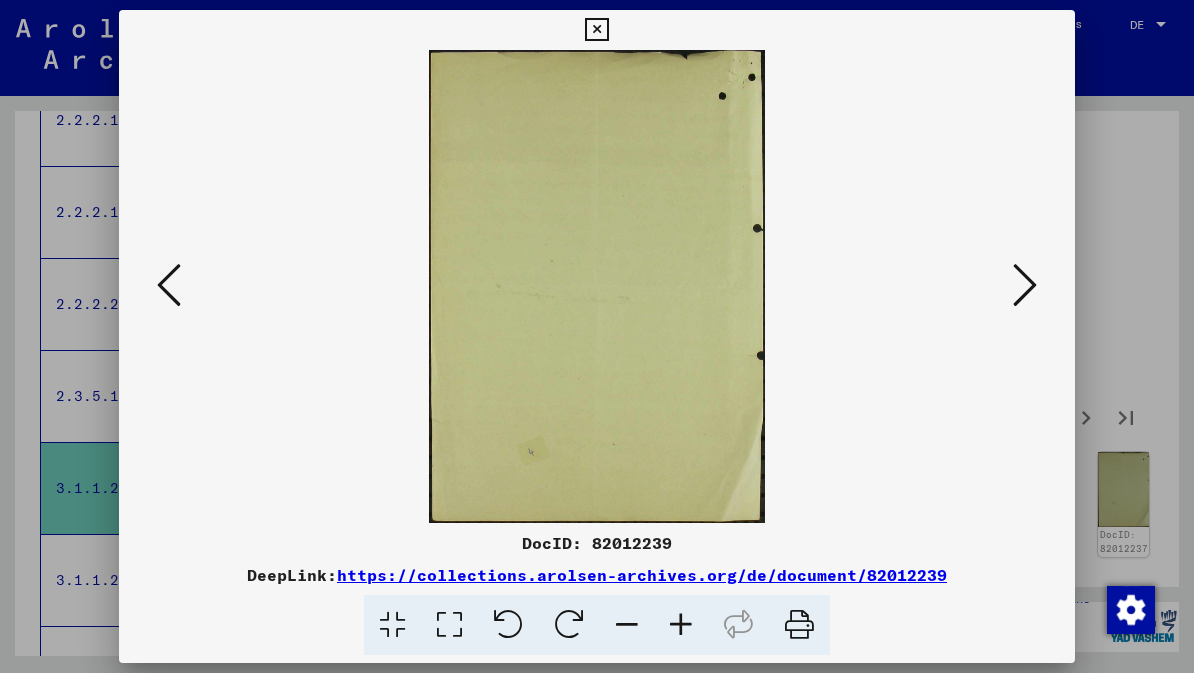 click at bounding box center (1025, 285) 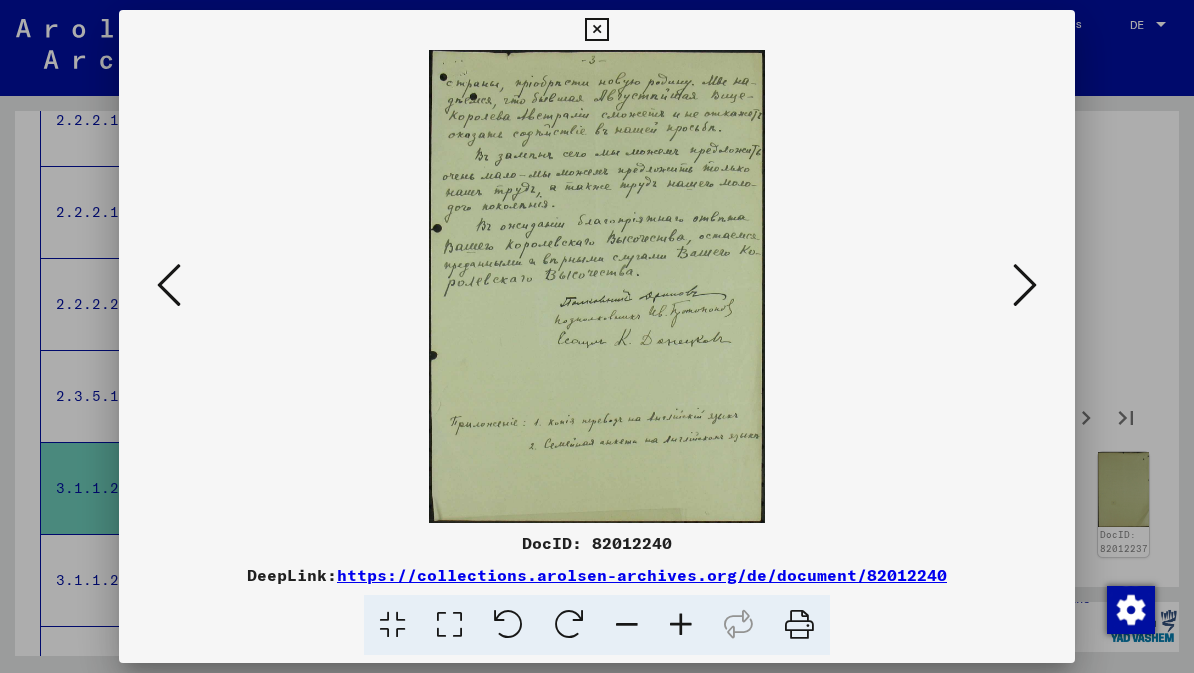 click at bounding box center [1025, 285] 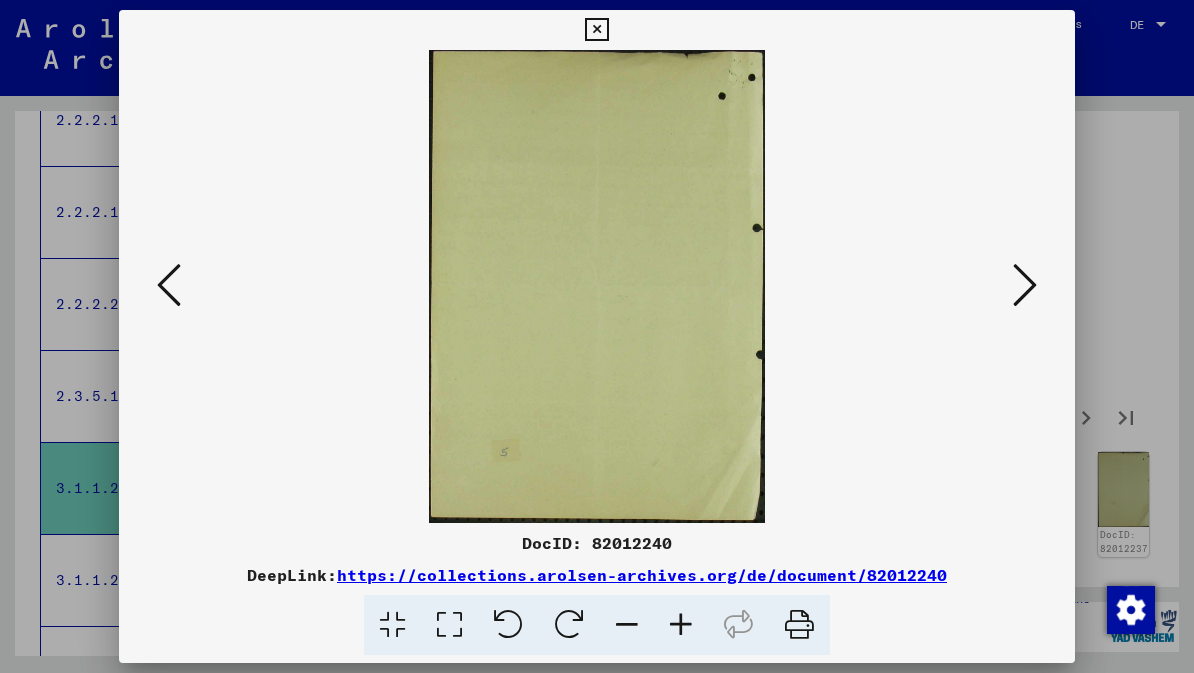 click at bounding box center (1025, 285) 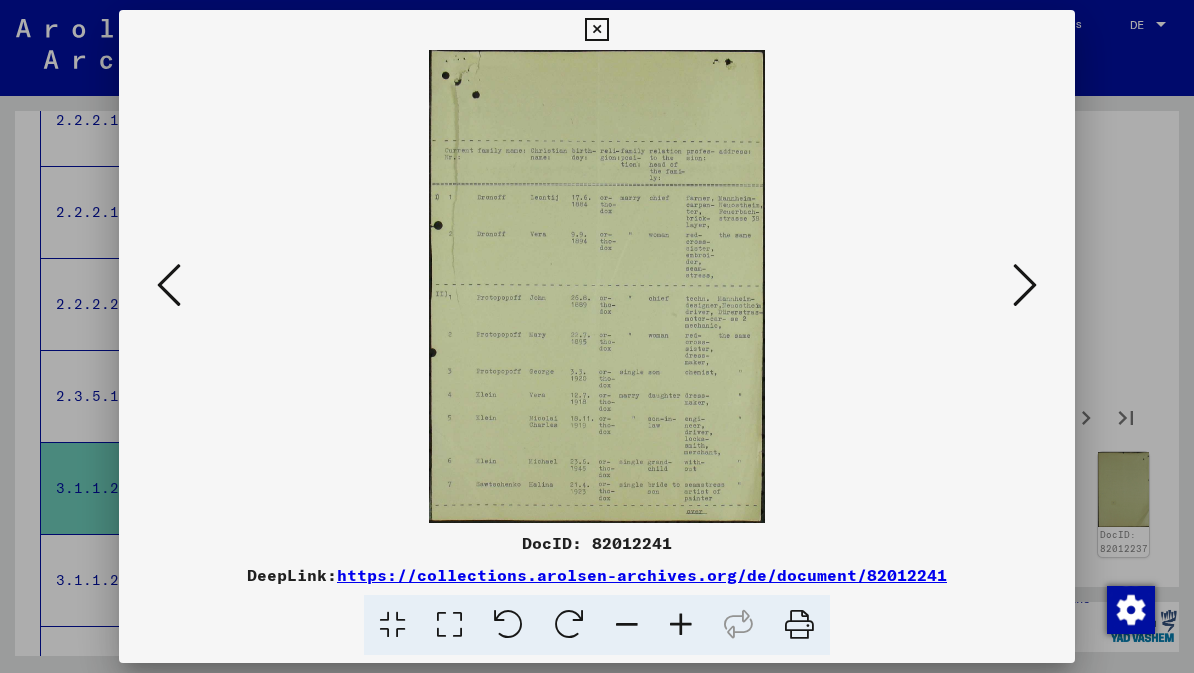 click at bounding box center [1025, 286] 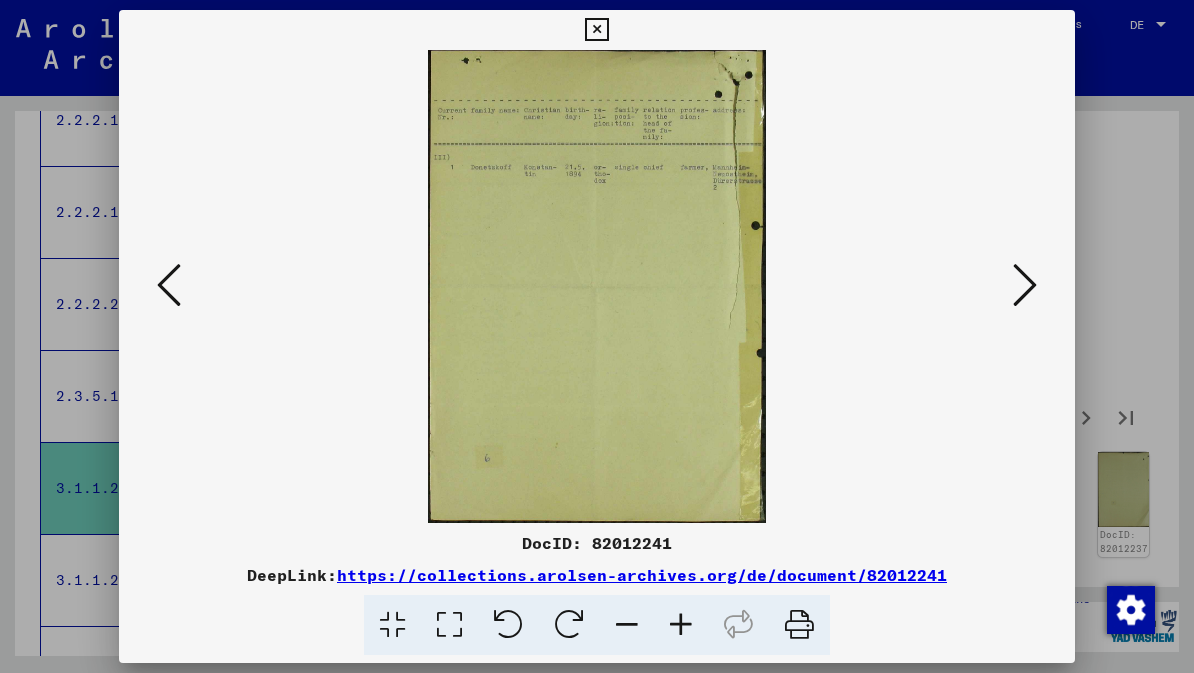 click at bounding box center [1025, 285] 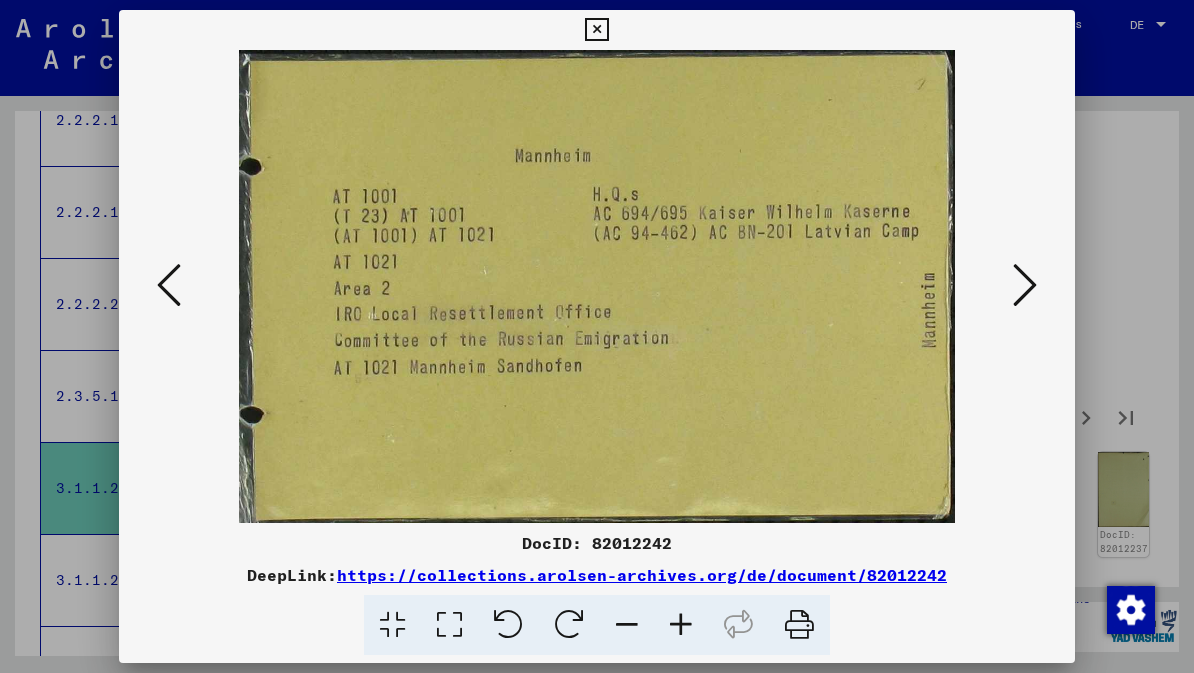 click at bounding box center [1025, 285] 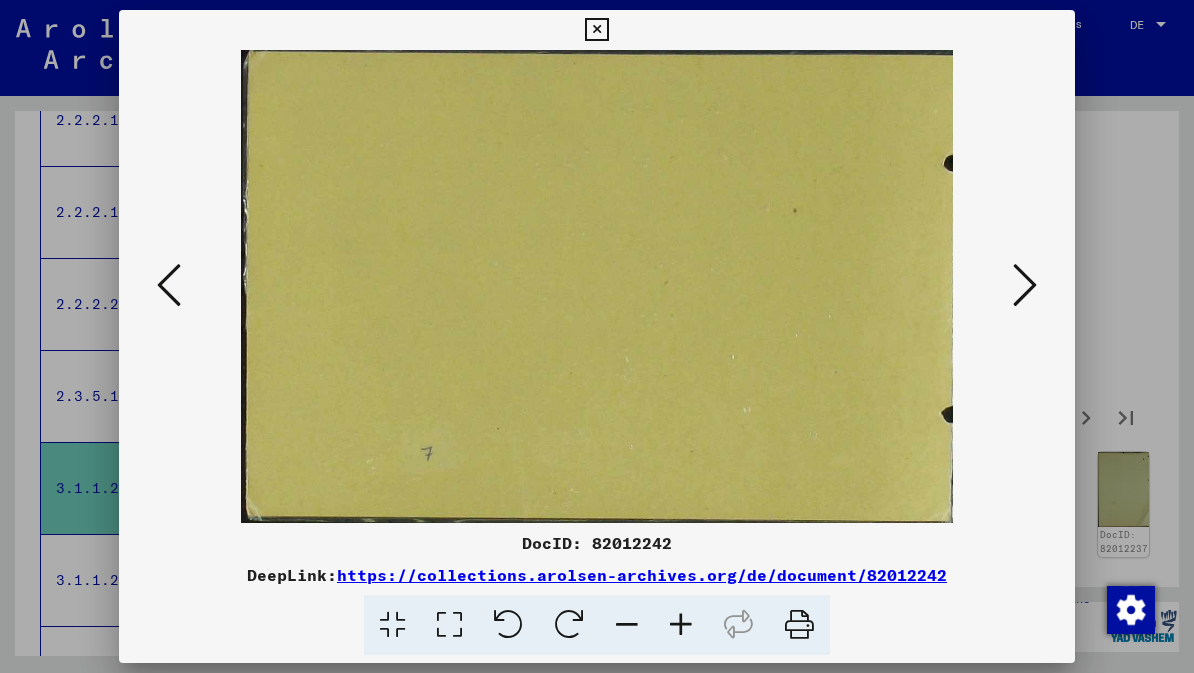 click at bounding box center [1025, 285] 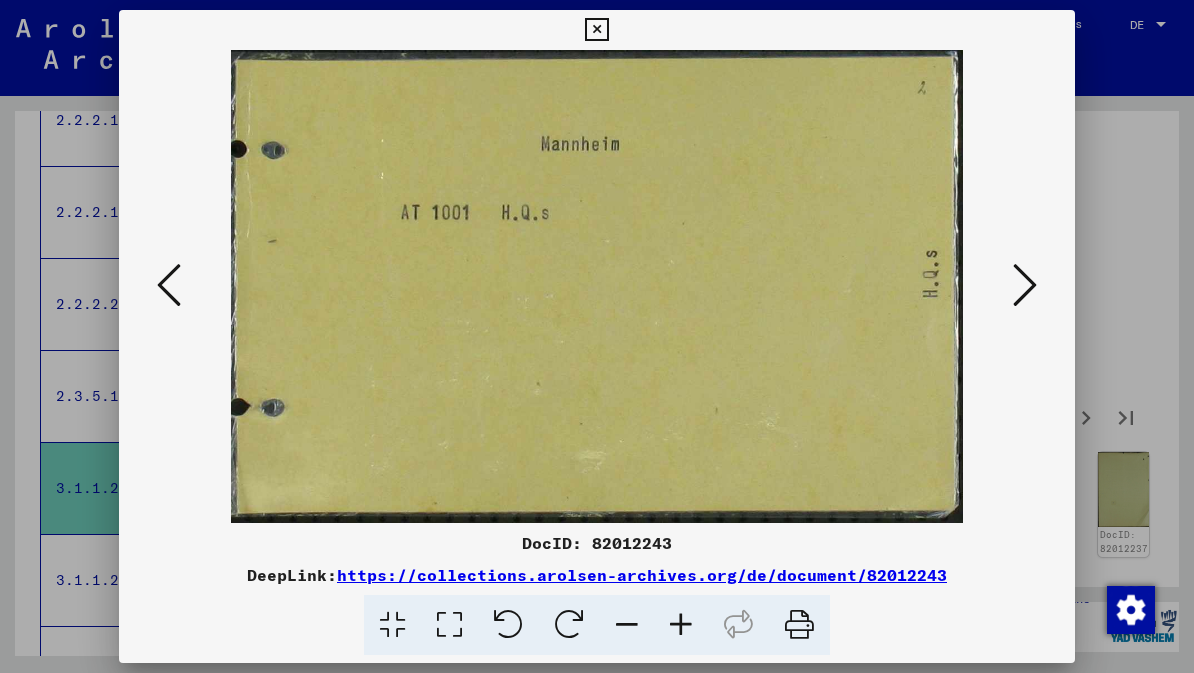 click at bounding box center [1025, 285] 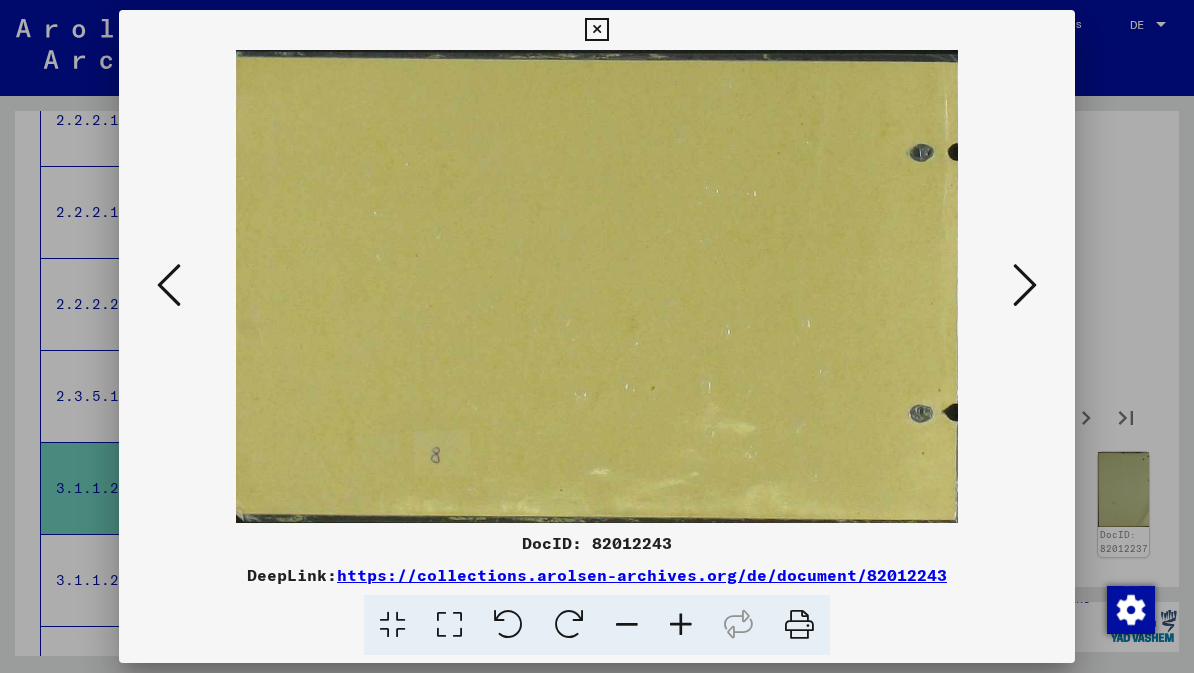click at bounding box center (1025, 285) 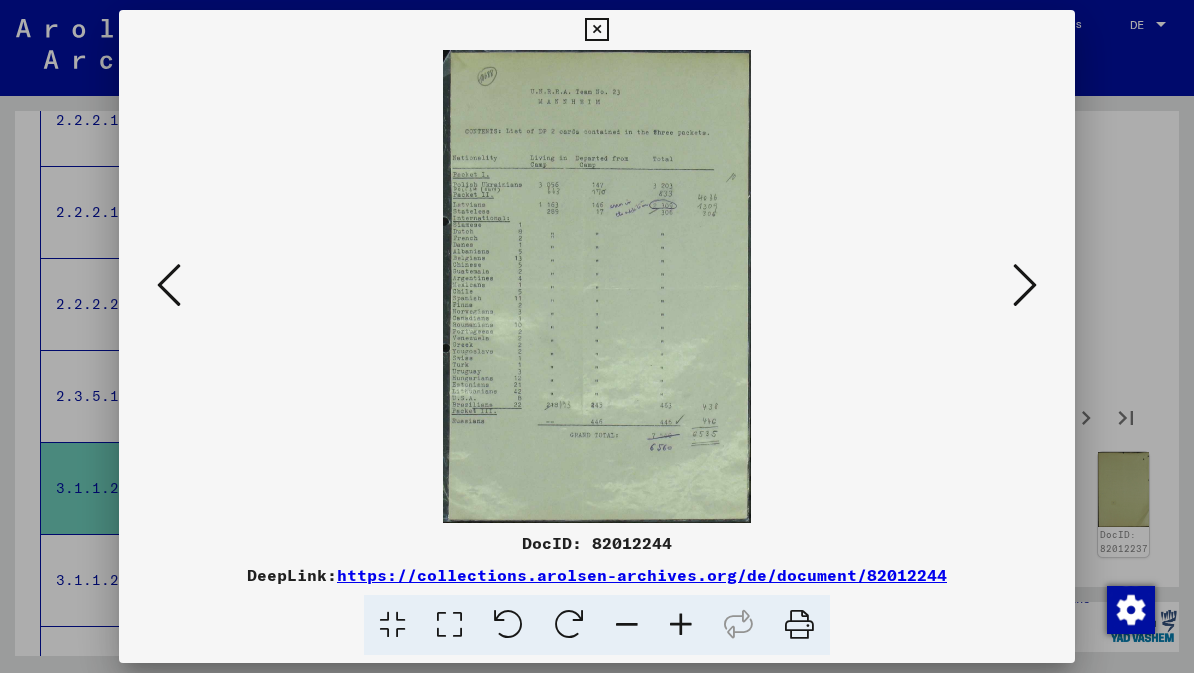 click at bounding box center (1025, 285) 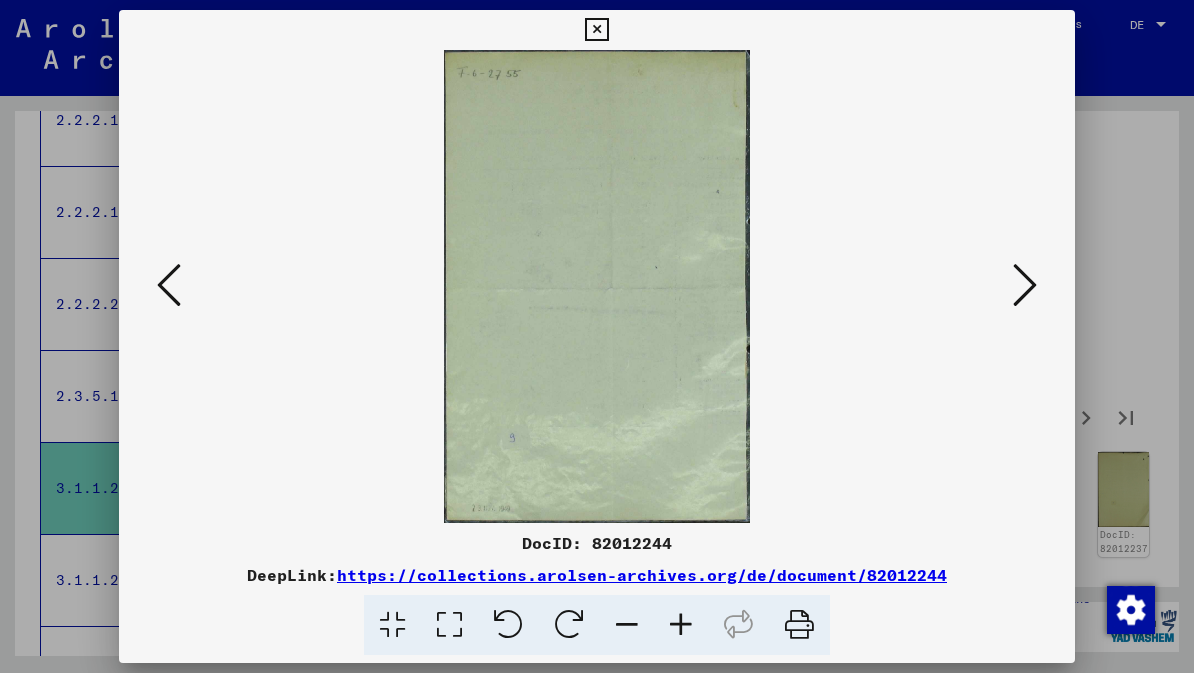 click at bounding box center [1025, 286] 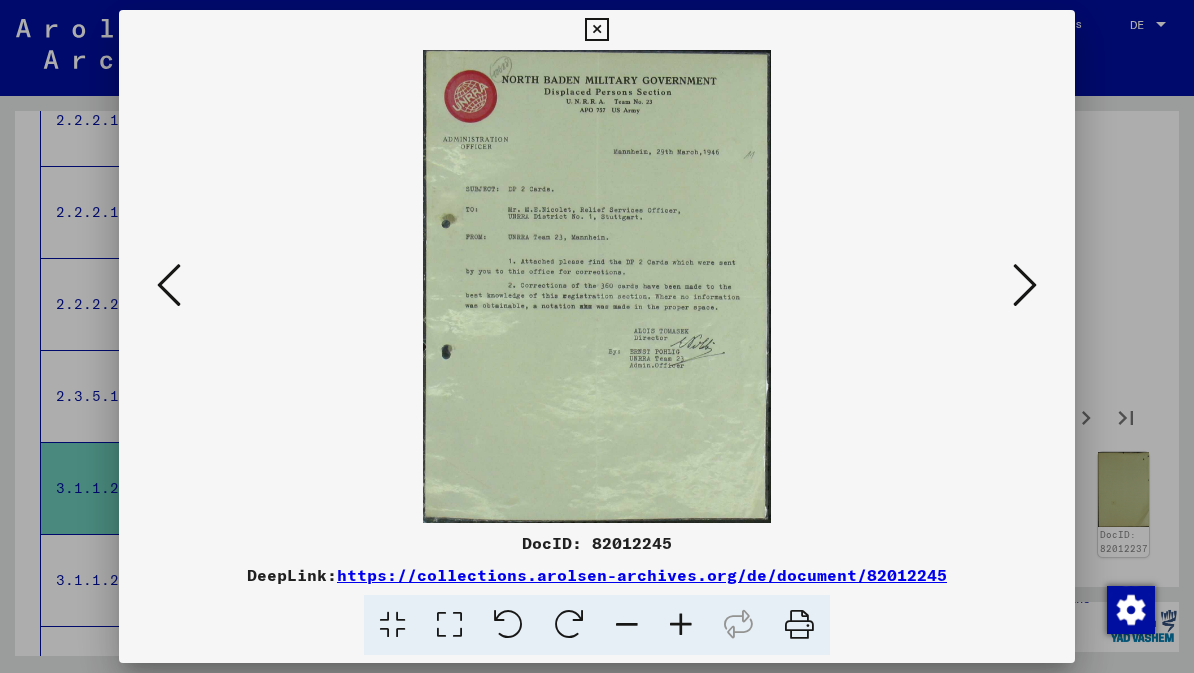 click at bounding box center [1025, 285] 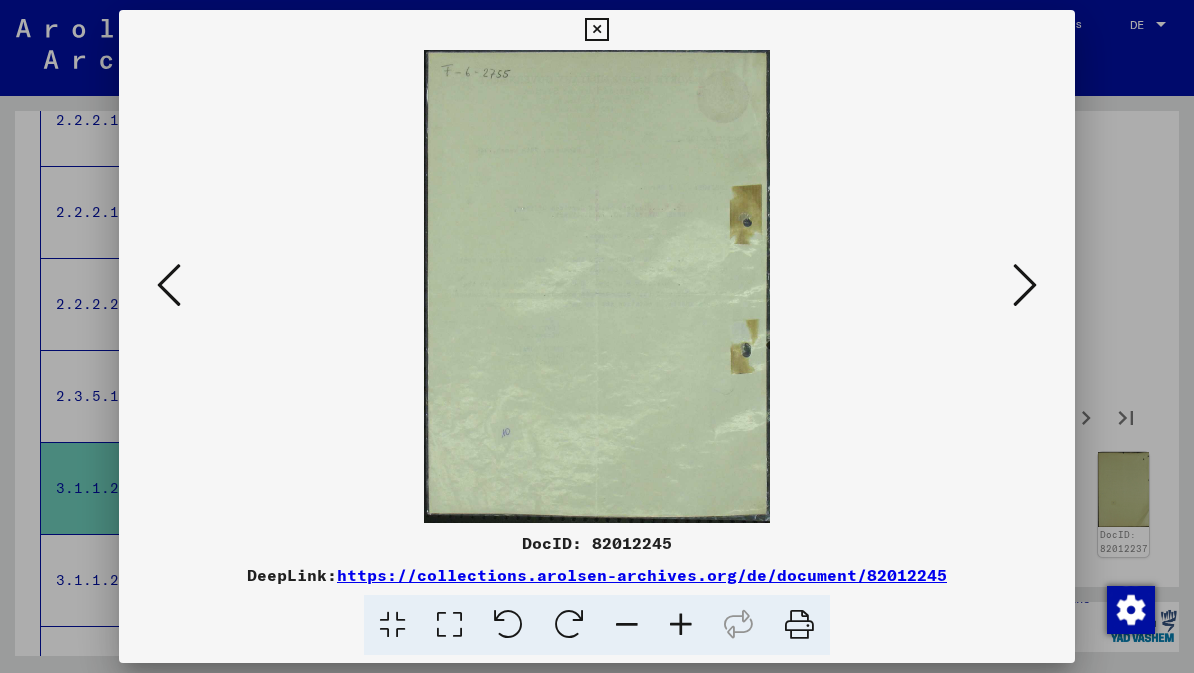 click at bounding box center [1025, 285] 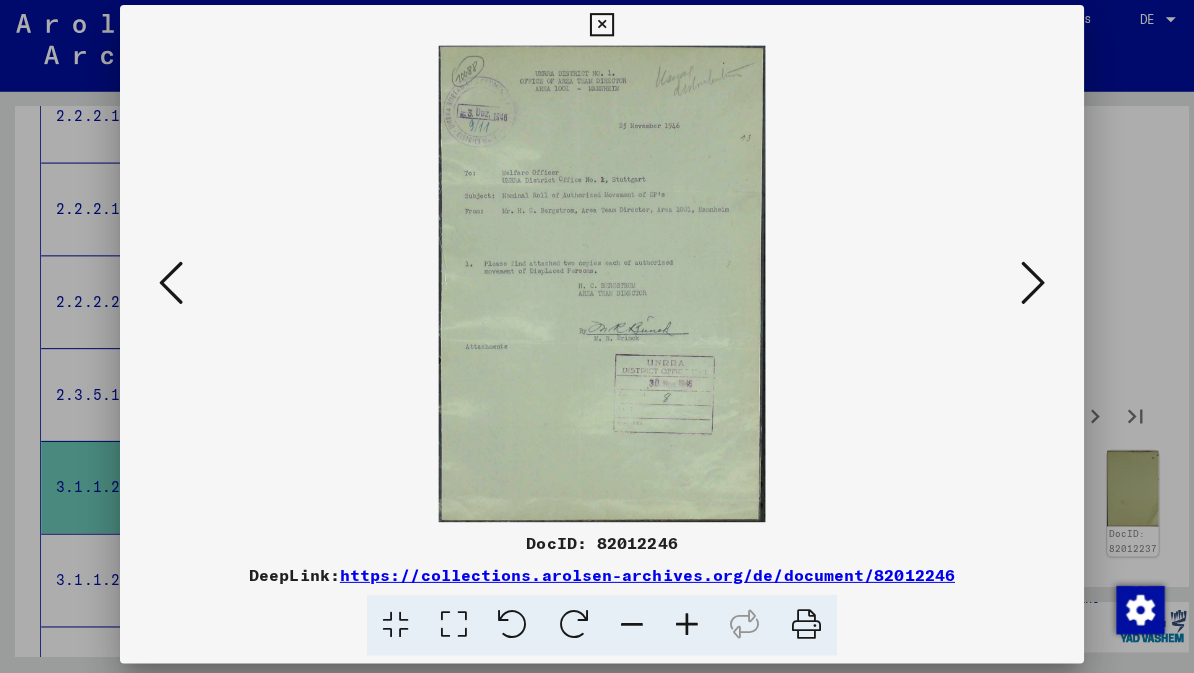 click at bounding box center (1025, 285) 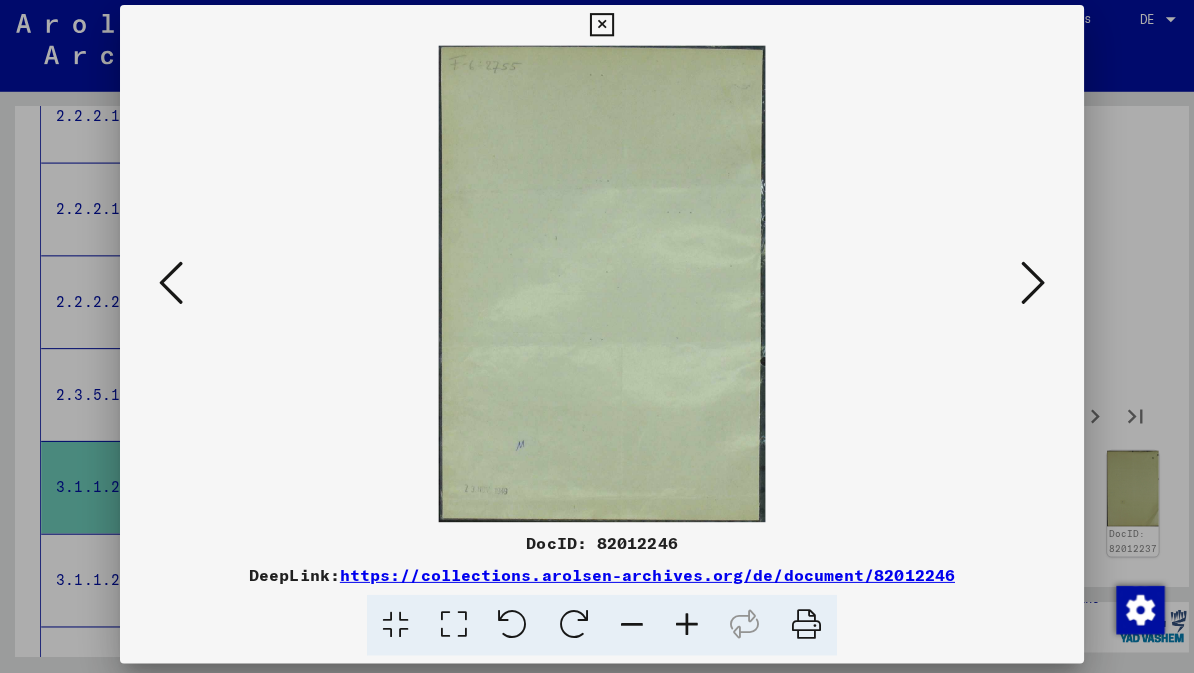 click at bounding box center (1025, 285) 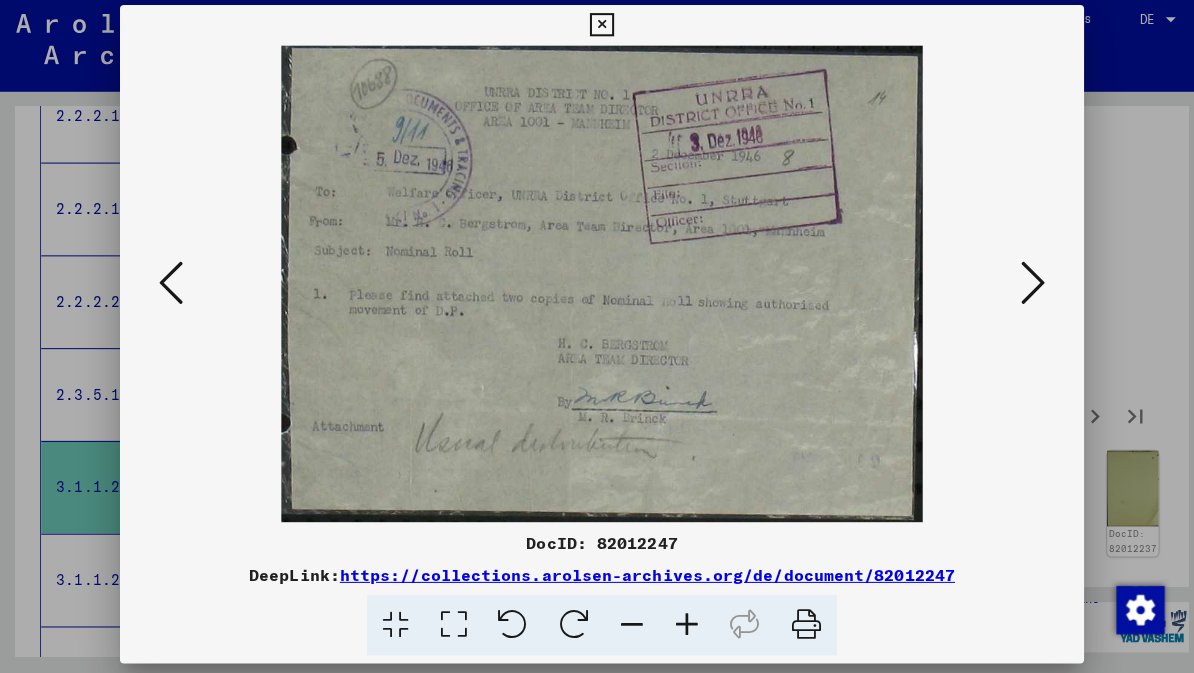 click at bounding box center [1025, 285] 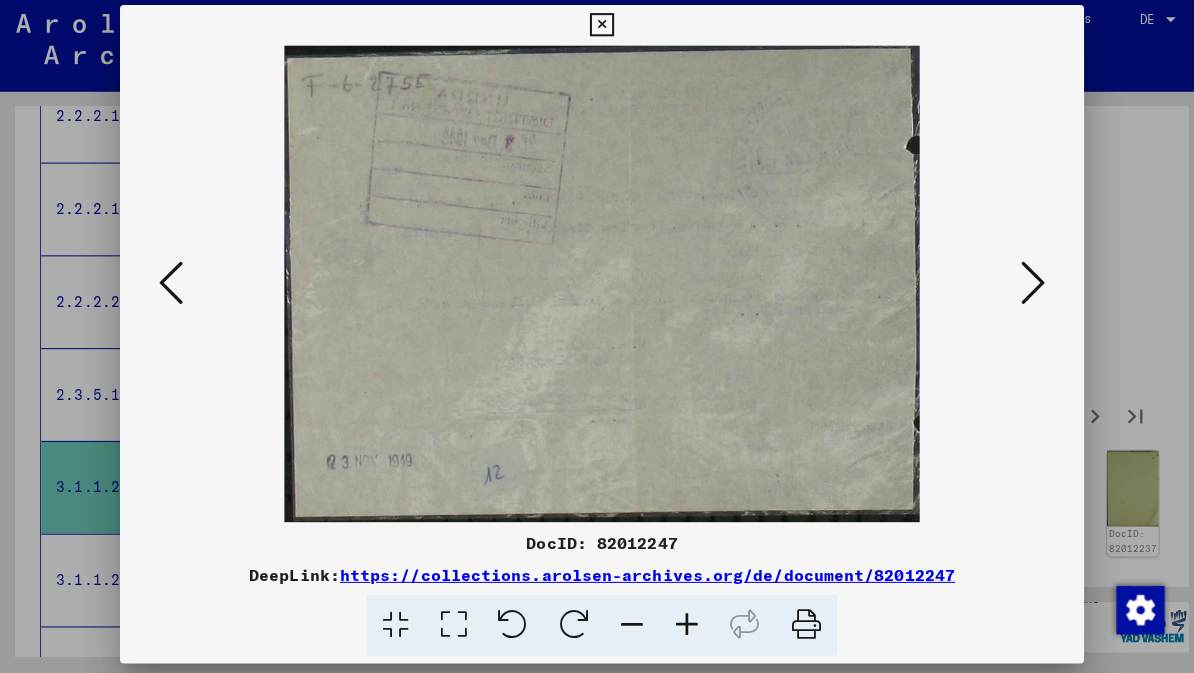 click at bounding box center (1025, 285) 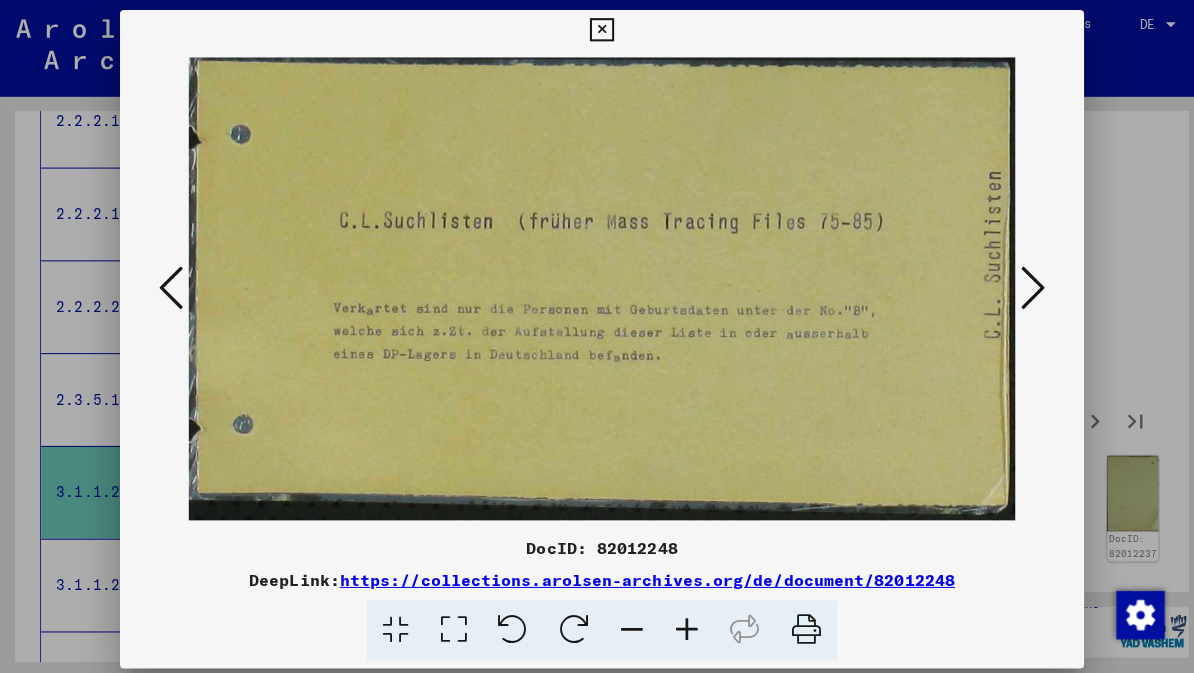 click at bounding box center [1025, 285] 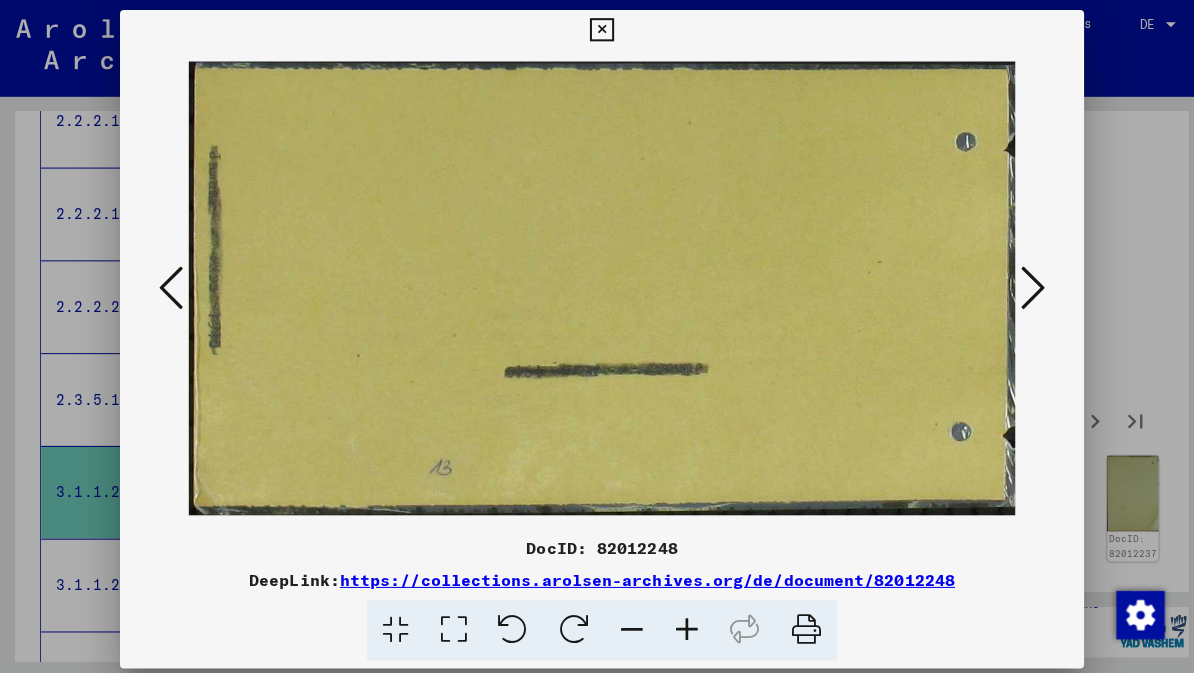 click at bounding box center [1025, 285] 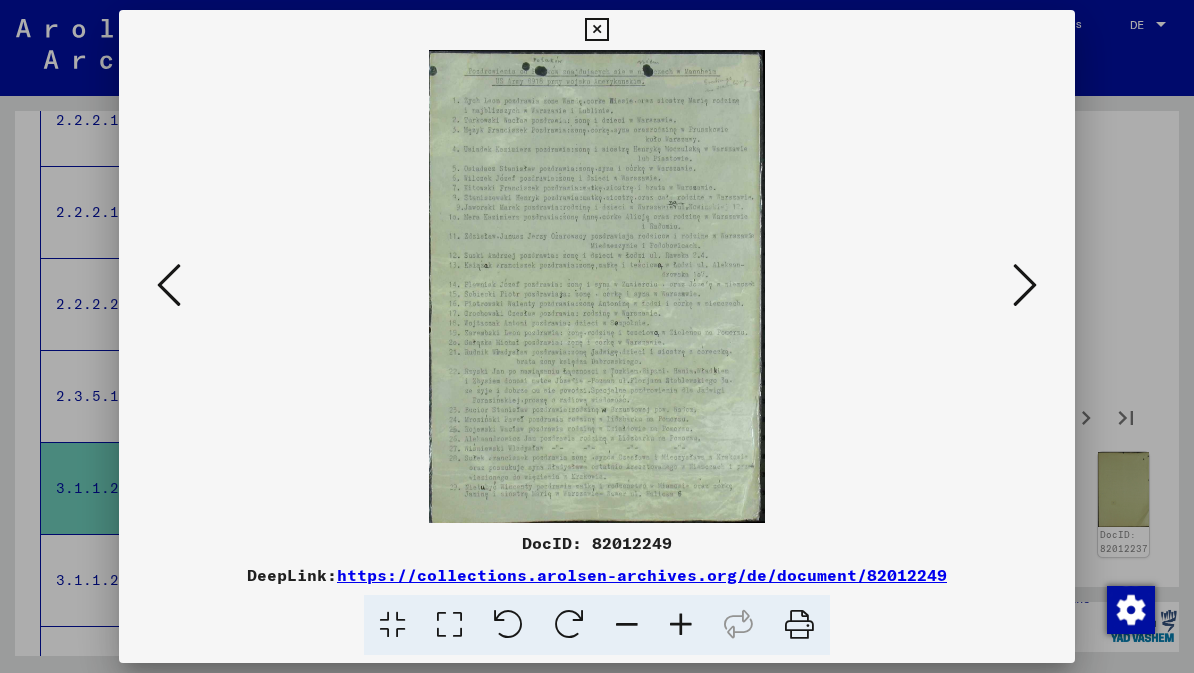 click at bounding box center (1025, 285) 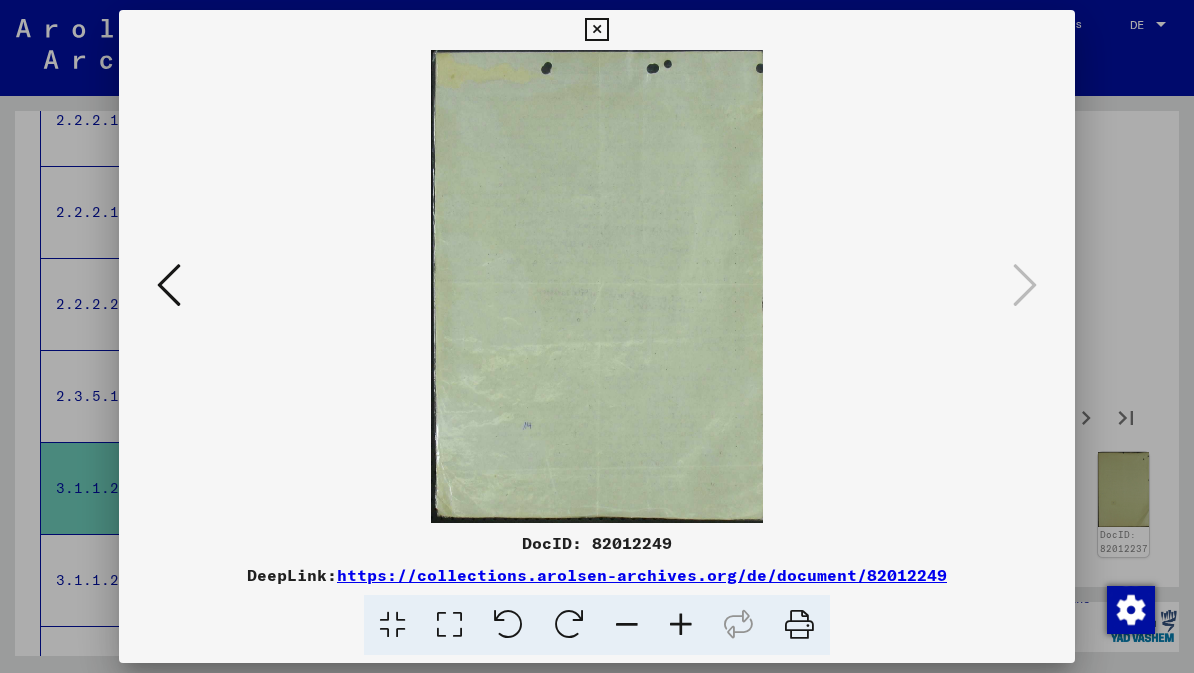 click at bounding box center [596, 30] 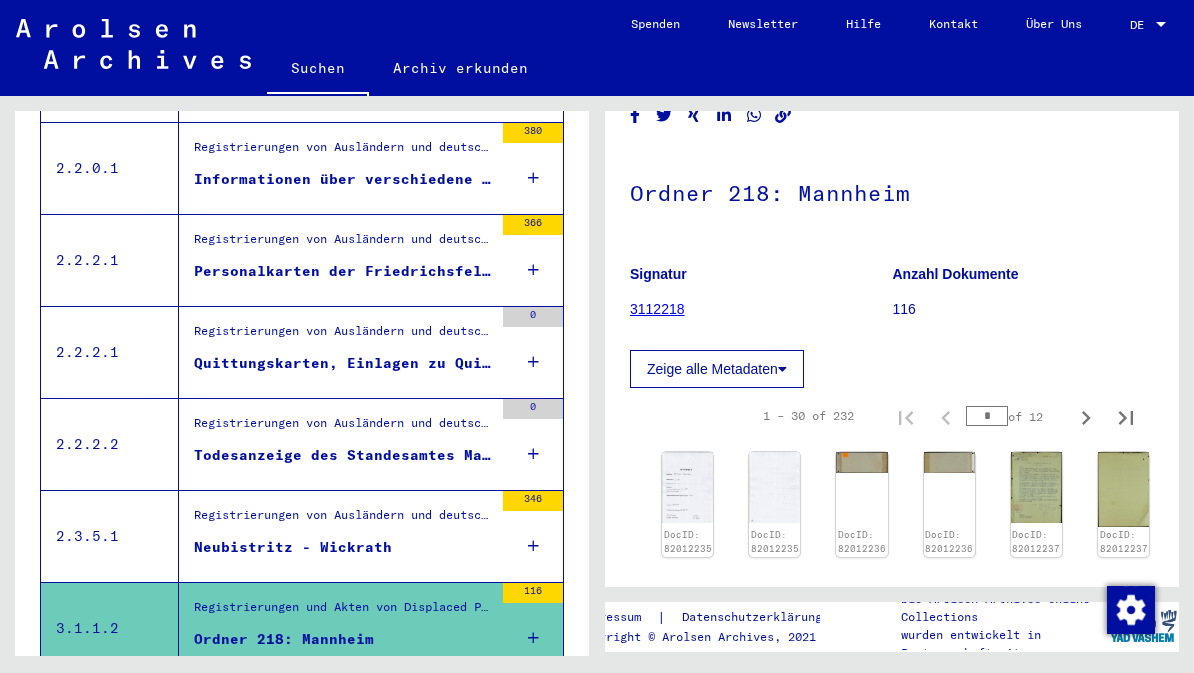 scroll, scrollTop: 583, scrollLeft: 0, axis: vertical 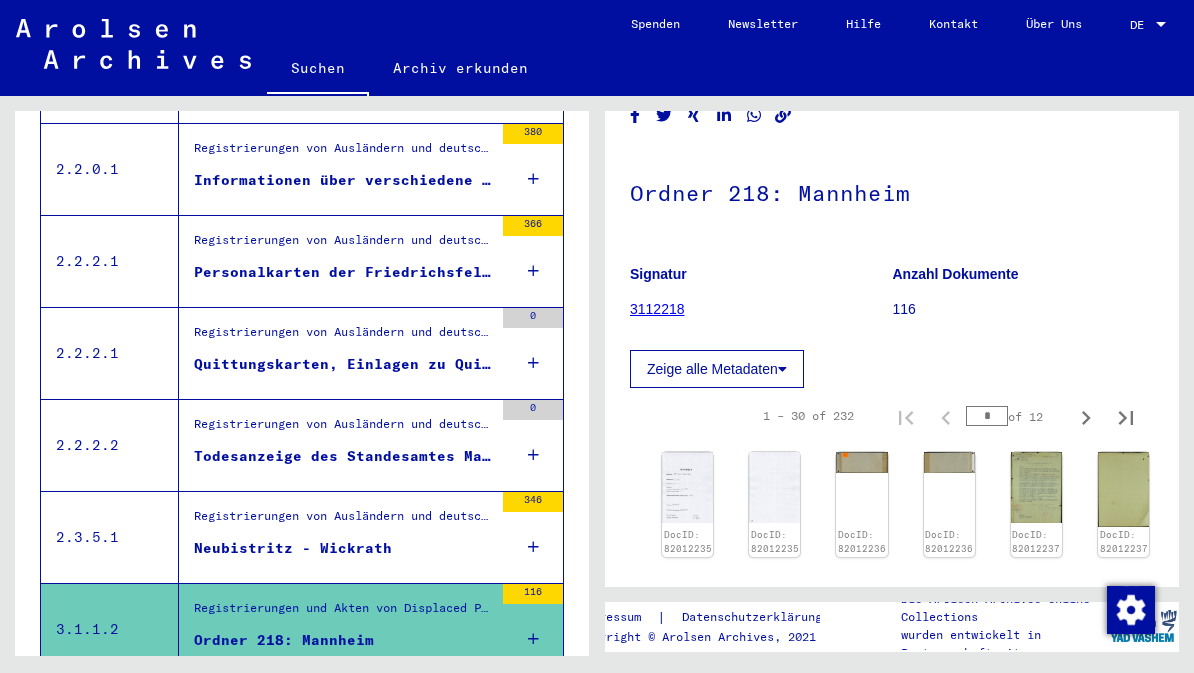 click on "Registrierungen von Ausländern und deutschen Verfolgten durch öffentliche Einrichtungen, Versicherungen und Firmen (1939 - 1947) > Dokumente über Registrierungen von Ausländern und den Einsatz von Zwangsarbeitern, 1939 - 1945 > Verschiedene Behörden und Firmen (Einzelpersonen-bezogene Unterlagen) > Personenstandsurkunden Westzone allgemein > Unverknüpfte Archivbeschreibungen" at bounding box center [343, 430] 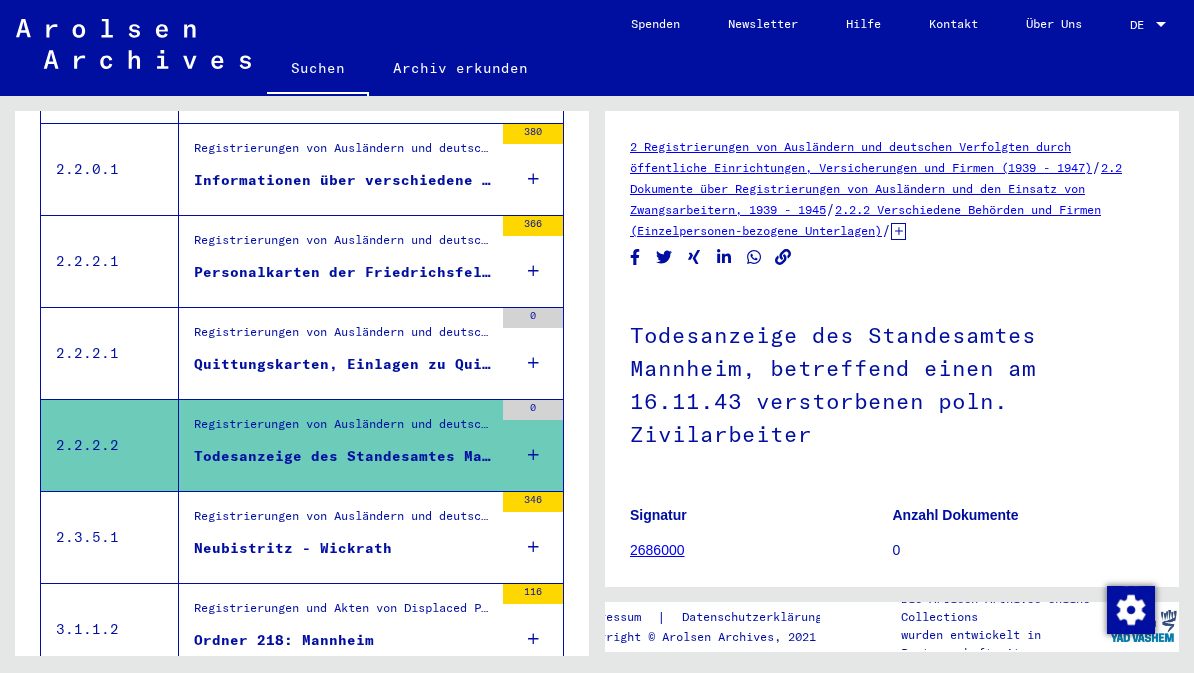 scroll, scrollTop: 0, scrollLeft: 0, axis: both 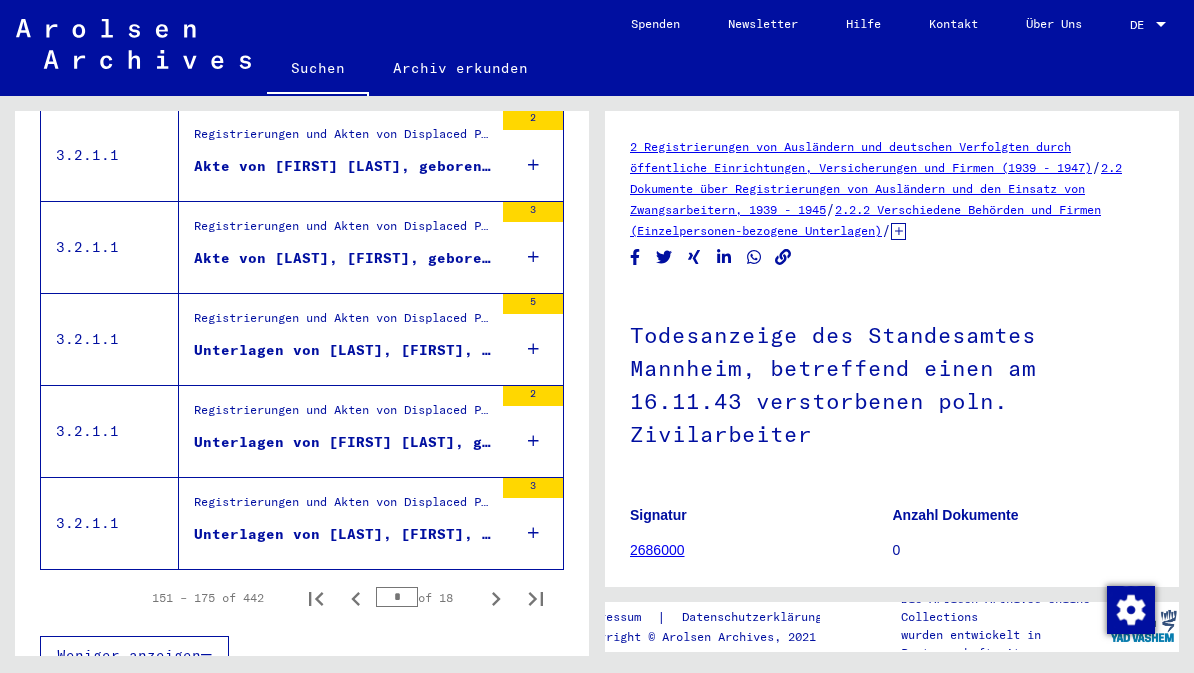 click 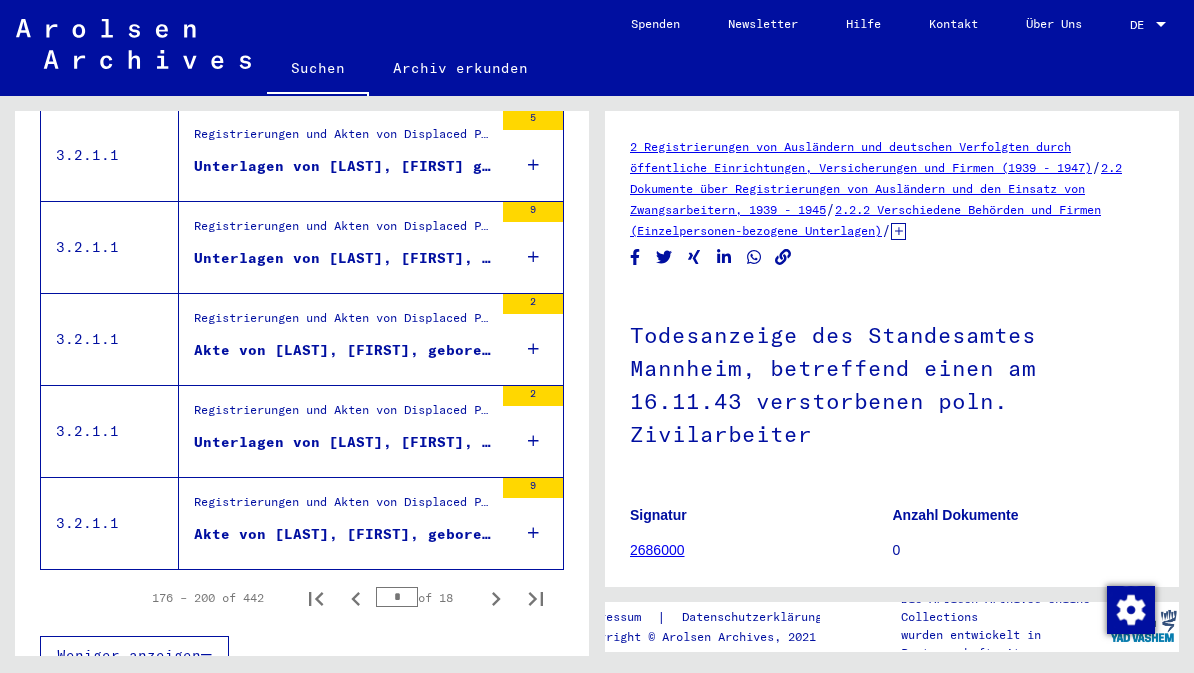 click on "Akte von [LAST], [FIRST], geboren am [DATE], geboren in [CITY]" at bounding box center [343, 534] 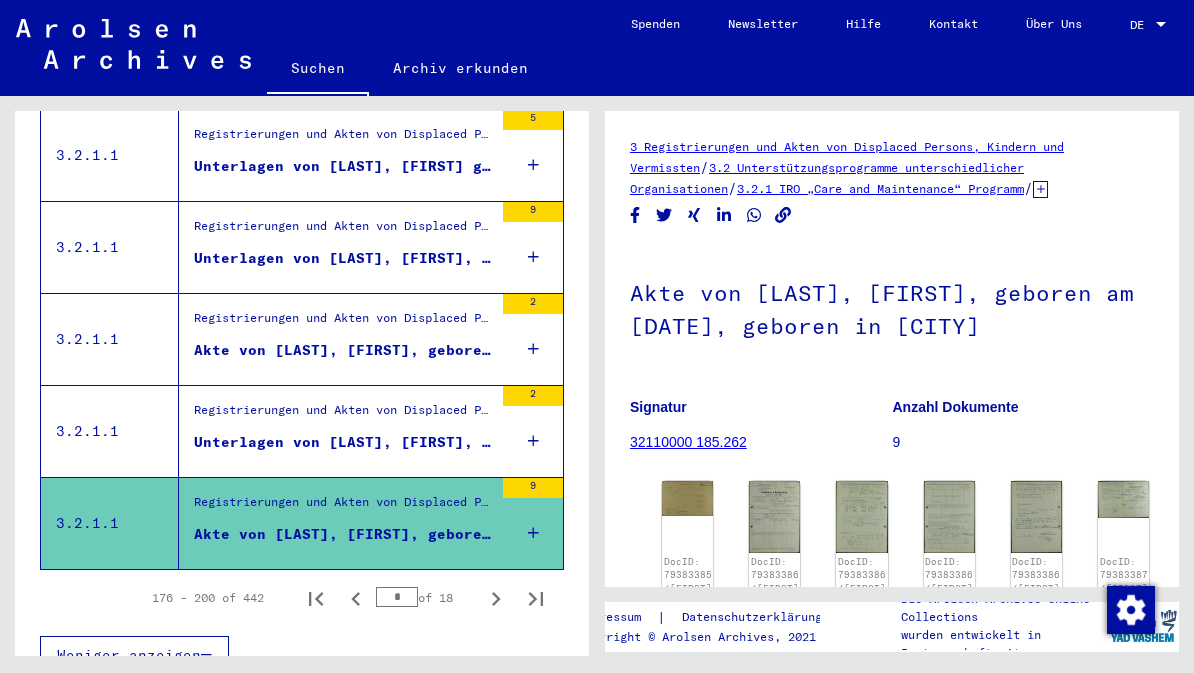 scroll, scrollTop: 0, scrollLeft: 0, axis: both 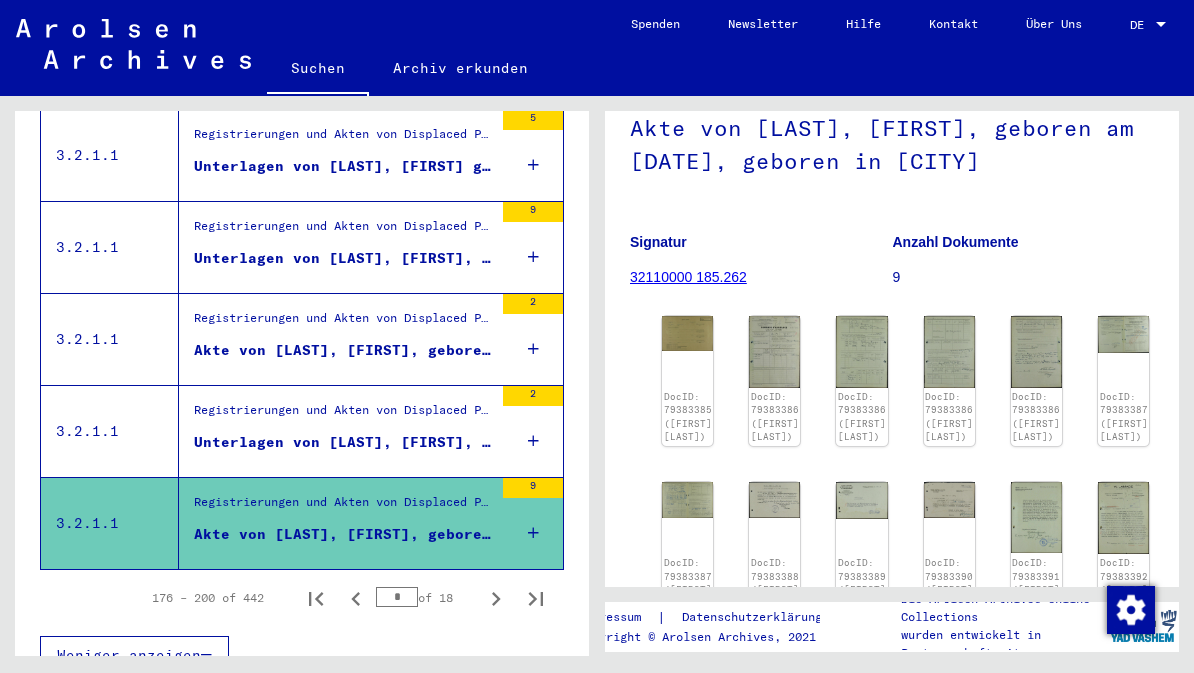 click on "DocID: 79383385 ([FIRST] [LAST])" 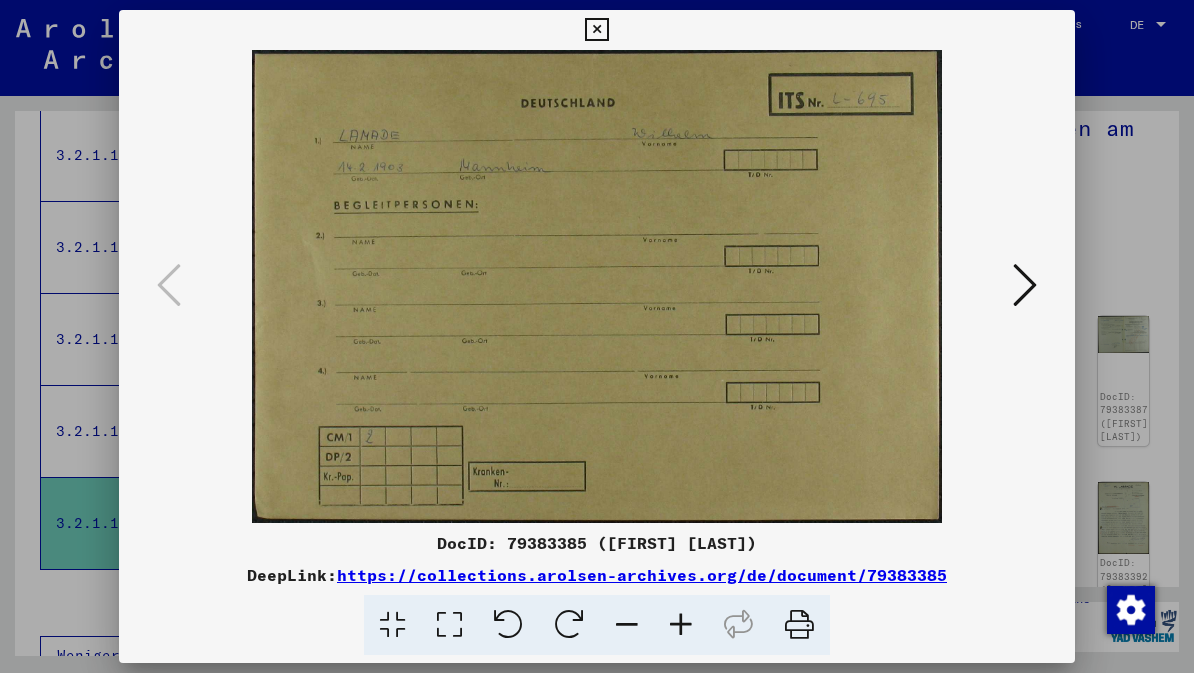 click at bounding box center (1025, 285) 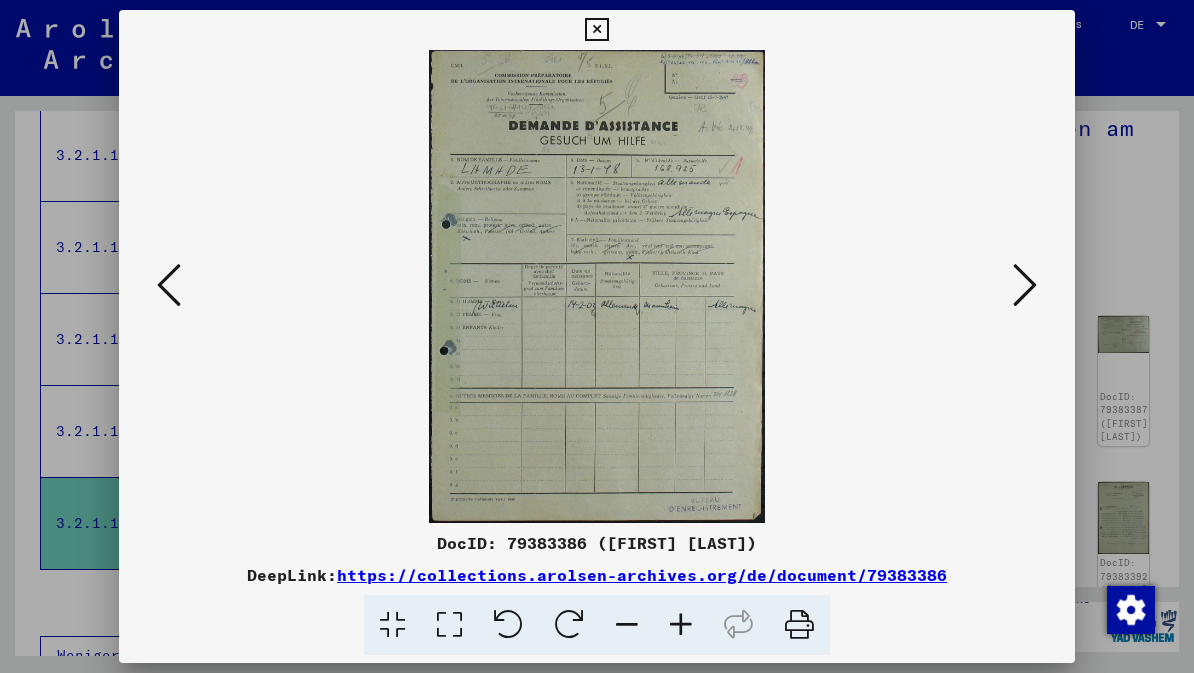 click at bounding box center [1025, 285] 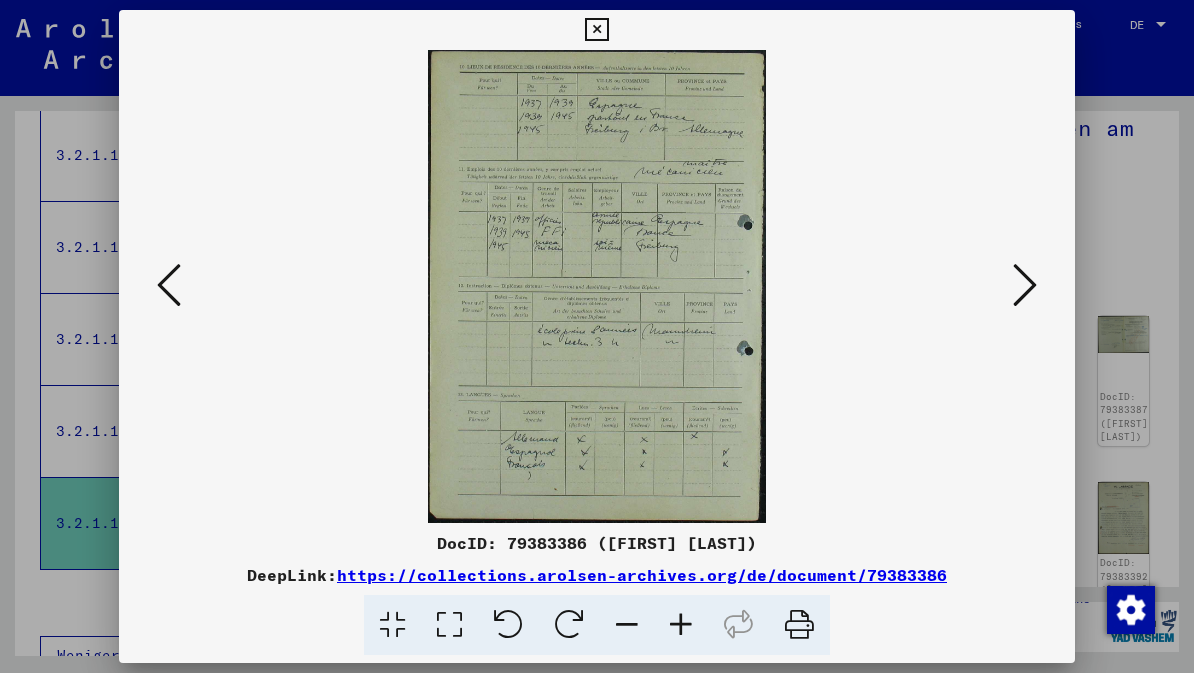 click at bounding box center (1025, 285) 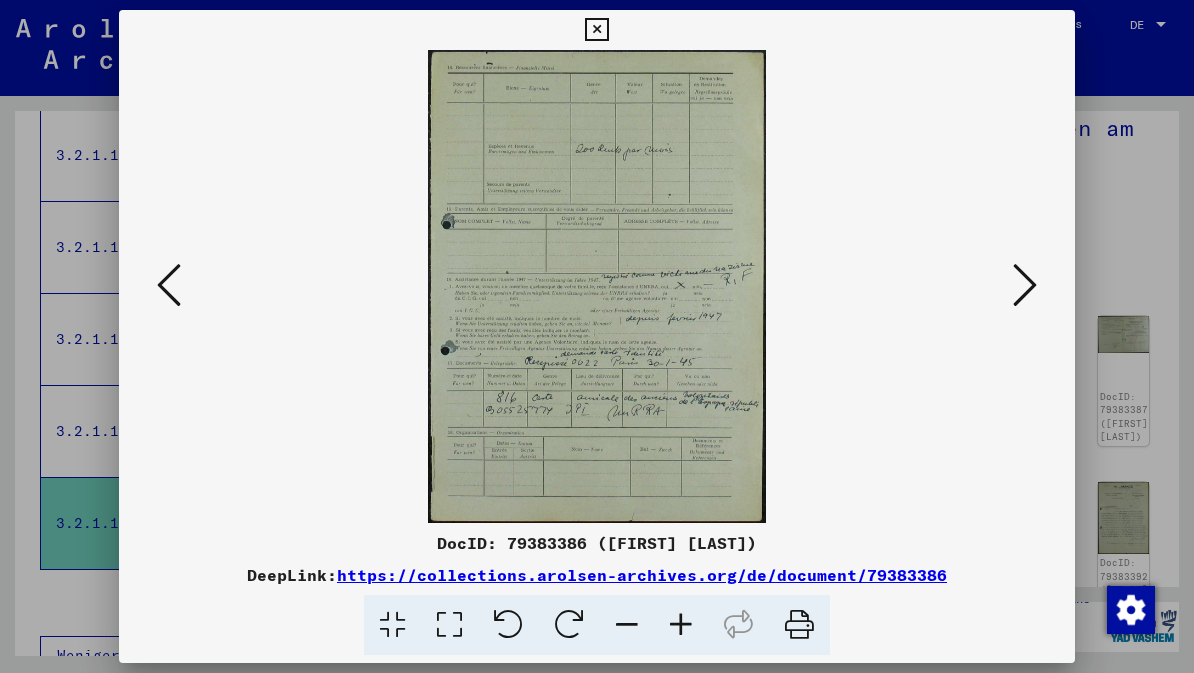 click at bounding box center (1025, 285) 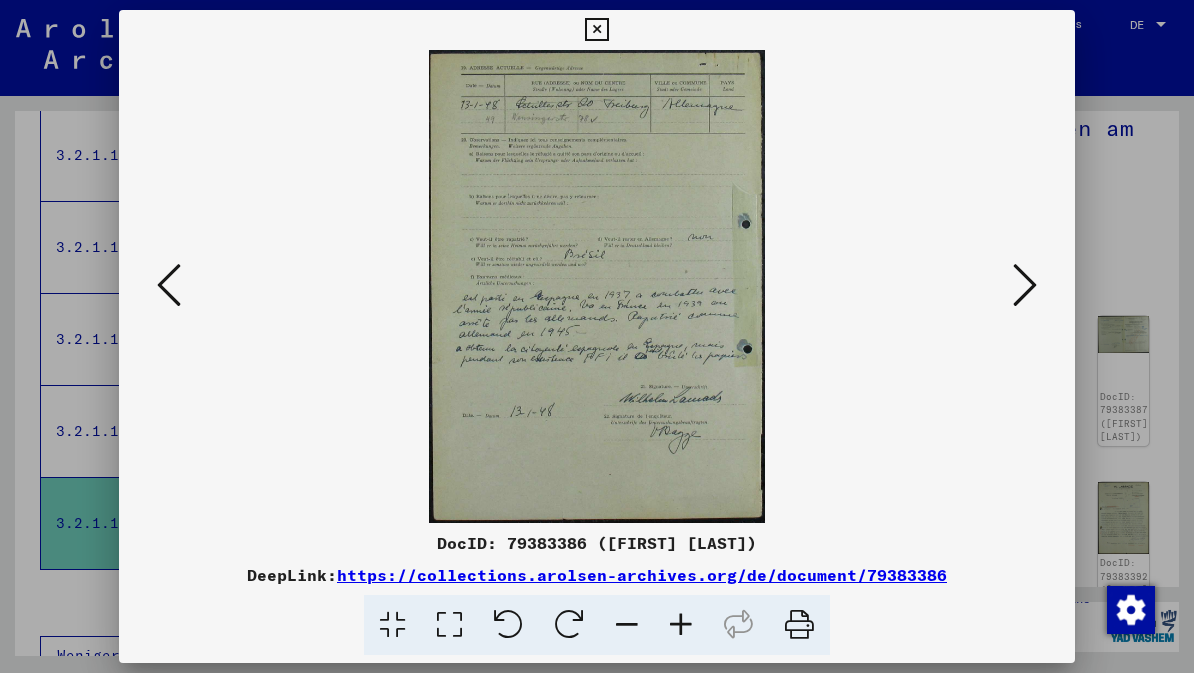 click at bounding box center (1025, 286) 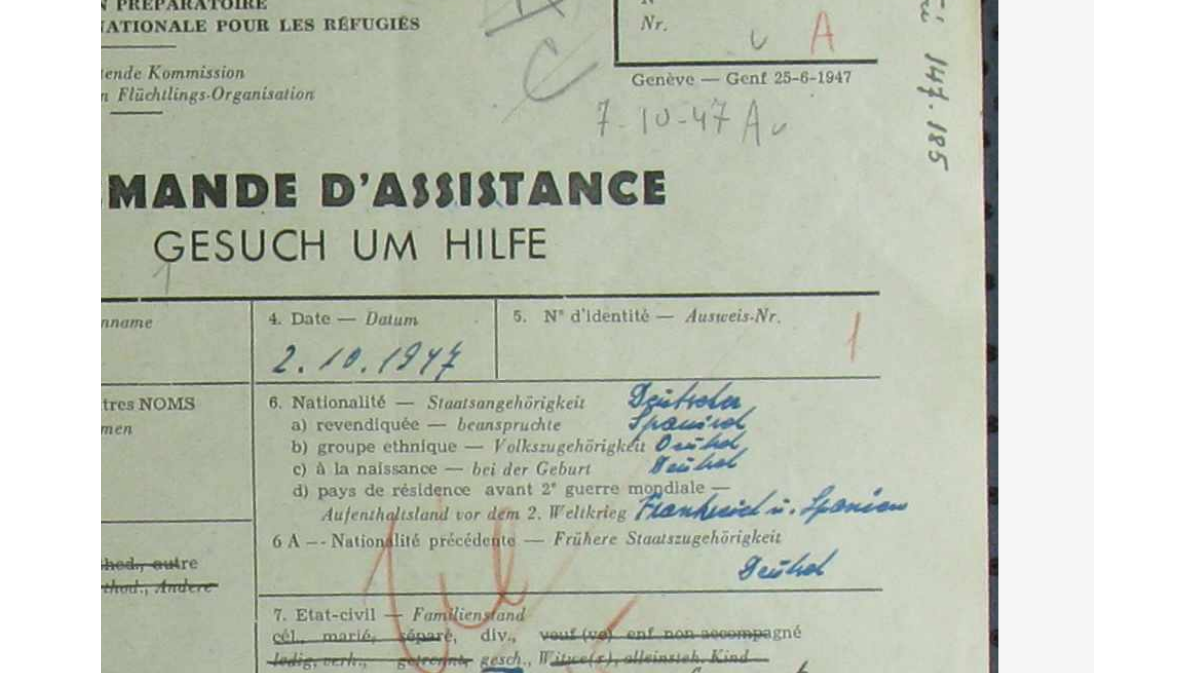 scroll, scrollTop: 2124, scrollLeft: 0, axis: vertical 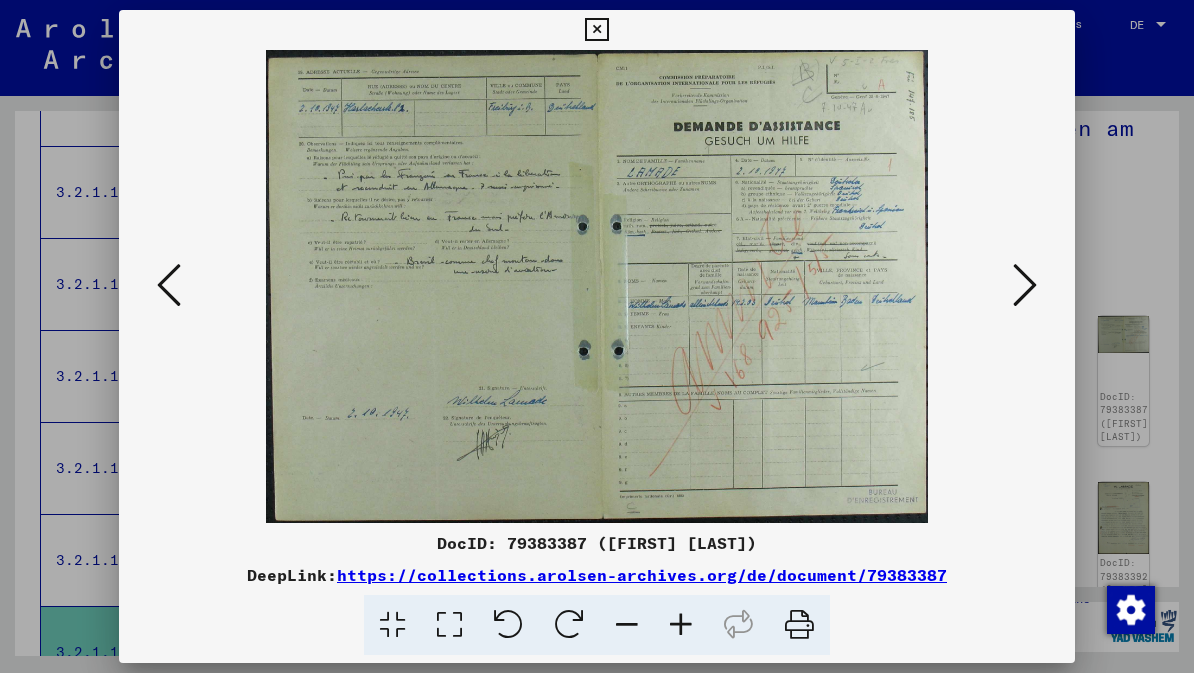 click at bounding box center (1025, 285) 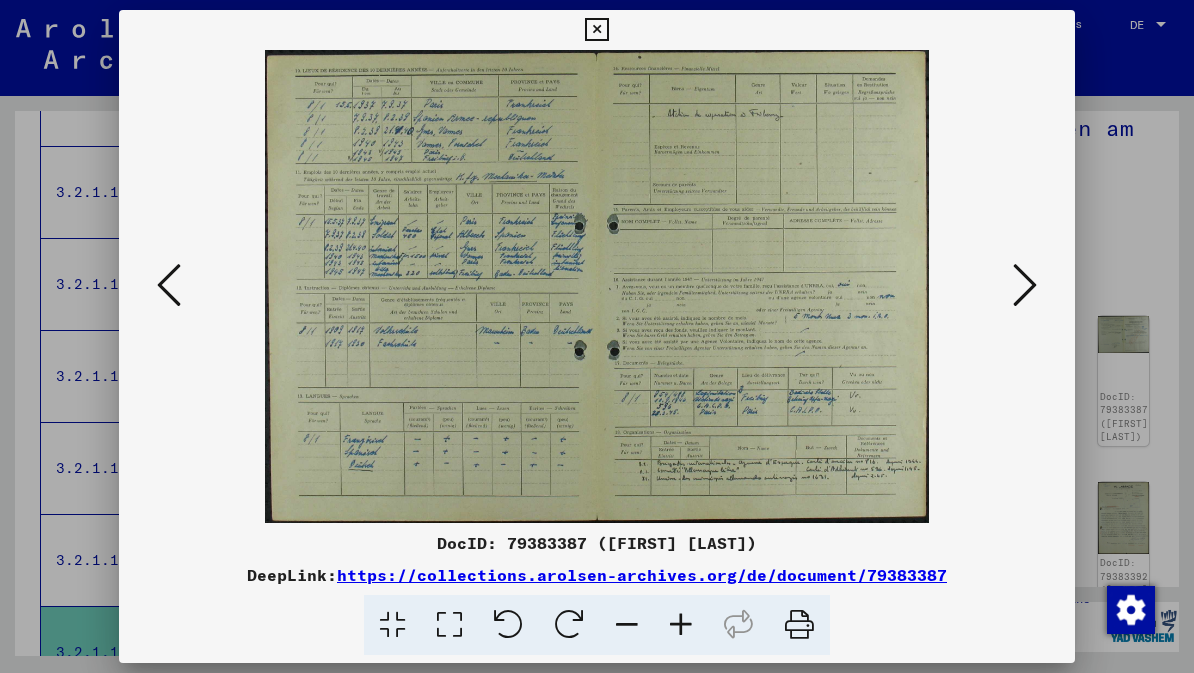 click at bounding box center (1025, 285) 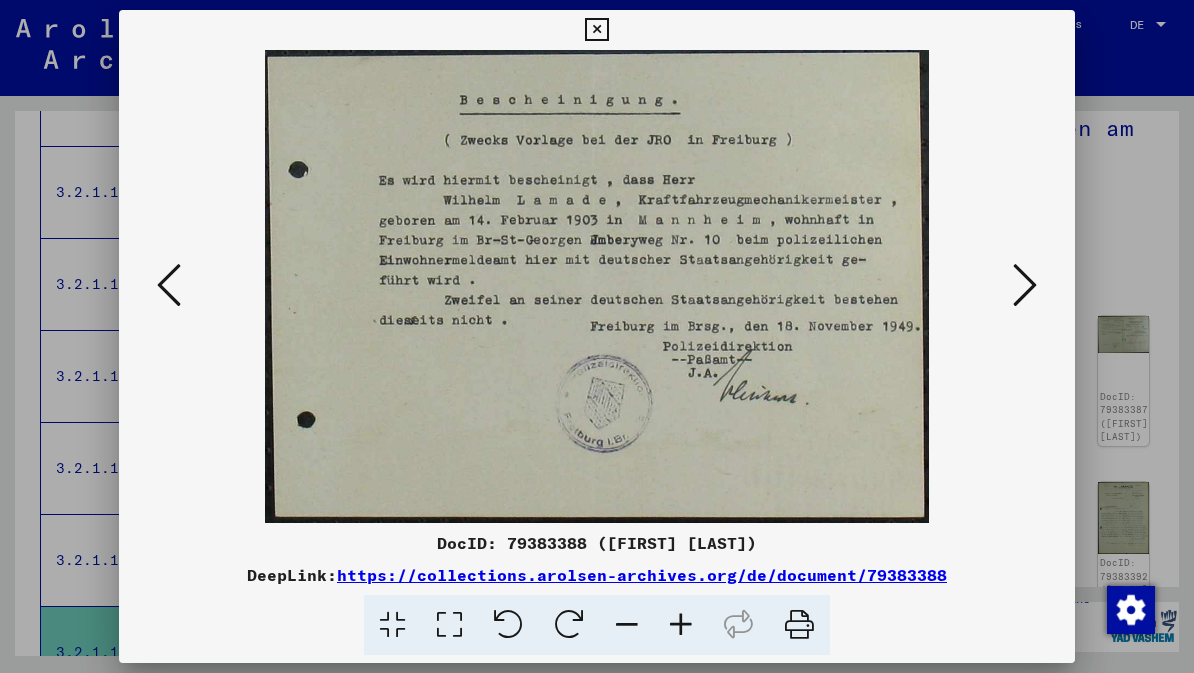 click at bounding box center [1025, 285] 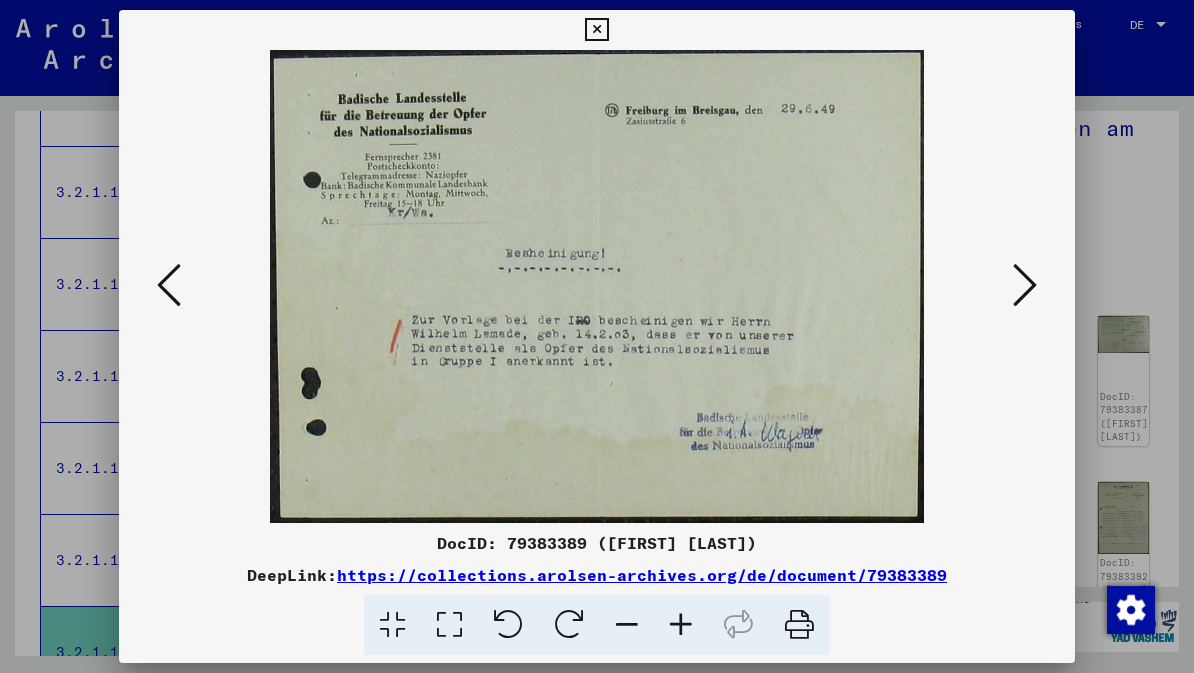 click at bounding box center (1025, 285) 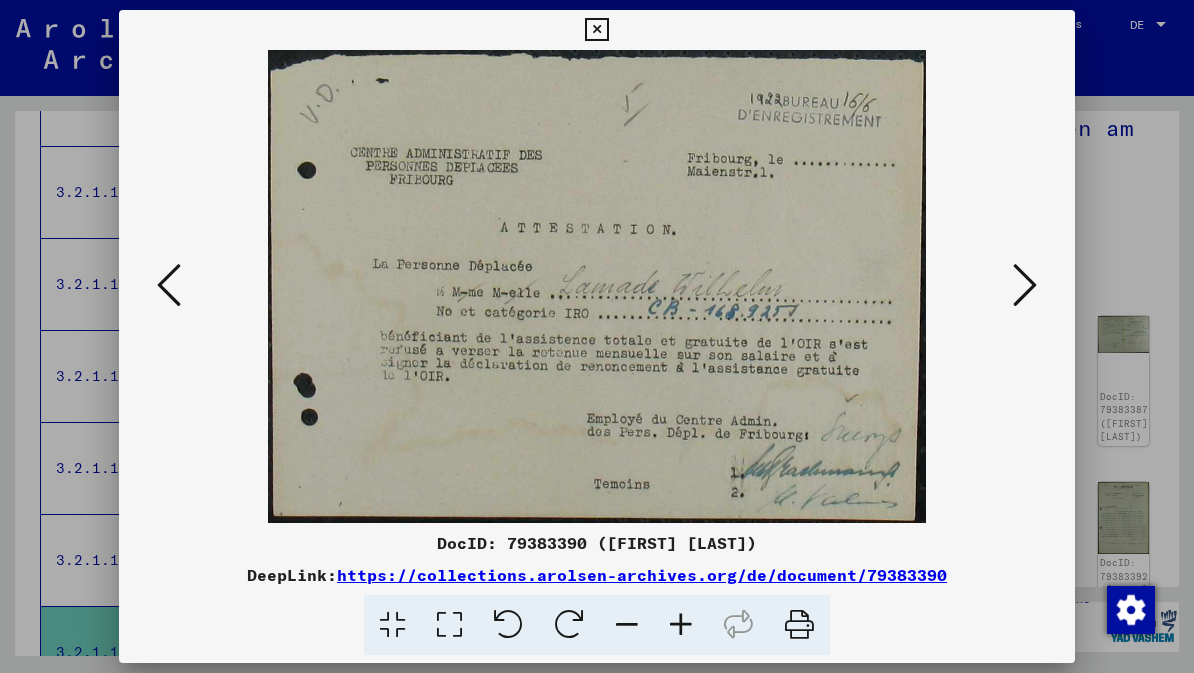 click at bounding box center (1025, 285) 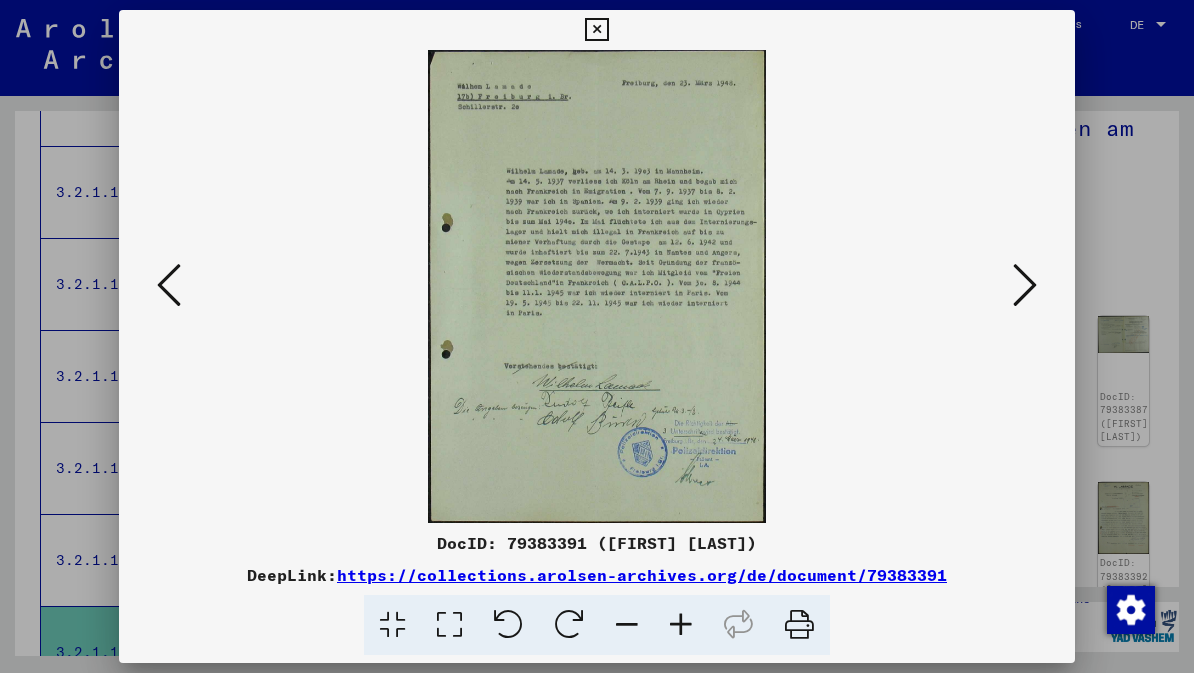 click at bounding box center [1025, 285] 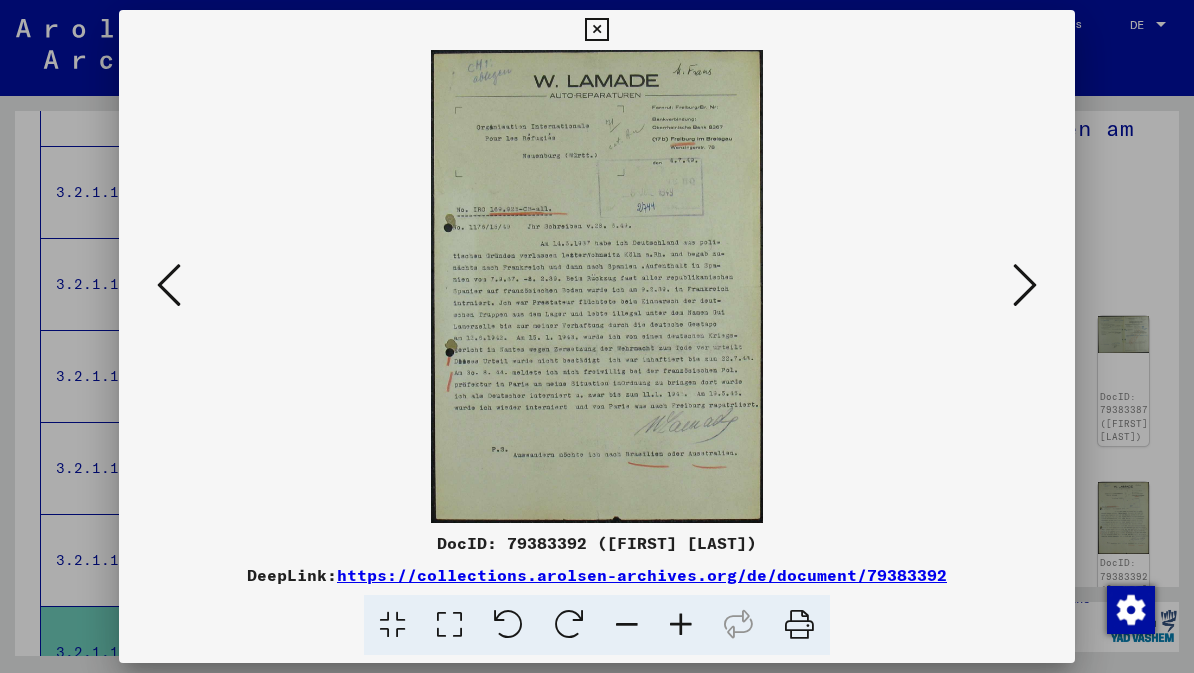 click at bounding box center [1025, 285] 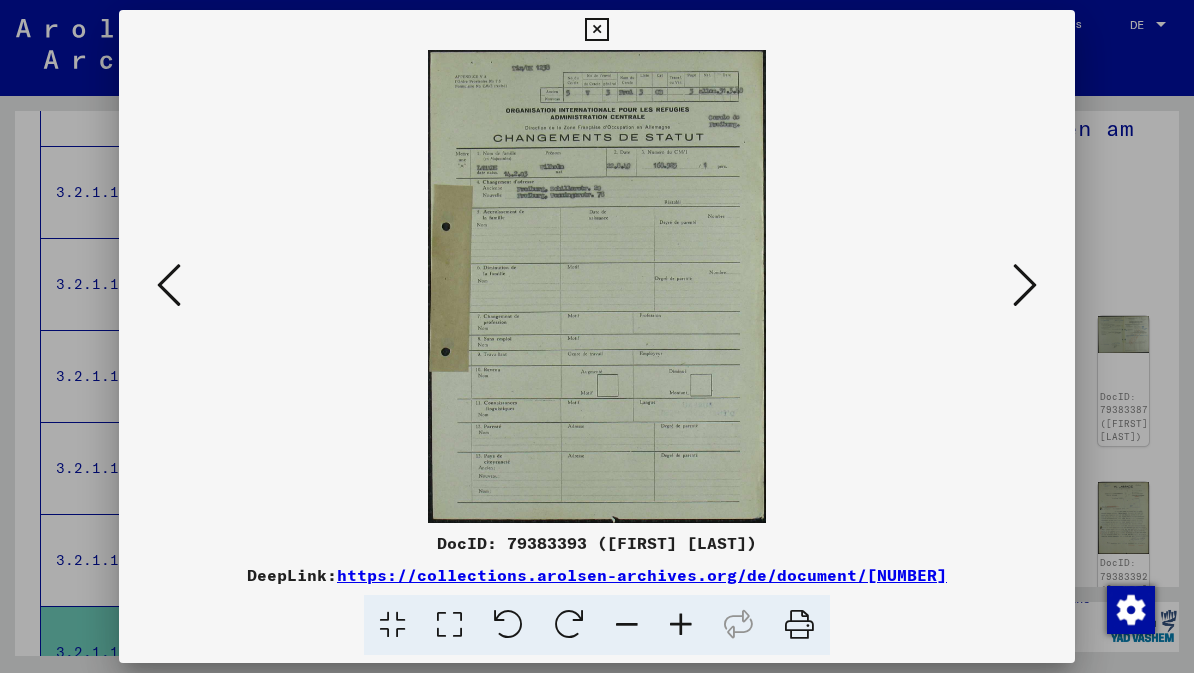 click at bounding box center (1025, 285) 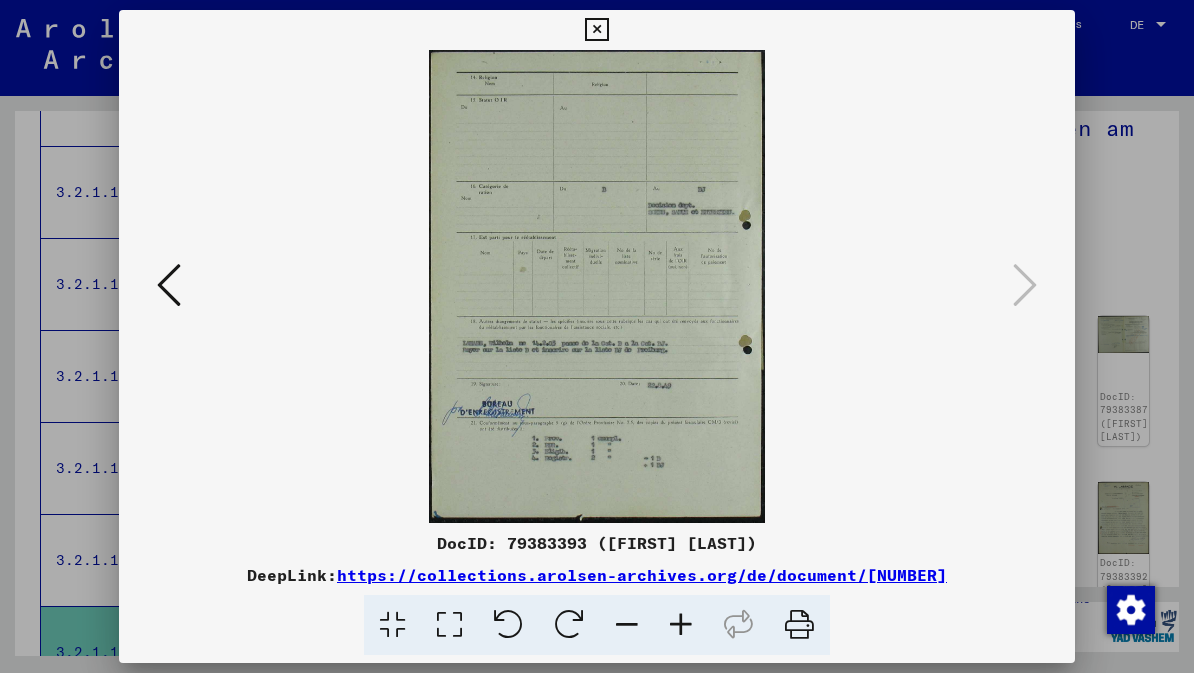 click at bounding box center (596, 30) 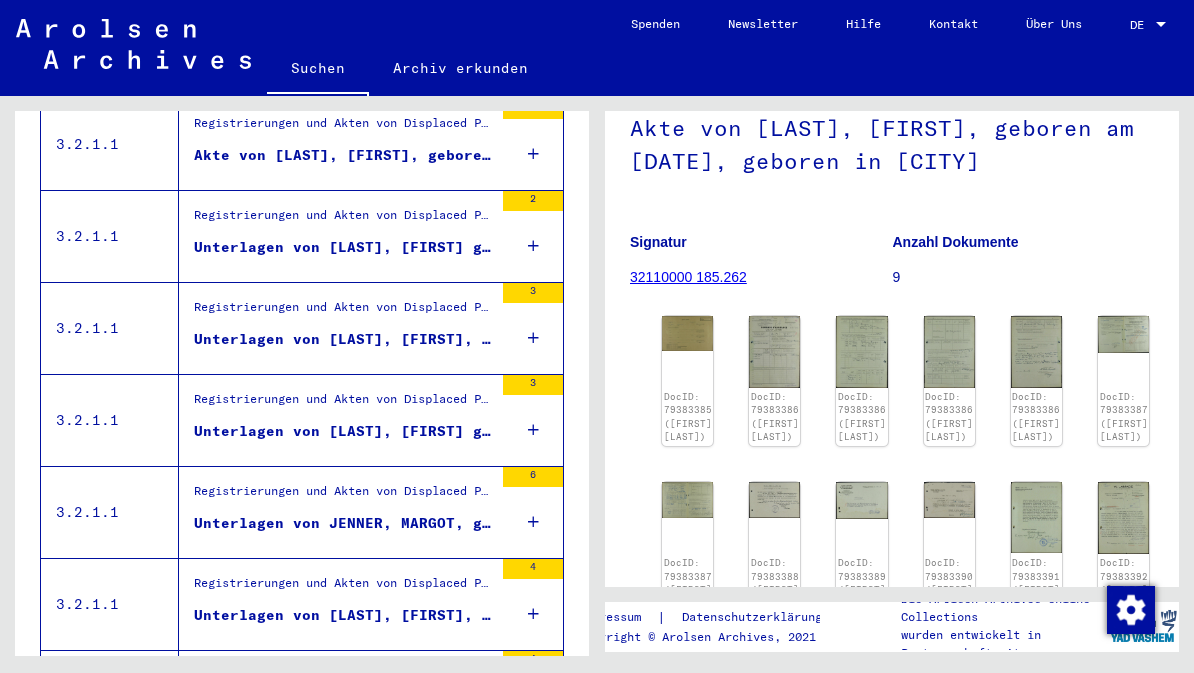 scroll, scrollTop: 1619, scrollLeft: 0, axis: vertical 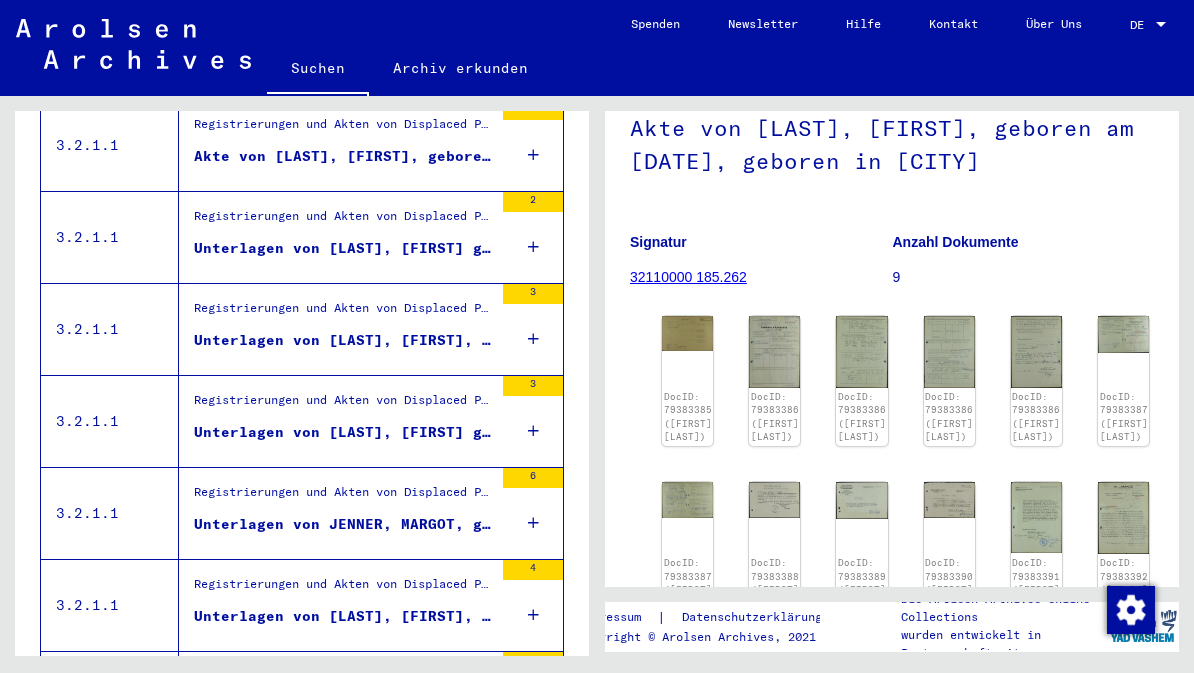 click on "Unterlagen von JENNER, MARGOT, geboren am 18.07.1915, geboren in Mannheim und von weiteren Personen" at bounding box center (343, 524) 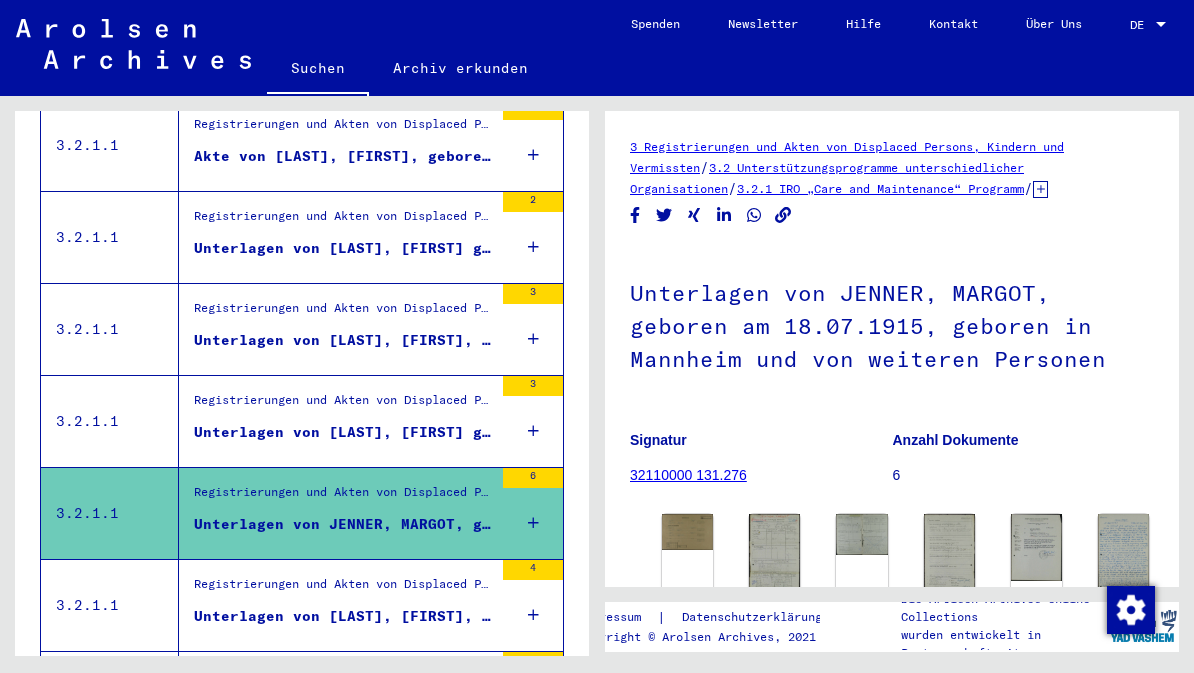 scroll, scrollTop: 0, scrollLeft: 0, axis: both 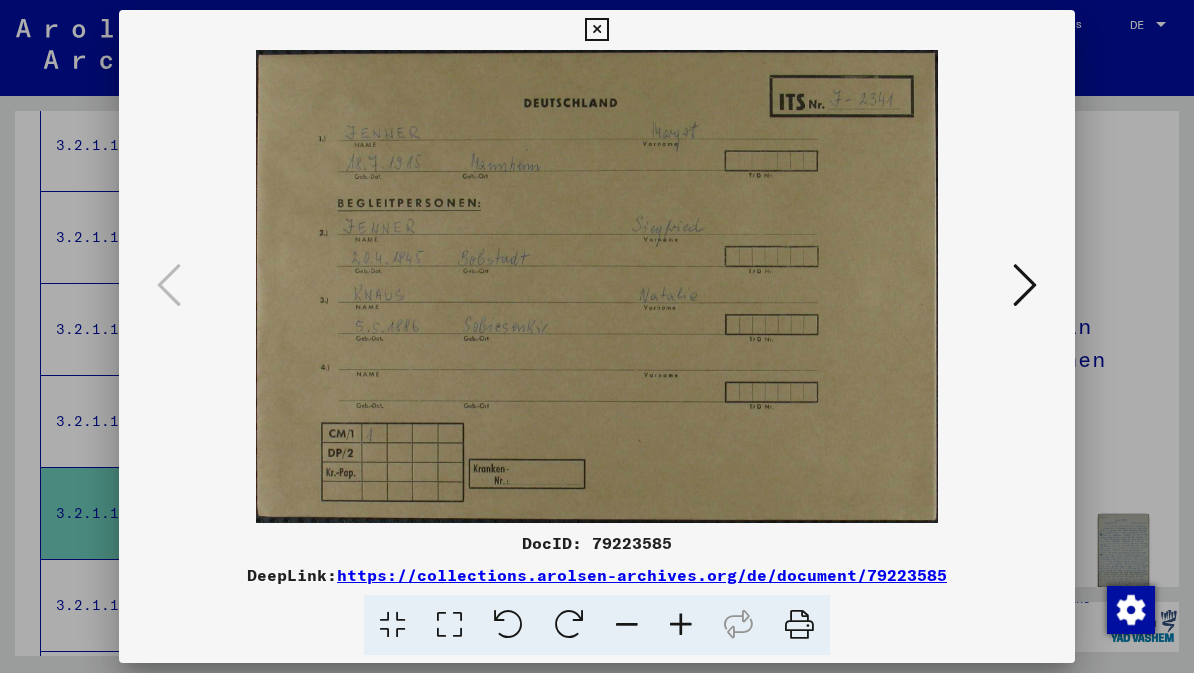 click at bounding box center (1025, 285) 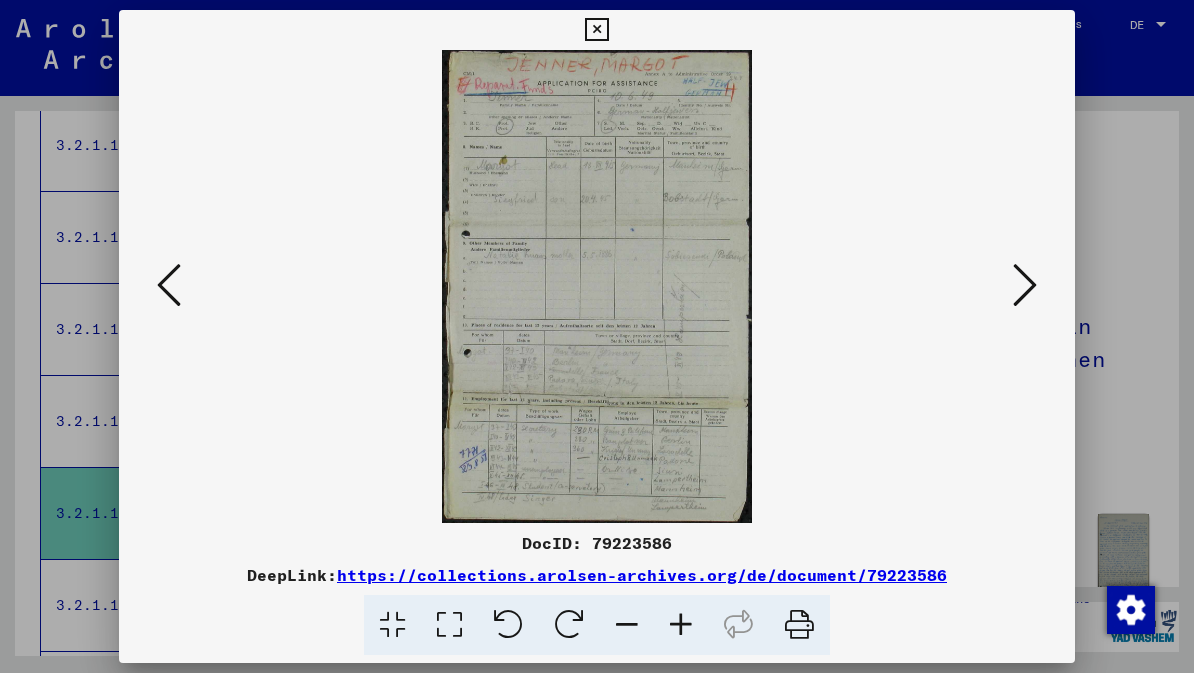 click at bounding box center [1025, 285] 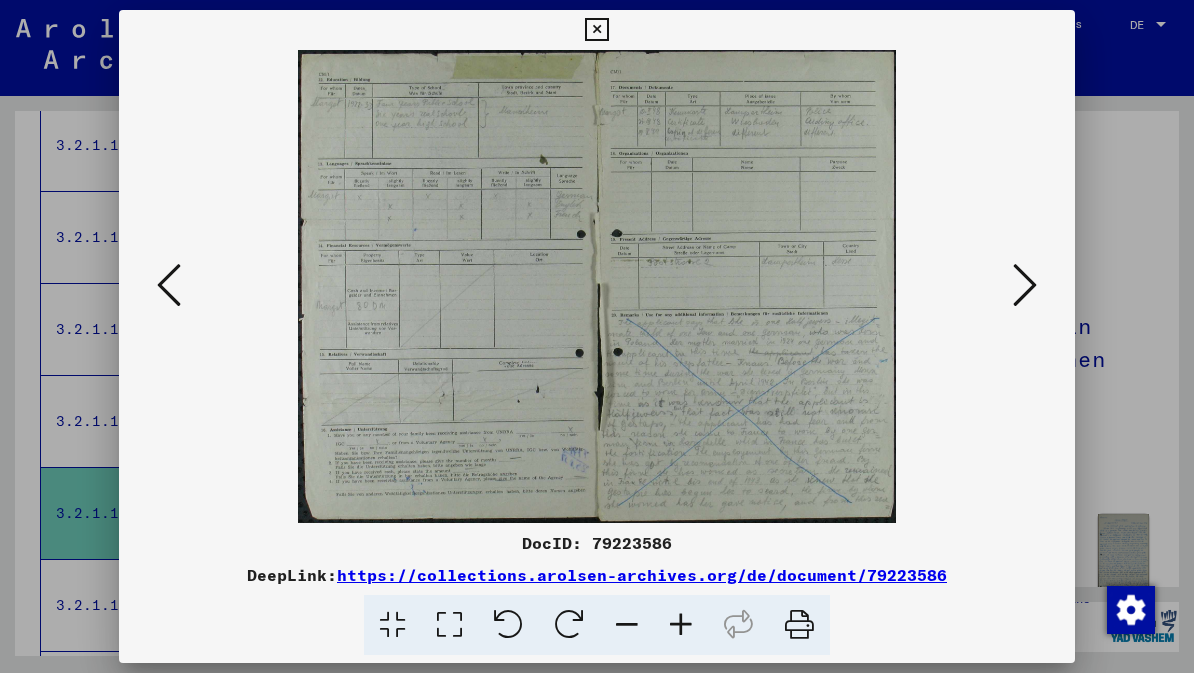 click at bounding box center [1025, 285] 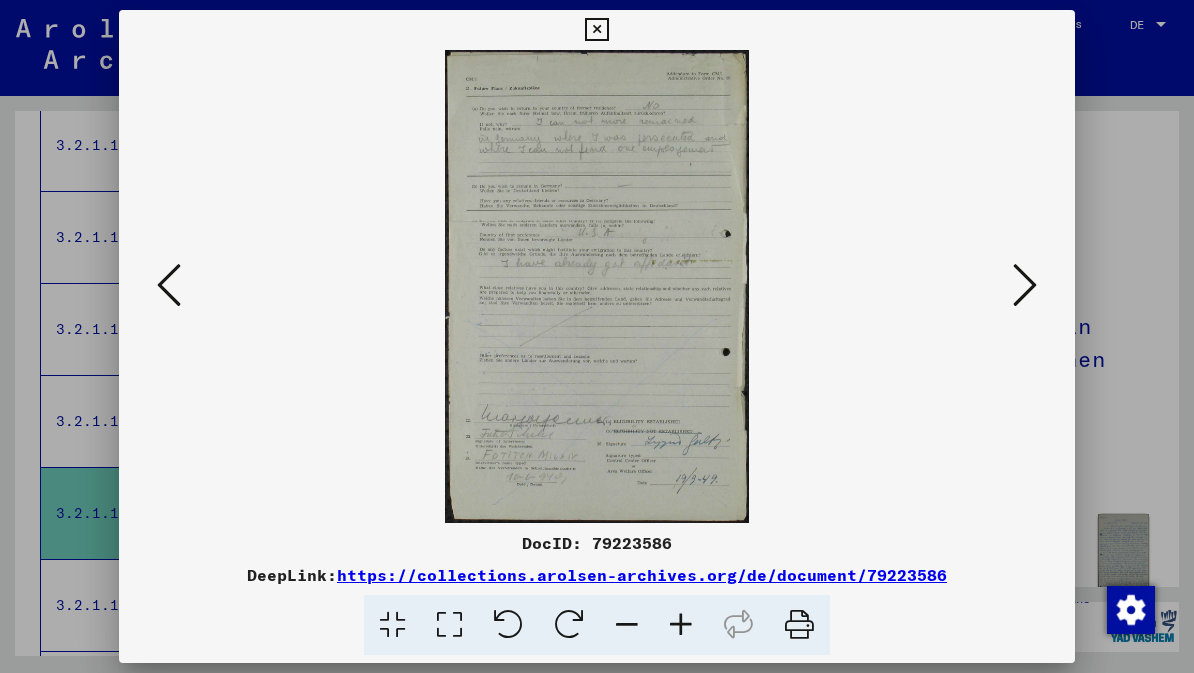 click at bounding box center [1025, 285] 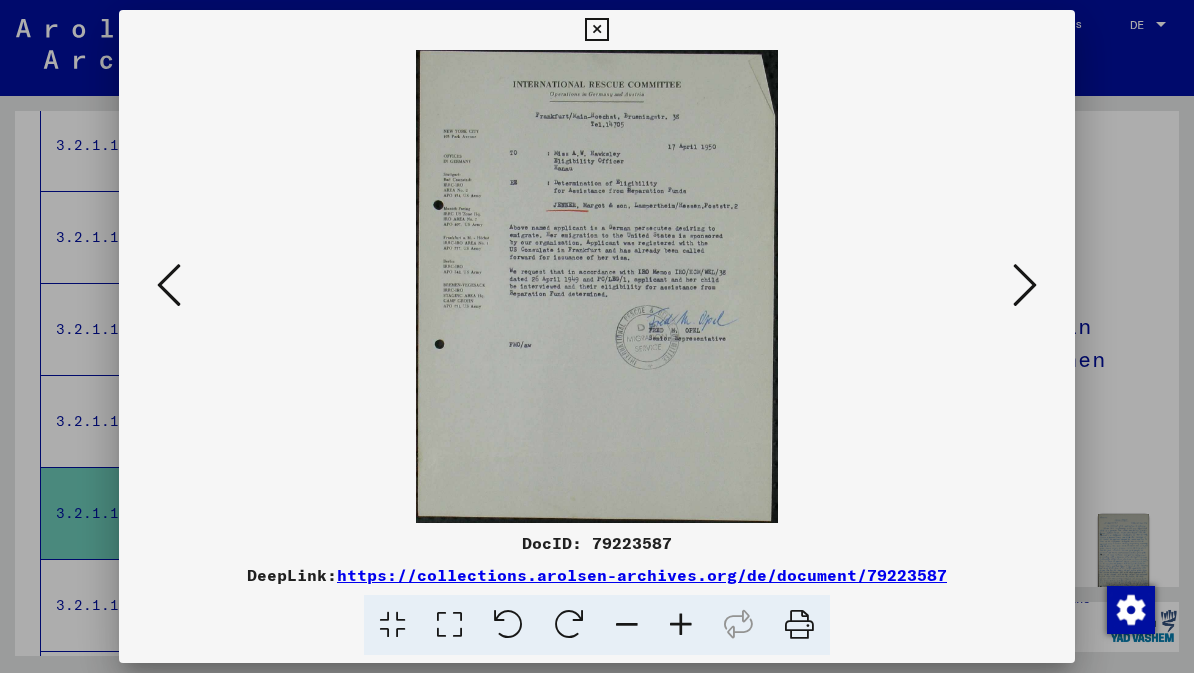 click at bounding box center (1025, 285) 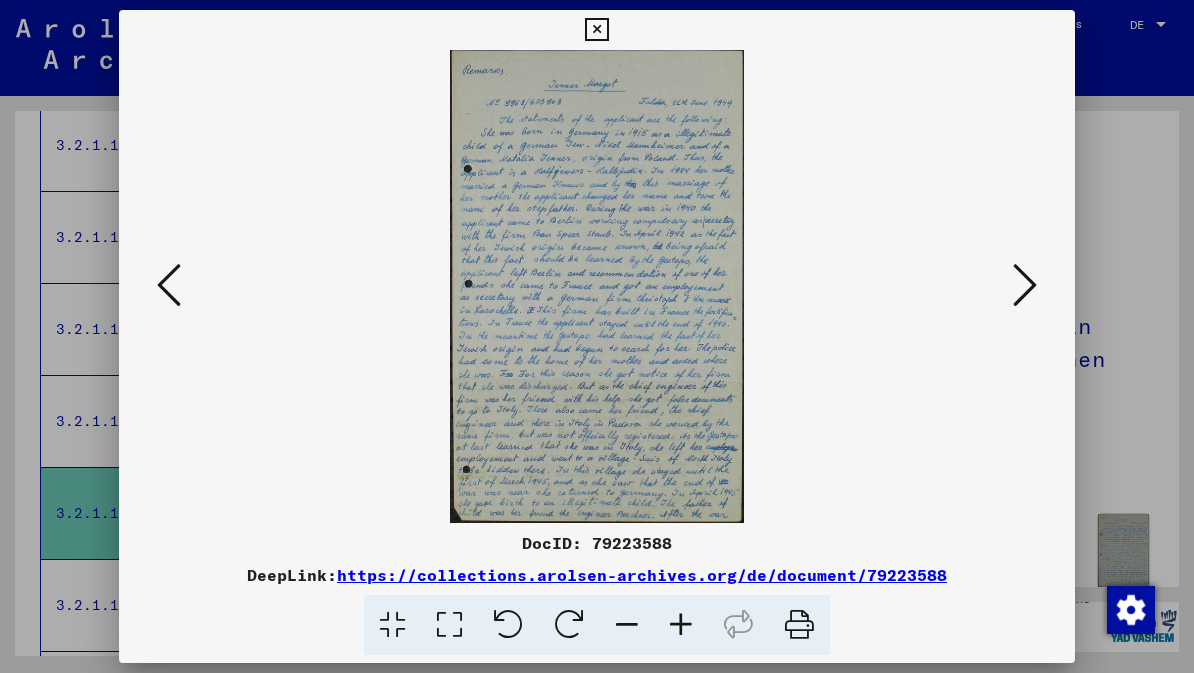 click at bounding box center (1025, 285) 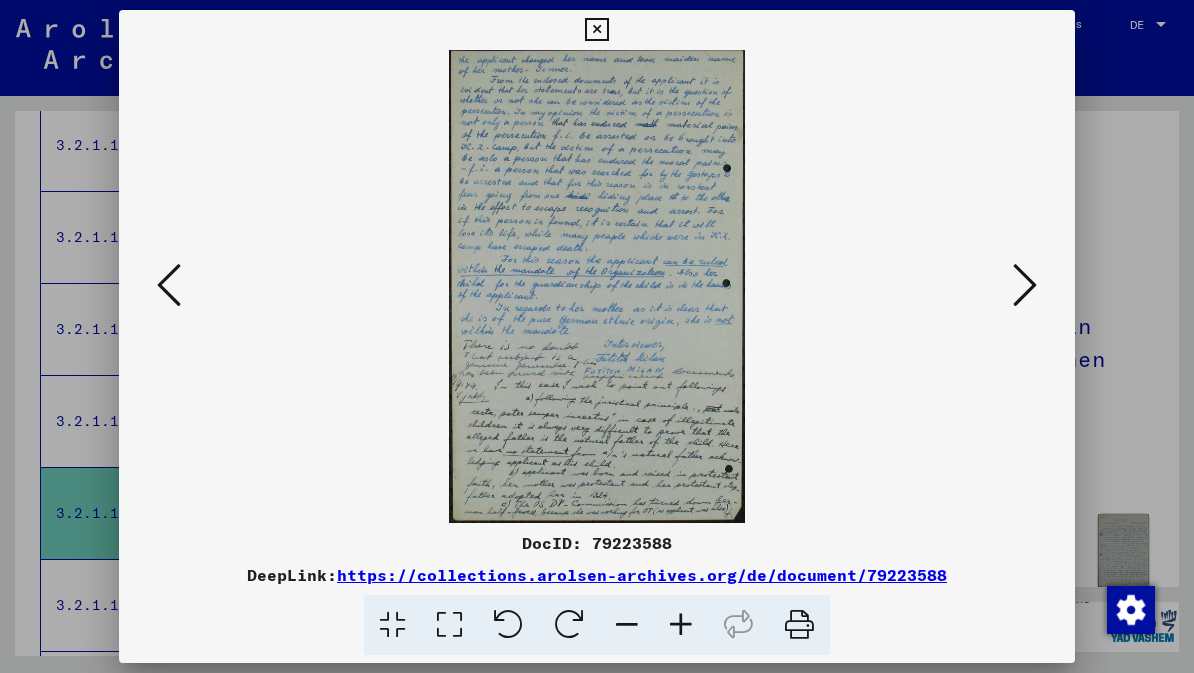 click at bounding box center [1025, 285] 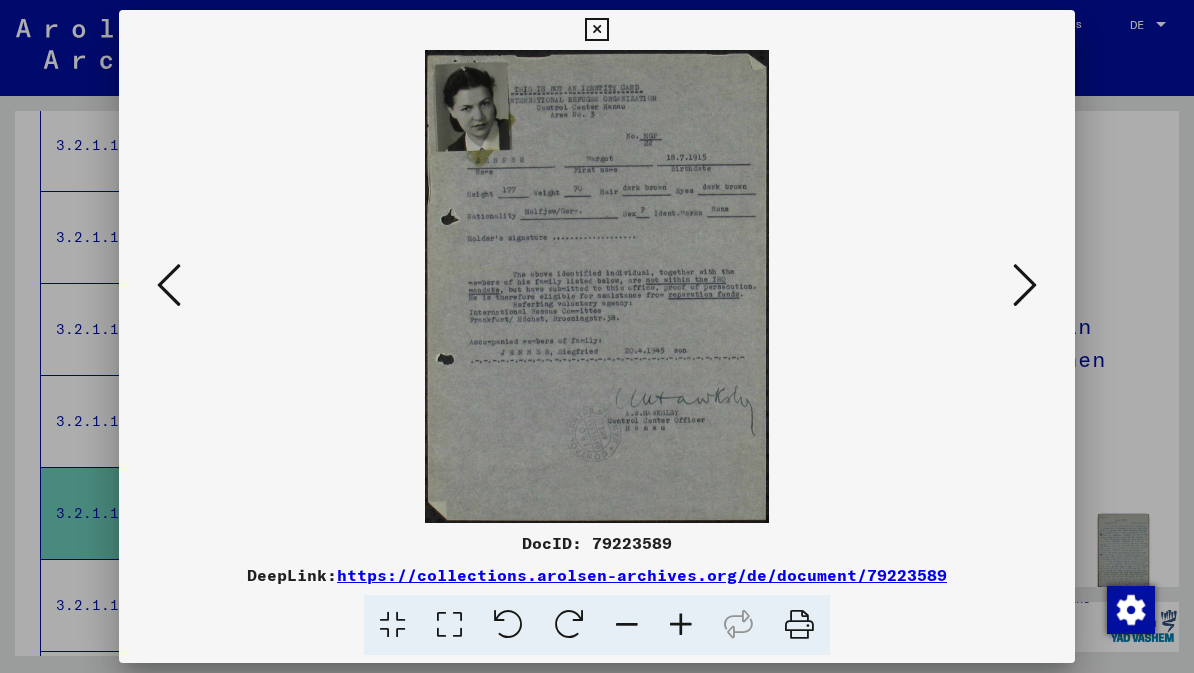 click at bounding box center (1025, 285) 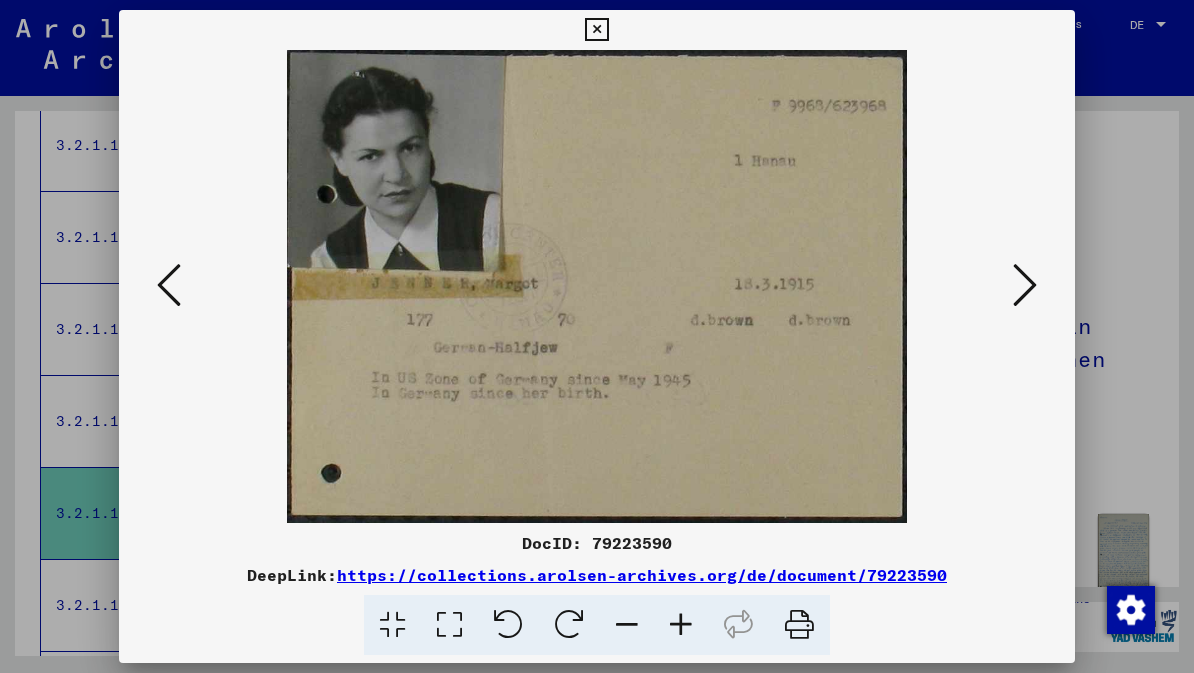click at bounding box center [1025, 285] 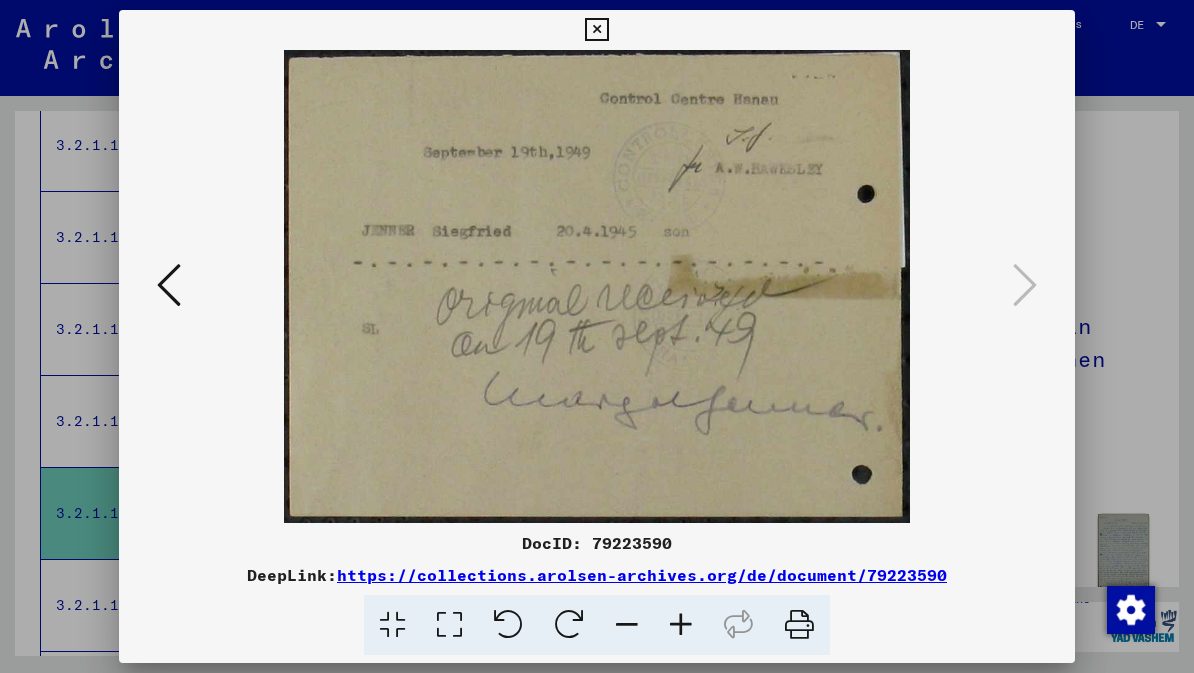 click at bounding box center (596, 30) 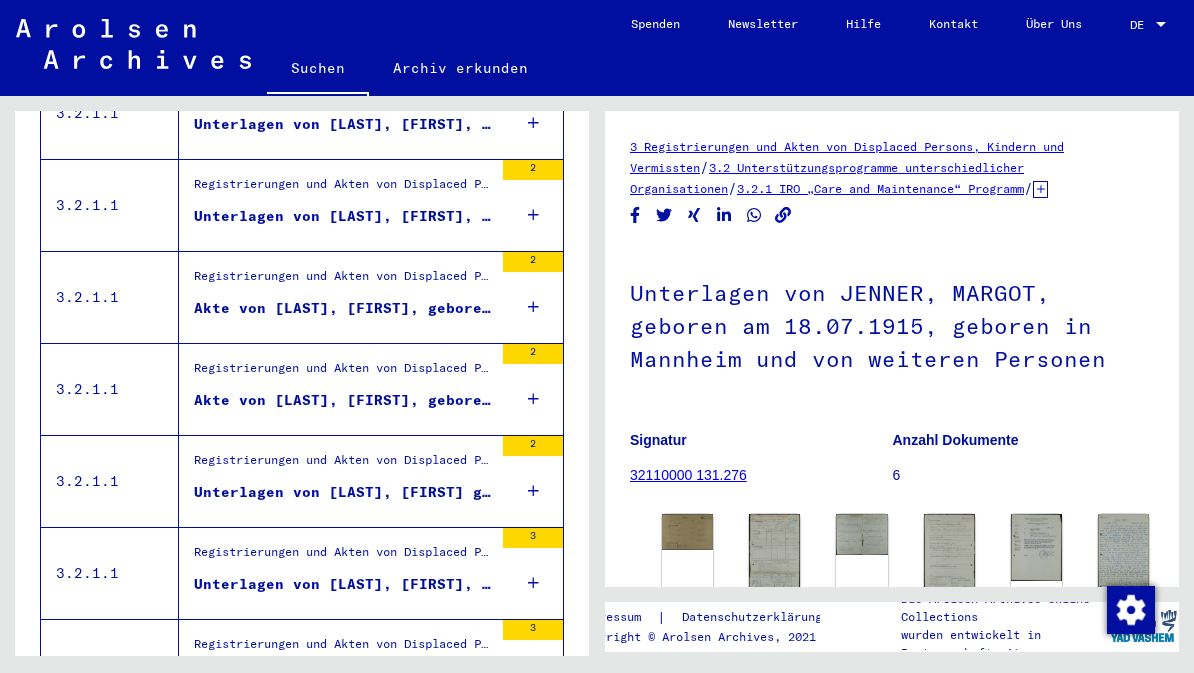 scroll, scrollTop: 1374, scrollLeft: 0, axis: vertical 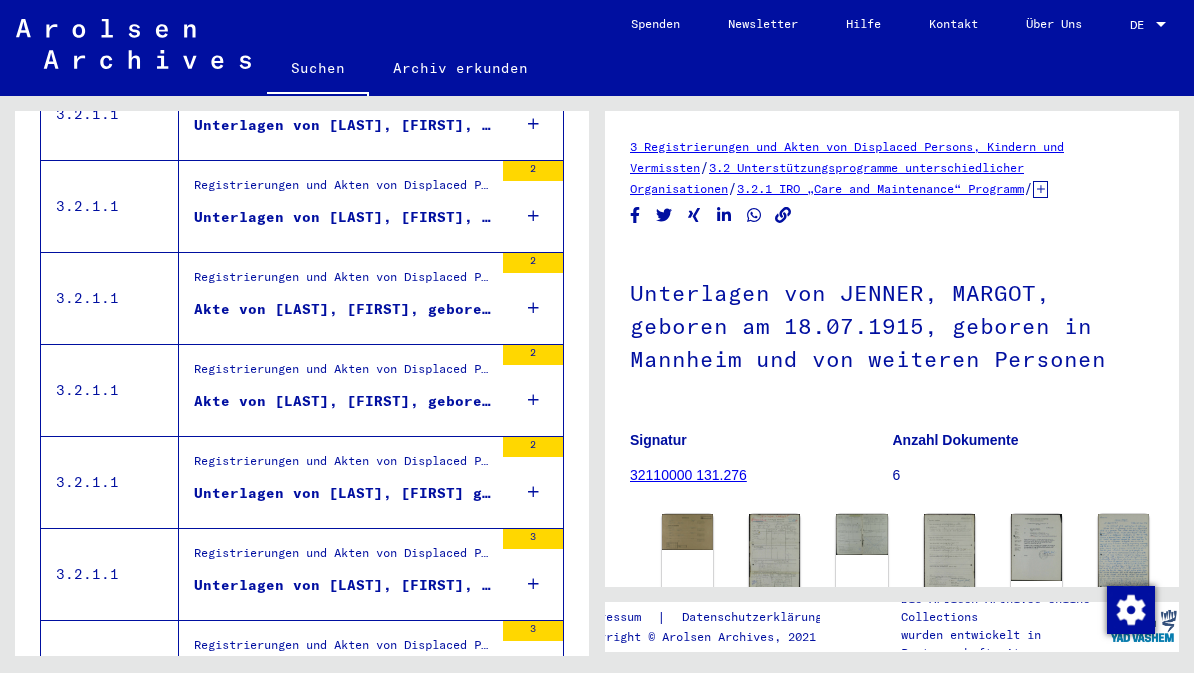 click on "Akte von [LAST], [FIRST], geboren am [DATE], geboren in [CITY]" at bounding box center (343, 401) 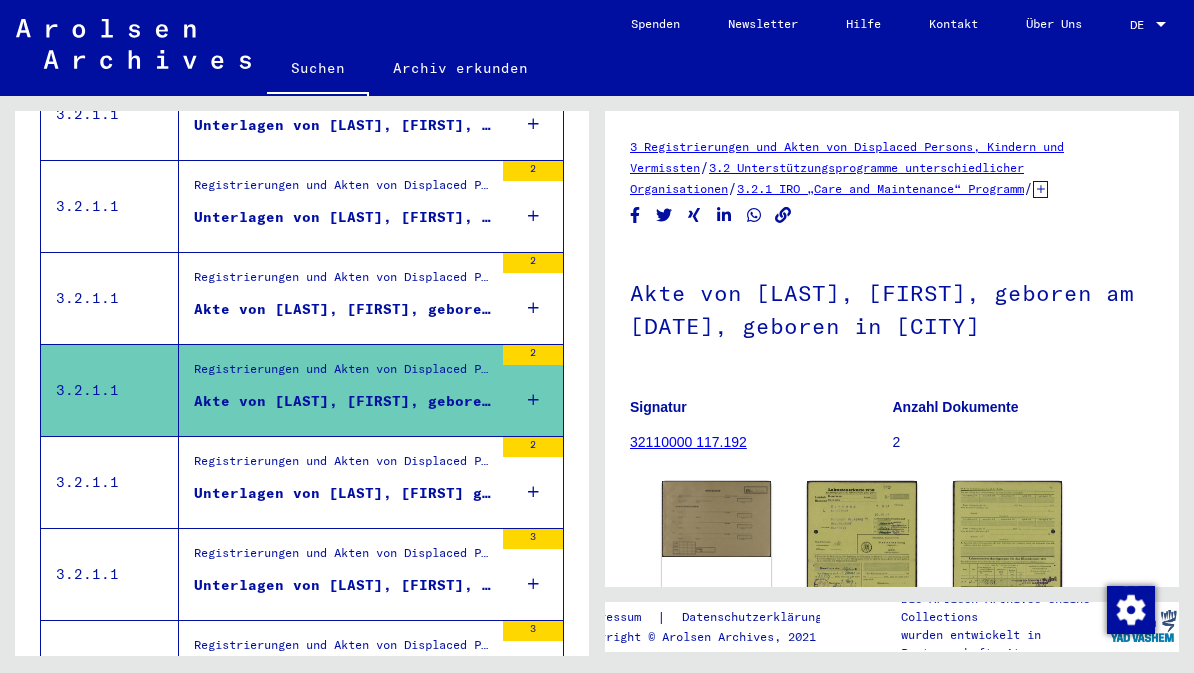 scroll, scrollTop: 0, scrollLeft: 0, axis: both 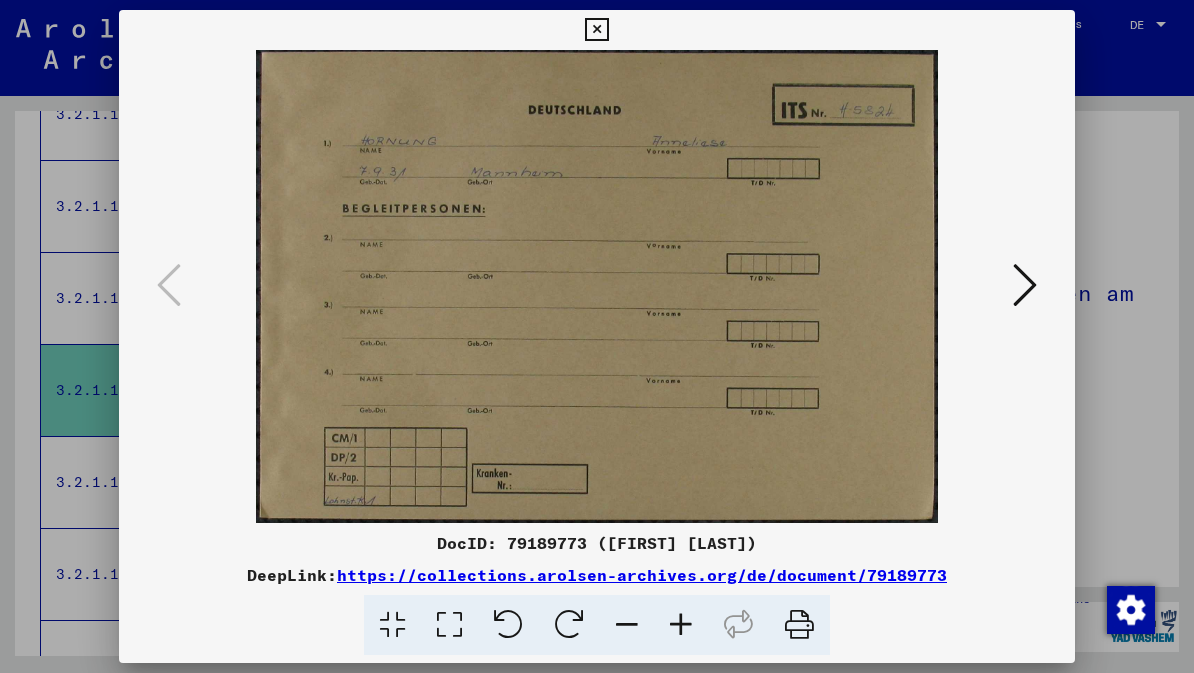 click at bounding box center [1025, 285] 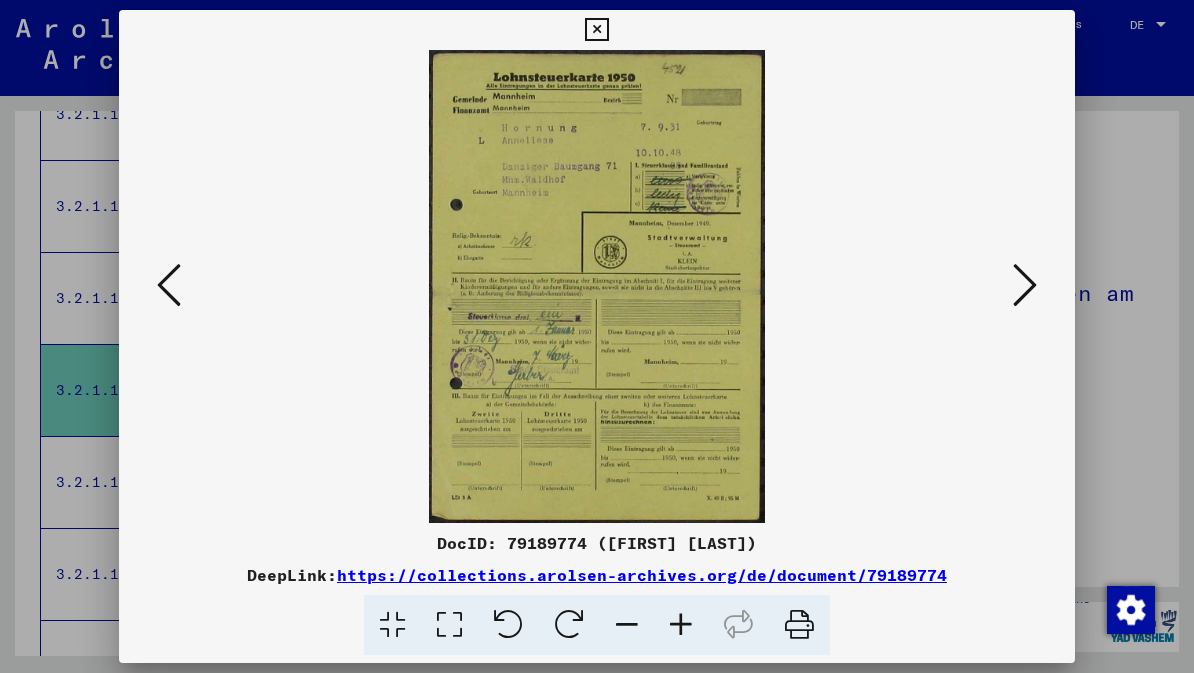 click at bounding box center (1025, 285) 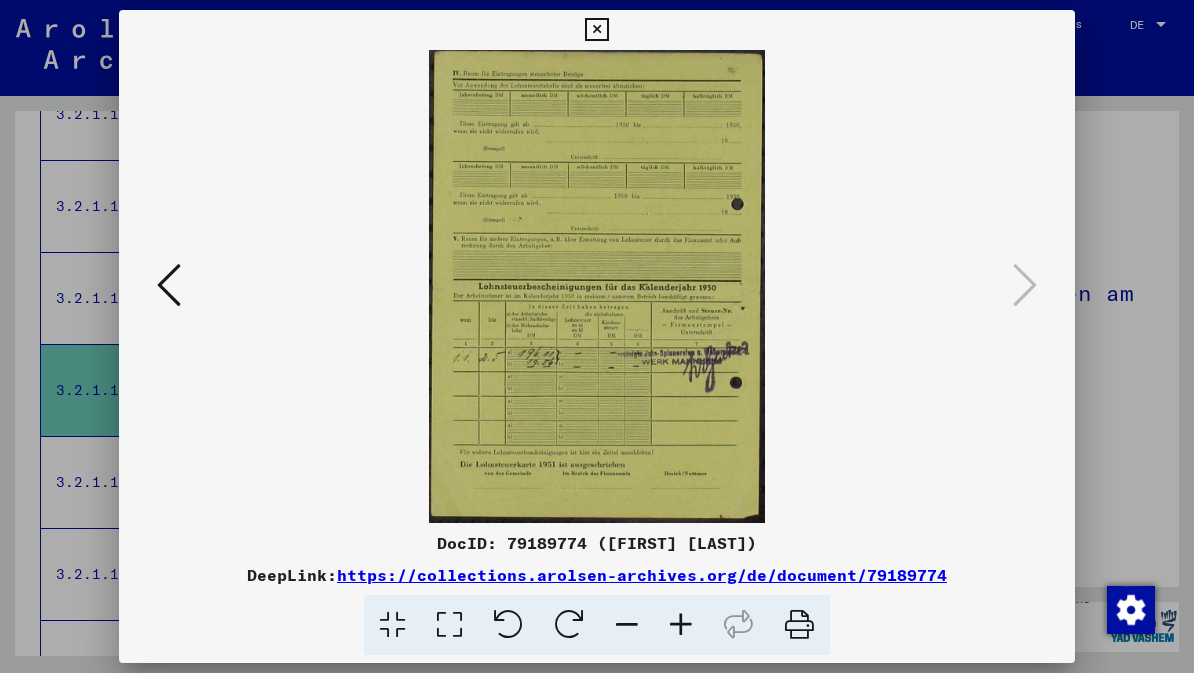 click at bounding box center [596, 30] 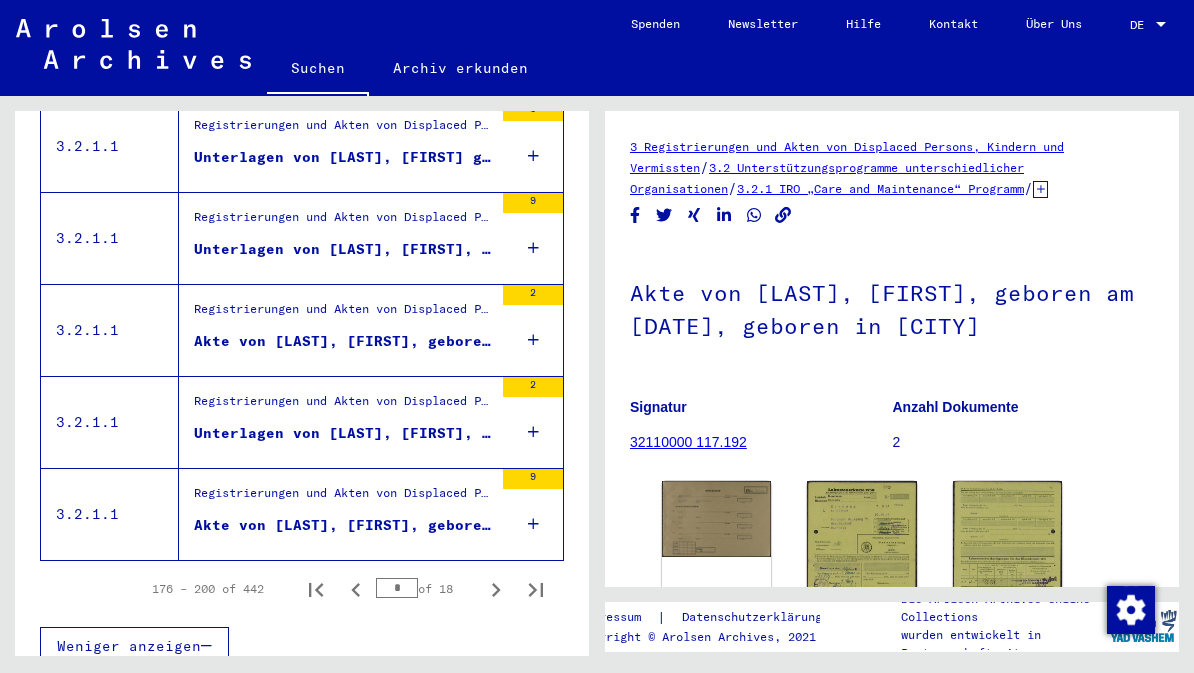scroll, scrollTop: 2261, scrollLeft: 0, axis: vertical 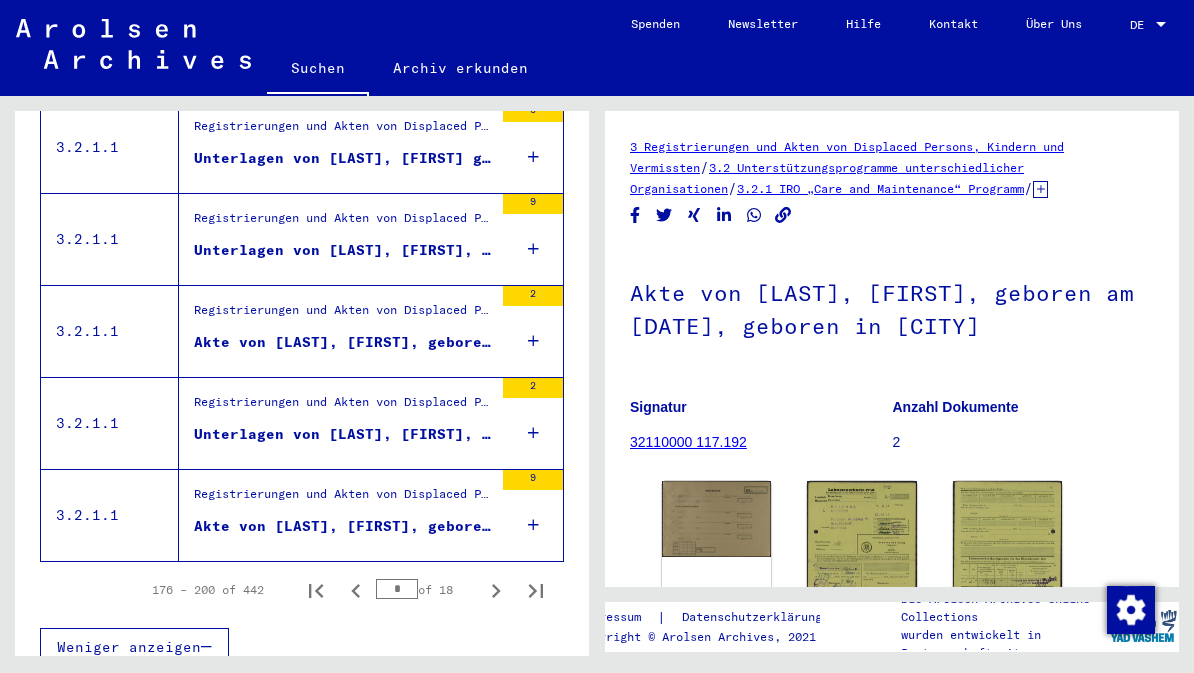 click 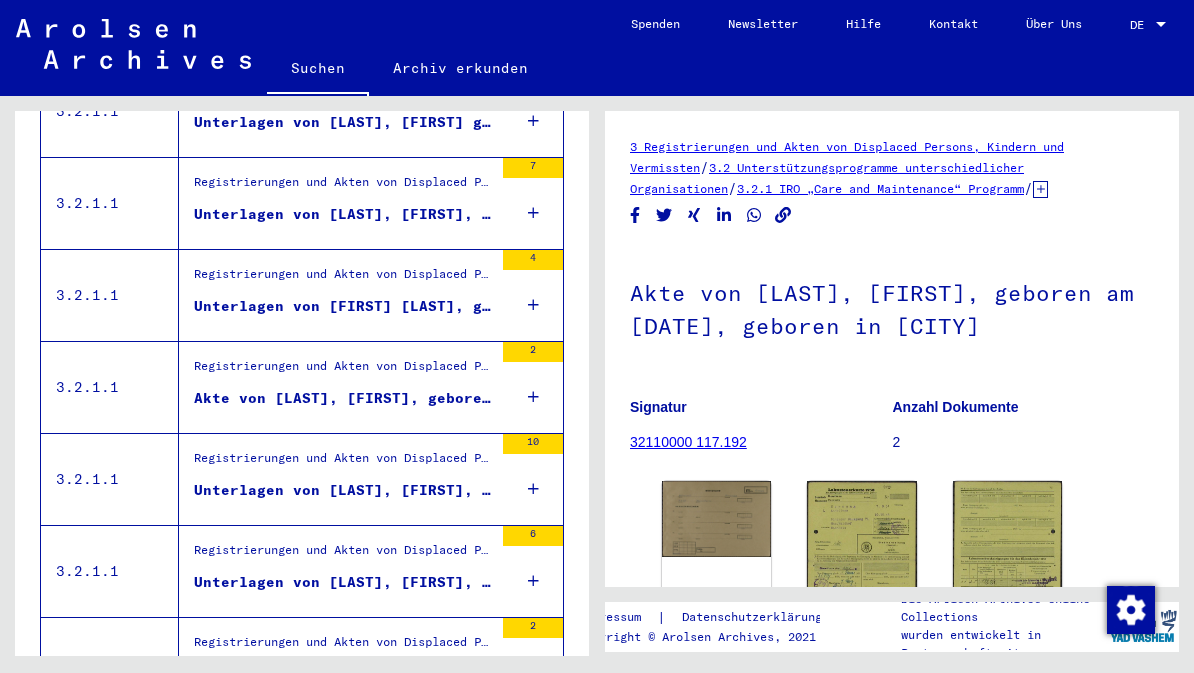 scroll, scrollTop: 1836, scrollLeft: 0, axis: vertical 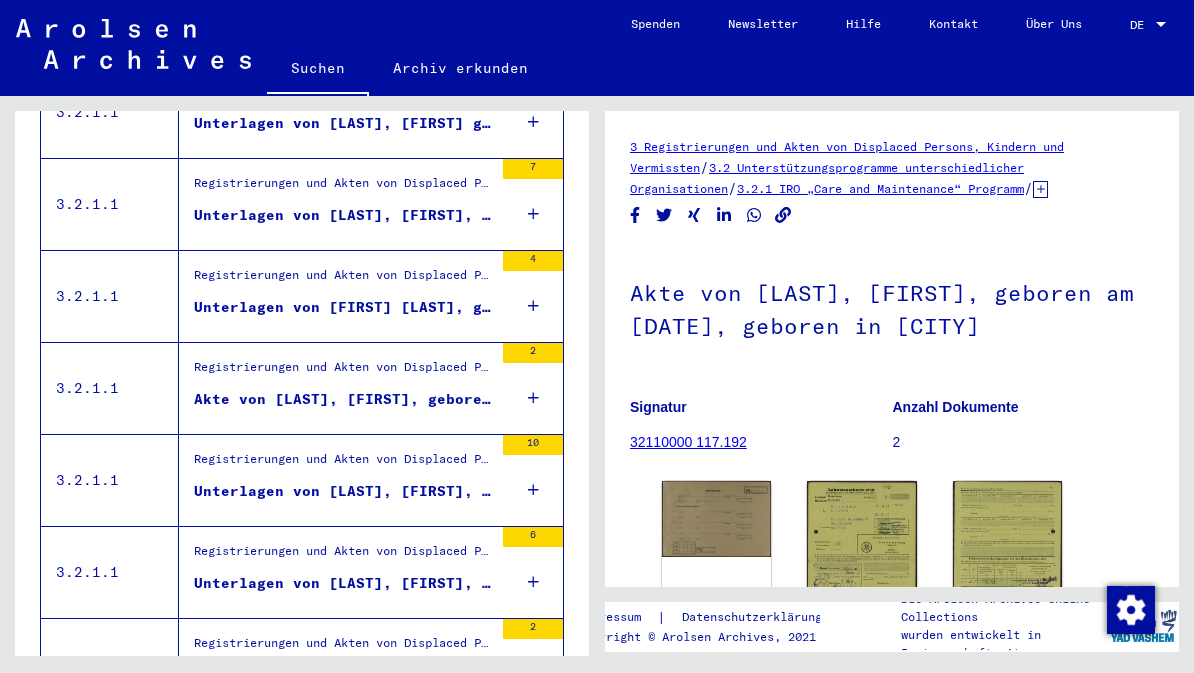 click on "Akte von [LAST], [FIRST], geboren am [DATE], geboren in [CITY]" at bounding box center [343, 399] 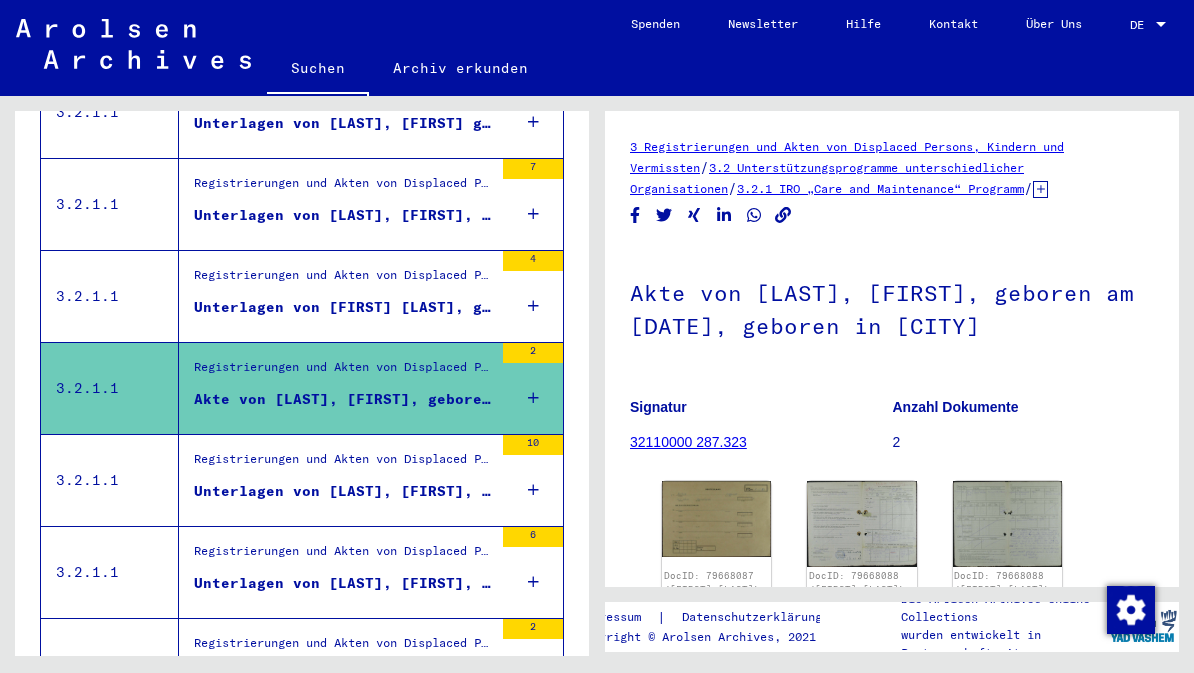 scroll, scrollTop: 0, scrollLeft: 0, axis: both 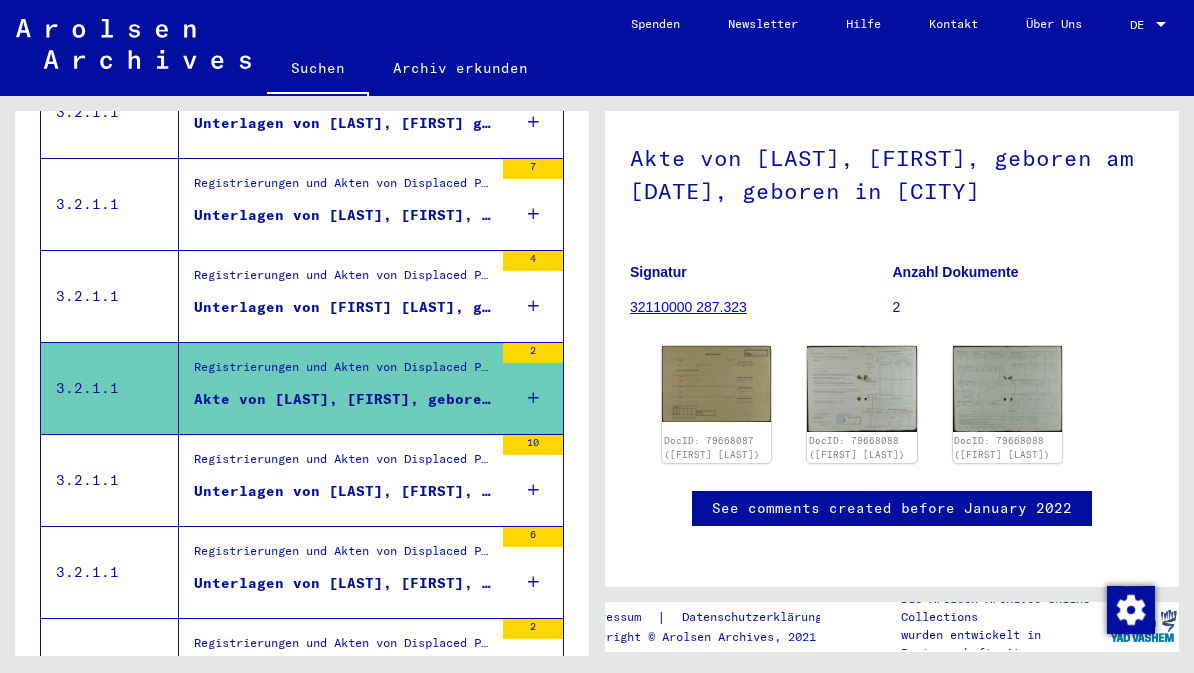 click 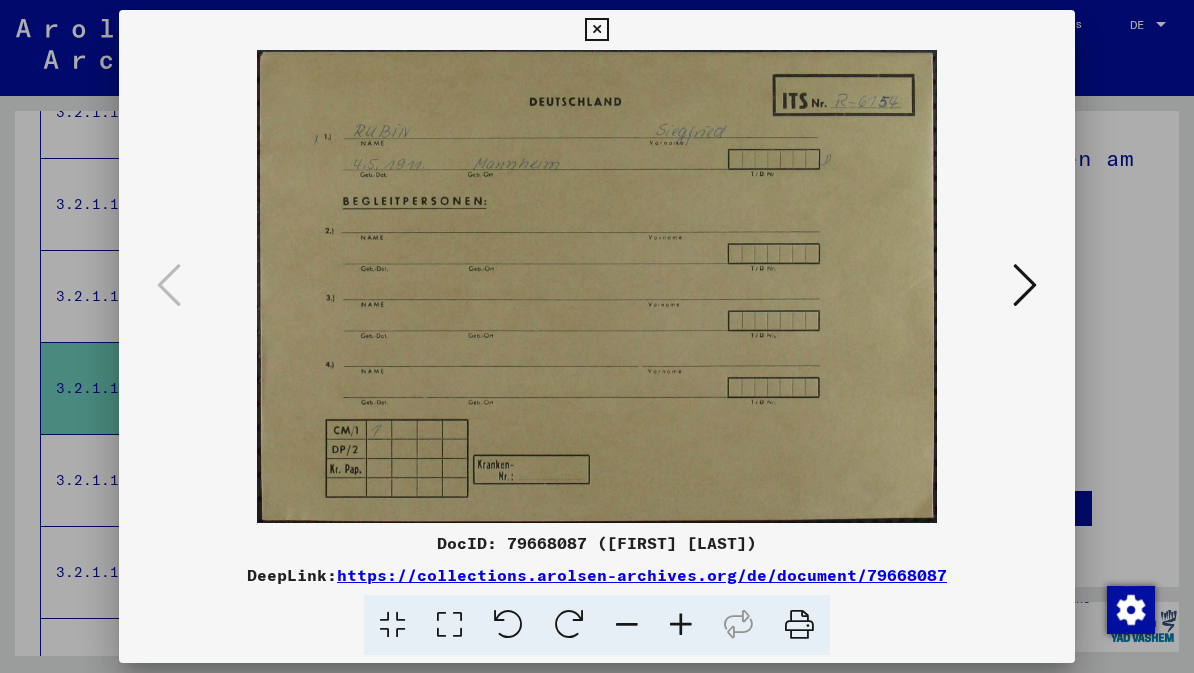 click at bounding box center (1025, 285) 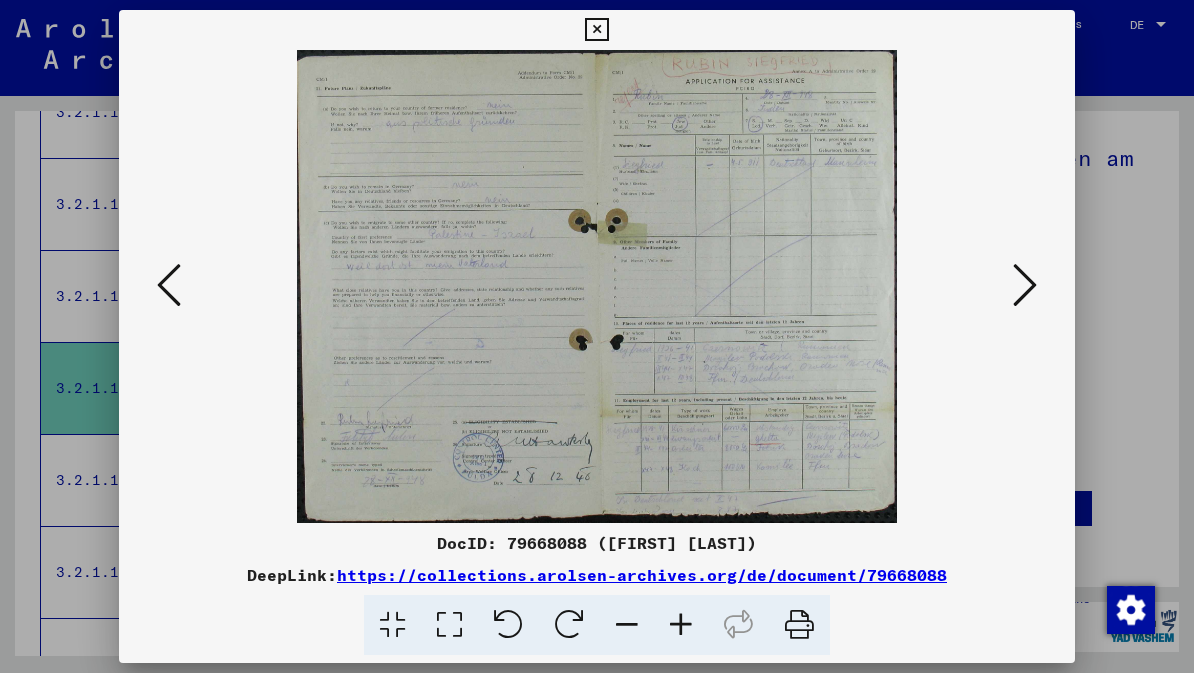 click at bounding box center [1025, 285] 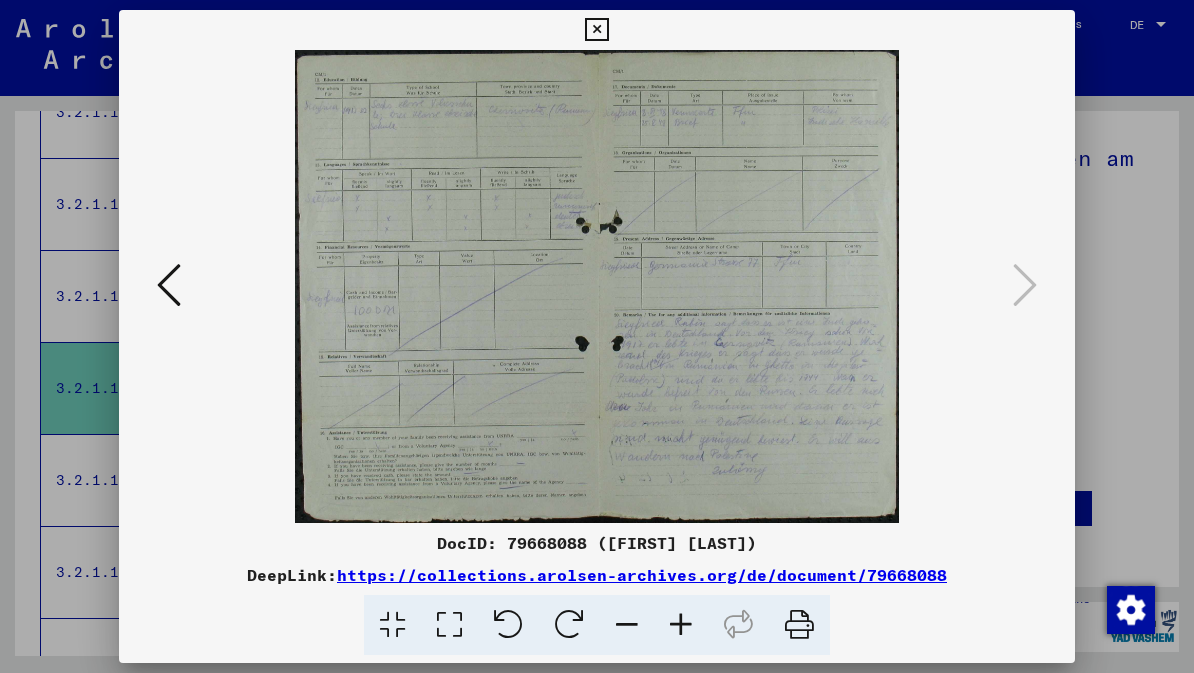click at bounding box center (596, 30) 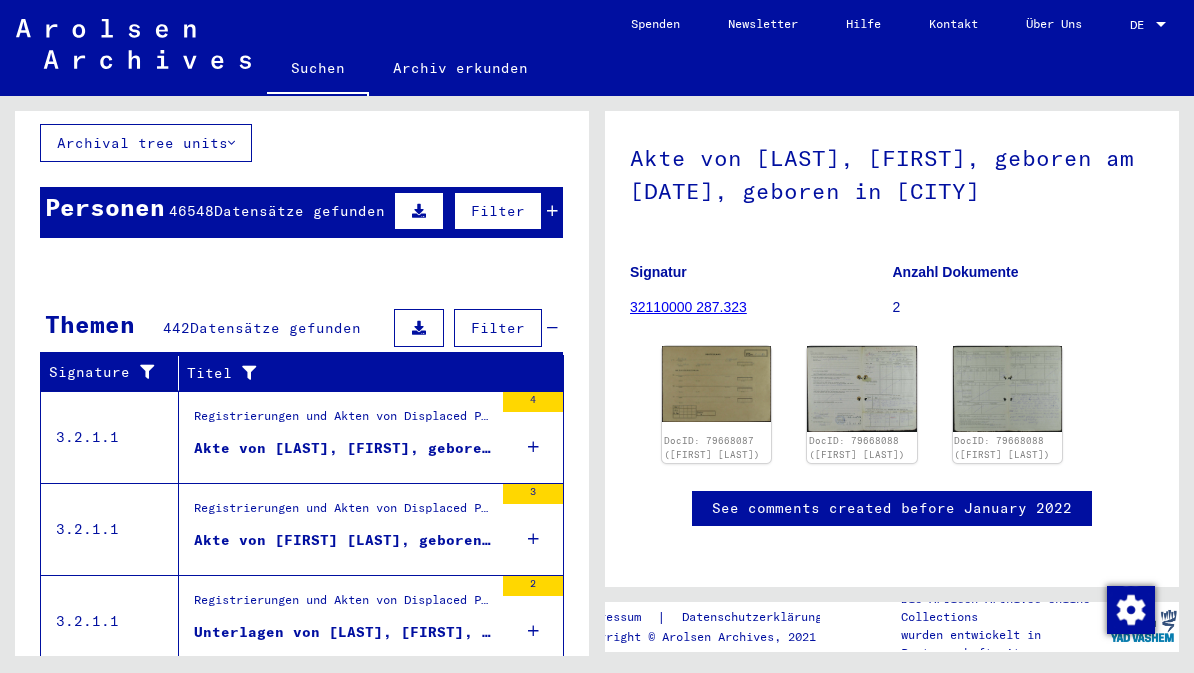 scroll, scrollTop: 130, scrollLeft: 0, axis: vertical 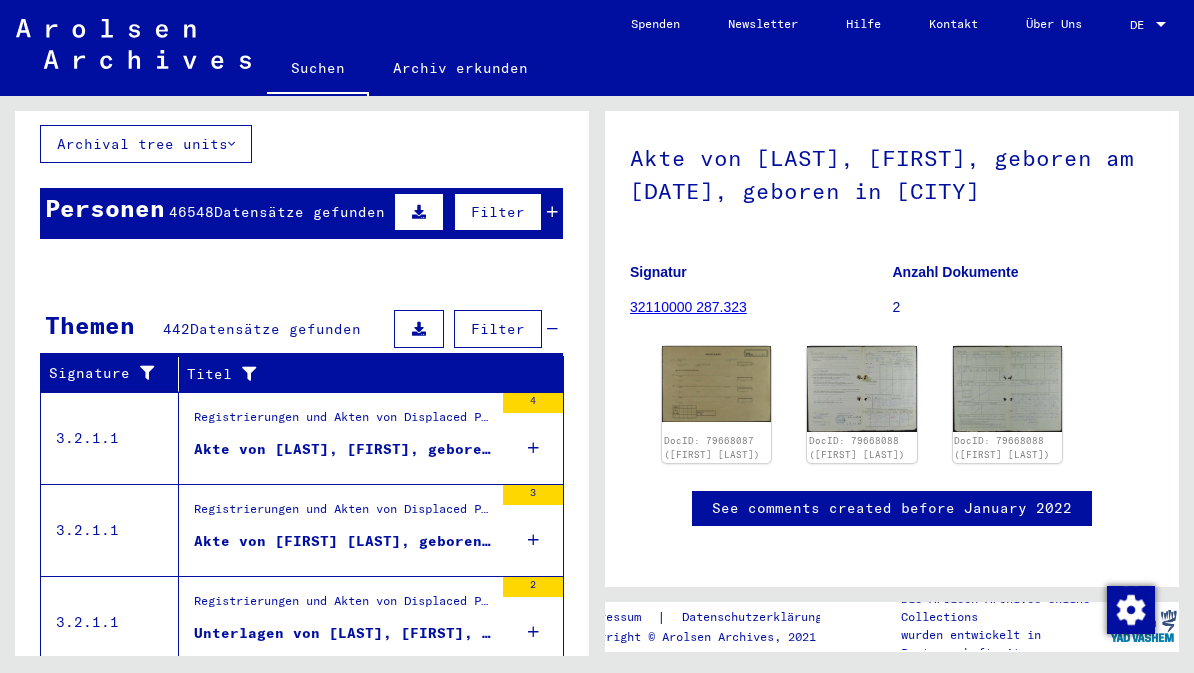 click on "Akte von [LAST], [FIRST], geboren am [DATE], geboren in [CITY]" at bounding box center [343, 449] 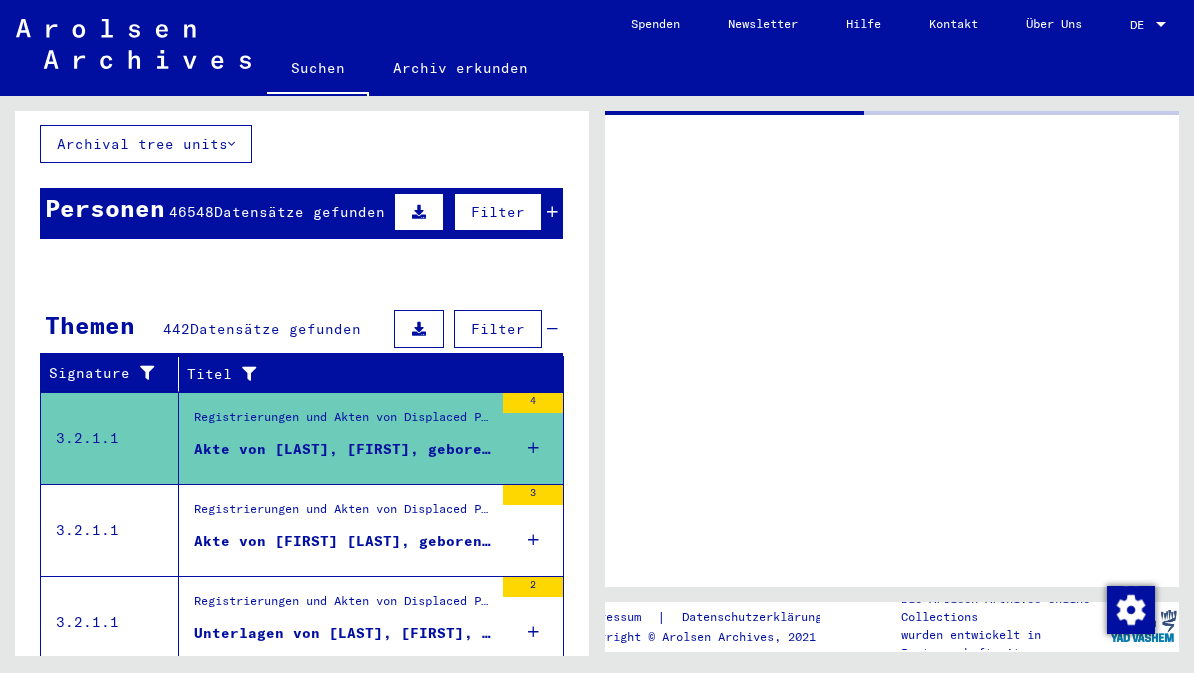 scroll, scrollTop: 0, scrollLeft: 0, axis: both 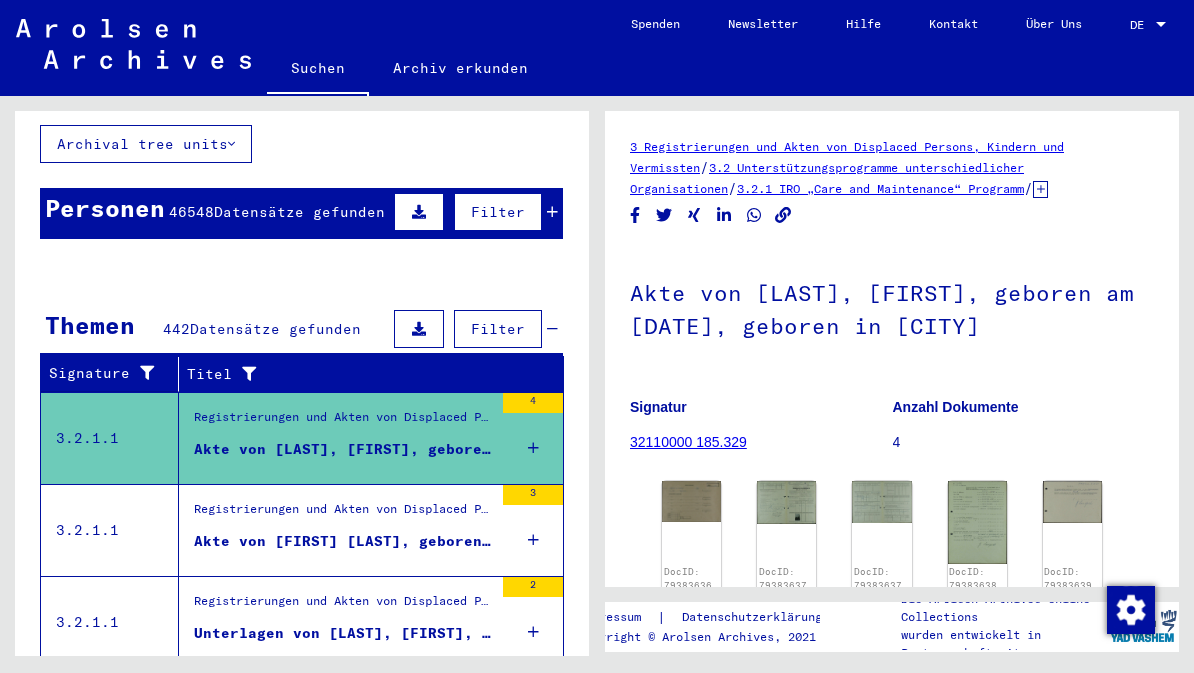 click 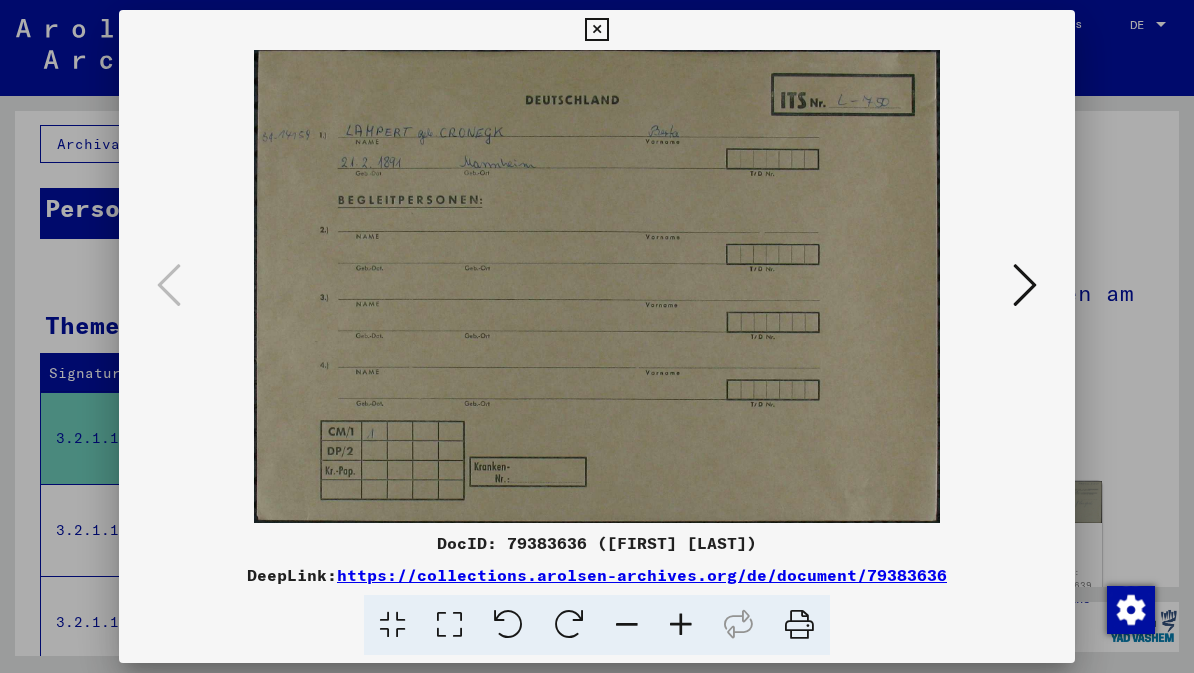 click at bounding box center [1025, 285] 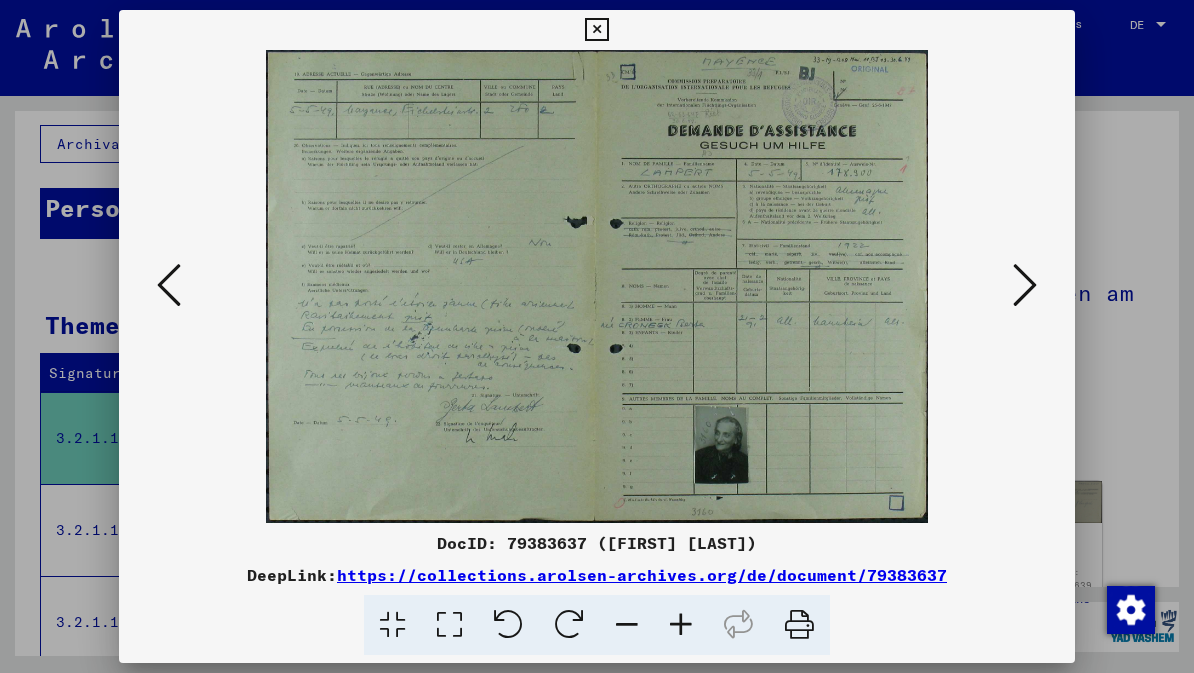 click at bounding box center (1025, 285) 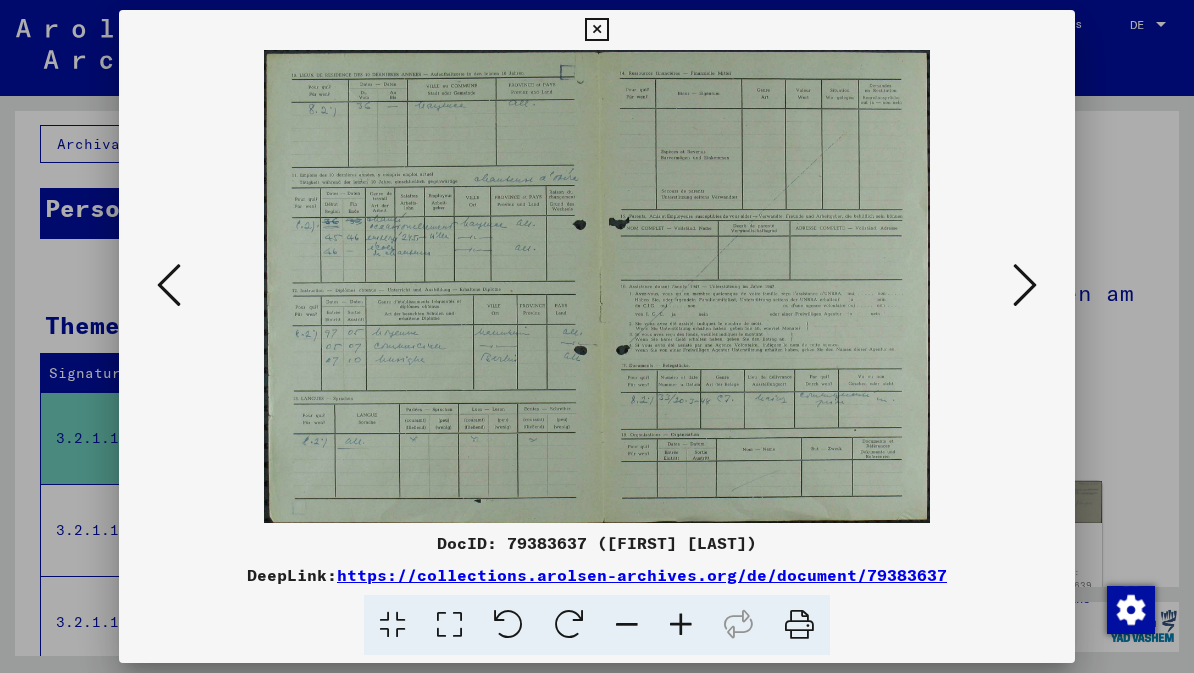 click at bounding box center [1025, 285] 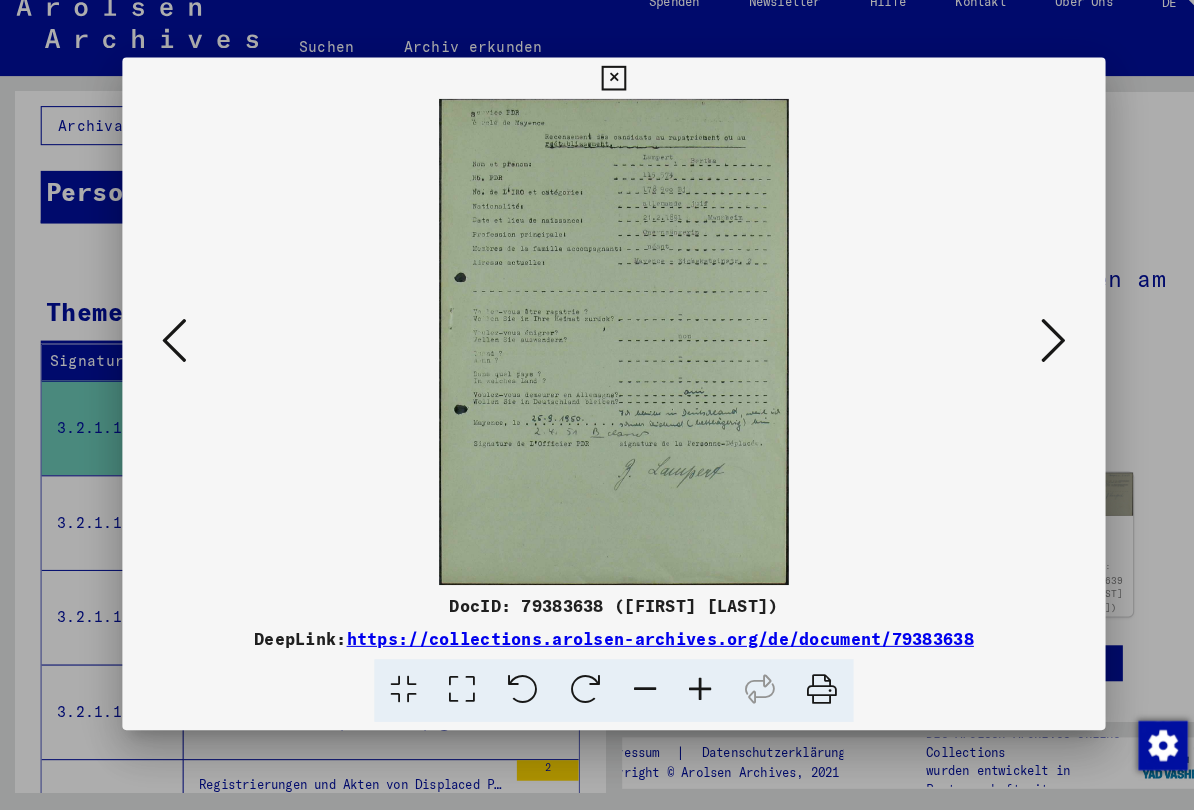 click at bounding box center (1025, 353) 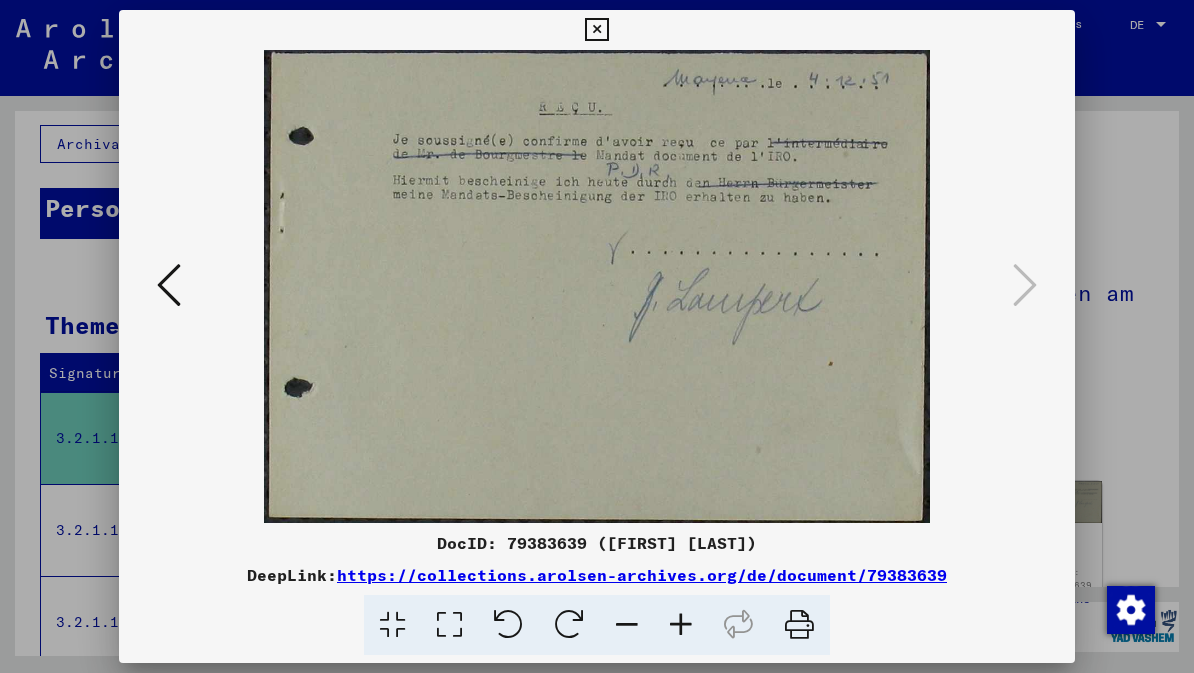 click at bounding box center (596, 30) 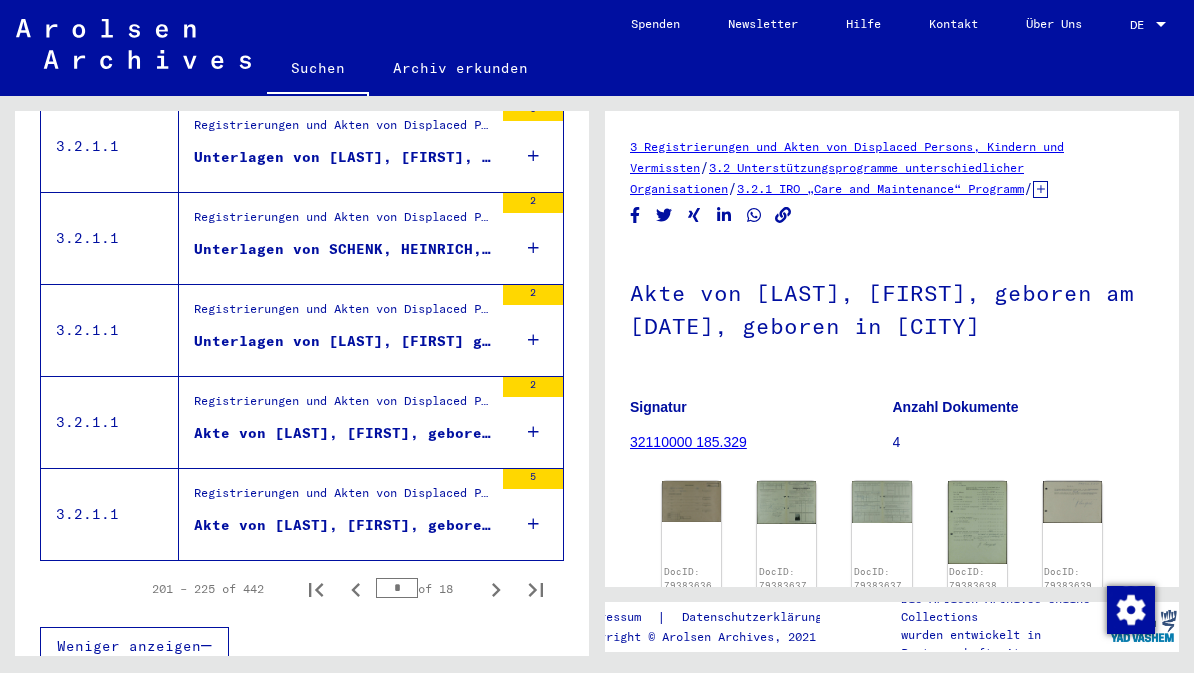 scroll, scrollTop: 2261, scrollLeft: 0, axis: vertical 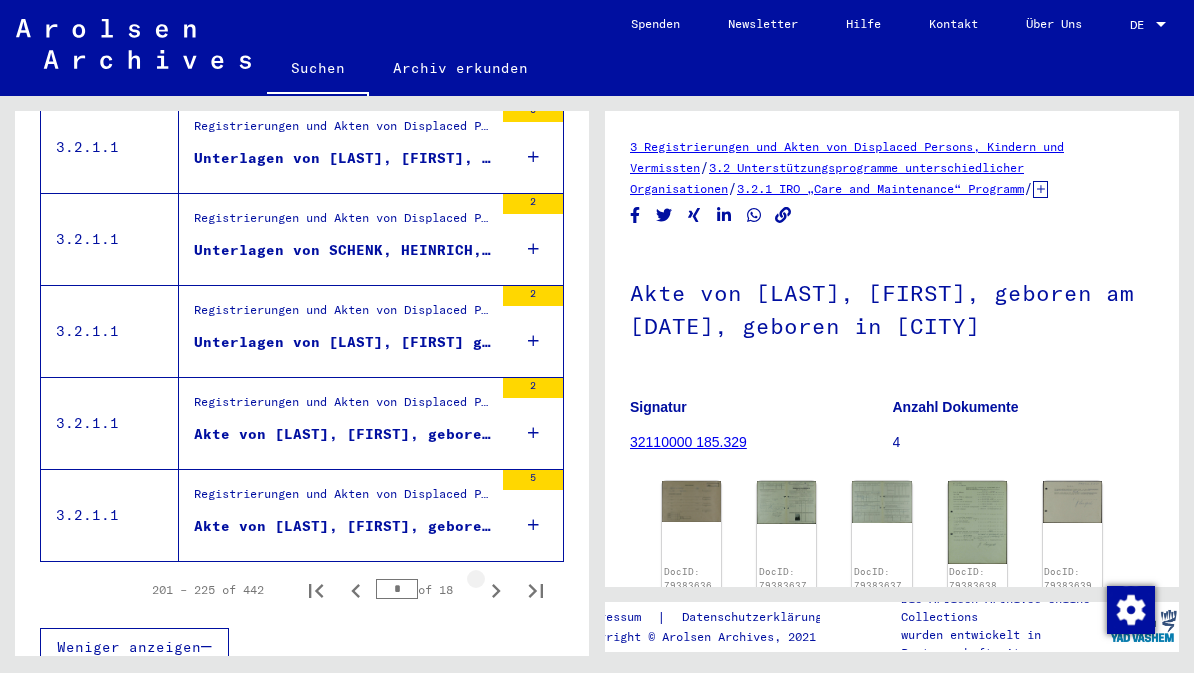 click 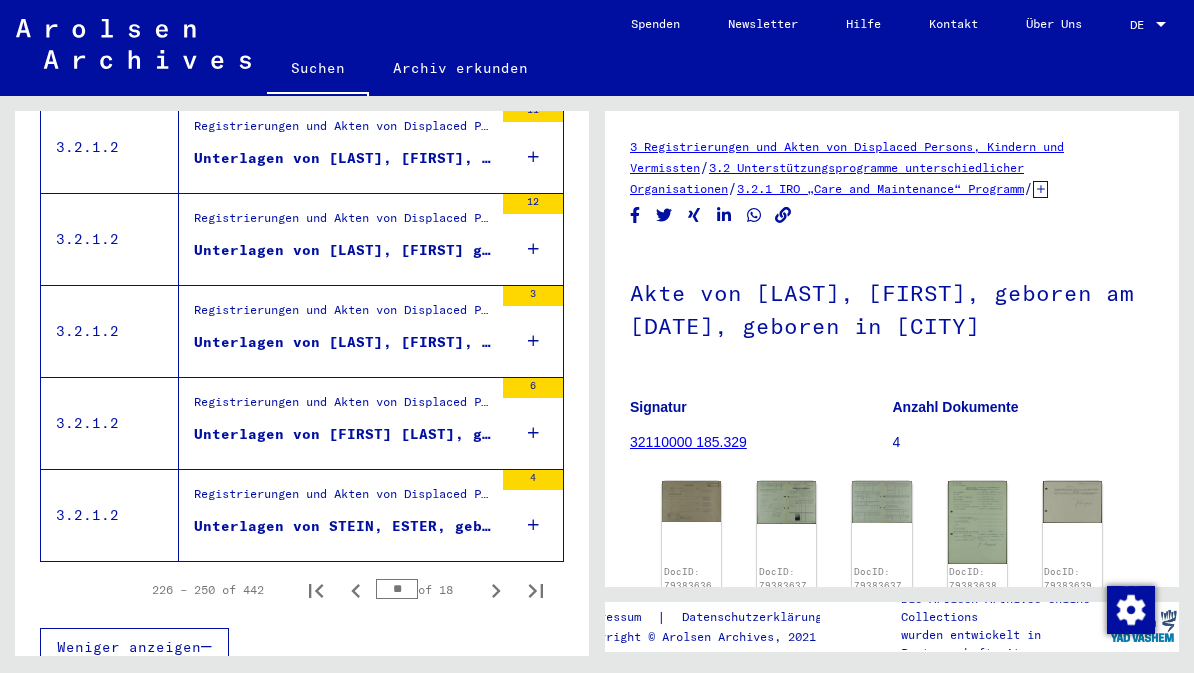 click on "Registrierungen und Akten von Displaced Persons, Kindern und Vermissten > Unterstützungsprogramme unterschiedlicher Organisationen > IRO „Care and Maintenance“ Programm > CM/1 Akten aus Italien, A-Z > CM/1 Akten A -Z > Akten mit Namen ab SPONZA" at bounding box center [343, 499] 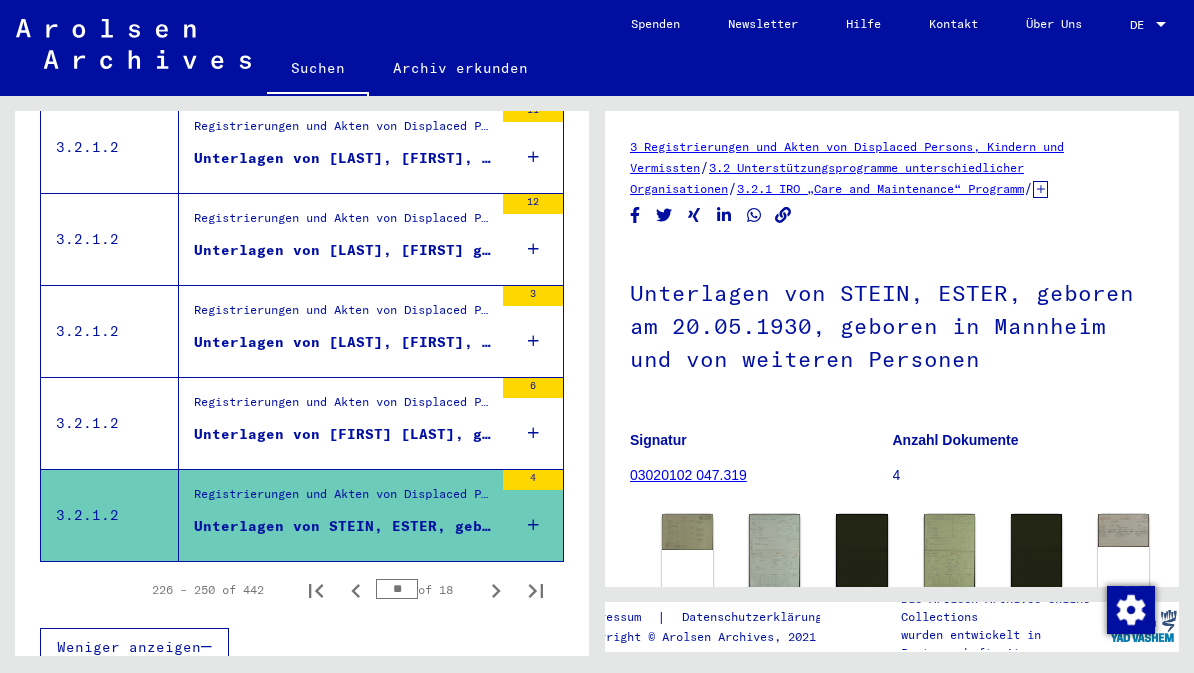 scroll, scrollTop: 0, scrollLeft: 0, axis: both 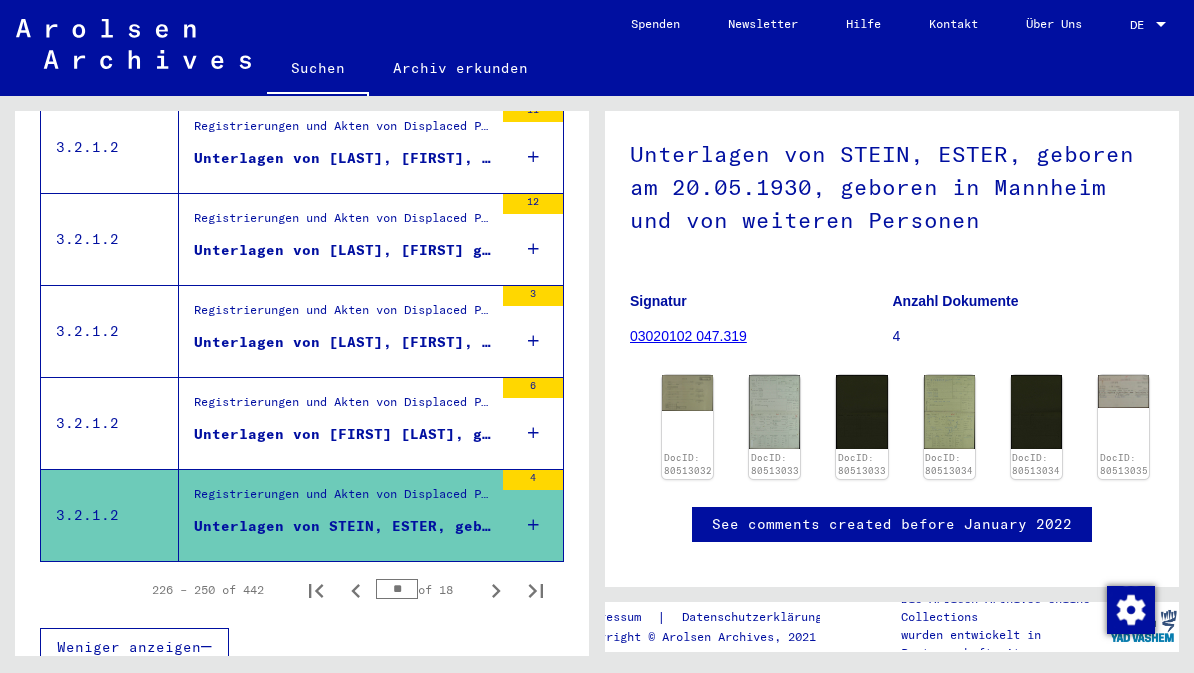 click 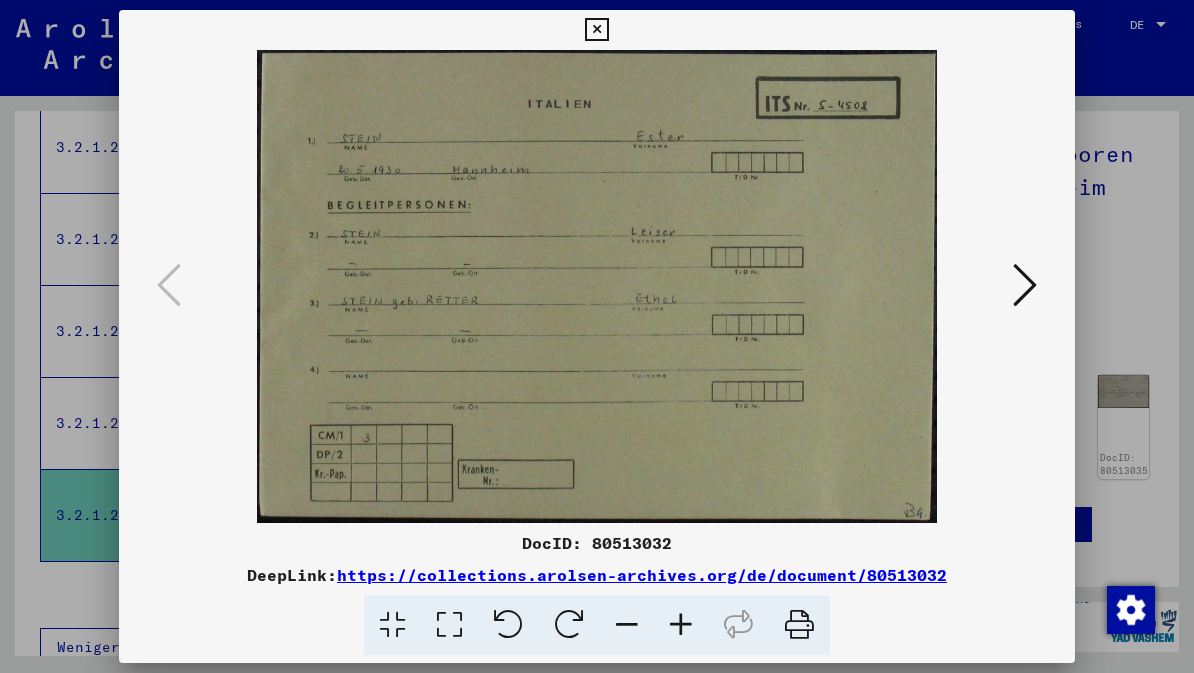 click at bounding box center [1025, 285] 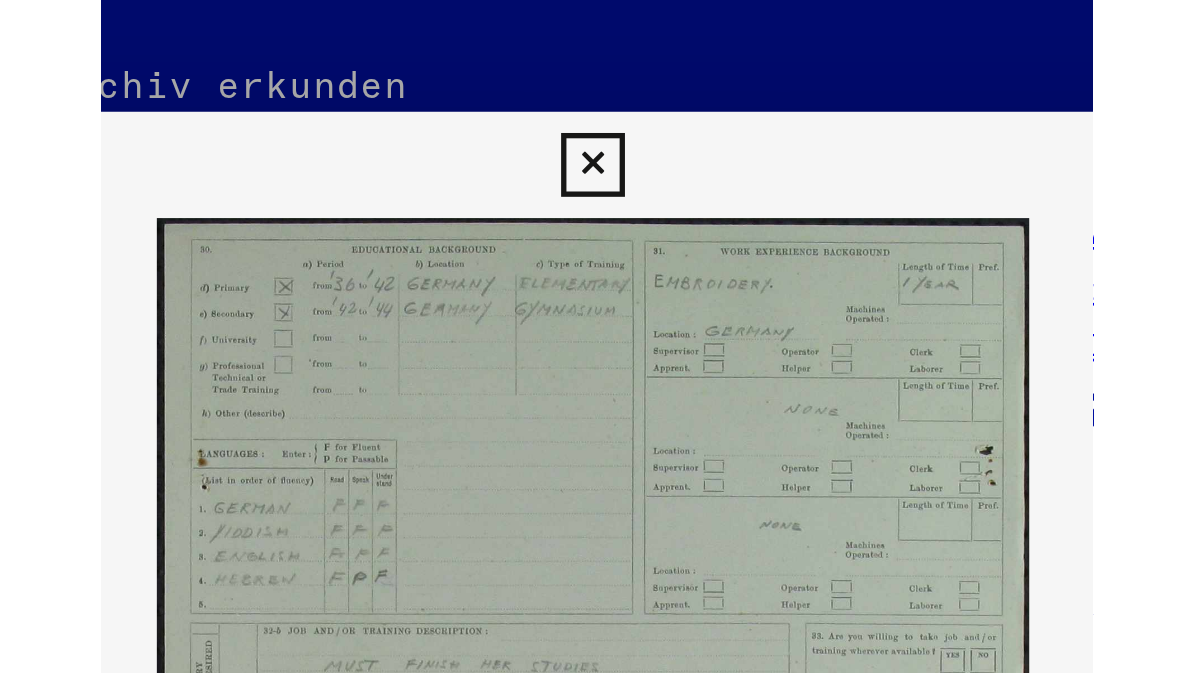 scroll, scrollTop: 2124, scrollLeft: 0, axis: vertical 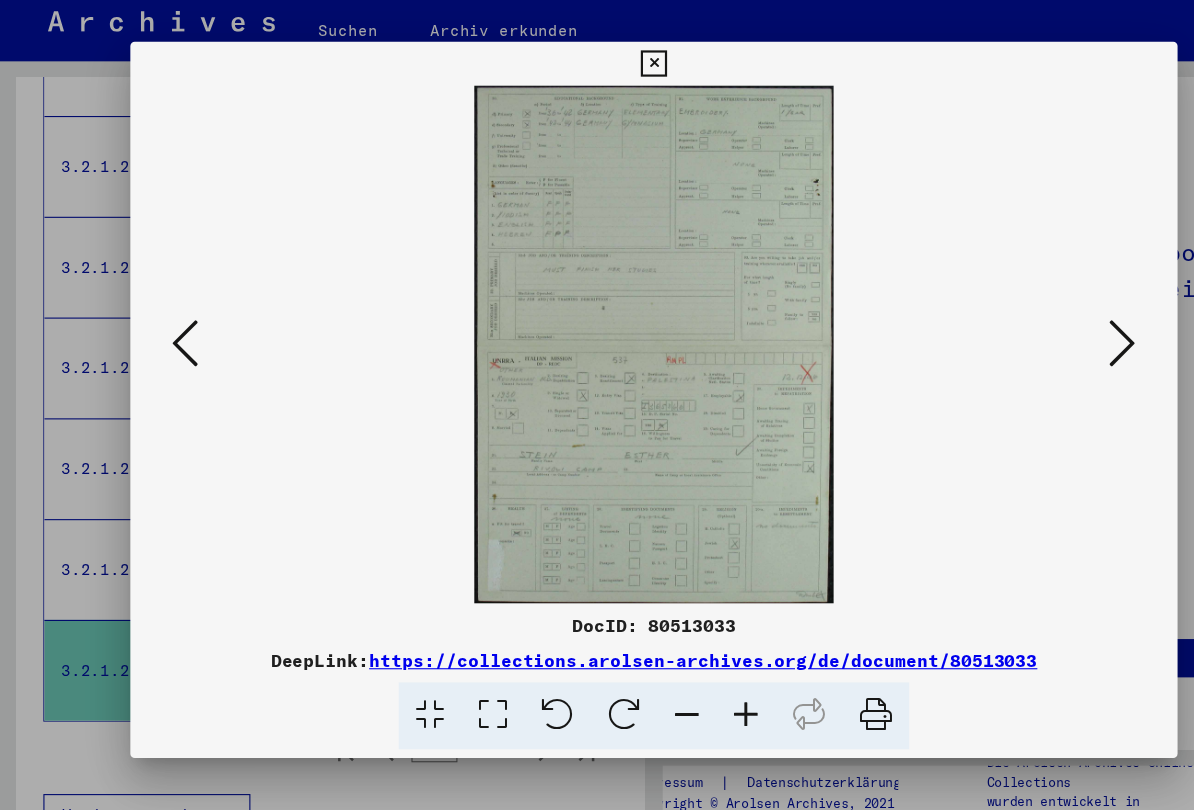click at bounding box center (1025, 353) 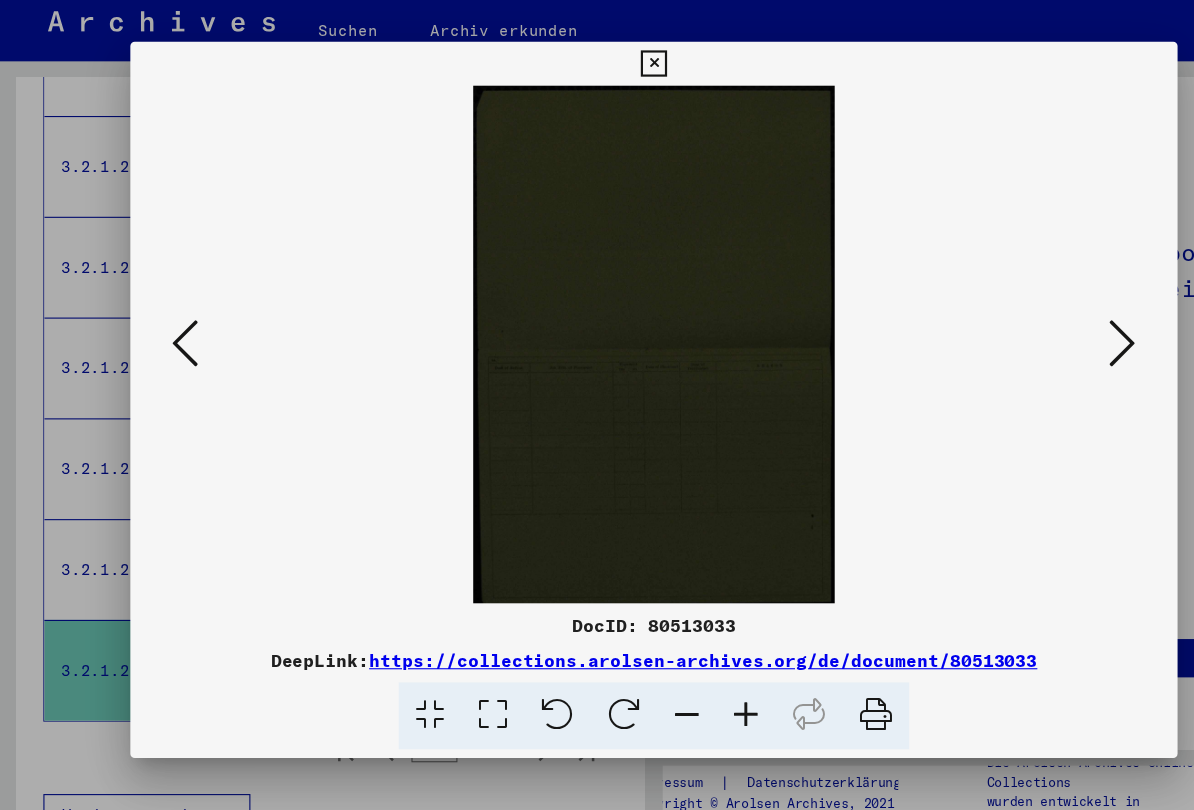 click at bounding box center [1025, 353] 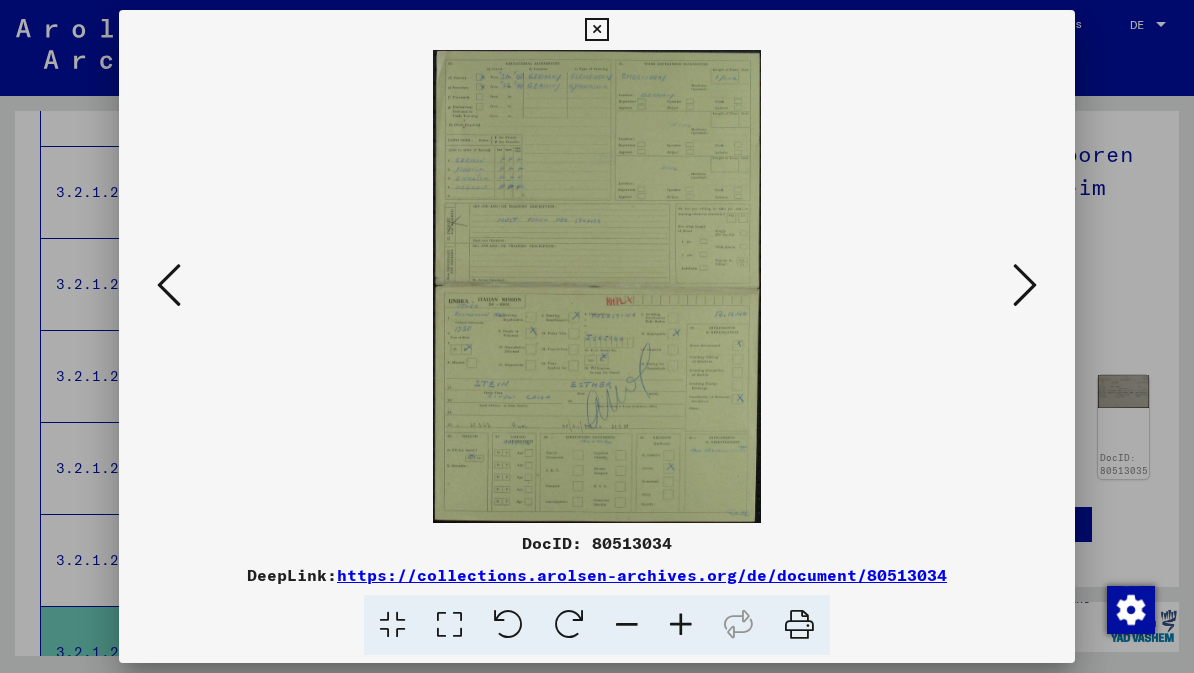 click at bounding box center [1025, 285] 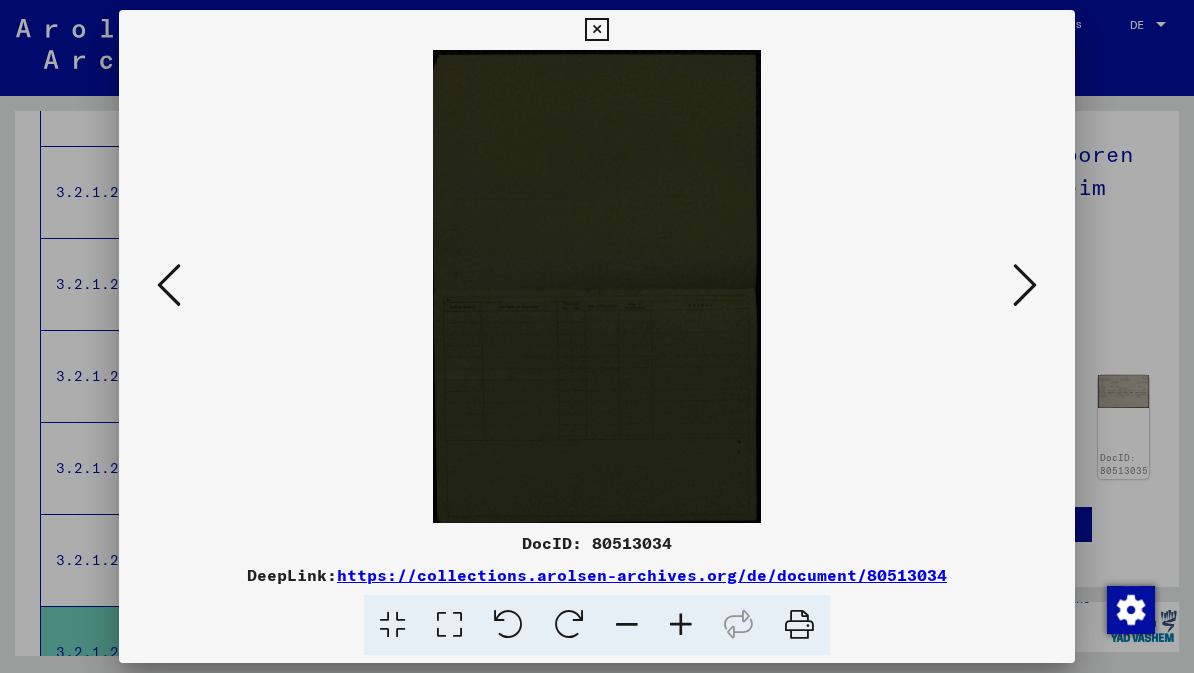 click at bounding box center (1025, 285) 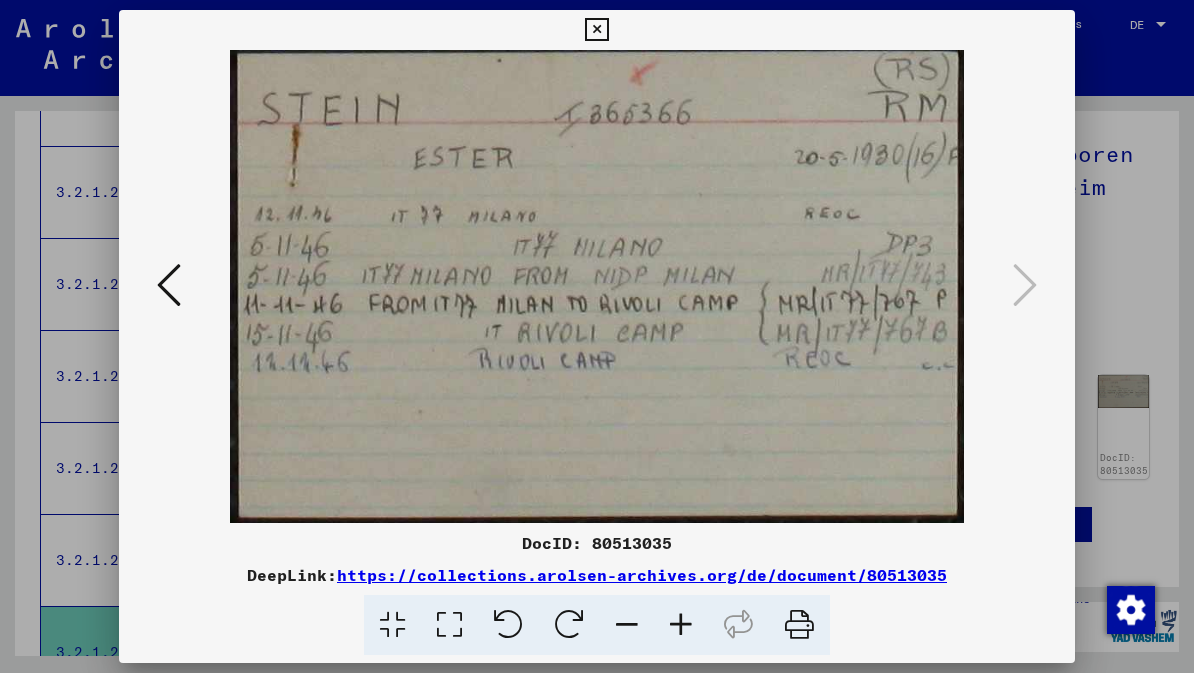 click at bounding box center (596, 30) 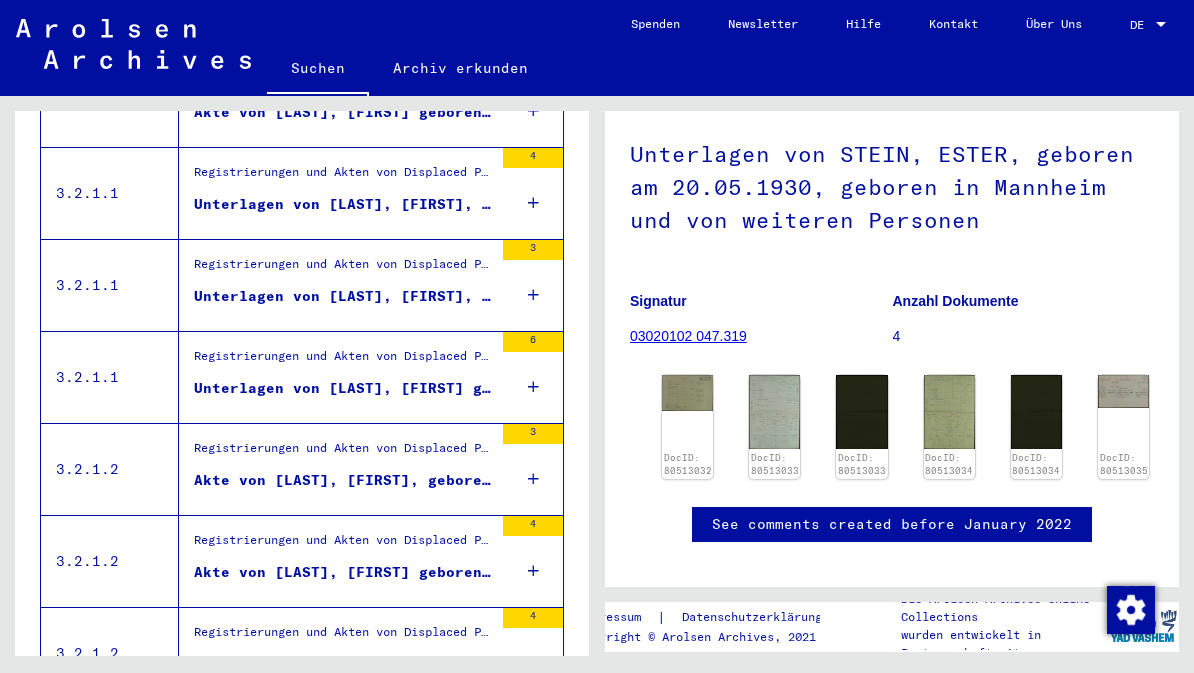 scroll, scrollTop: 1569, scrollLeft: 0, axis: vertical 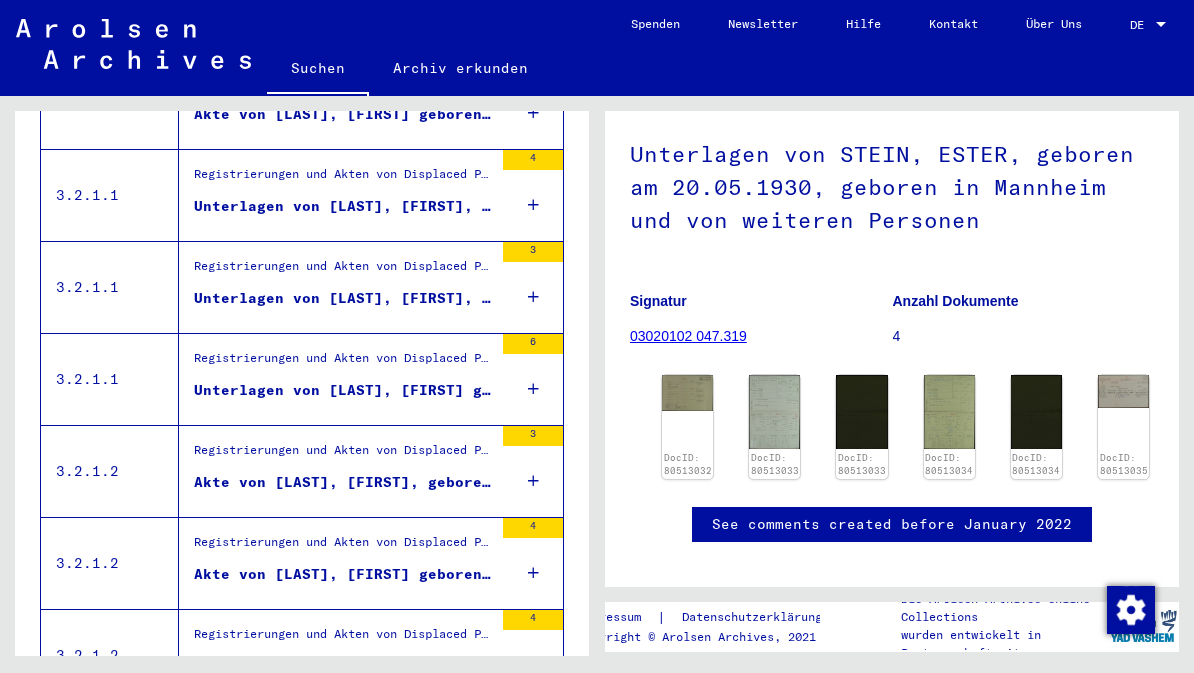 click on "Unterlagen von [LAST], [FIRST] geboren am [DATE], geboren in [CITY] und von weiteren Personen" at bounding box center (343, 390) 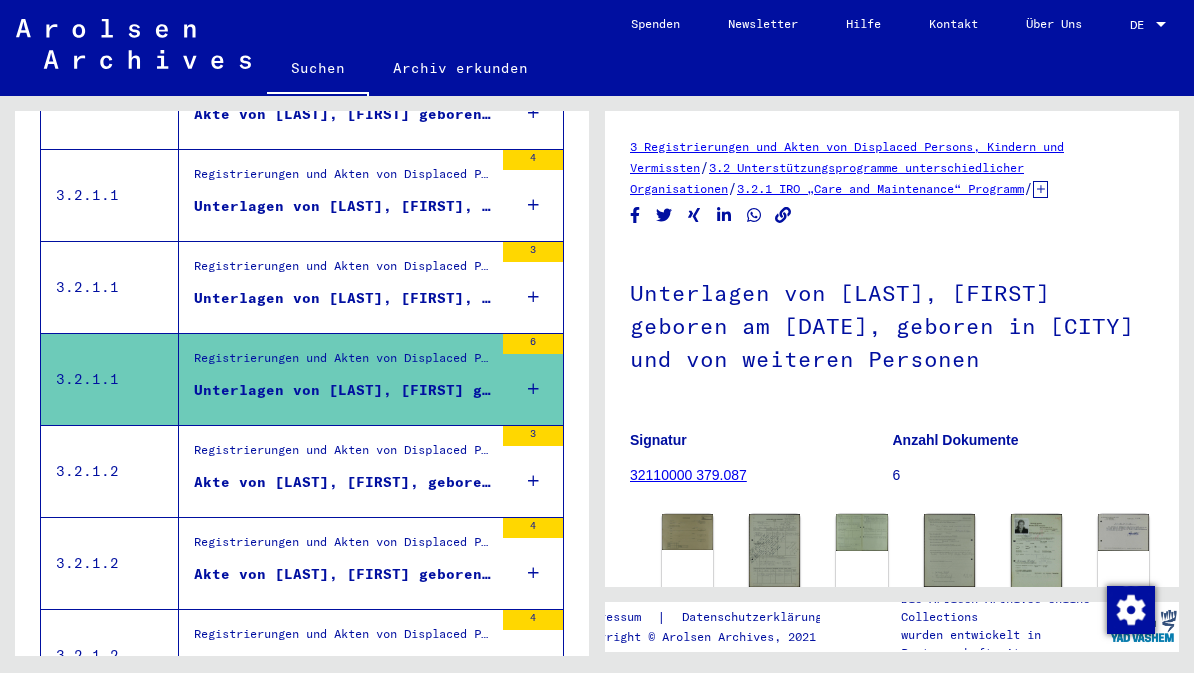 scroll, scrollTop: 0, scrollLeft: 0, axis: both 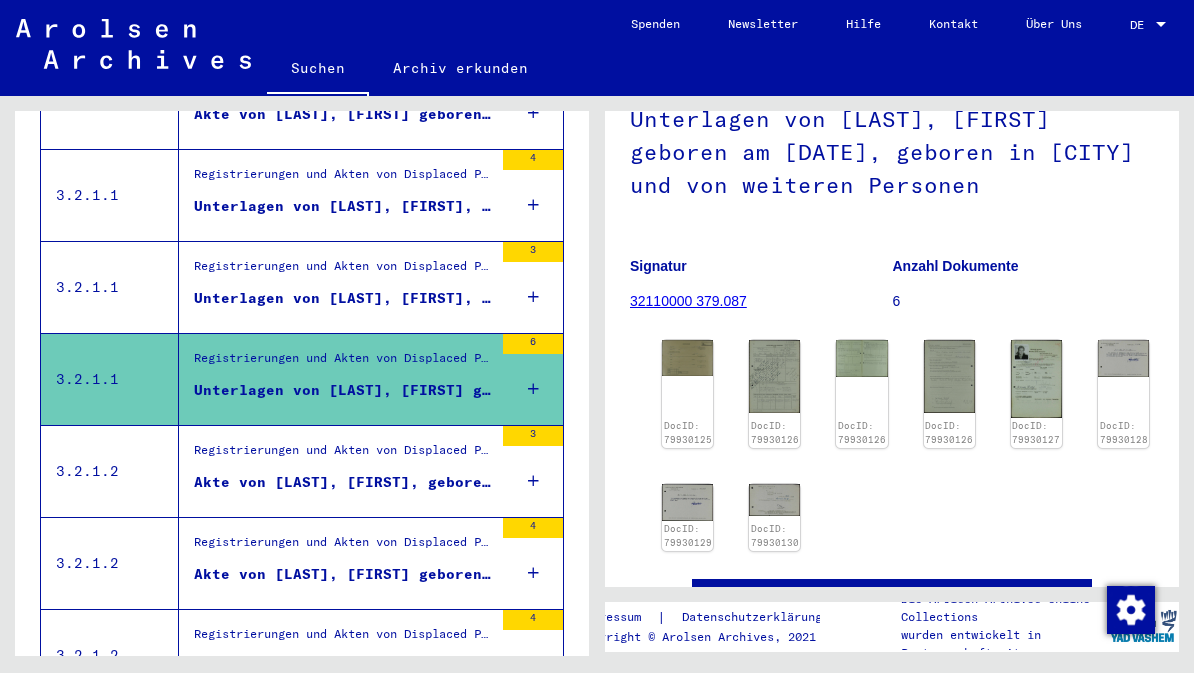 click 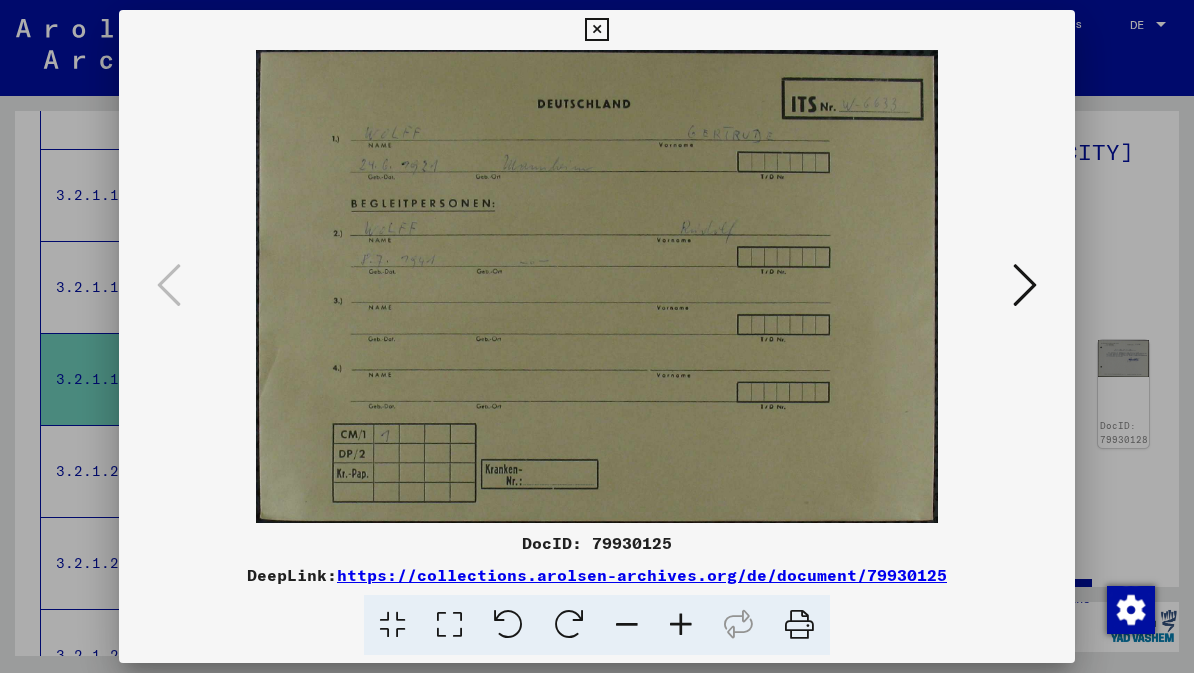 click at bounding box center [1025, 285] 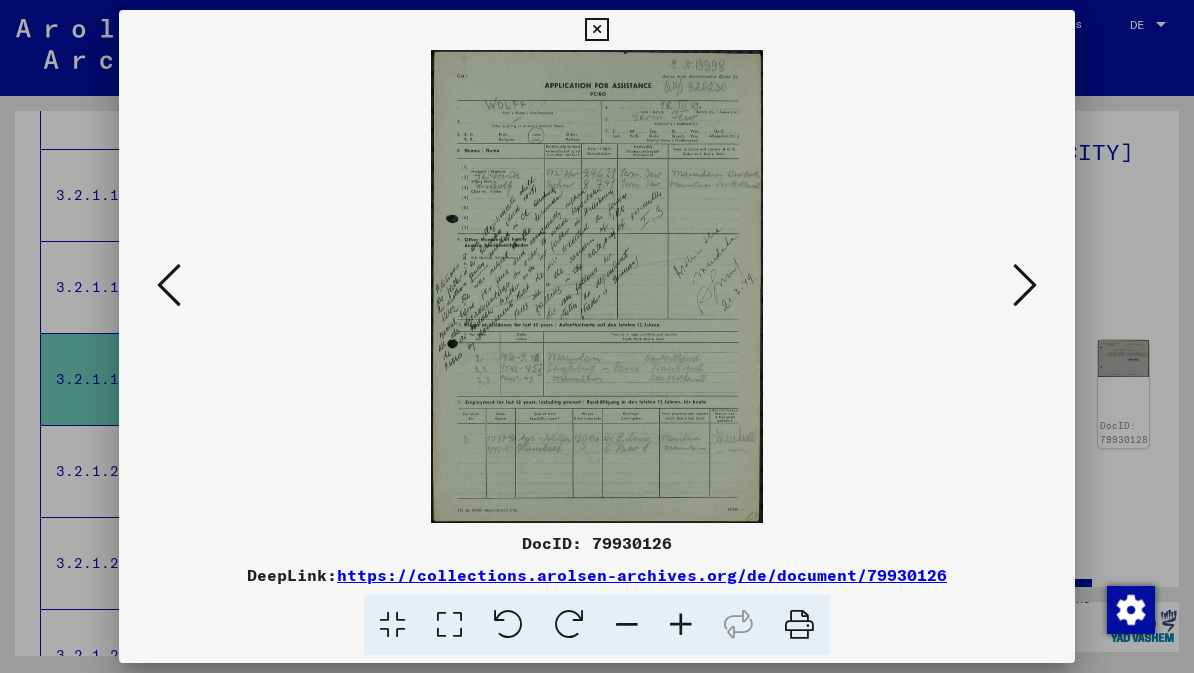 click at bounding box center [1025, 286] 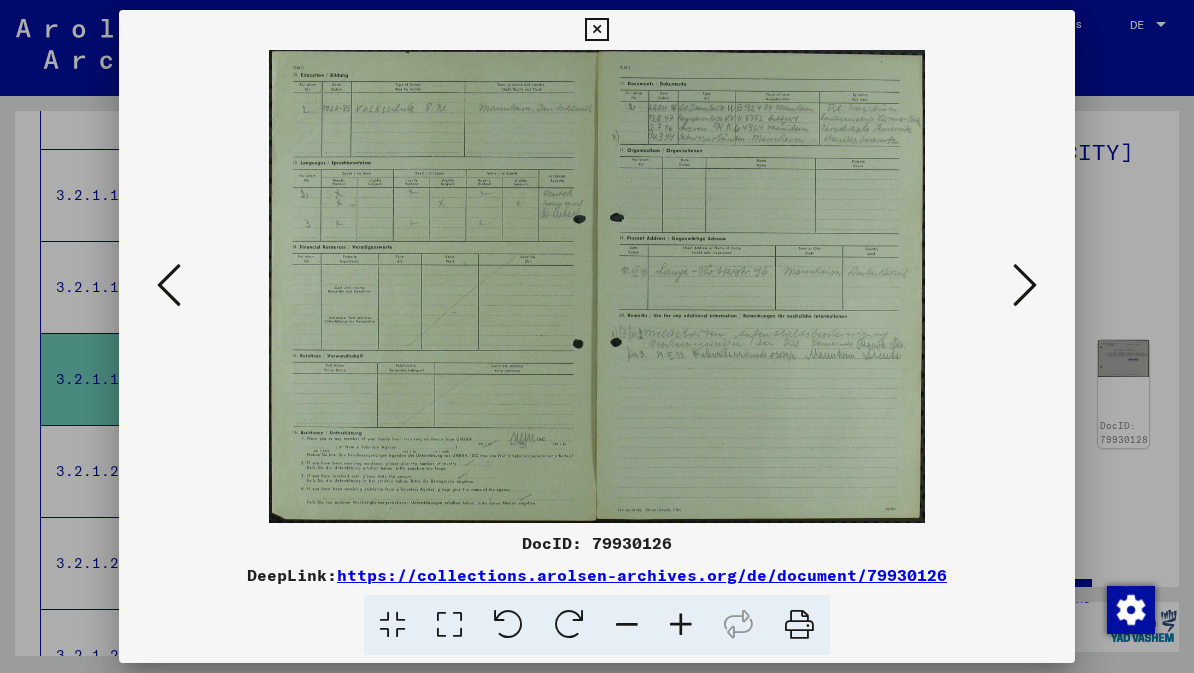click at bounding box center [1025, 285] 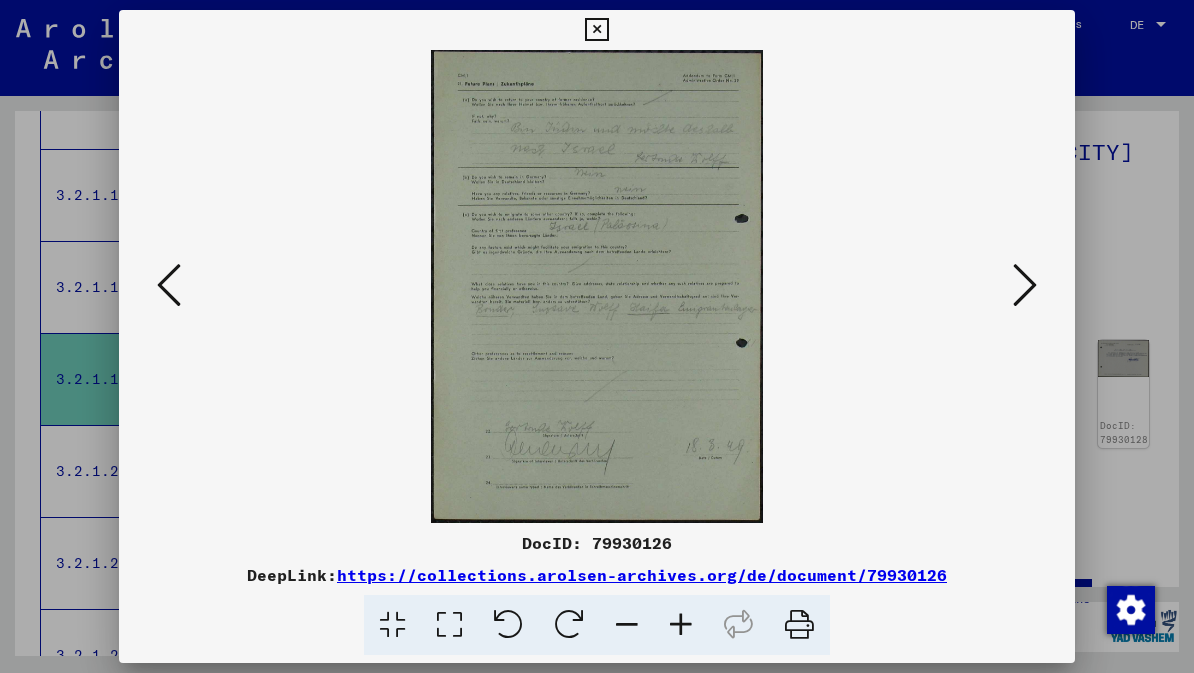 click at bounding box center [1025, 285] 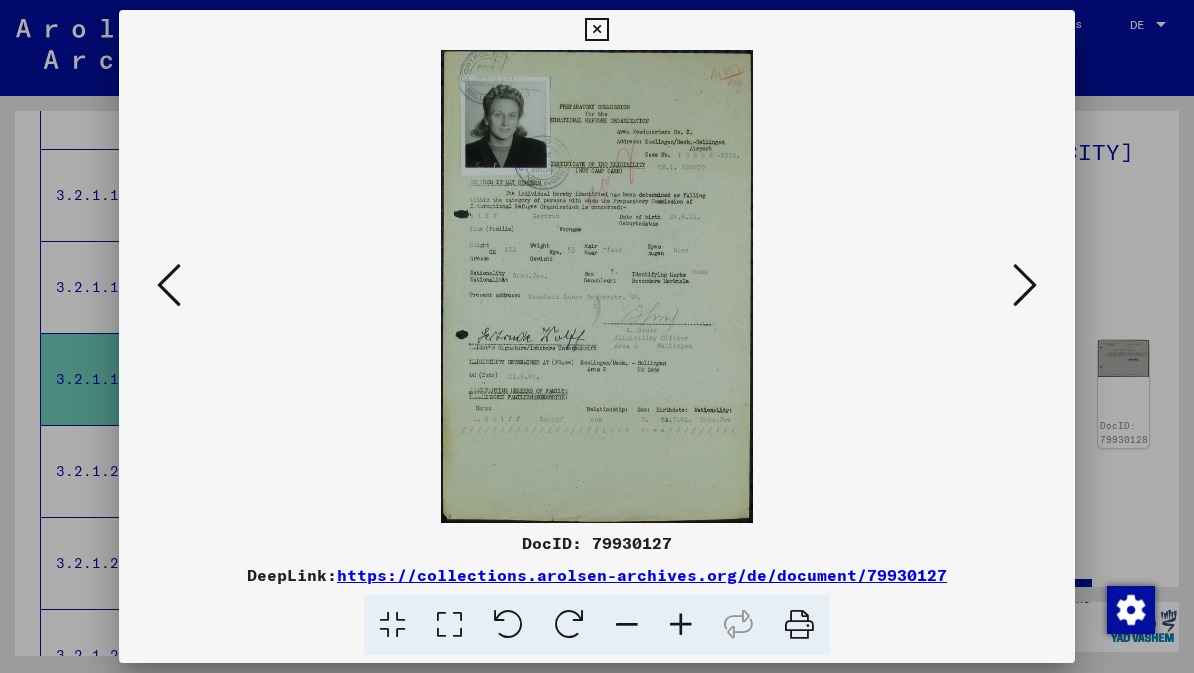 click at bounding box center [1025, 285] 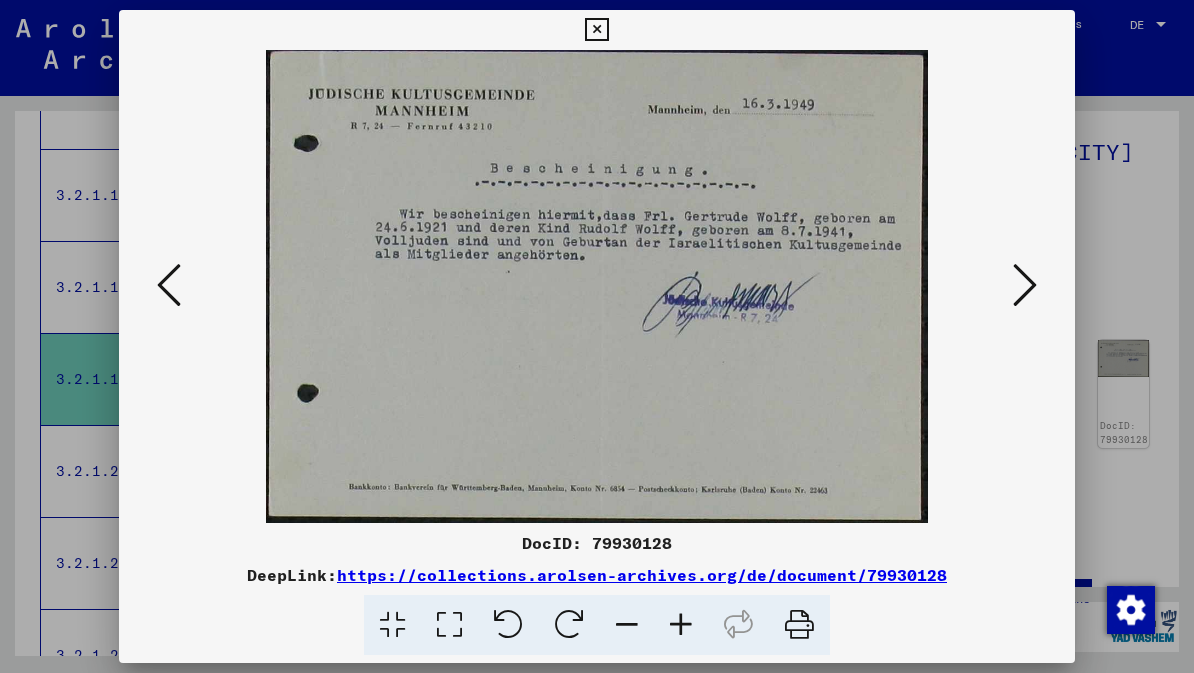 click at bounding box center [1025, 285] 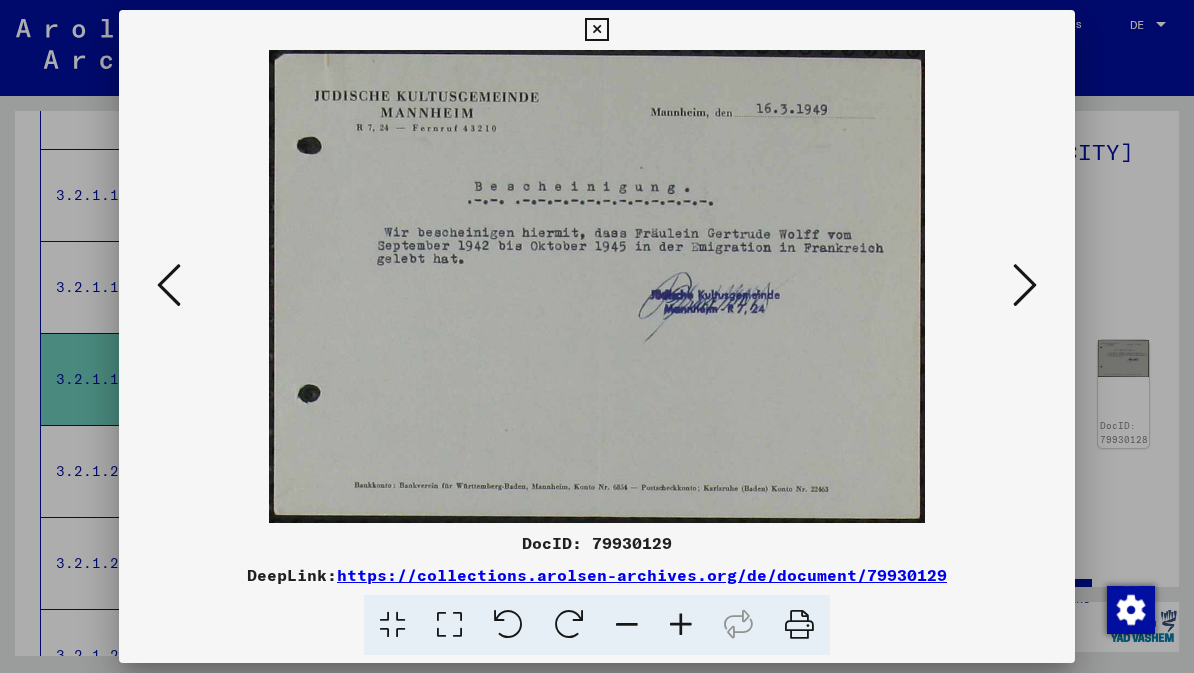 click at bounding box center (1025, 285) 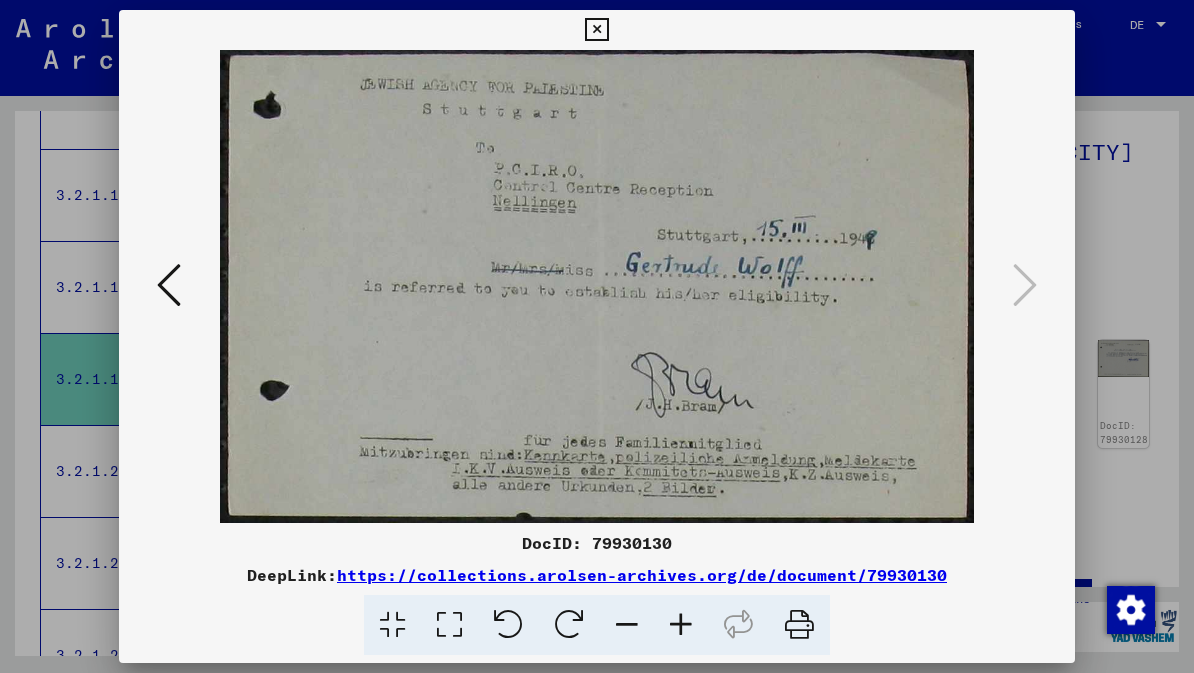 click at bounding box center [596, 30] 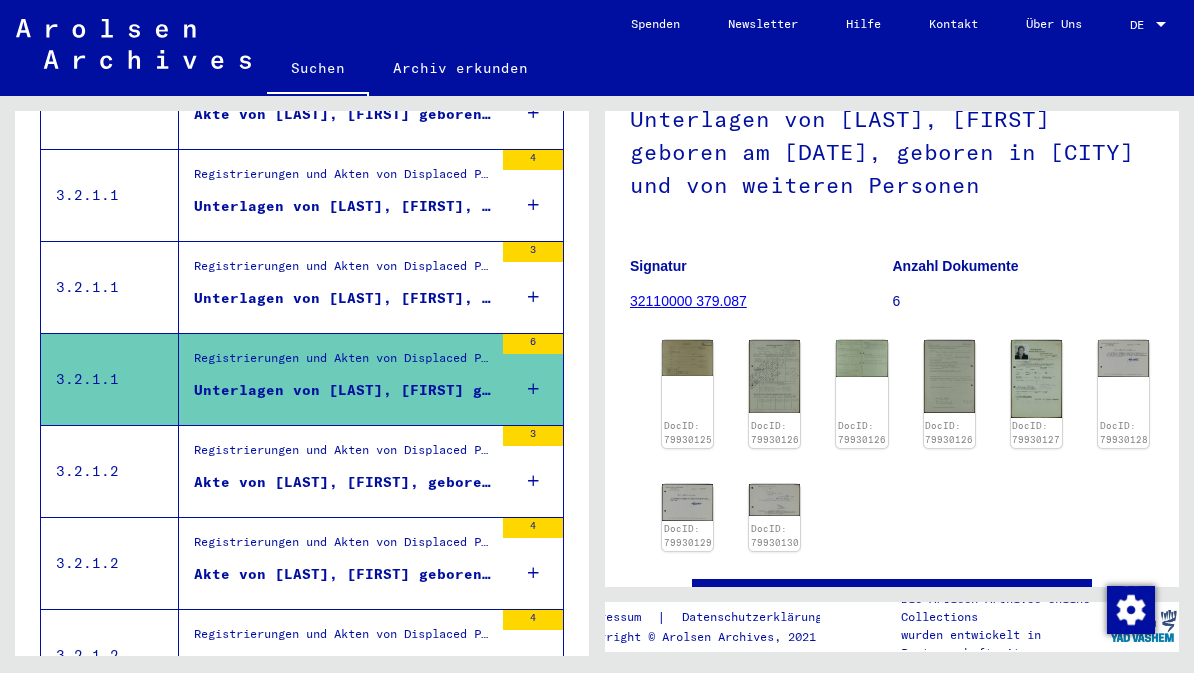 click on "Unterlagen von [LAST], [FIRST], geboren am [DATE], geboren in [CITY] und von weiteren Personen" at bounding box center (343, 298) 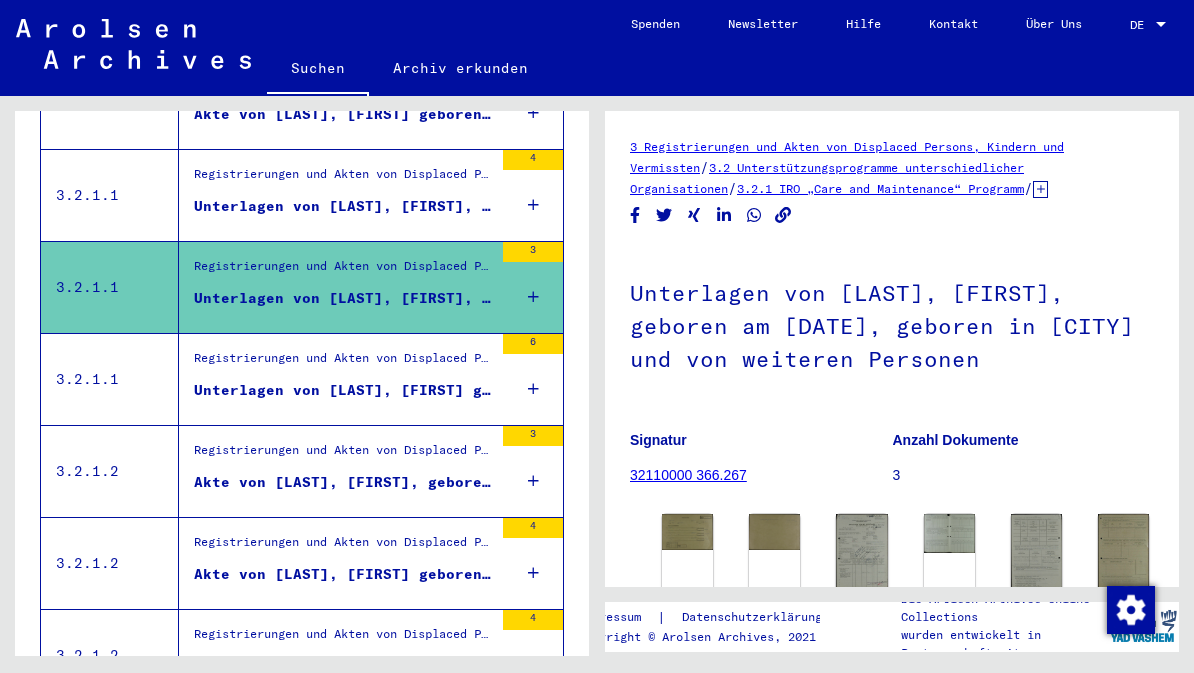 scroll, scrollTop: 0, scrollLeft: 0, axis: both 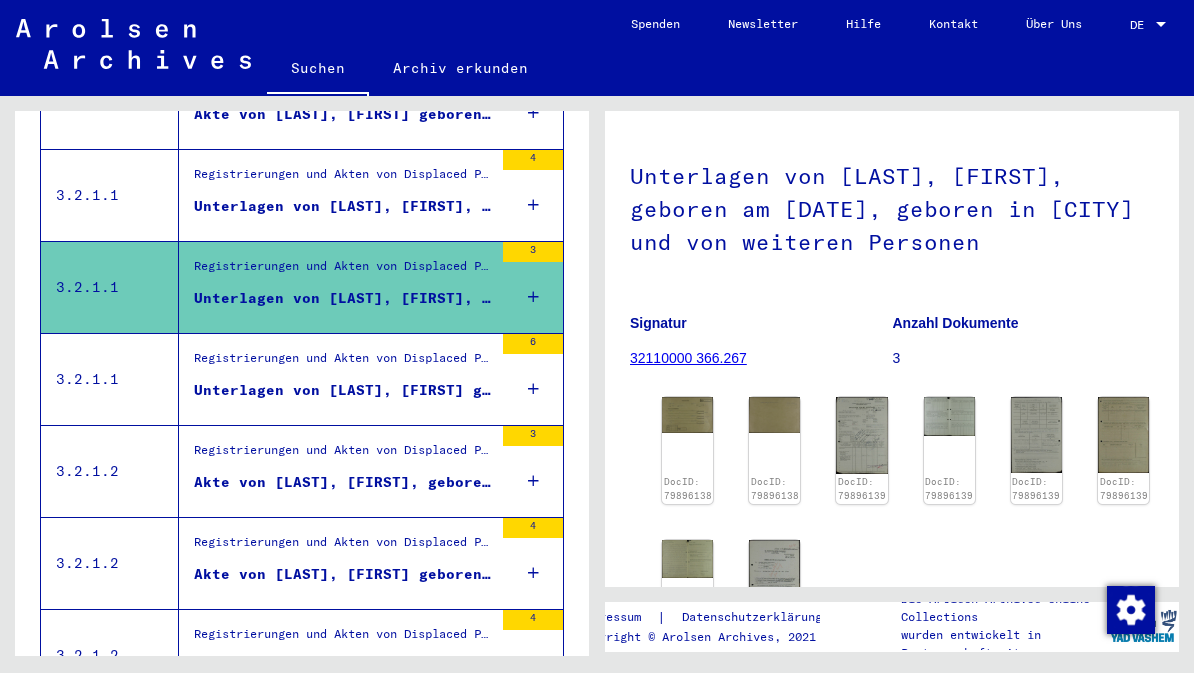 click 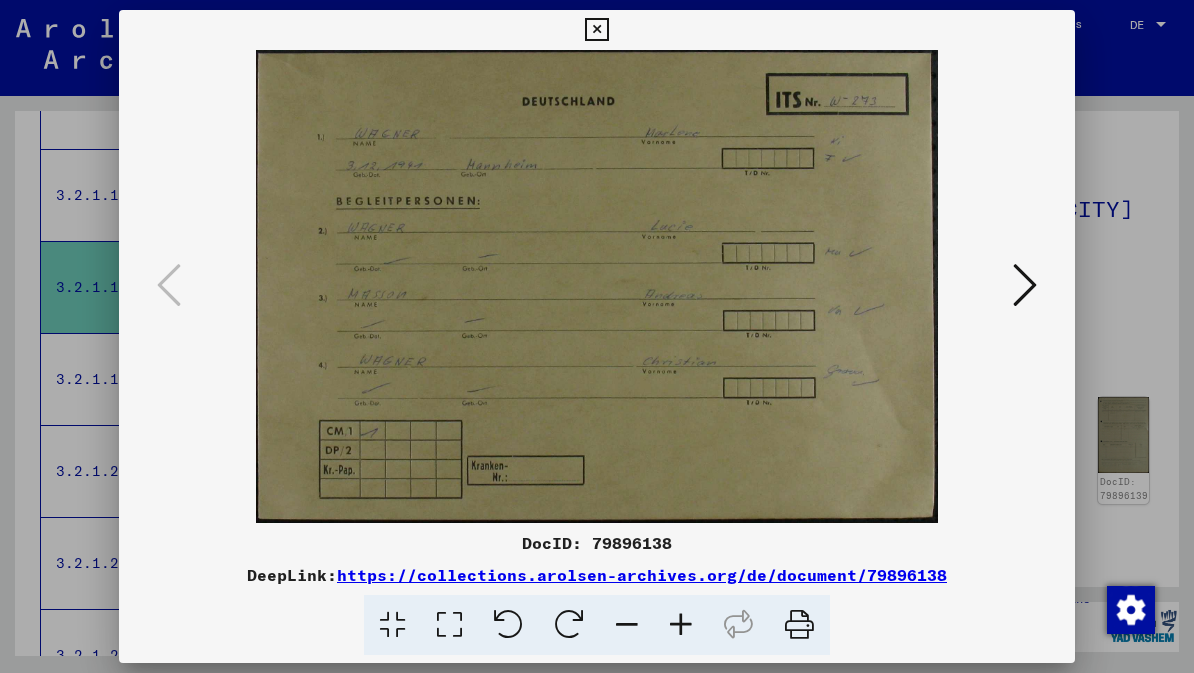 click at bounding box center (1025, 285) 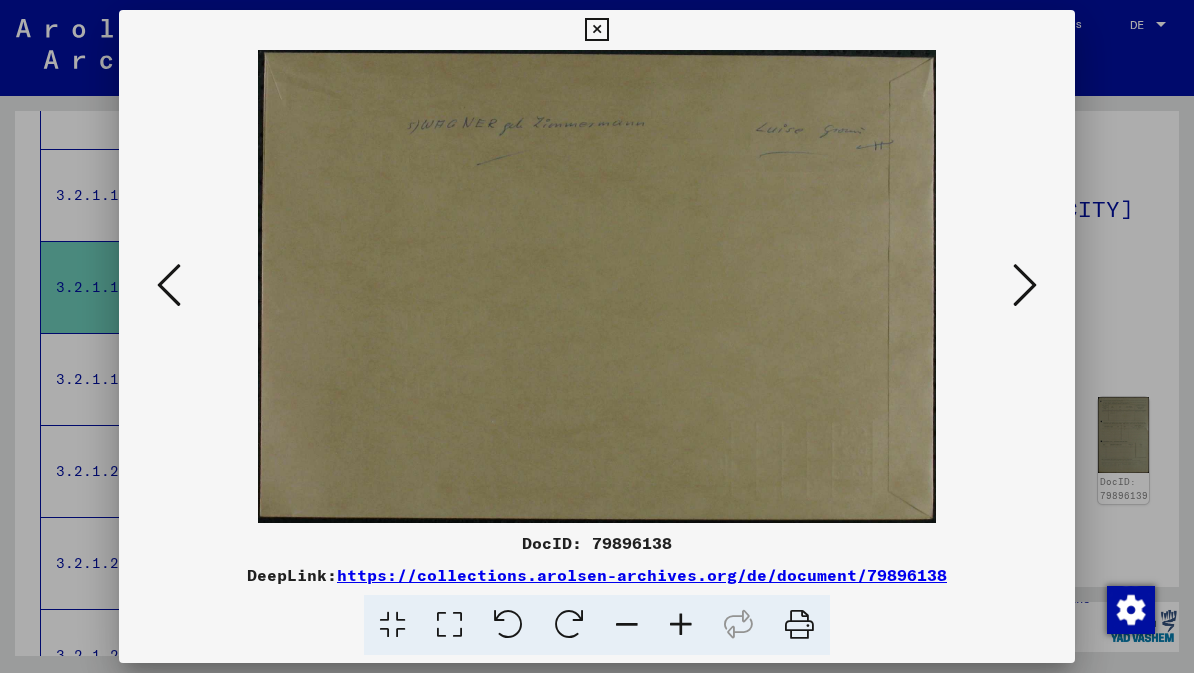 click at bounding box center [1025, 285] 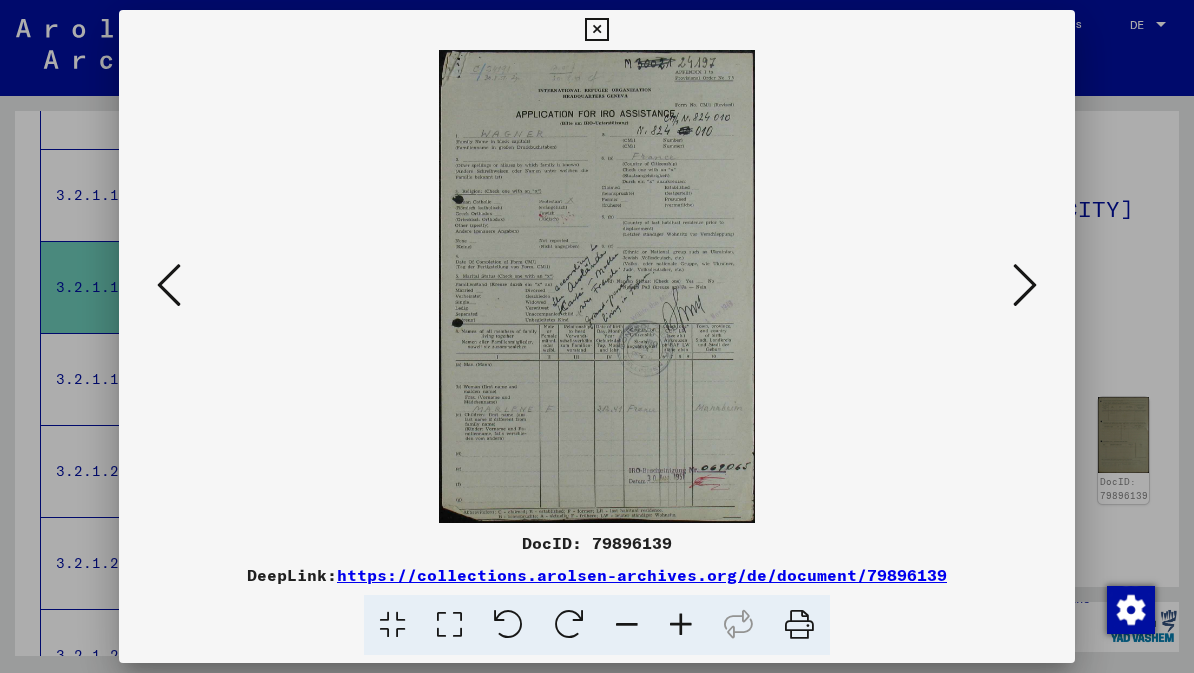 click at bounding box center (1025, 285) 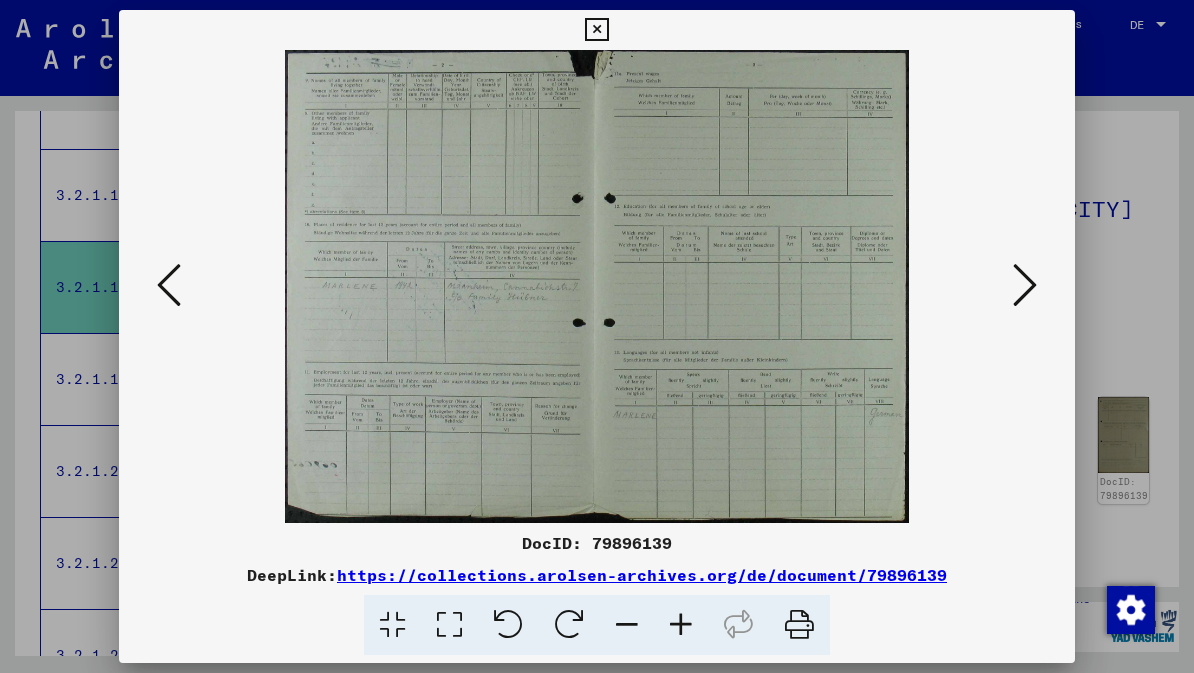 click at bounding box center [1025, 285] 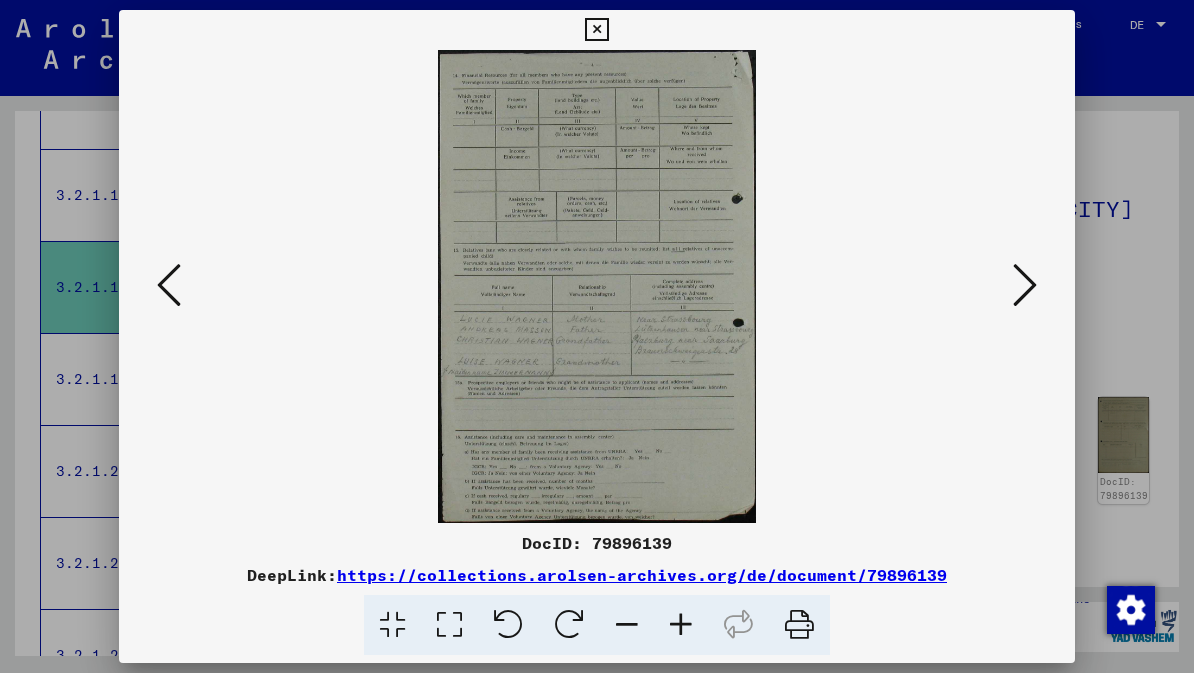 click at bounding box center [1025, 285] 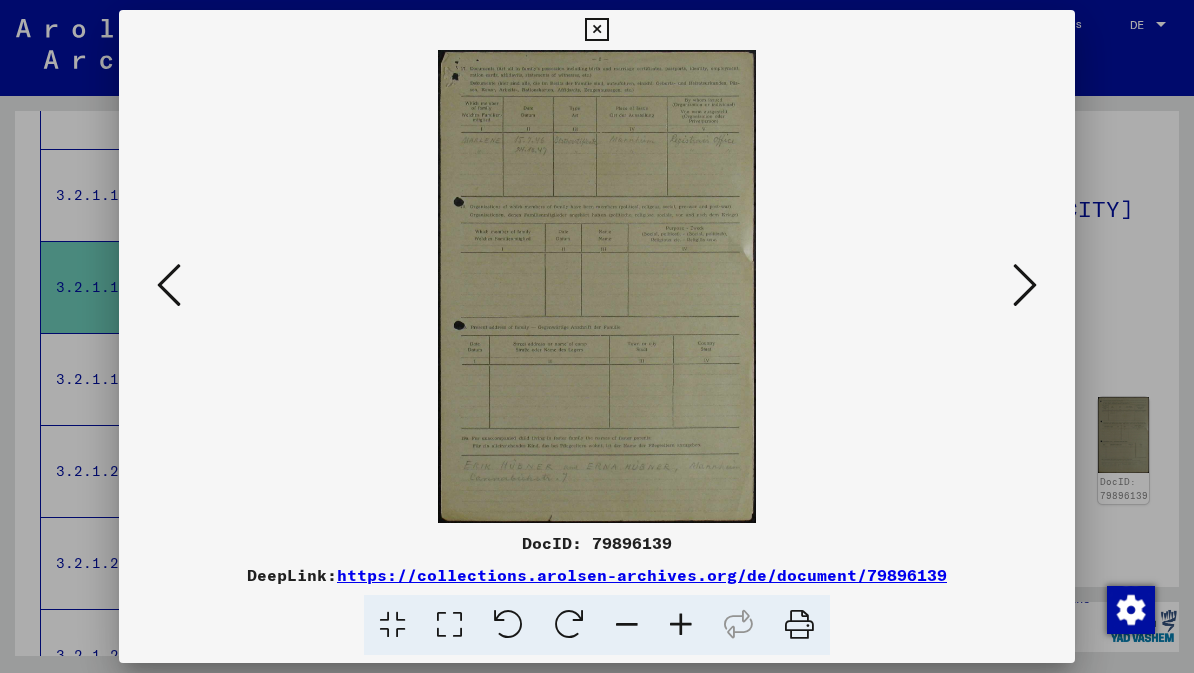 click at bounding box center [1025, 285] 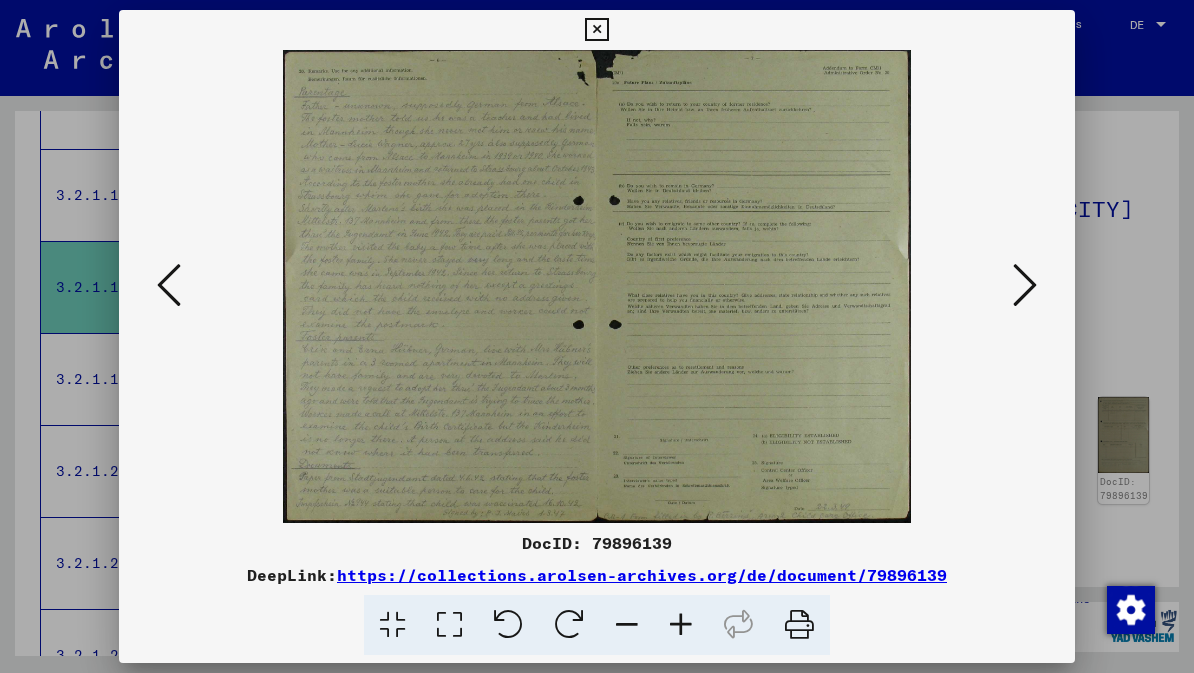 click at bounding box center (1025, 285) 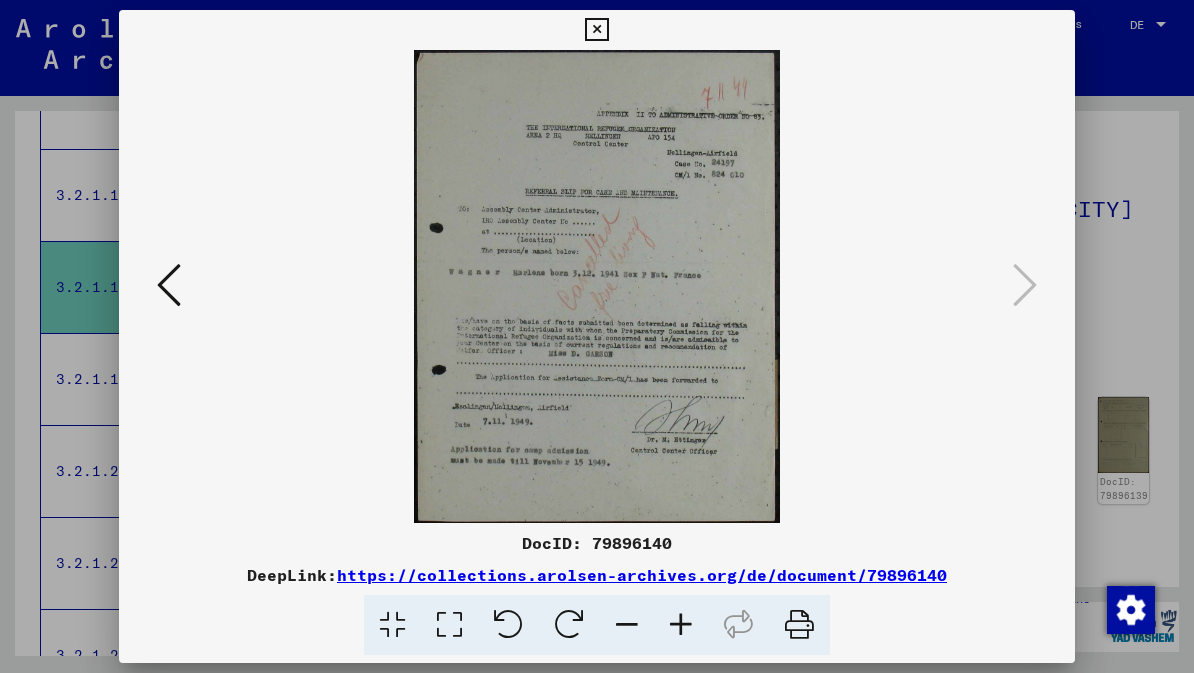 click at bounding box center [596, 30] 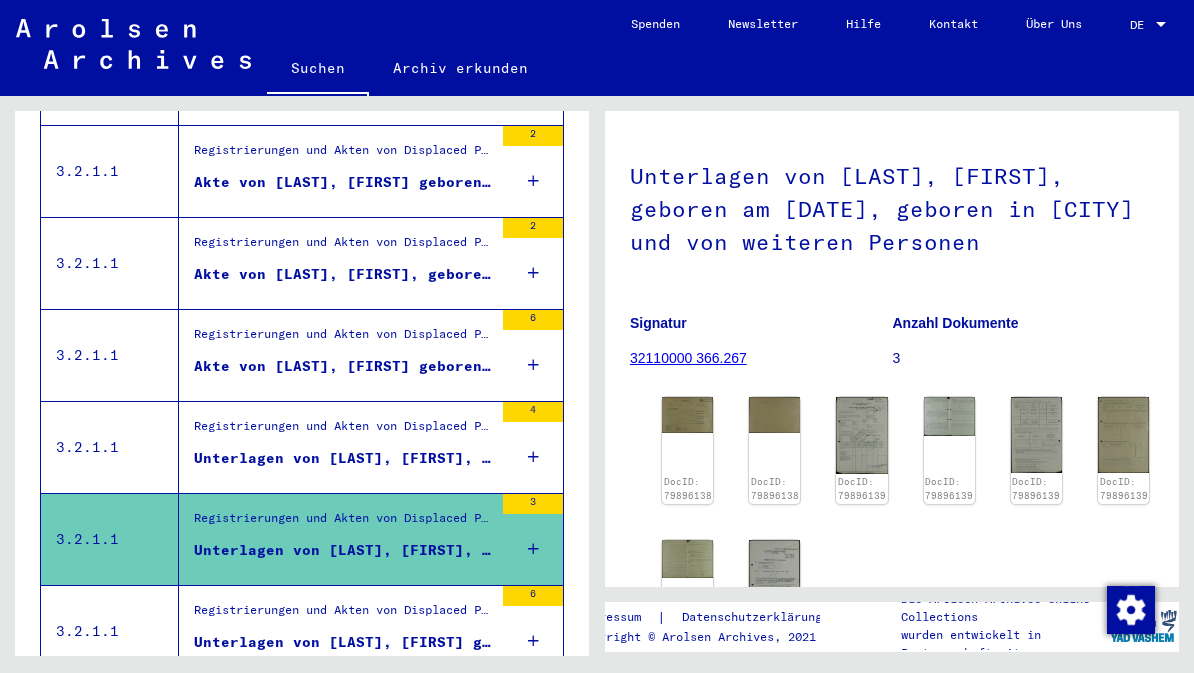 scroll, scrollTop: 1314, scrollLeft: 0, axis: vertical 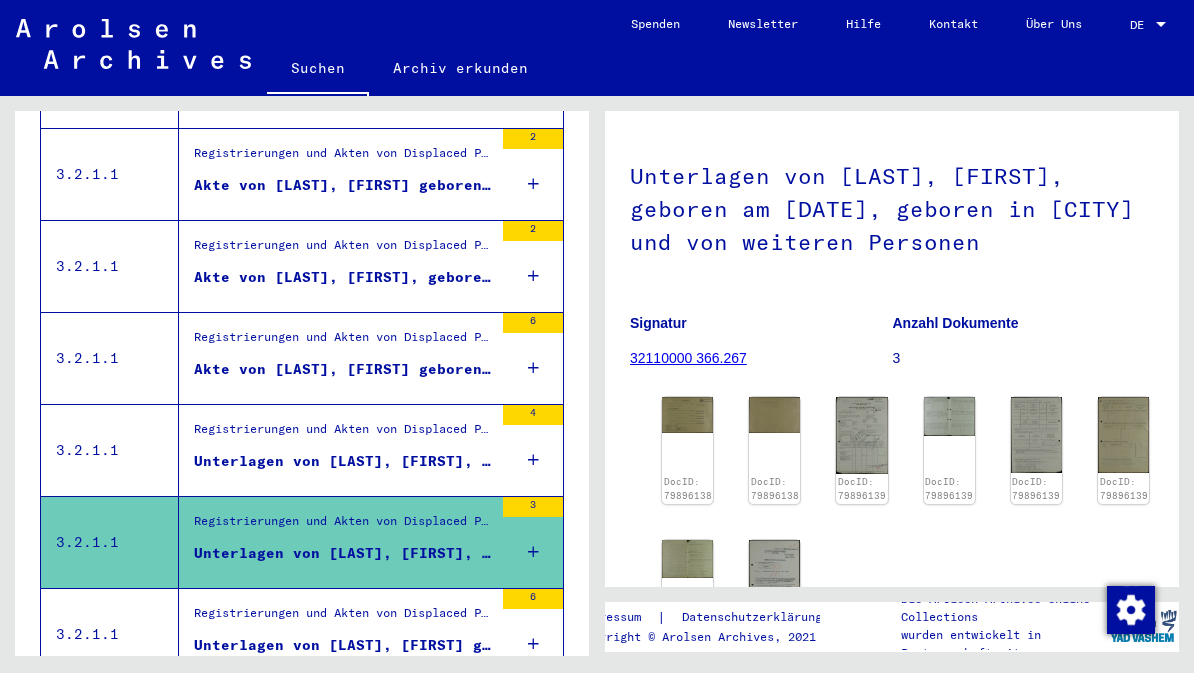 click on "Akte von [LAST], [FIRST] geboren am [DATE], geboren in [CITY]" at bounding box center [343, 369] 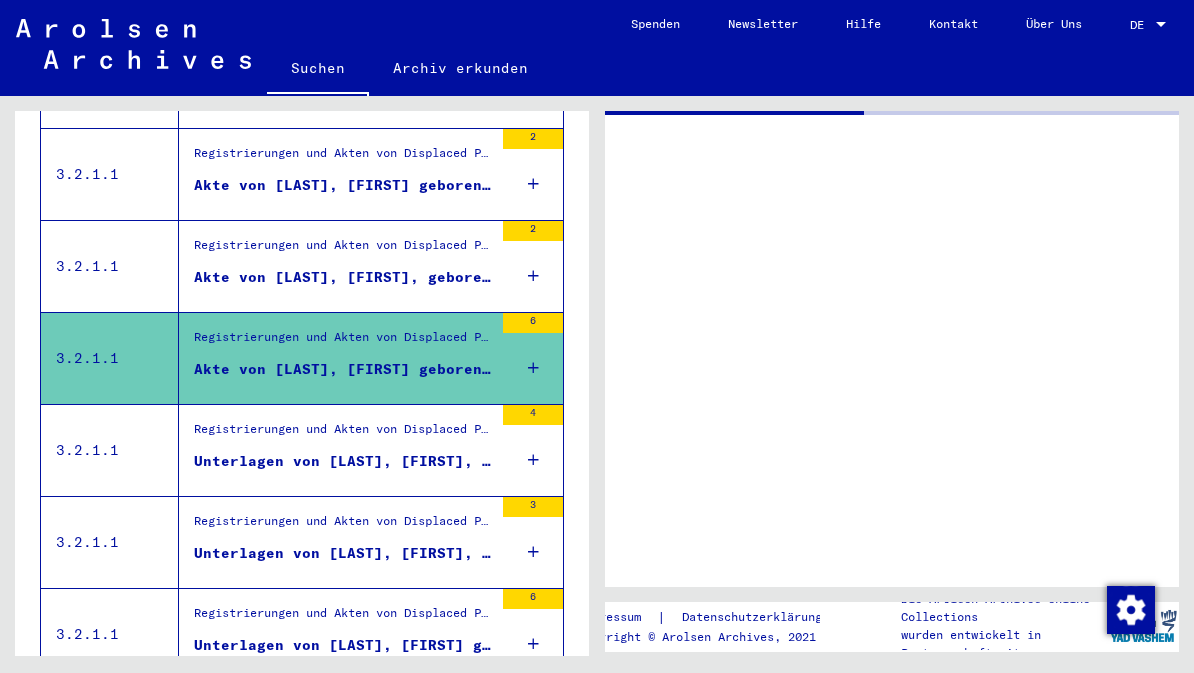 scroll, scrollTop: 0, scrollLeft: 0, axis: both 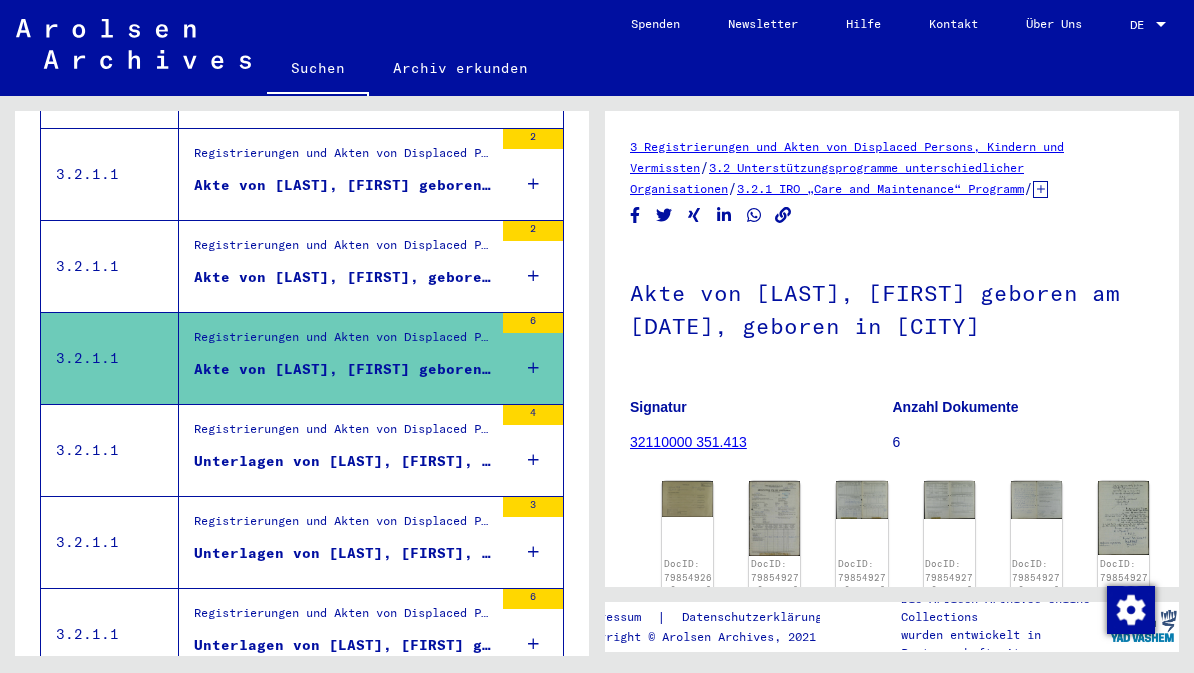 click 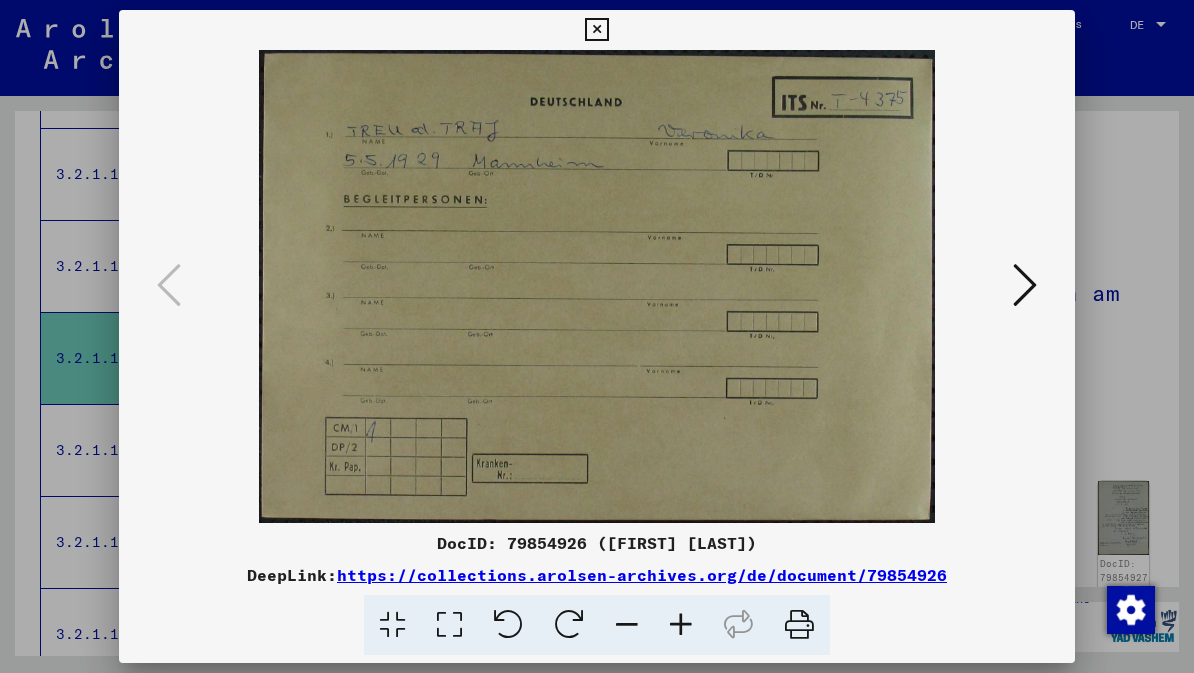 click at bounding box center (1025, 285) 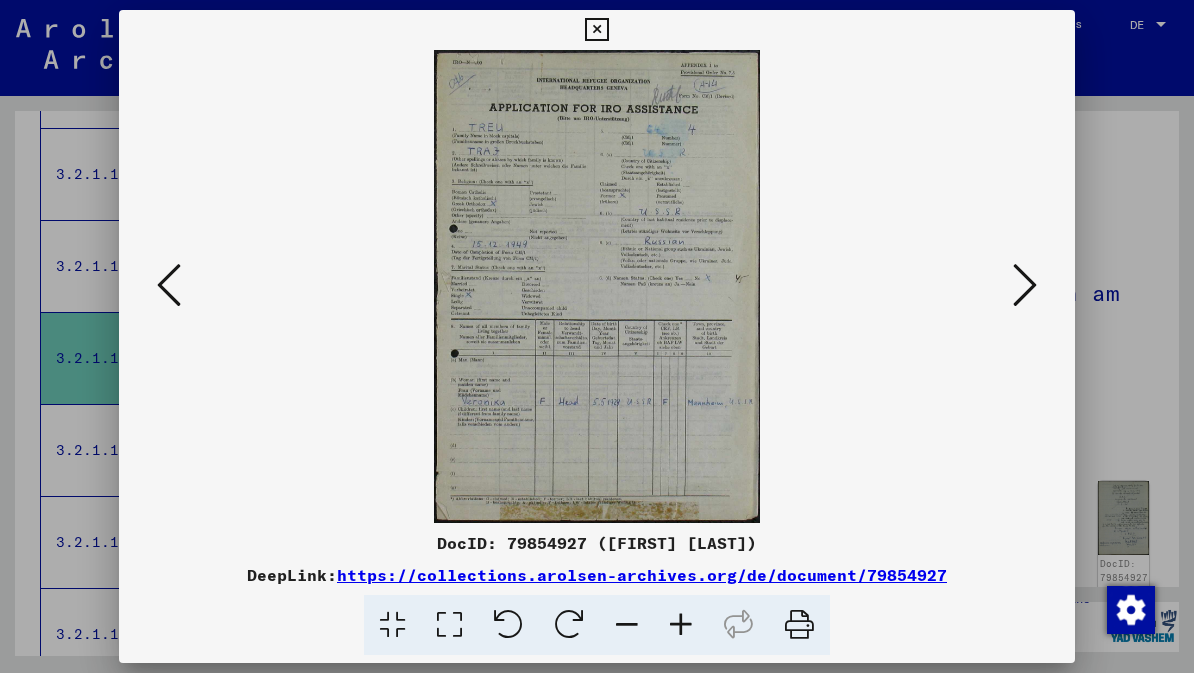 click at bounding box center (1025, 285) 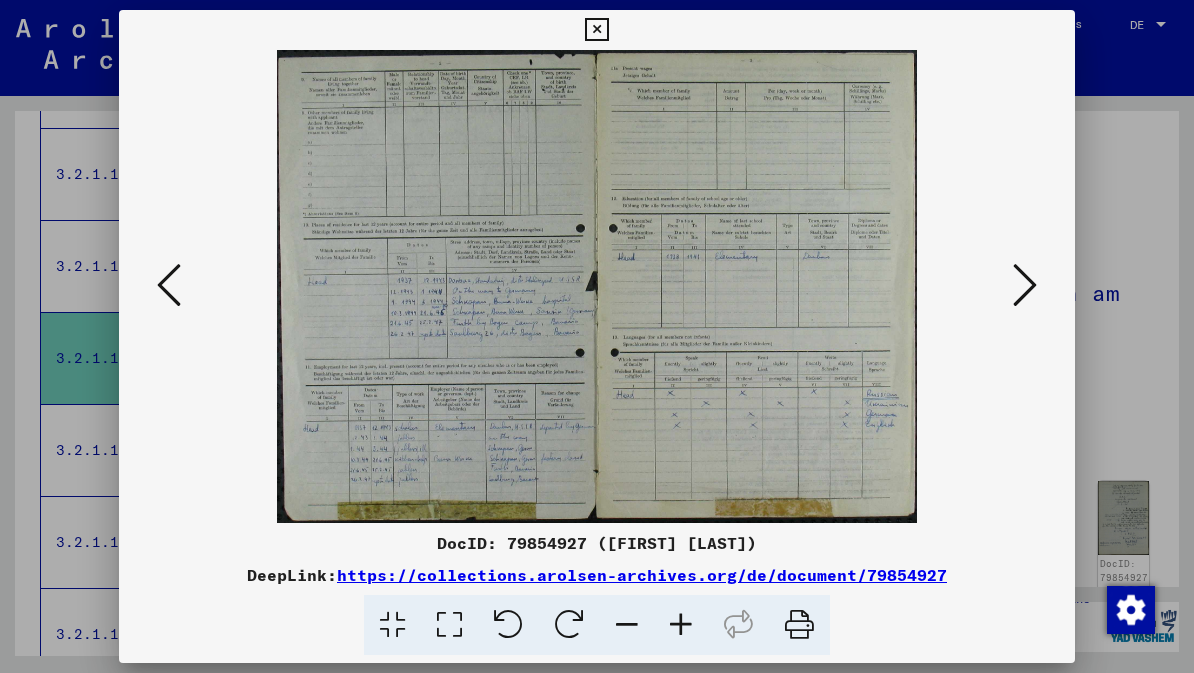 click at bounding box center [1025, 285] 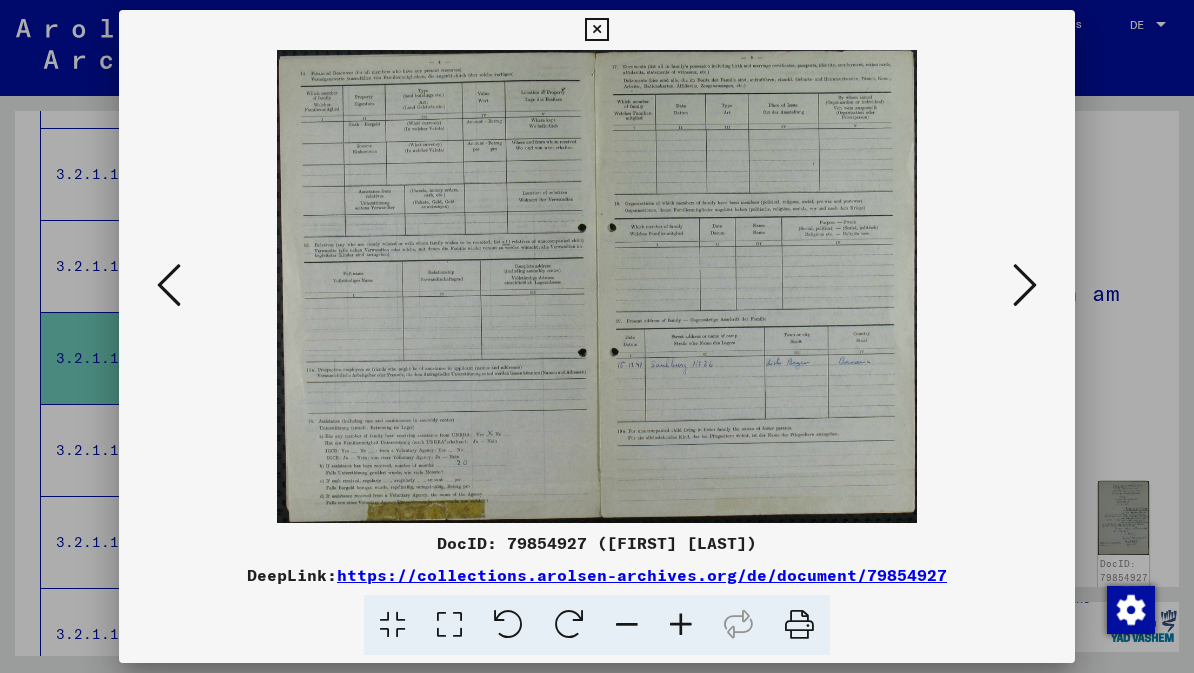 click at bounding box center (1025, 285) 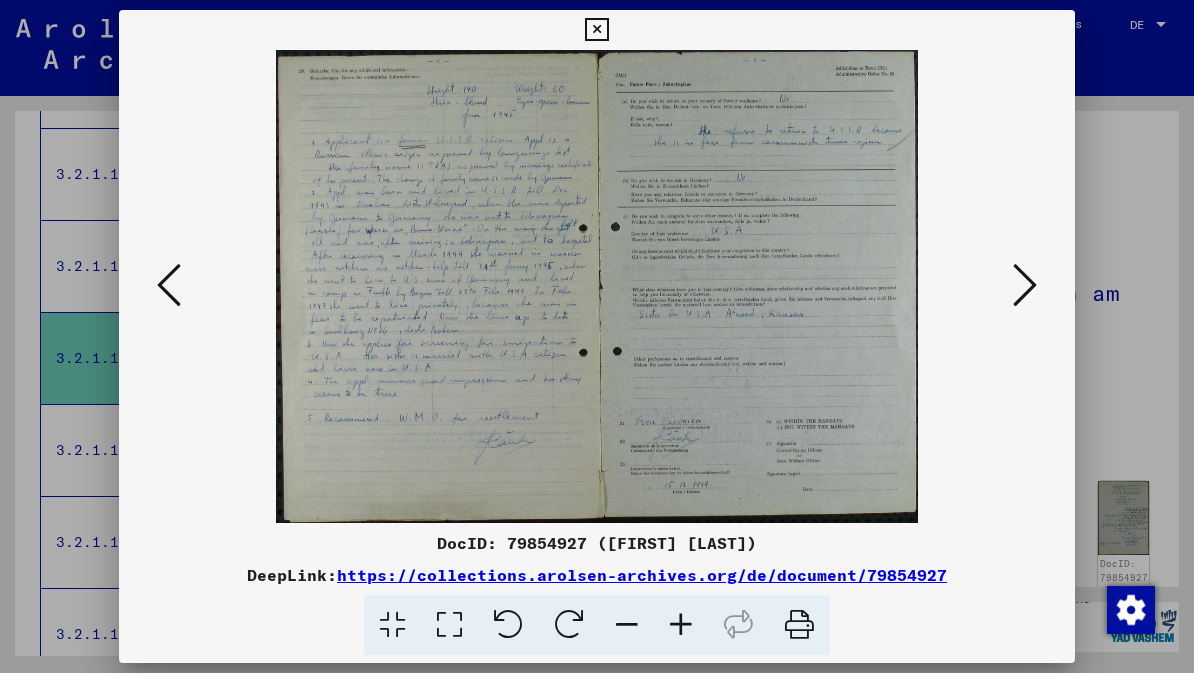 click at bounding box center (1025, 285) 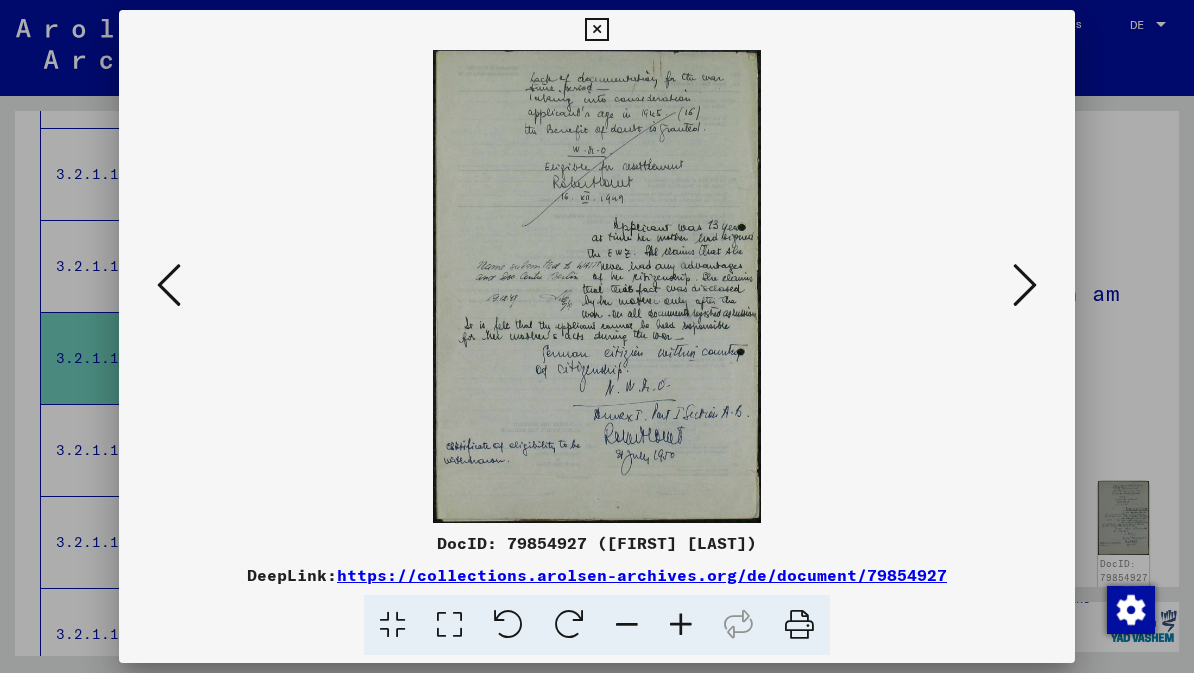 click at bounding box center [1025, 285] 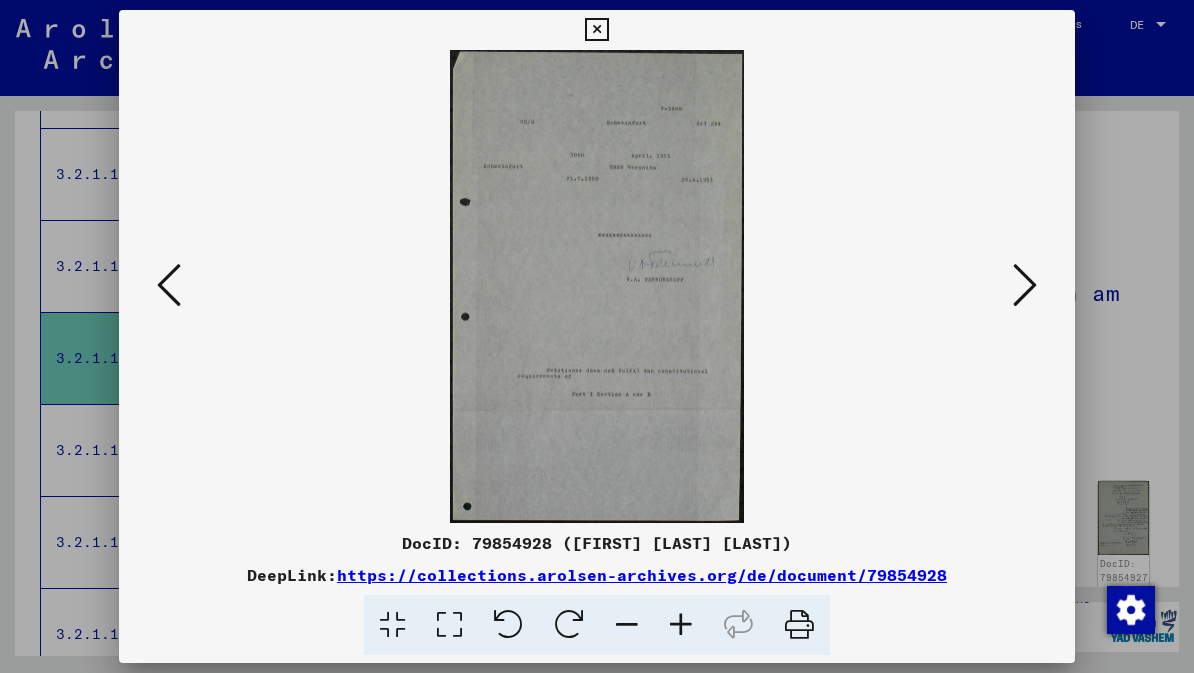 click at bounding box center [1025, 285] 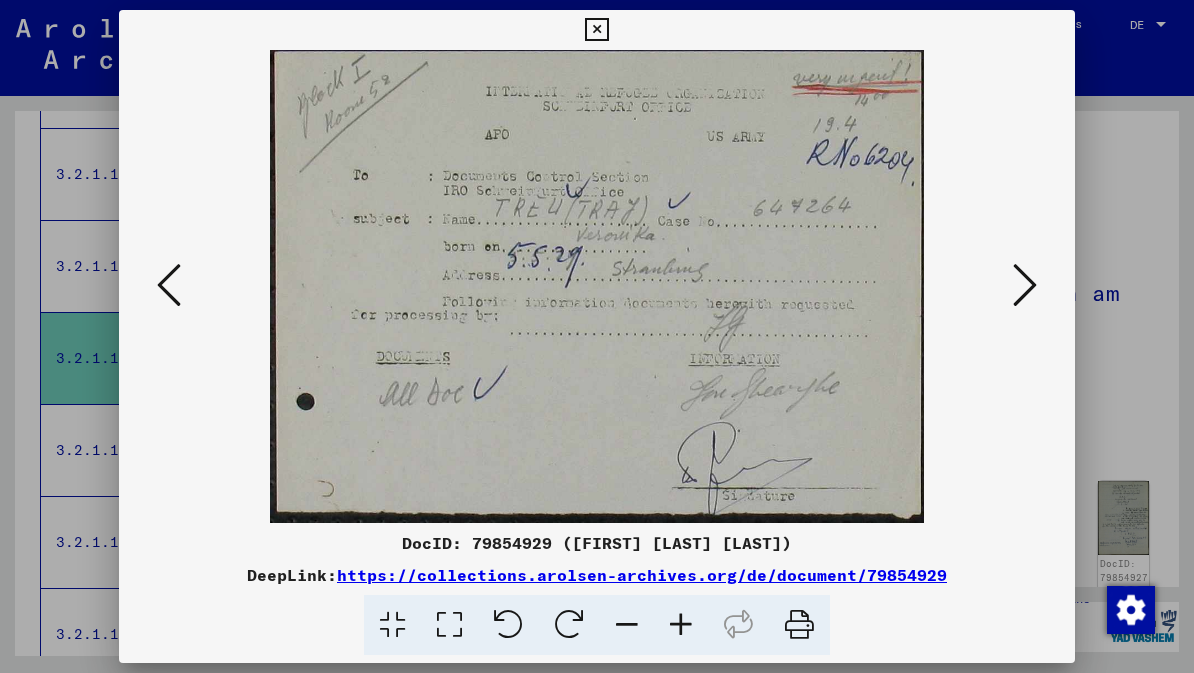 click at bounding box center [1025, 285] 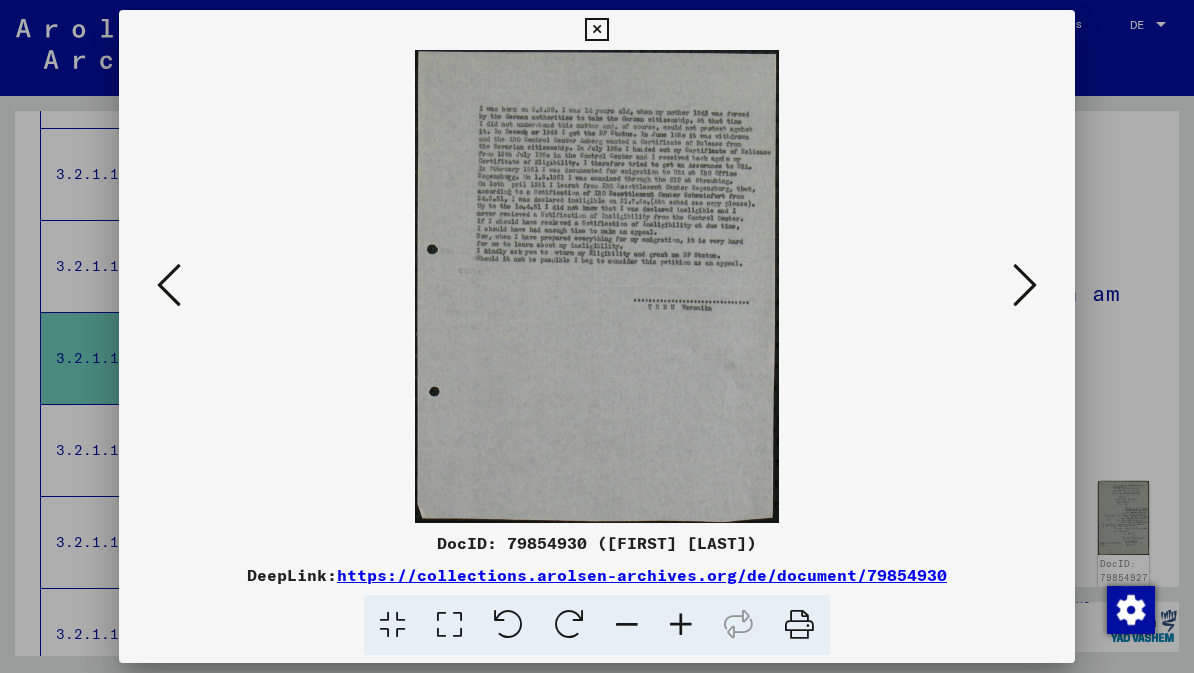 click at bounding box center [1025, 285] 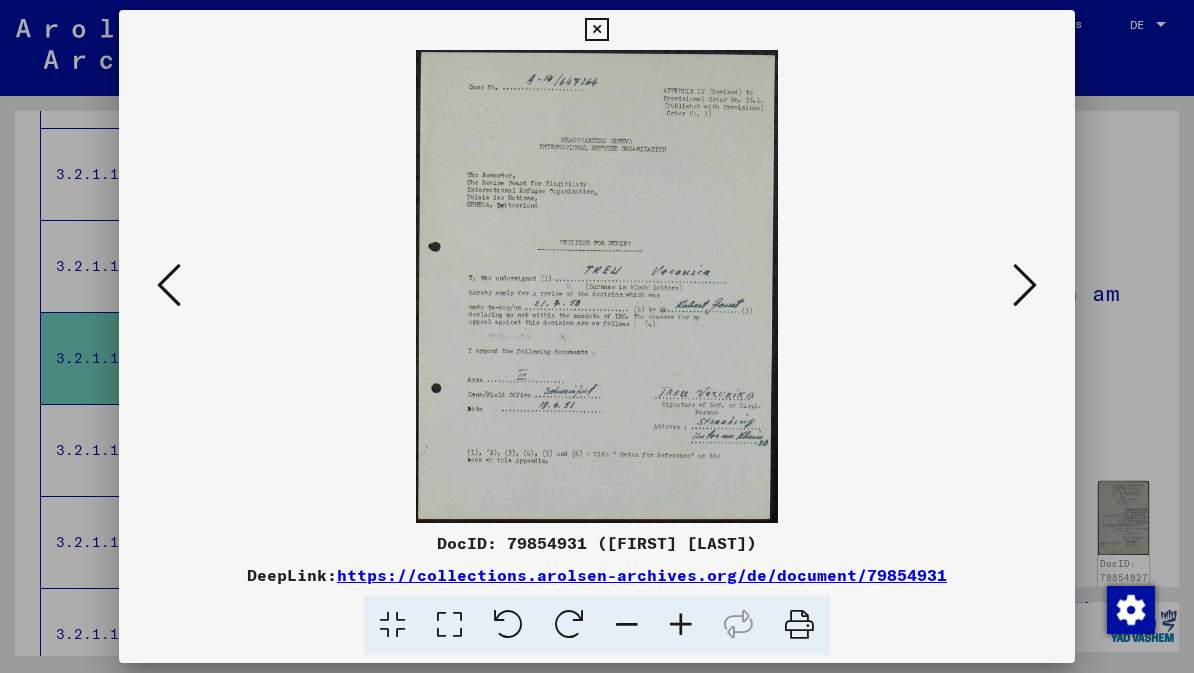 click at bounding box center [1025, 285] 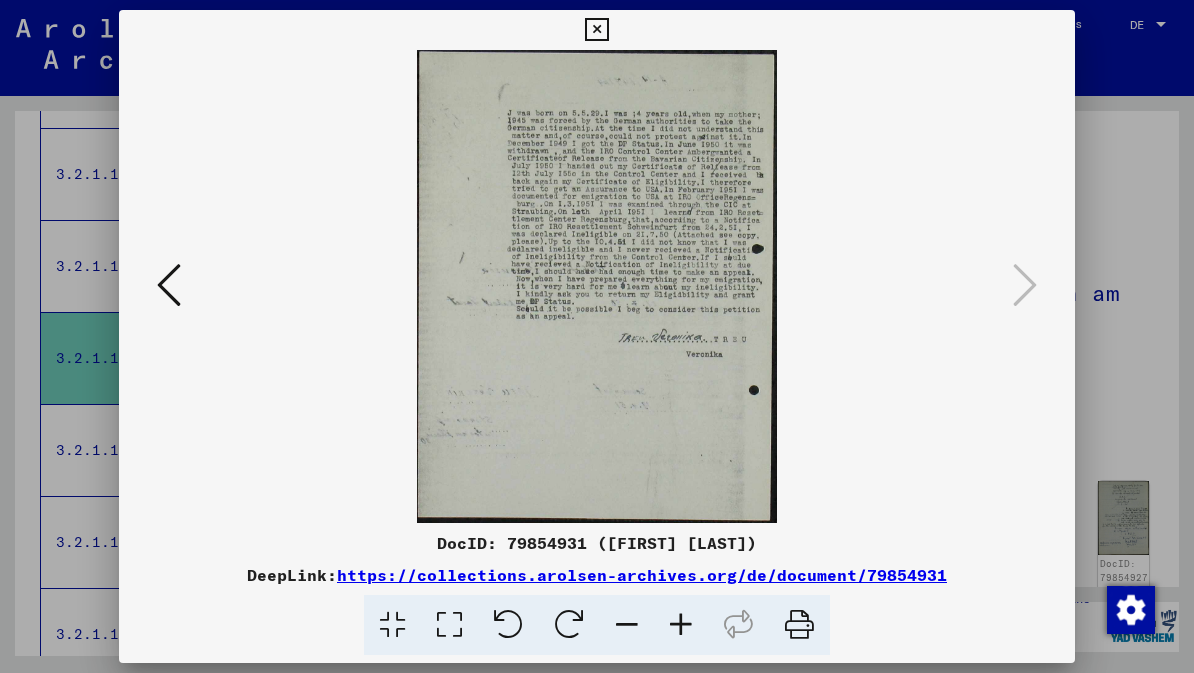 click at bounding box center (596, 30) 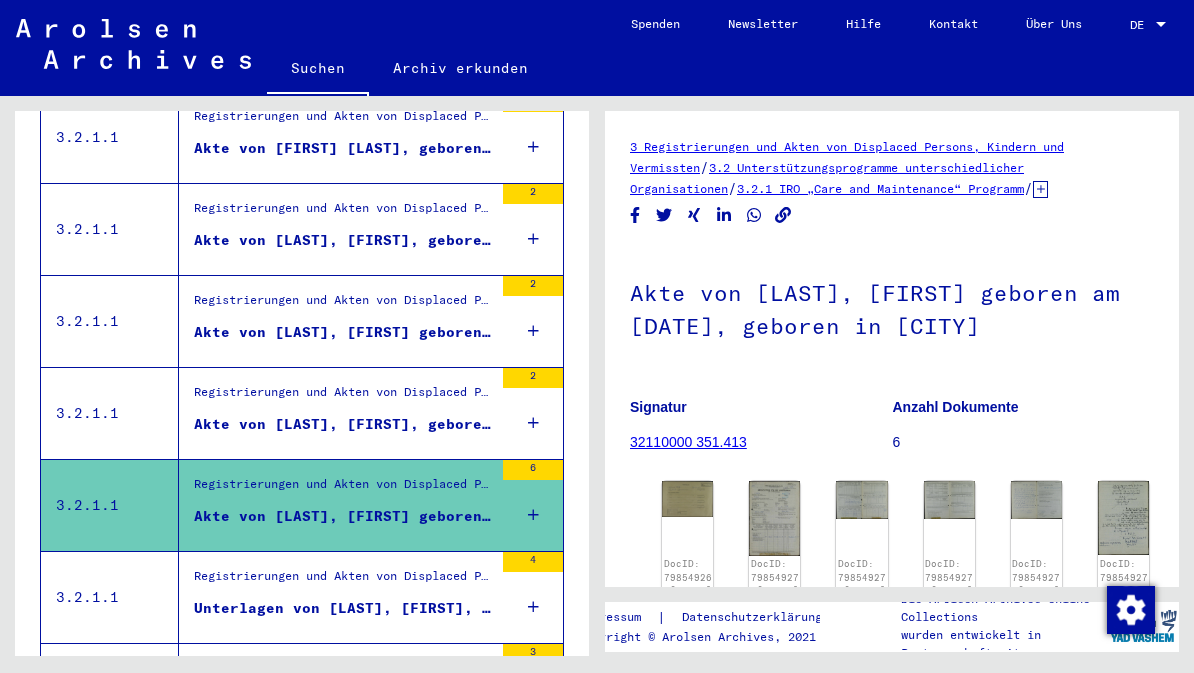 scroll, scrollTop: 1165, scrollLeft: 0, axis: vertical 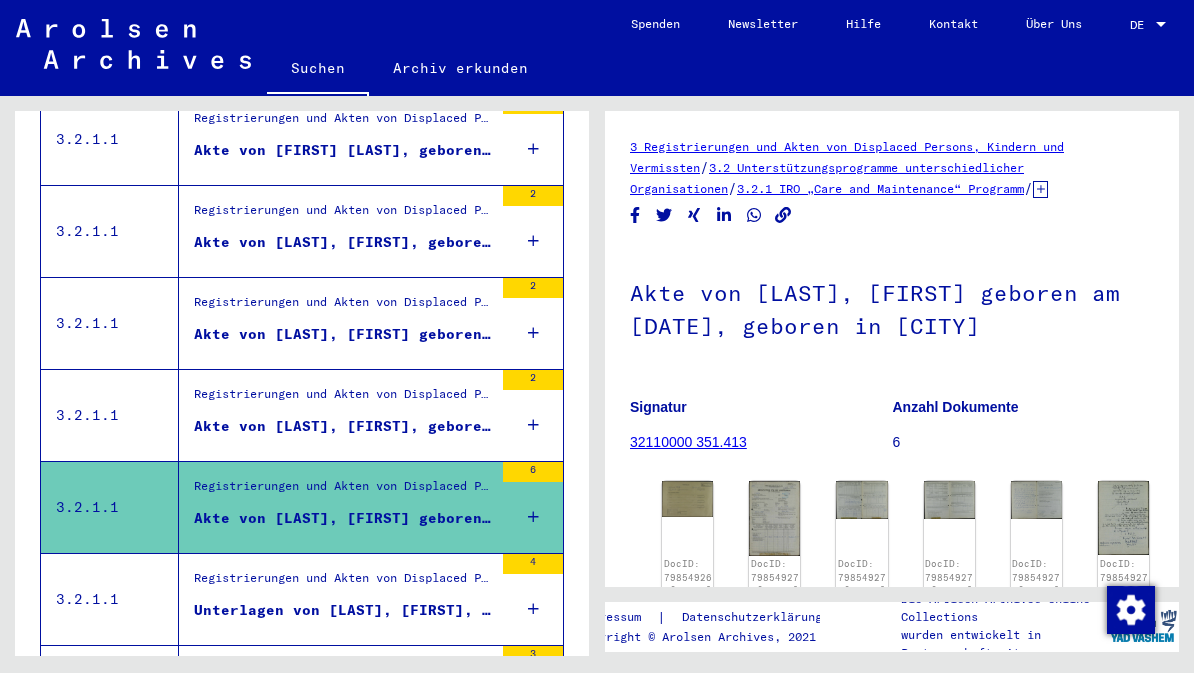 click on "Akte von [LAST], [FIRST], geboren am [DATE], geboren in [CITY]" at bounding box center [343, 426] 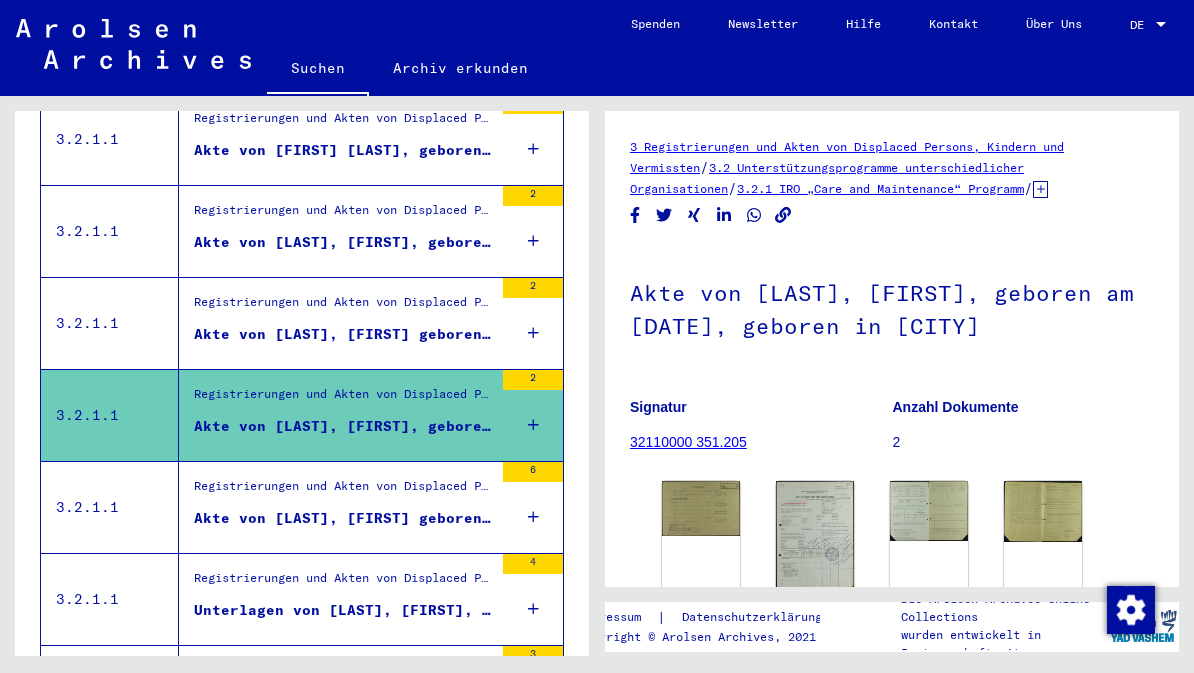 scroll, scrollTop: 0, scrollLeft: 0, axis: both 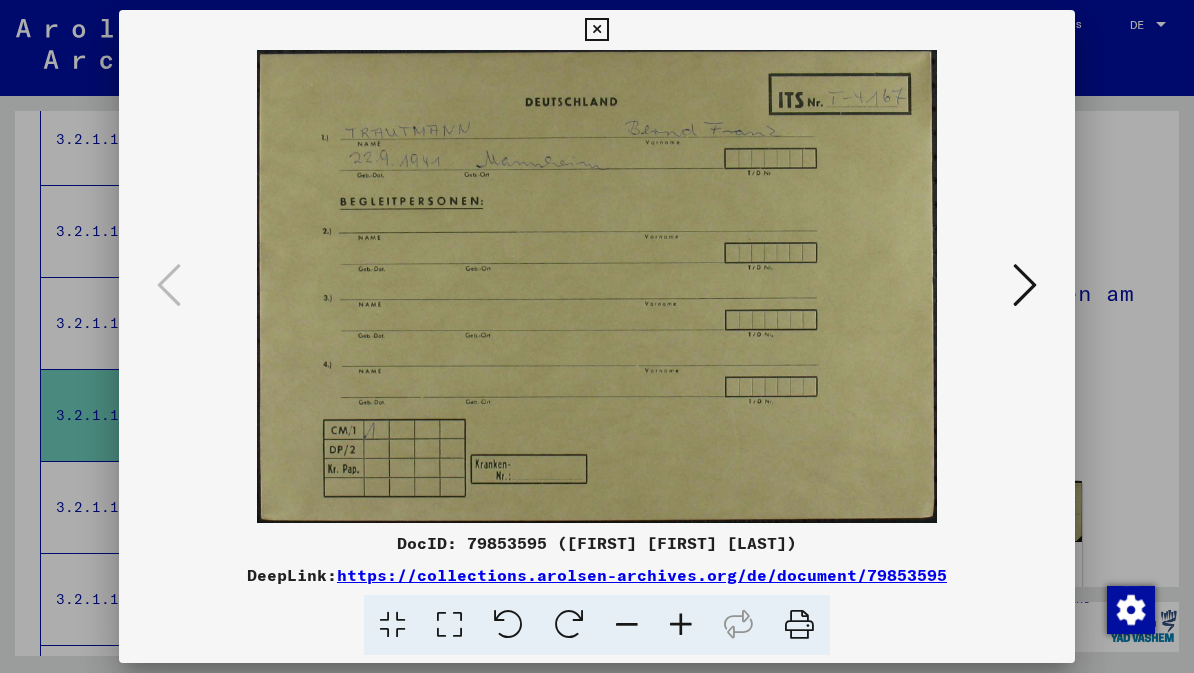 click at bounding box center [1025, 285] 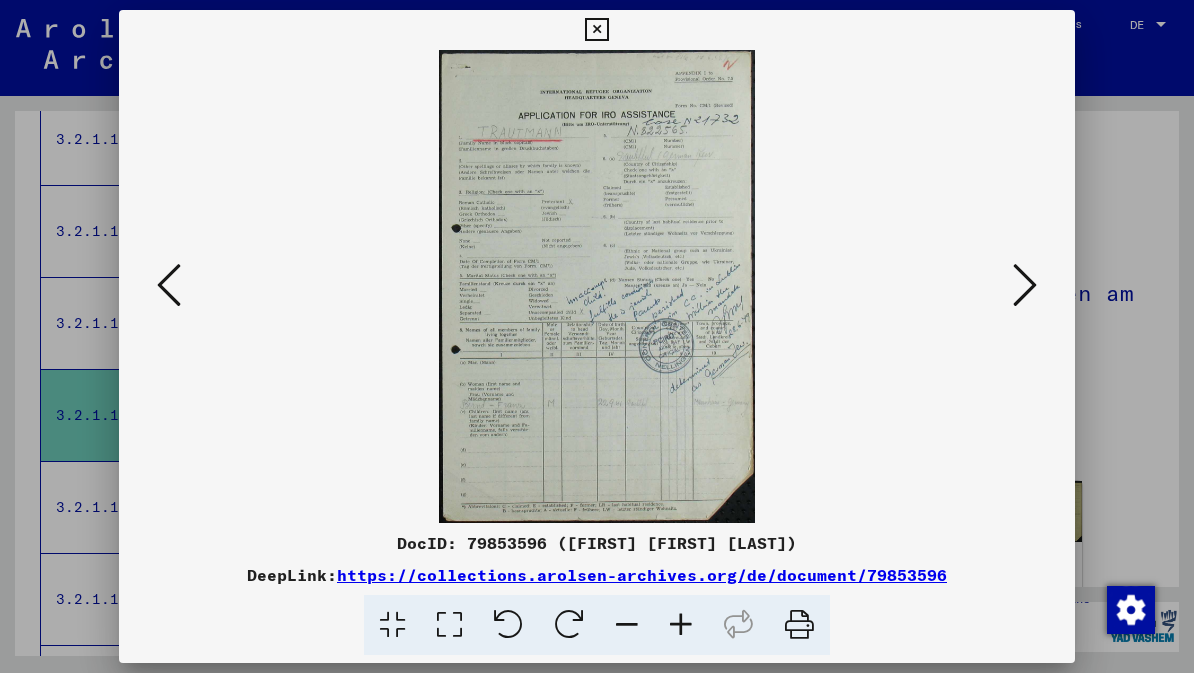 click at bounding box center [1025, 285] 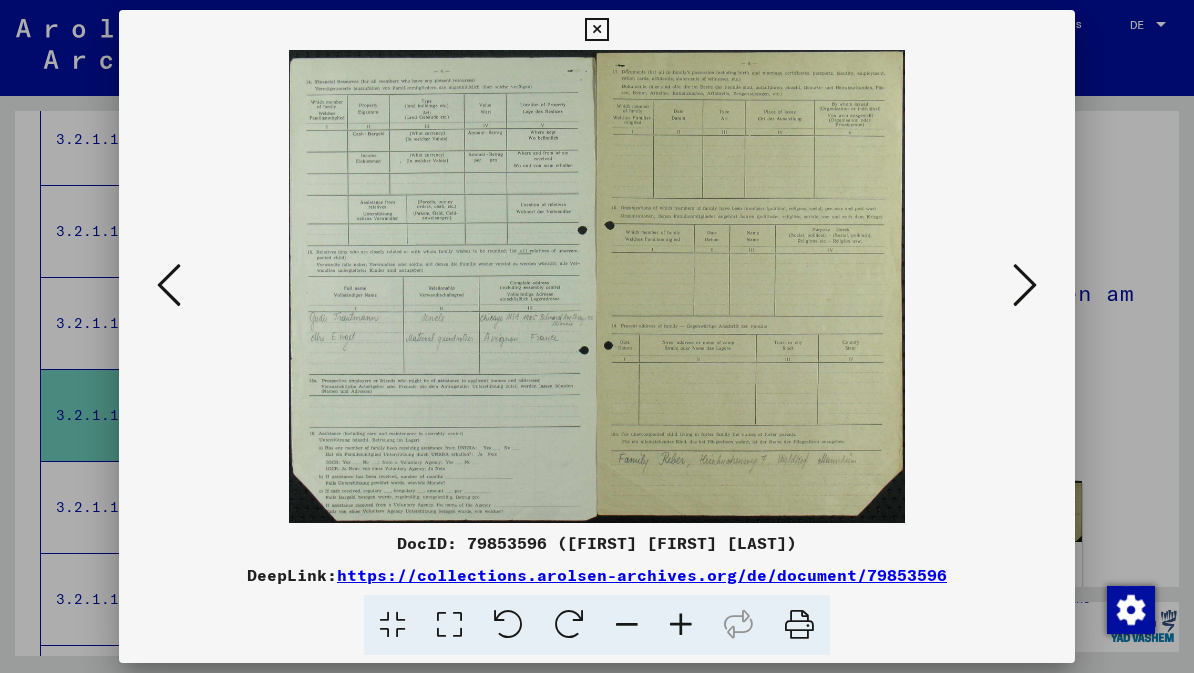 click at bounding box center (1025, 285) 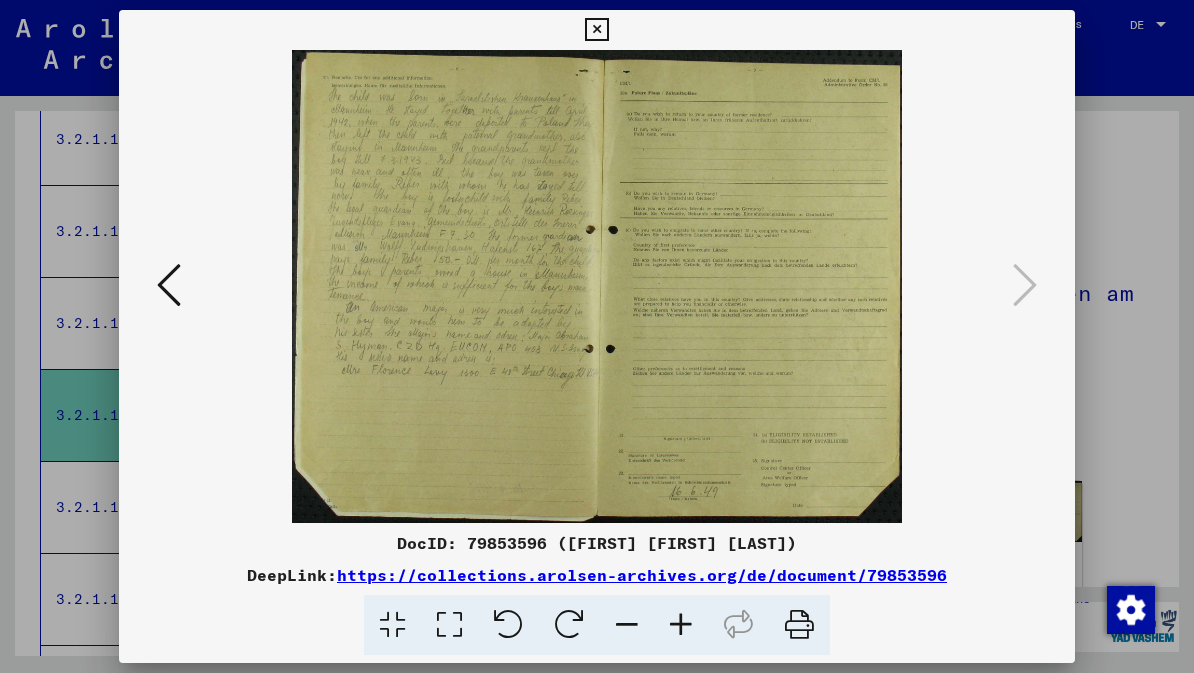click at bounding box center [596, 30] 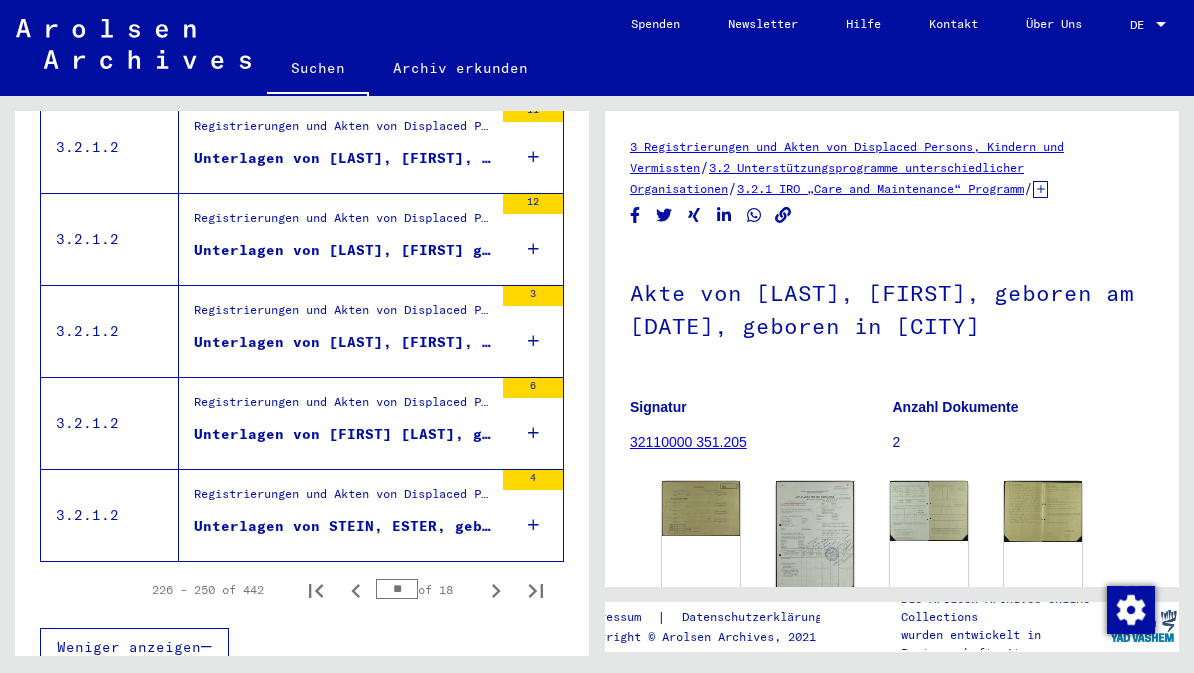 scroll, scrollTop: 2261, scrollLeft: 0, axis: vertical 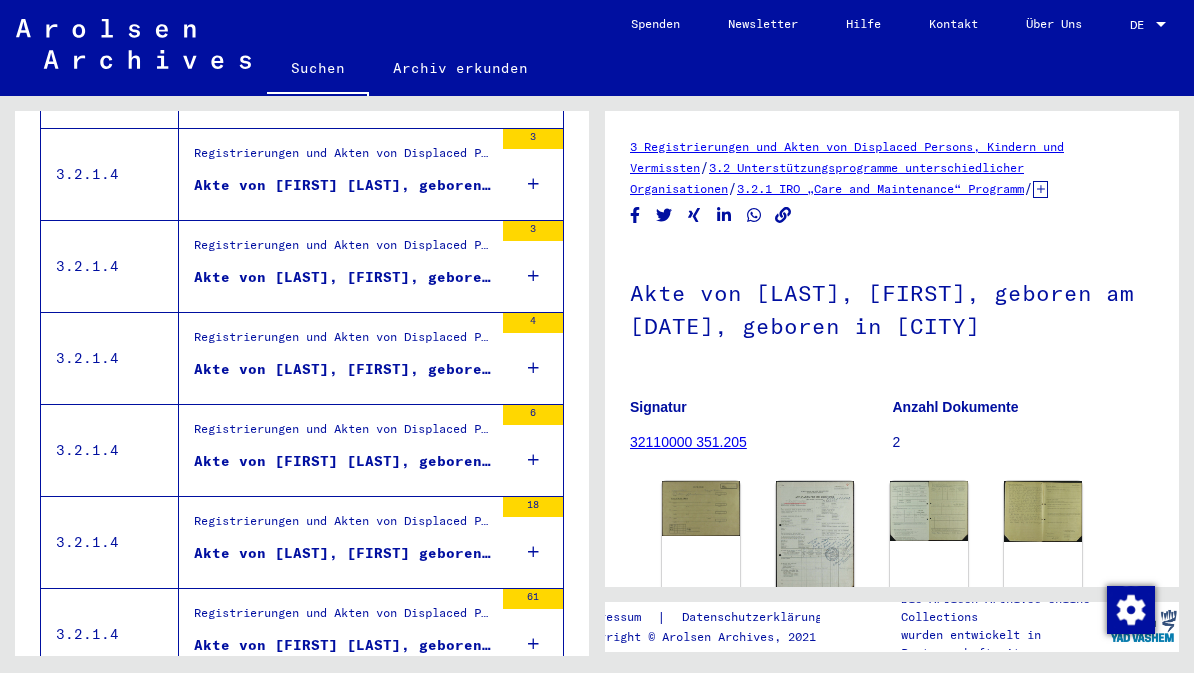 click on "Akte von [FIRST] [LAST], geboren am [DATE], geboren in Mannheim" at bounding box center [343, 461] 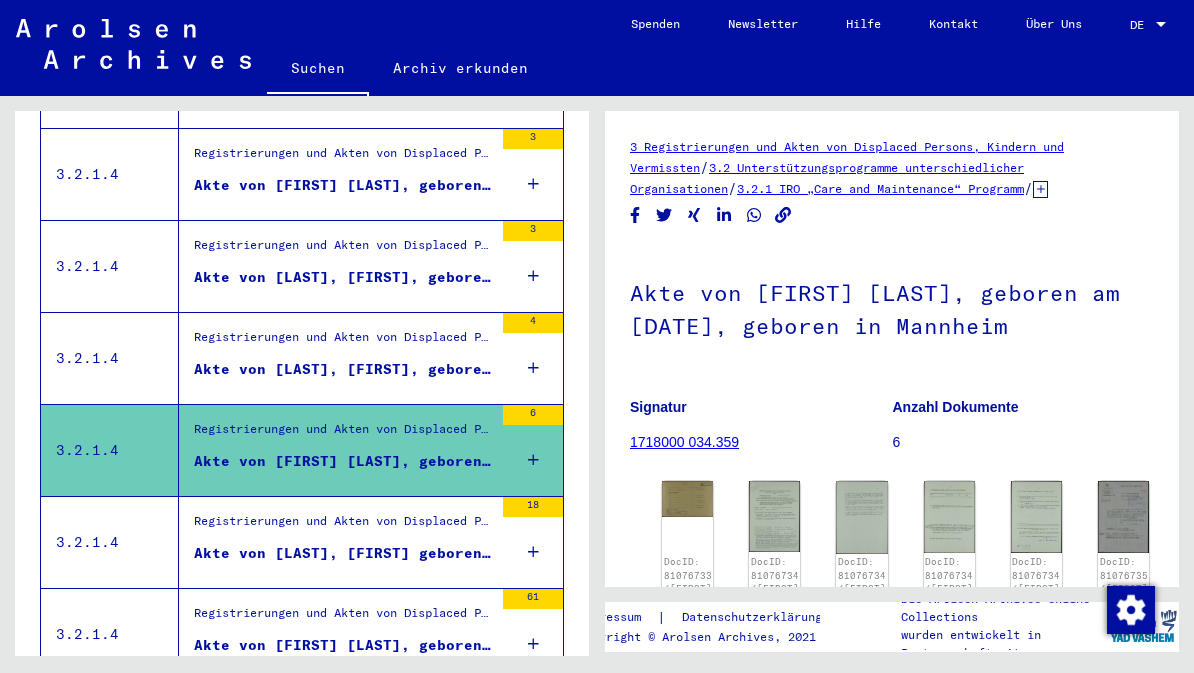 scroll, scrollTop: 0, scrollLeft: 0, axis: both 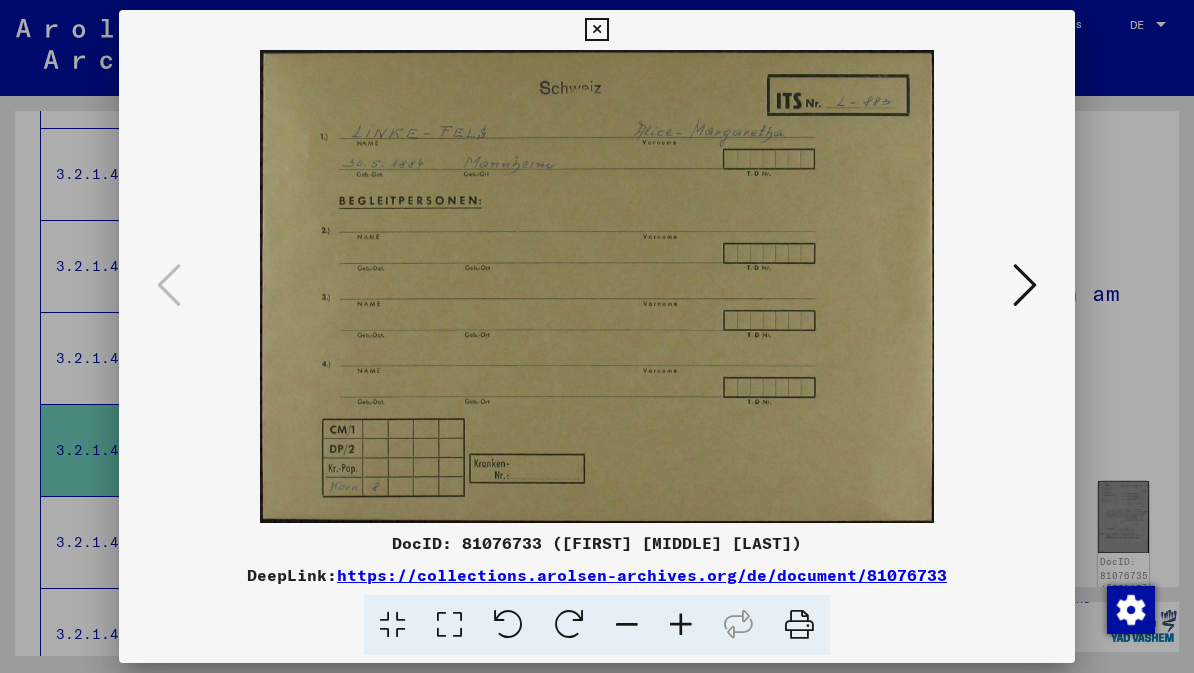 click at bounding box center [1025, 285] 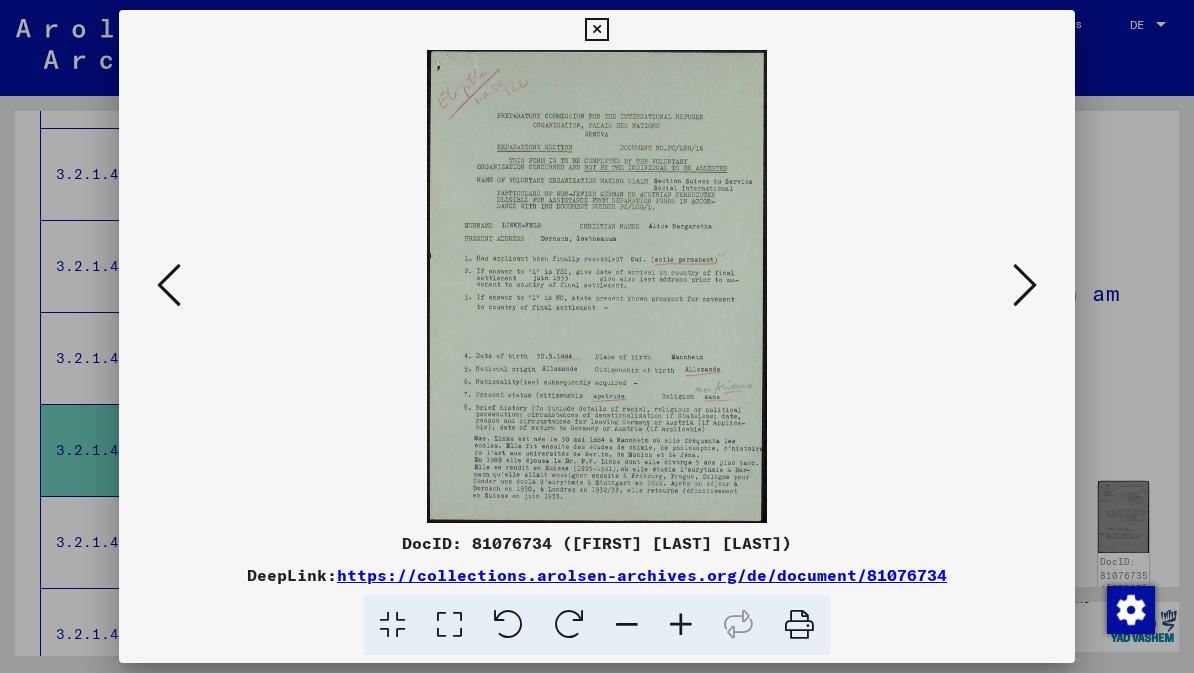 click at bounding box center [1025, 285] 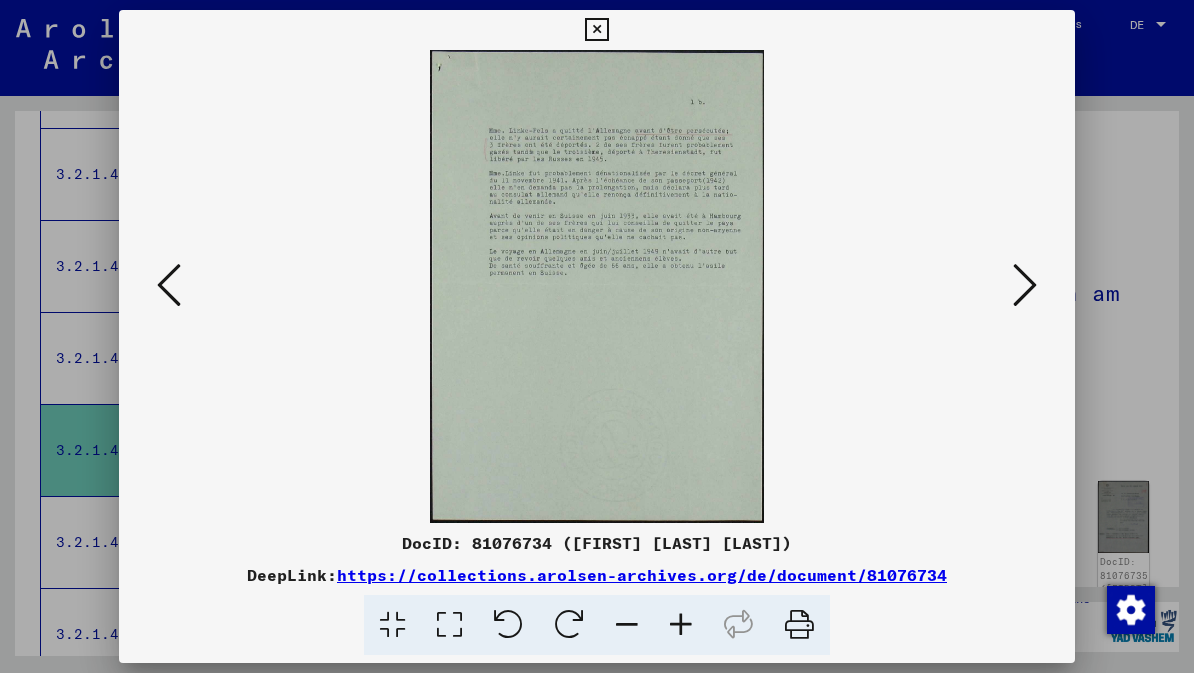 click at bounding box center [1025, 285] 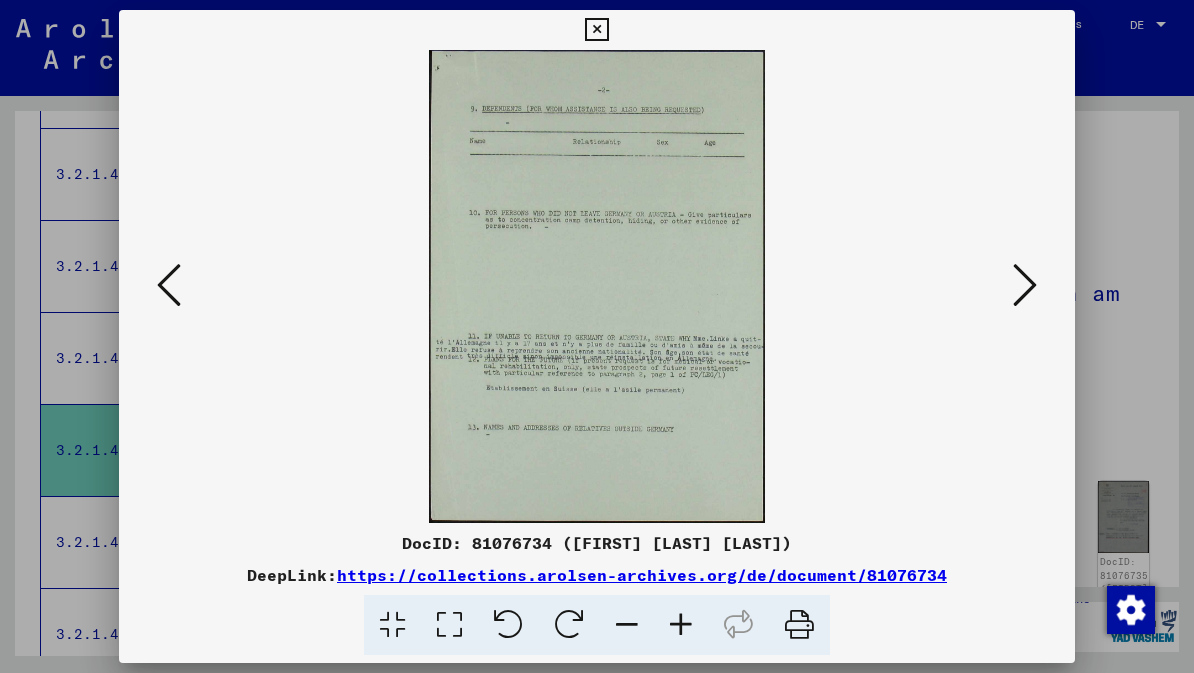 click at bounding box center [1025, 285] 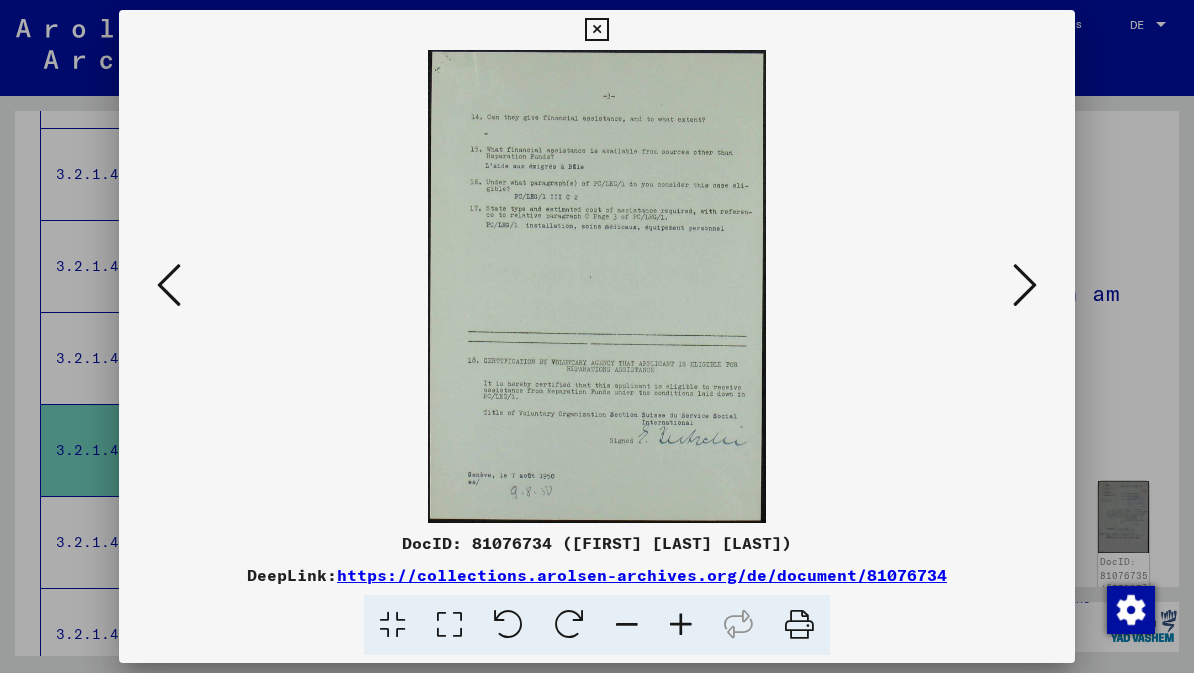 click at bounding box center (1025, 285) 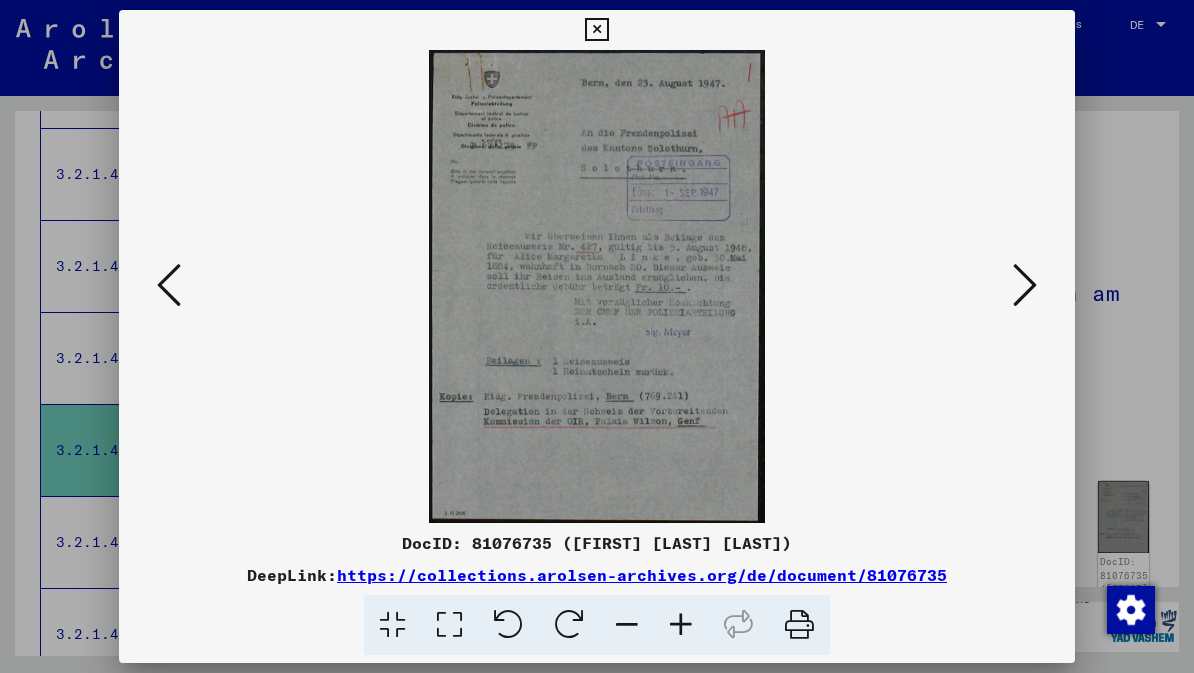 click at bounding box center (1025, 285) 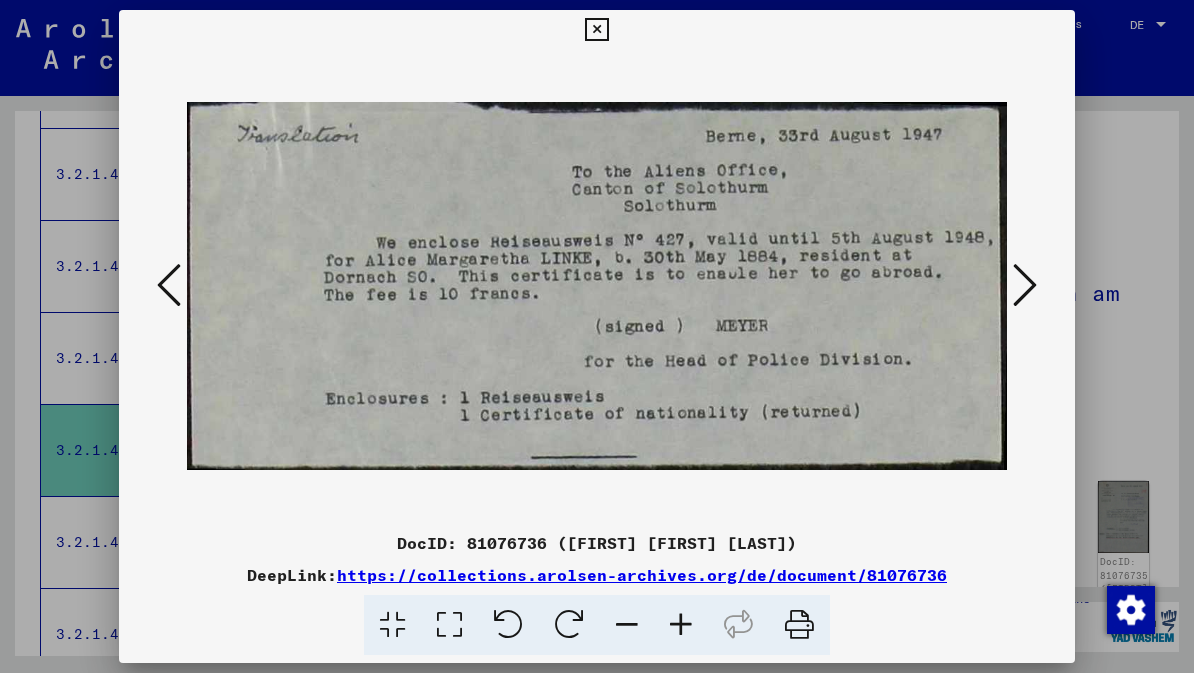 click at bounding box center [1025, 285] 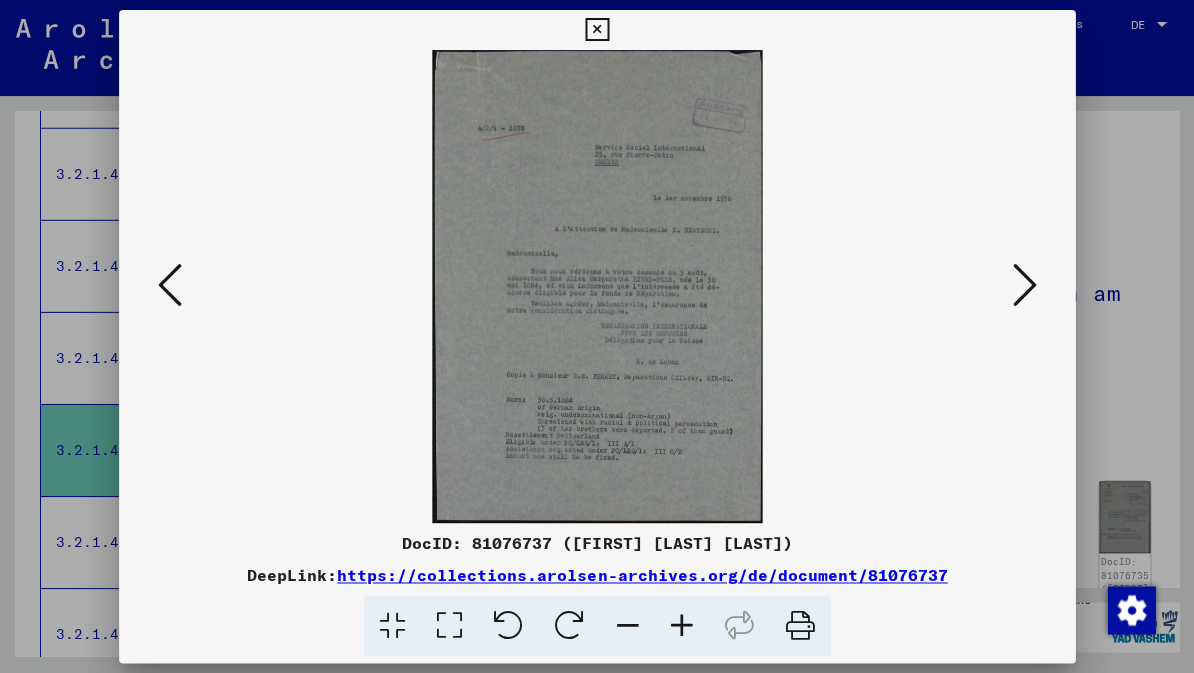 click at bounding box center [1025, 285] 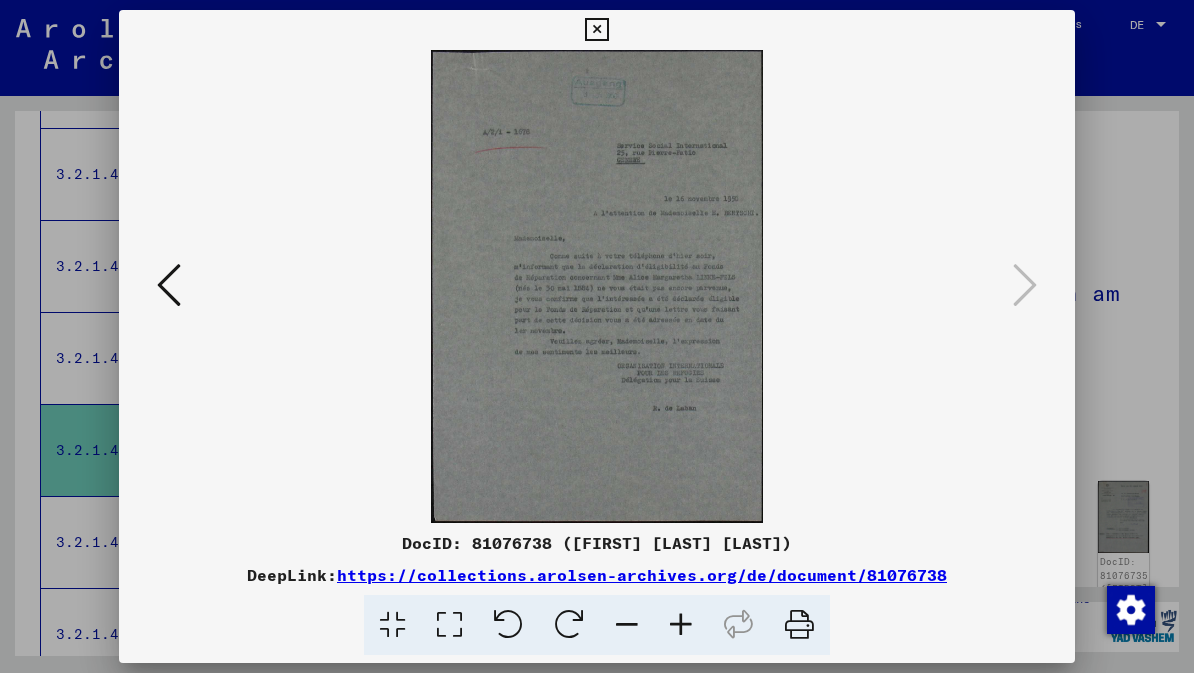 click at bounding box center (596, 30) 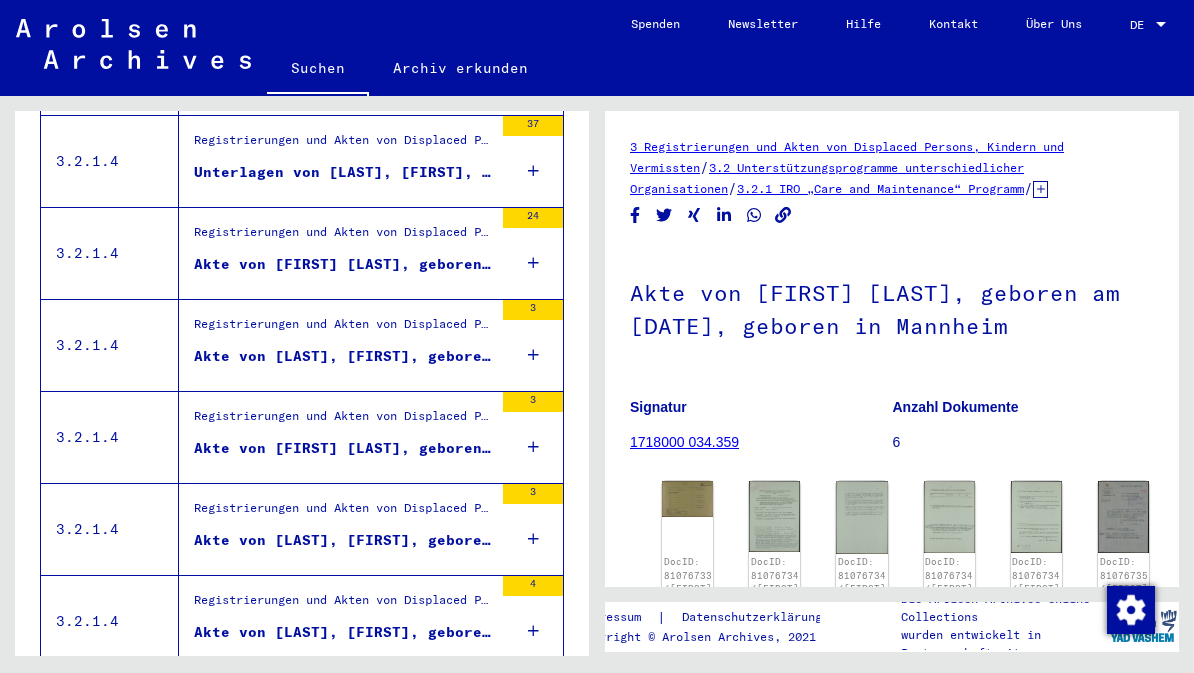 scroll, scrollTop: 1784, scrollLeft: 0, axis: vertical 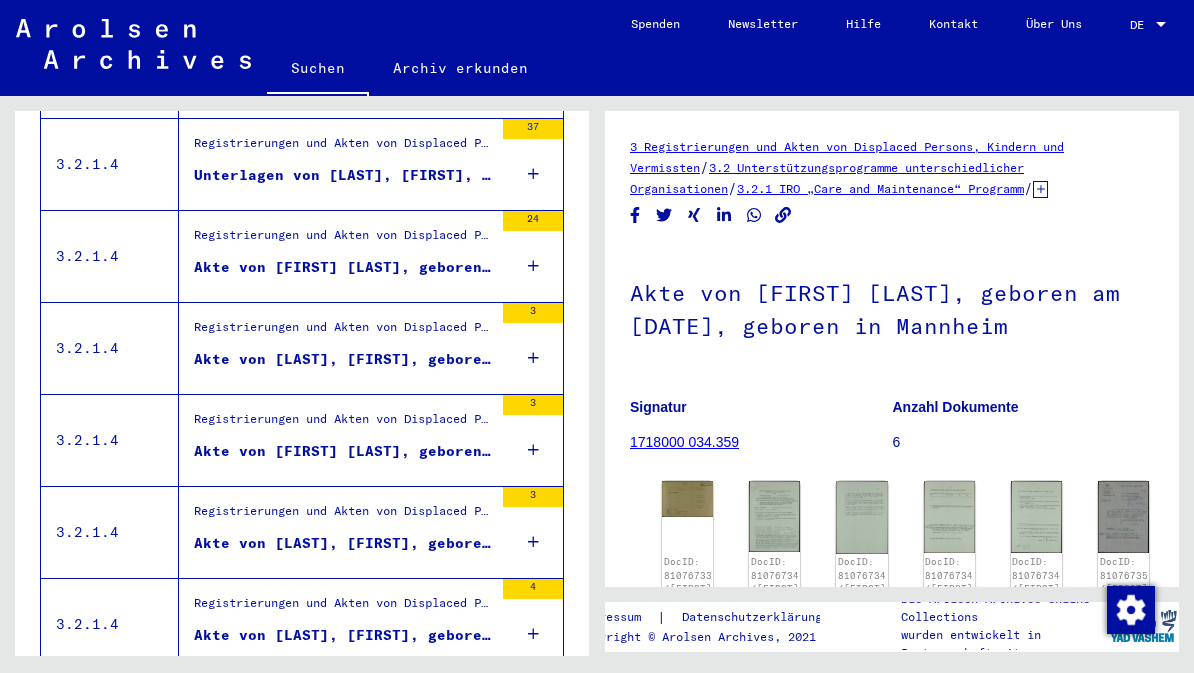 click on "Akte von [LAST], [FIRST], geboren am [DATE], geboren in [CITY]" at bounding box center (343, 359) 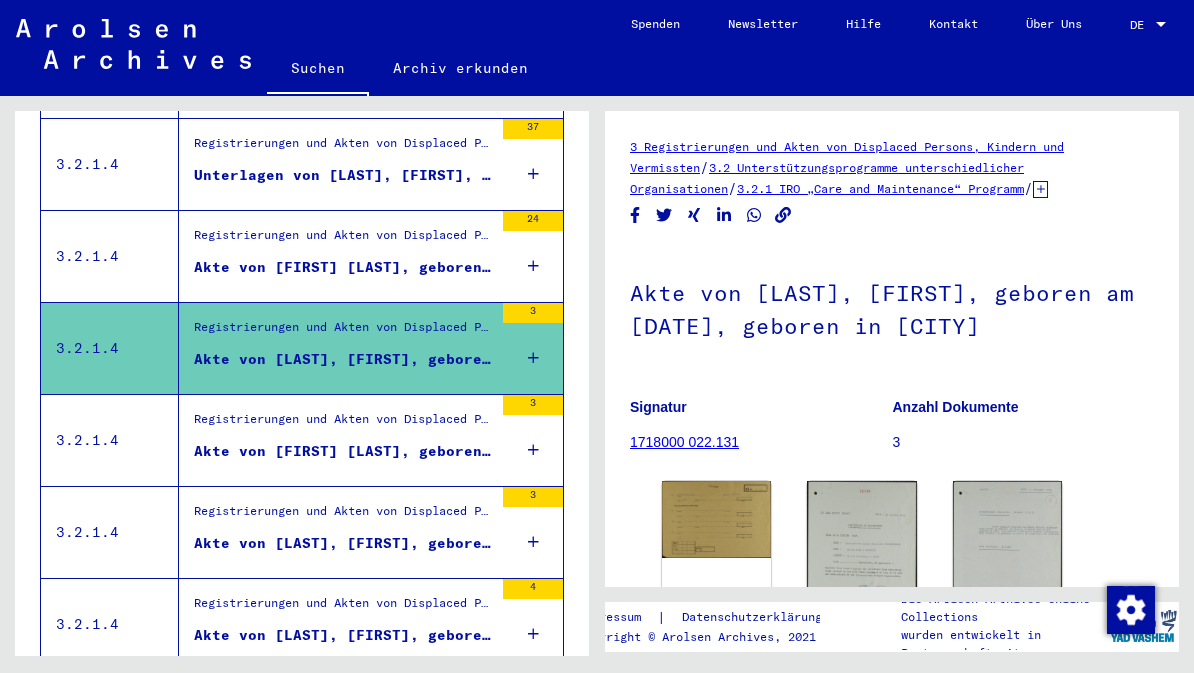 scroll, scrollTop: 0, scrollLeft: 0, axis: both 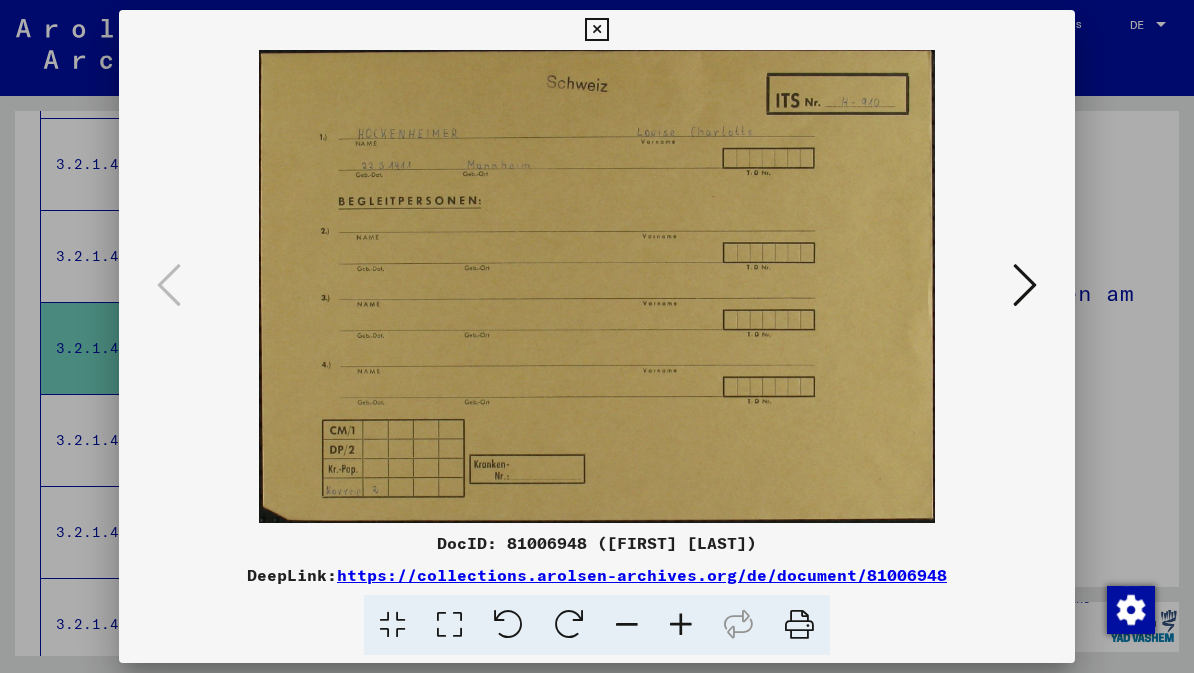 click at bounding box center [1025, 285] 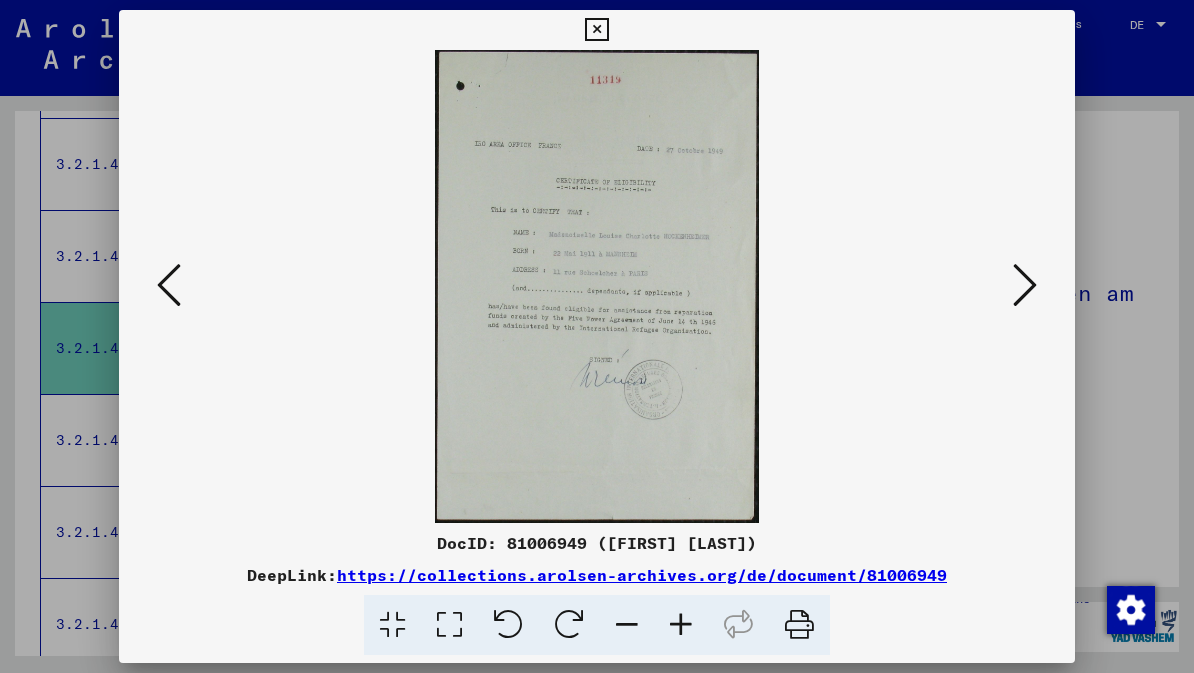 click at bounding box center (1025, 285) 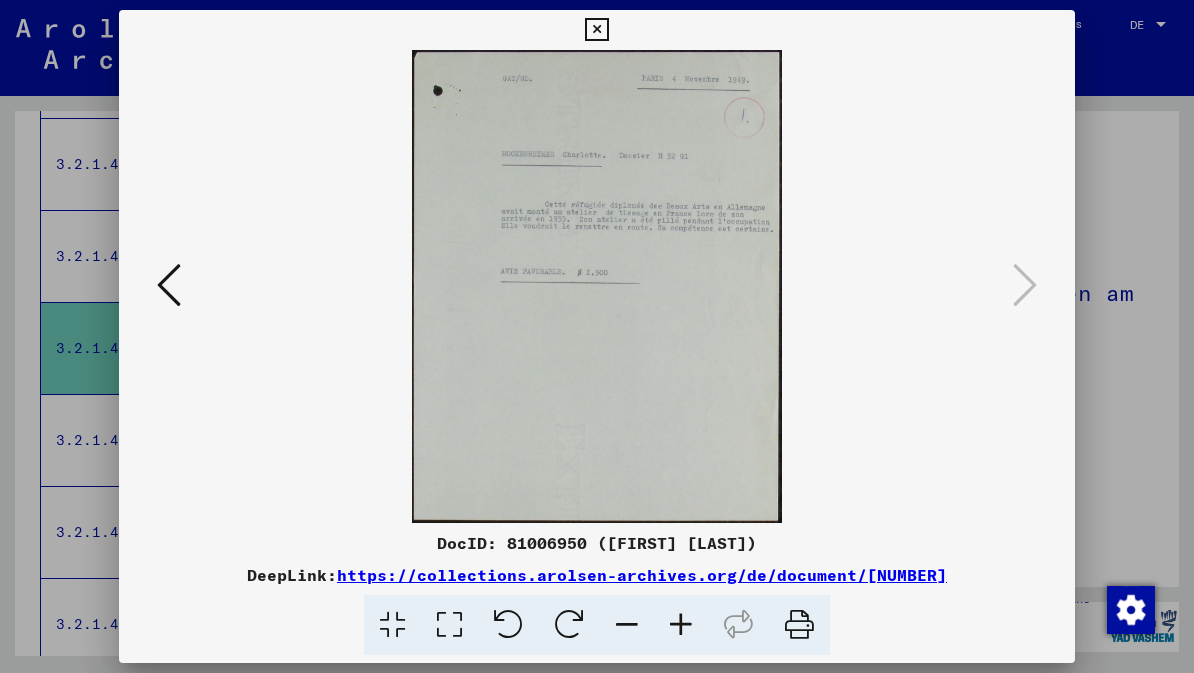 click at bounding box center [596, 30] 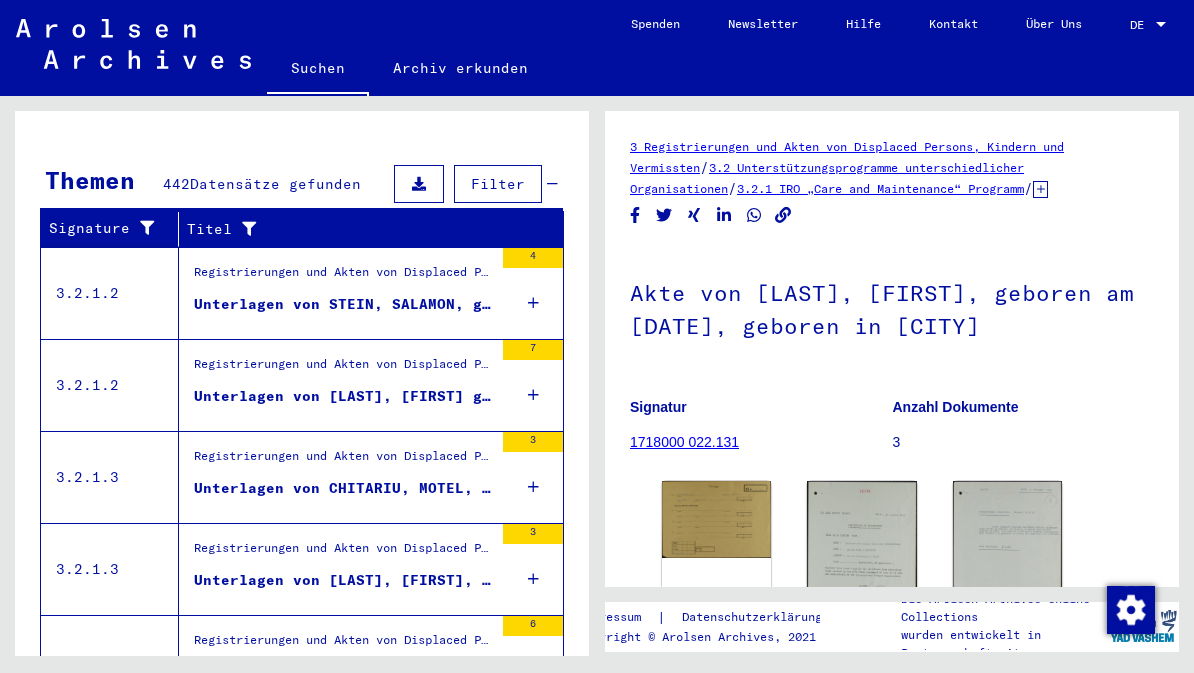 scroll, scrollTop: 270, scrollLeft: 0, axis: vertical 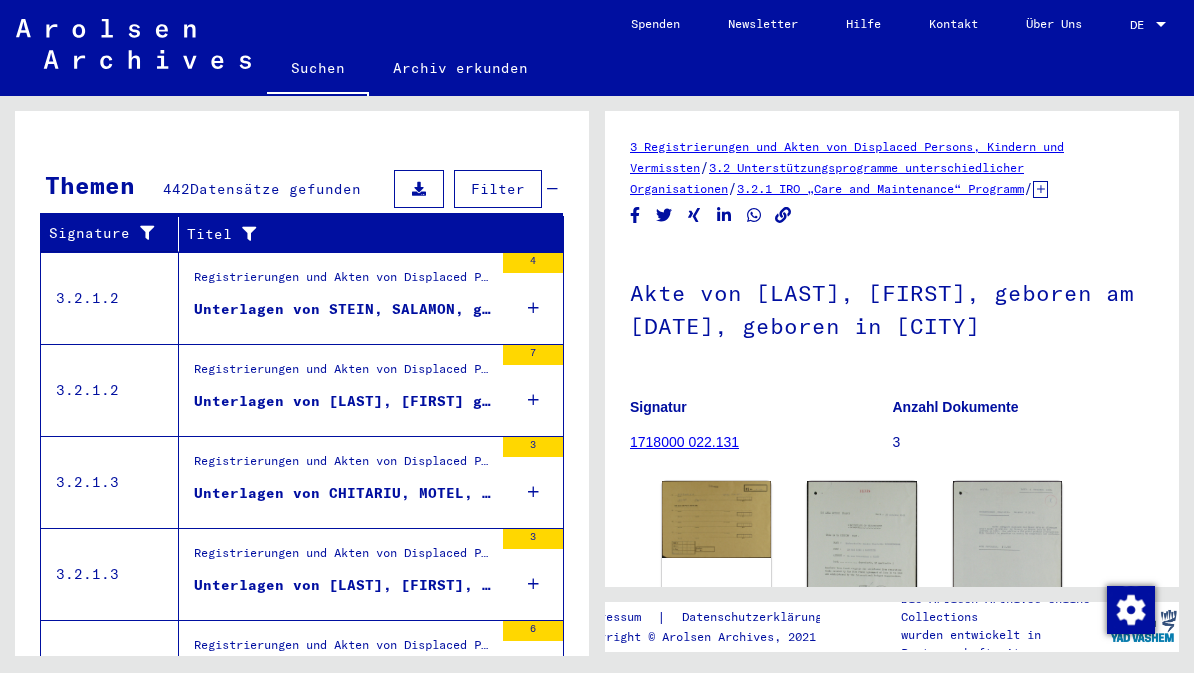 click on "Unterlagen von STEIN, SALAMON, geboren am 04.05.1929, geboren in Mannheim und von weiteren Personen" at bounding box center [343, 309] 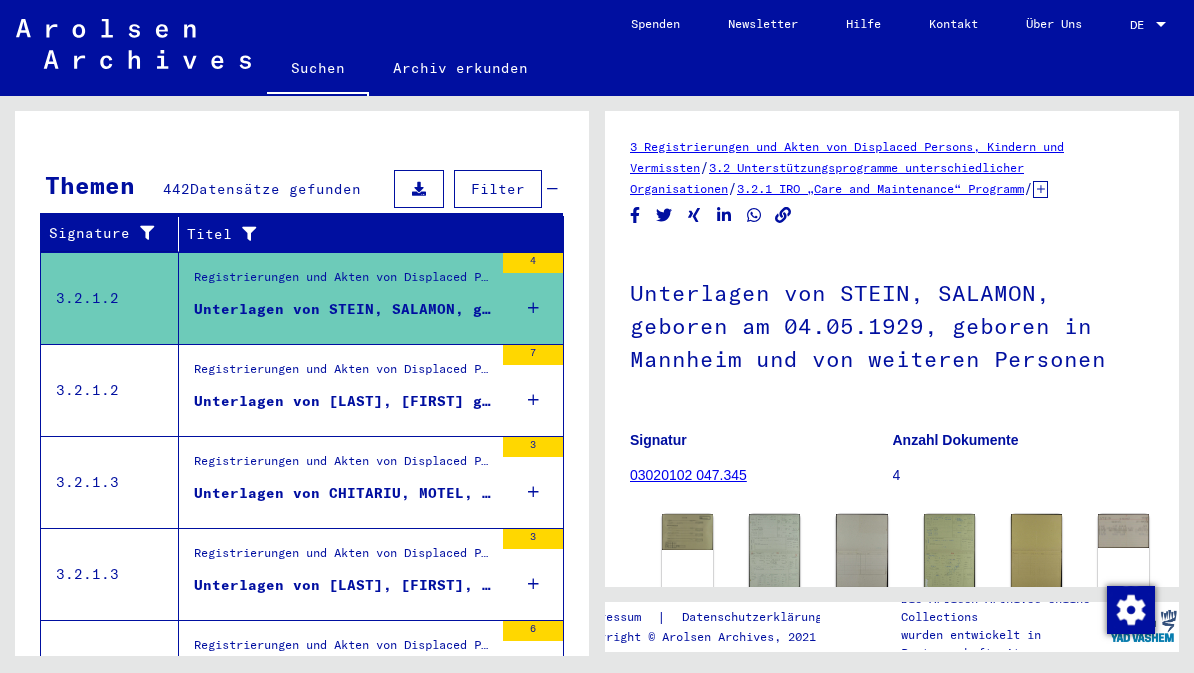 scroll, scrollTop: 0, scrollLeft: 0, axis: both 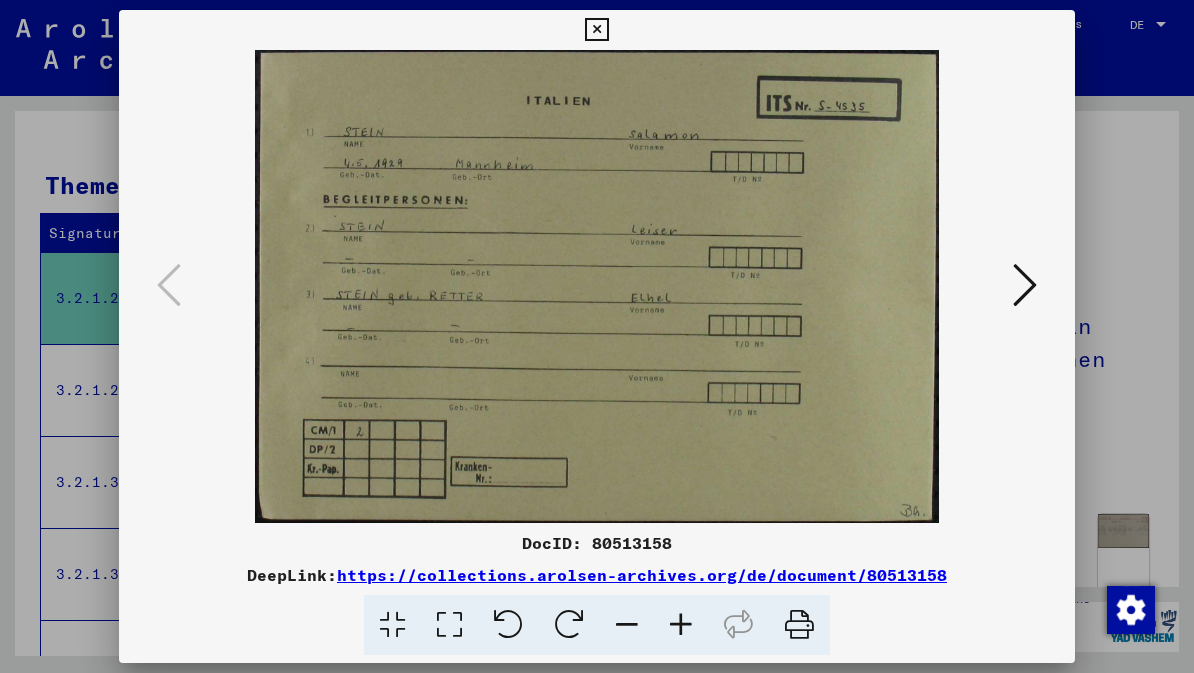 click at bounding box center (1025, 285) 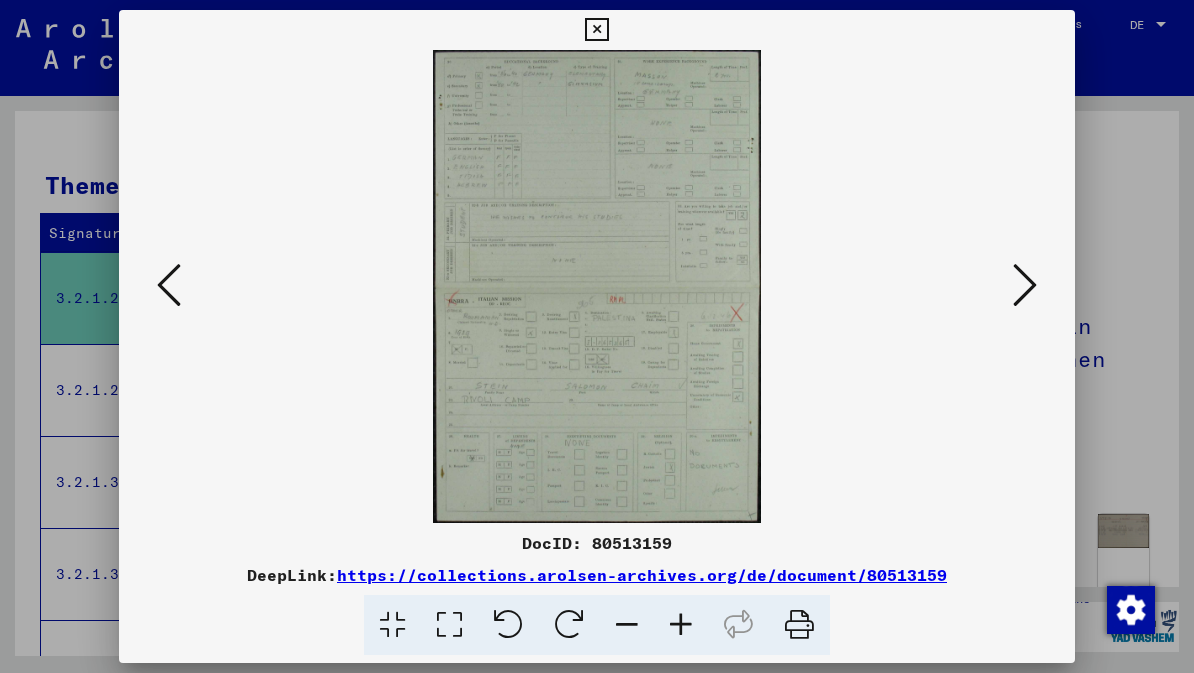 click at bounding box center [1025, 285] 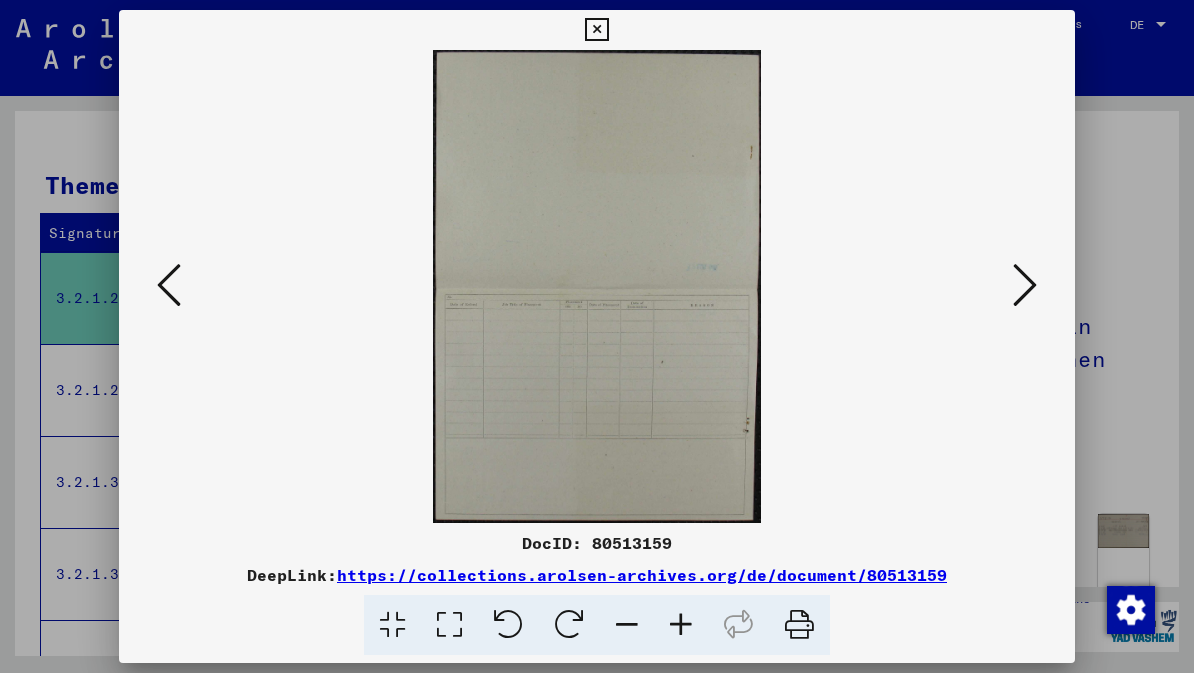 click at bounding box center [1025, 285] 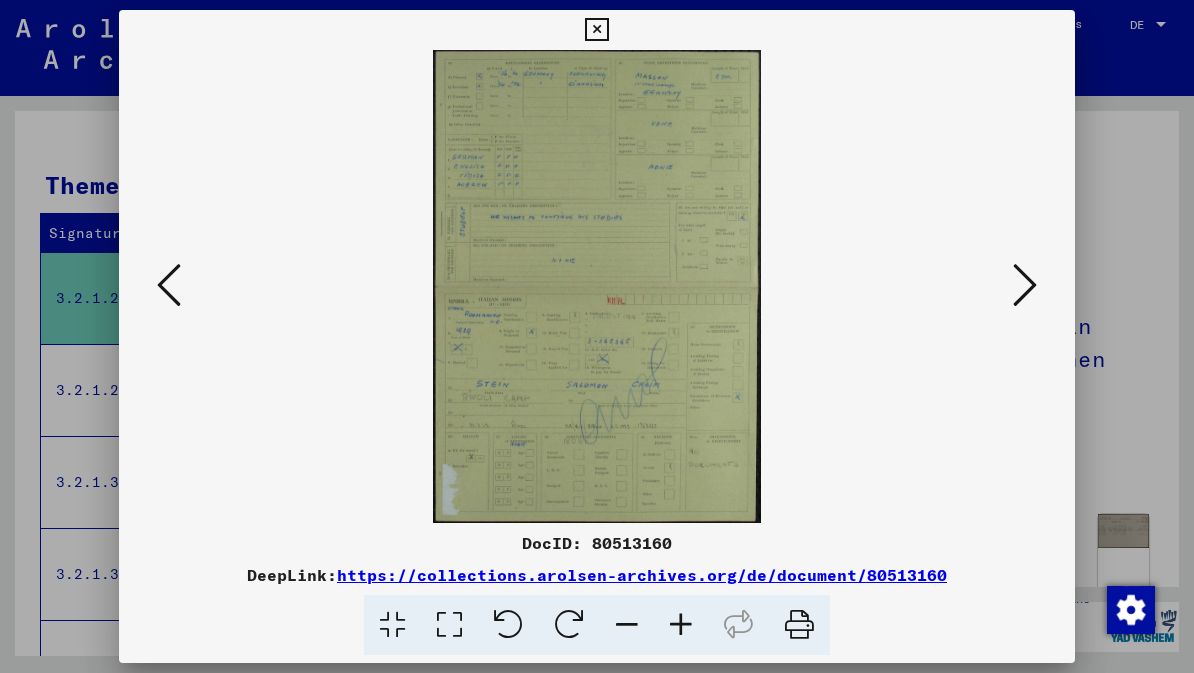 click at bounding box center [1025, 285] 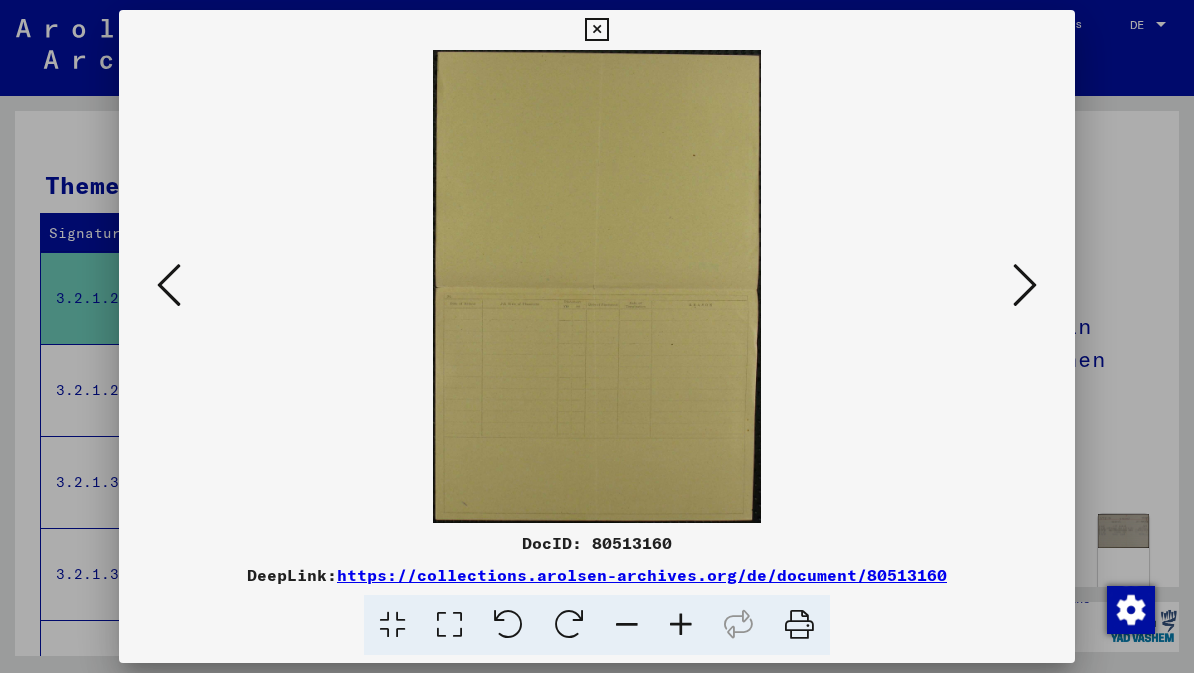 click at bounding box center (1025, 285) 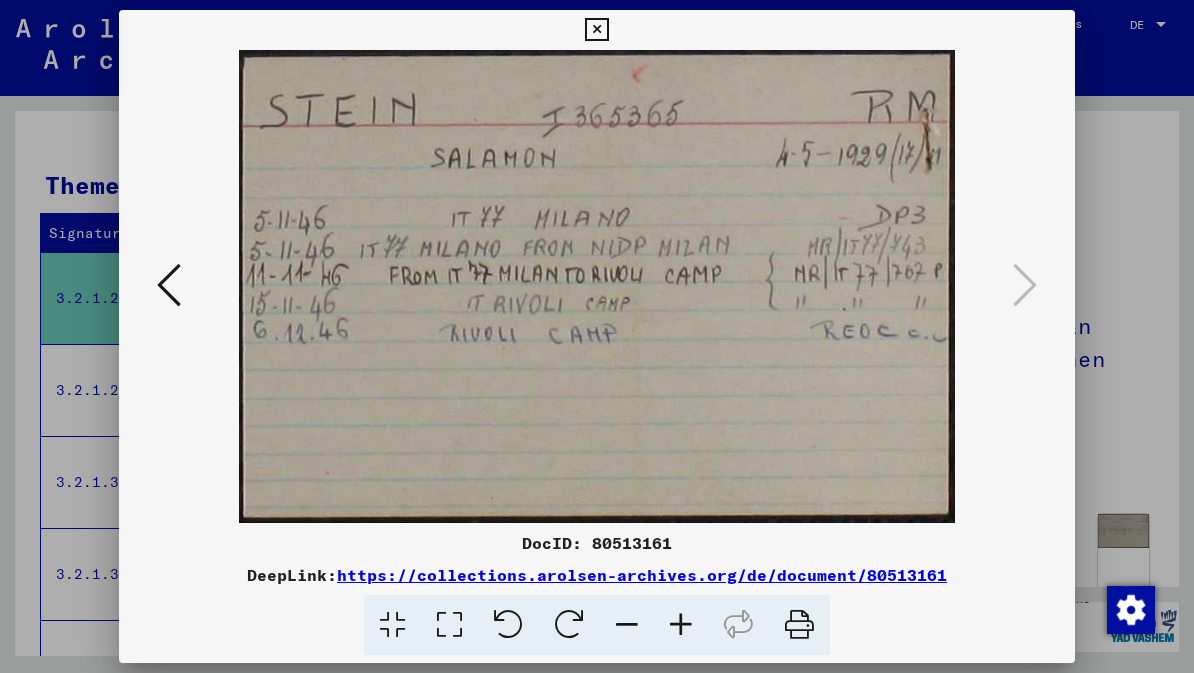 click at bounding box center (596, 286) 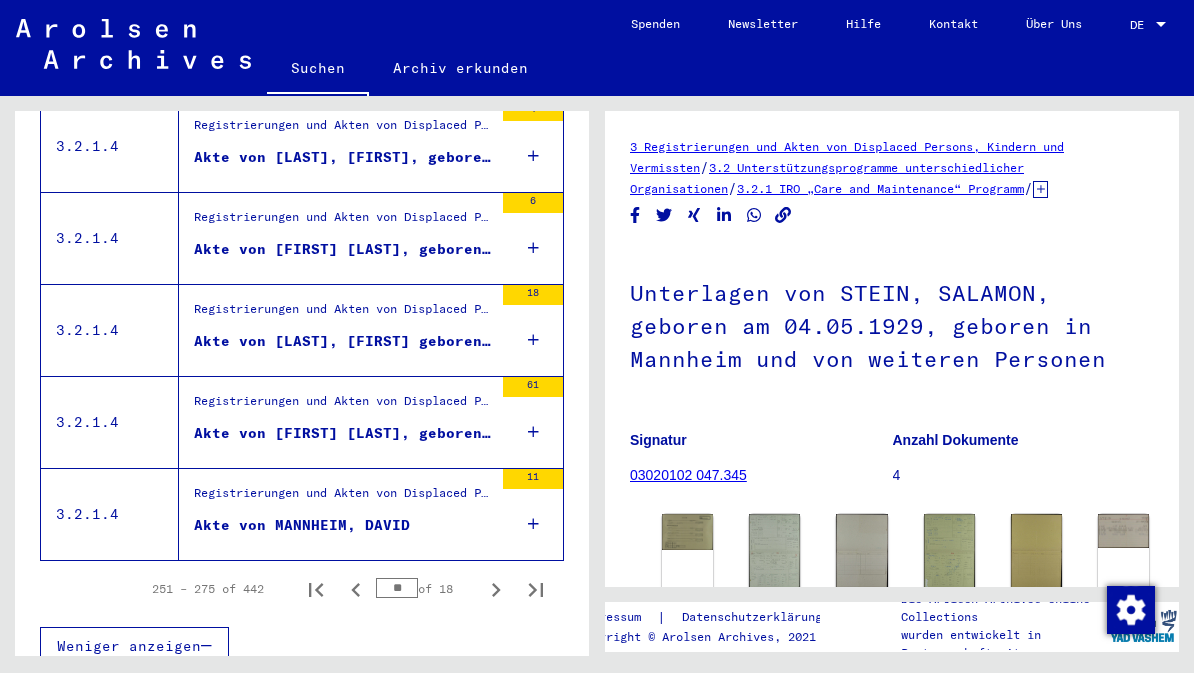 scroll, scrollTop: 2261, scrollLeft: 0, axis: vertical 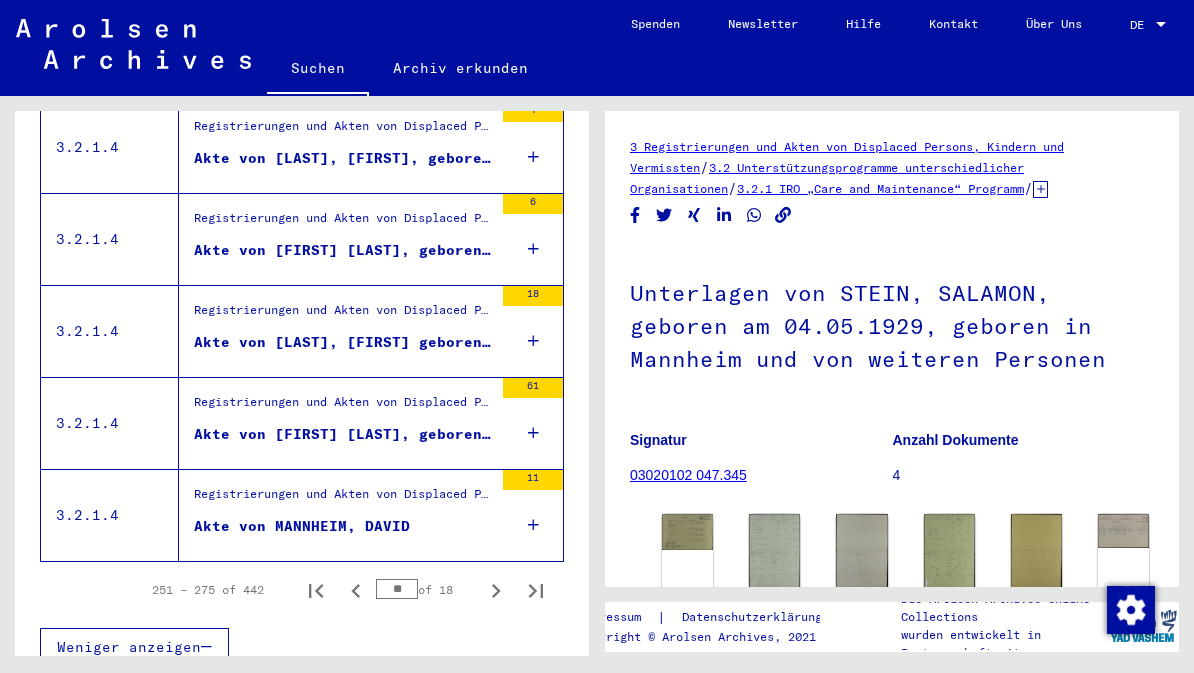 click 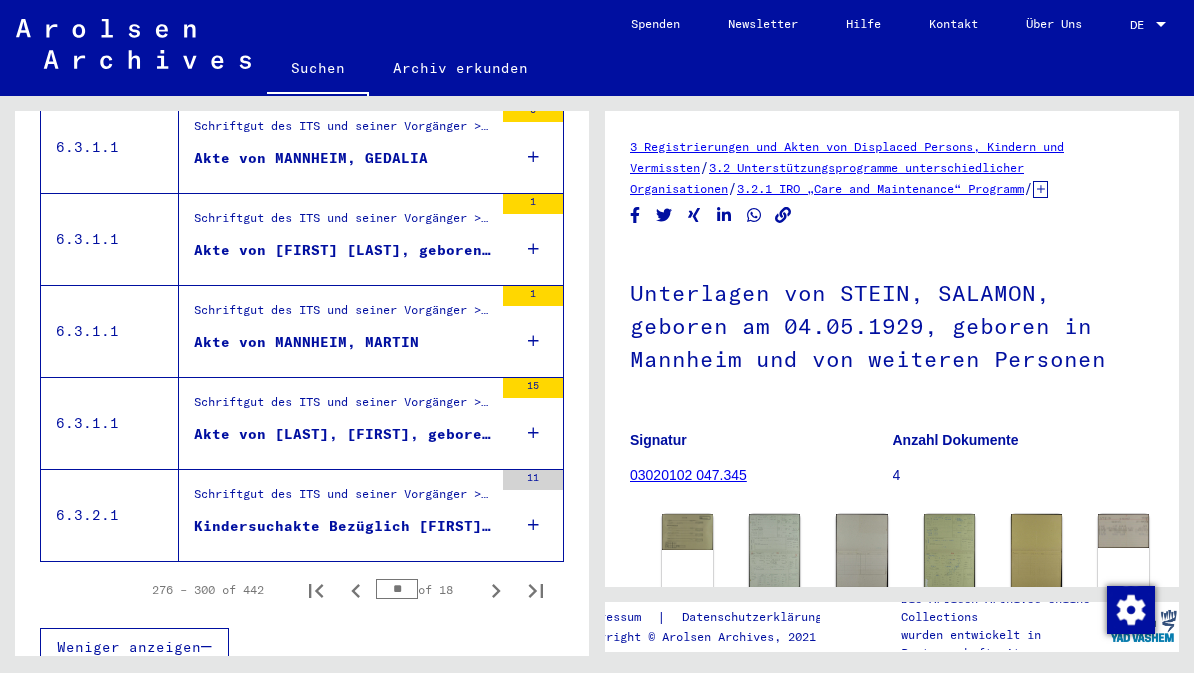 click on "Akte von [LAST], [FIRST], geboren am [DATE]" at bounding box center [343, 434] 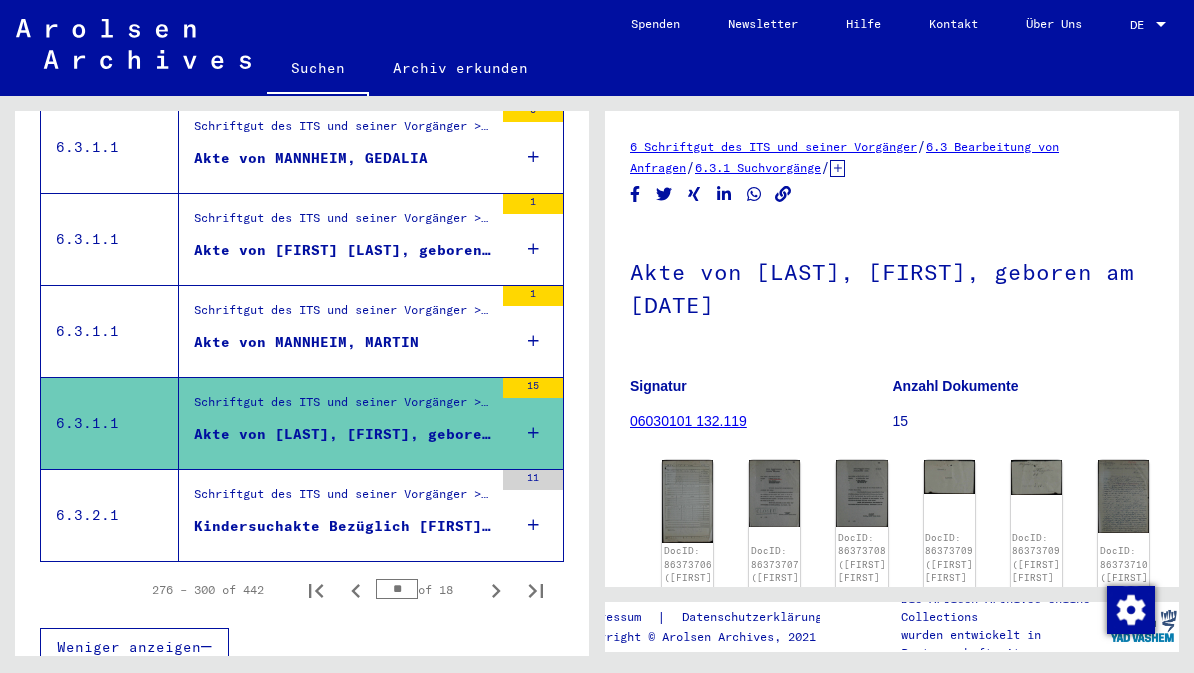 scroll, scrollTop: 0, scrollLeft: 0, axis: both 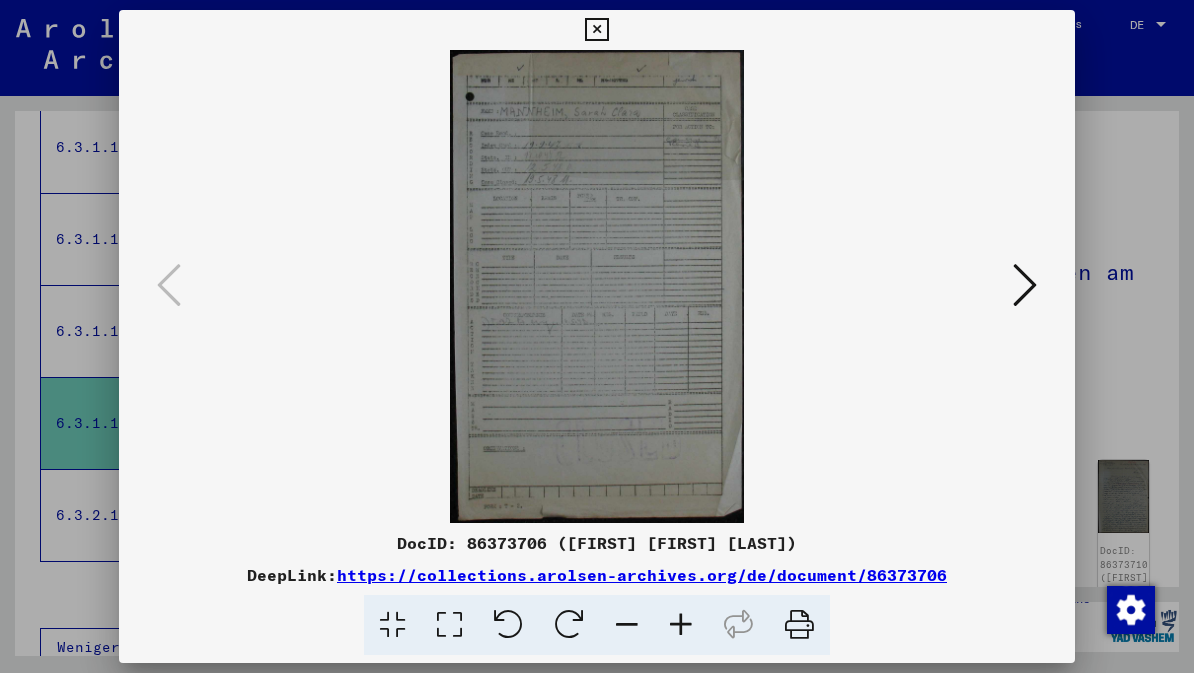 click at bounding box center (1025, 285) 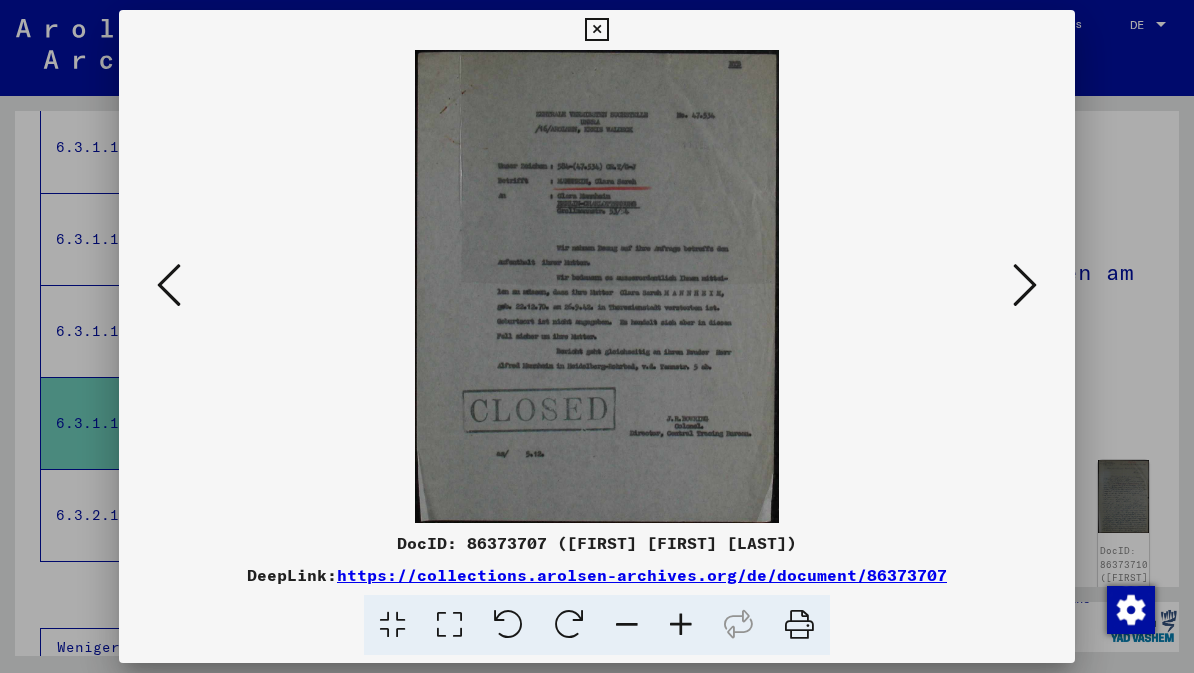 click at bounding box center (1025, 285) 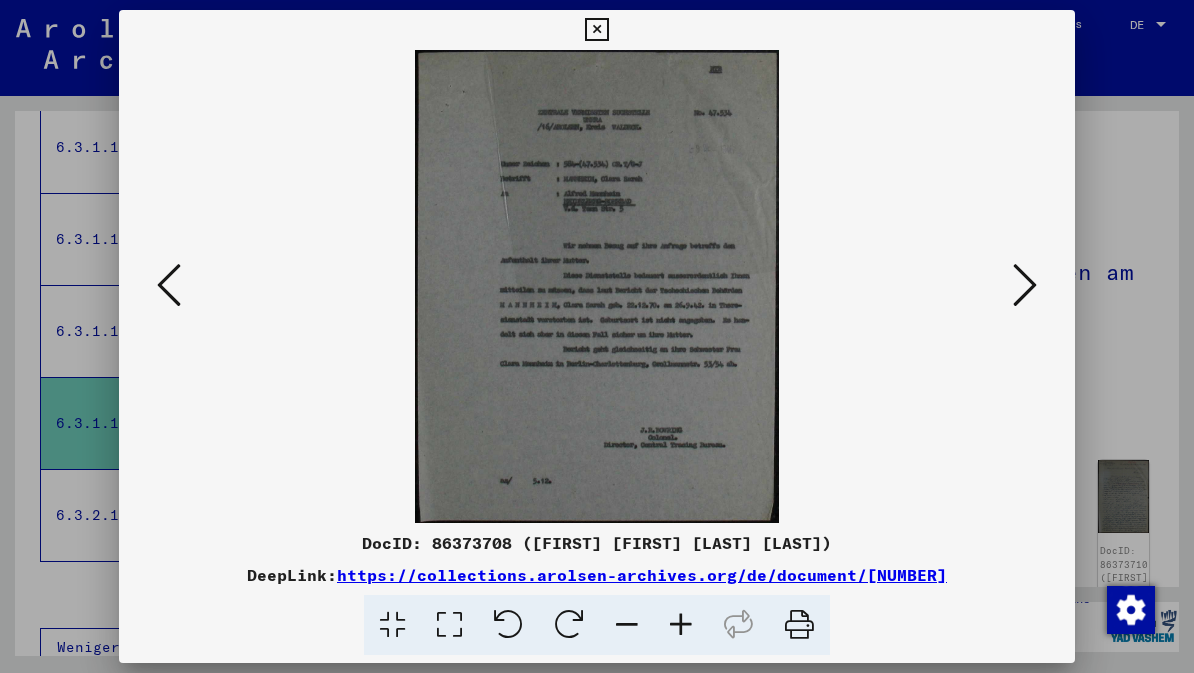 click at bounding box center (1025, 285) 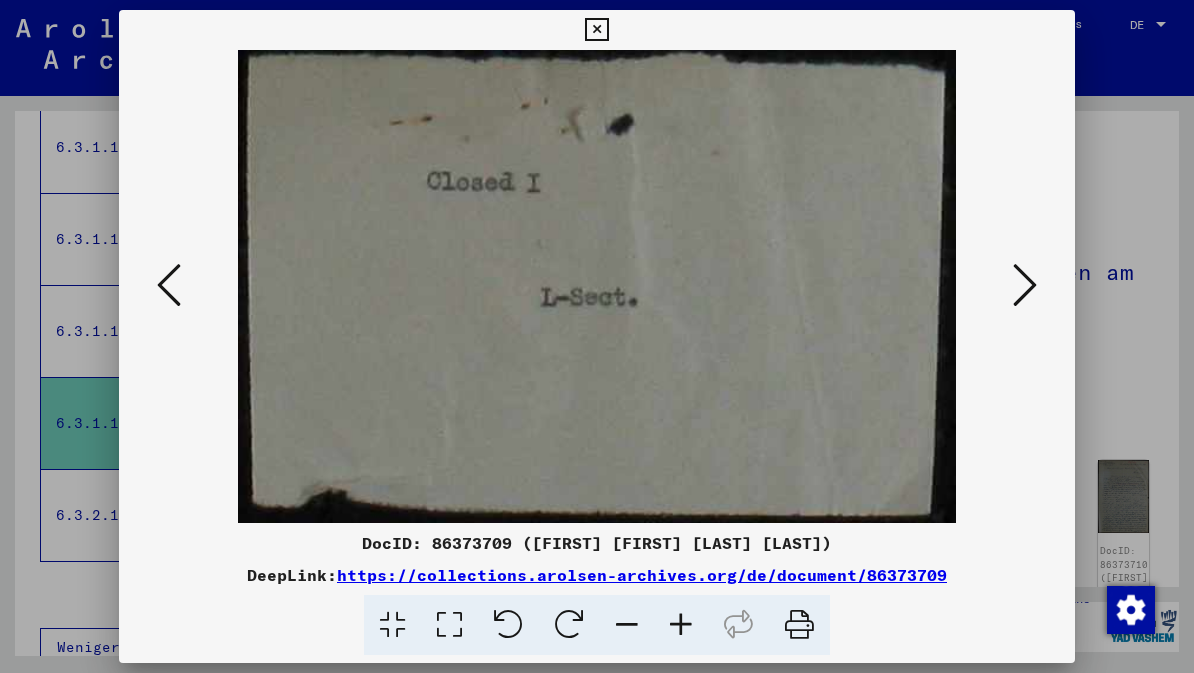 click at bounding box center (1025, 285) 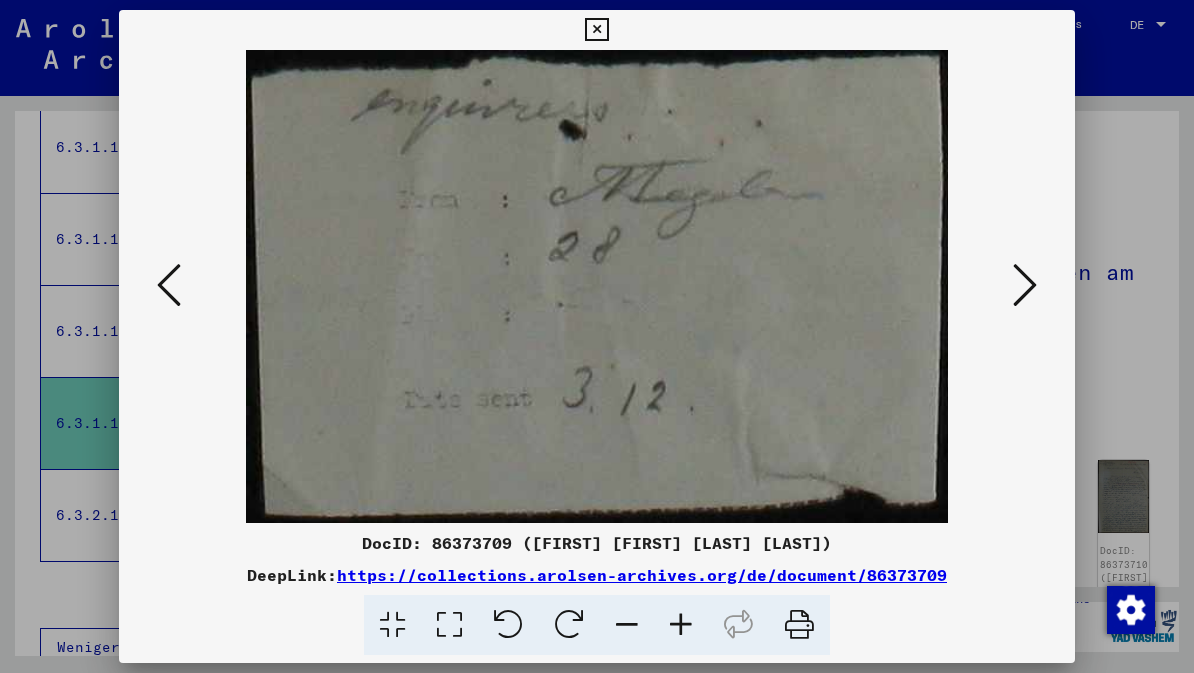click at bounding box center [1025, 285] 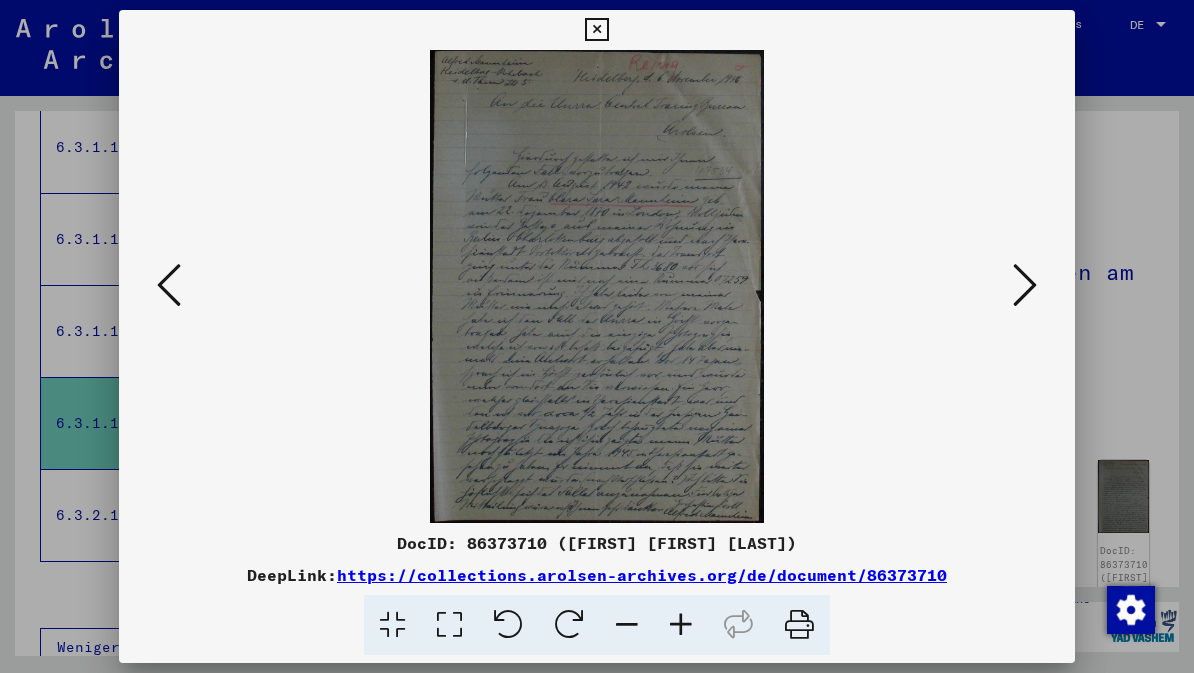 click at bounding box center (1025, 285) 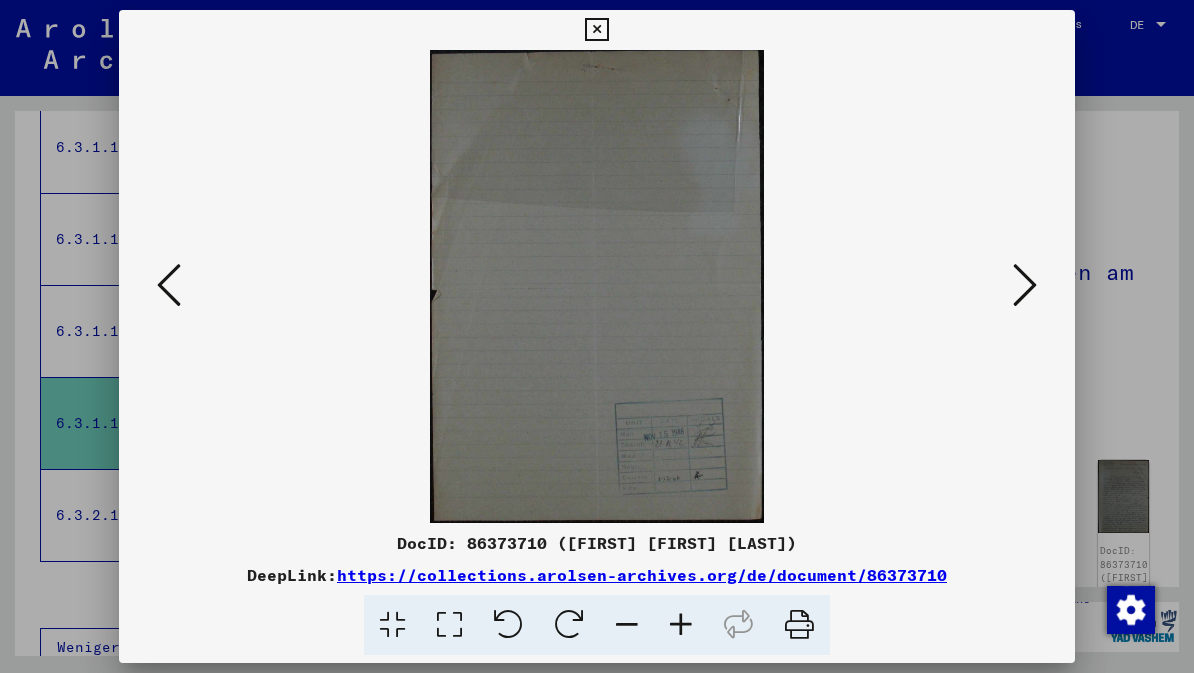 click at bounding box center (1025, 285) 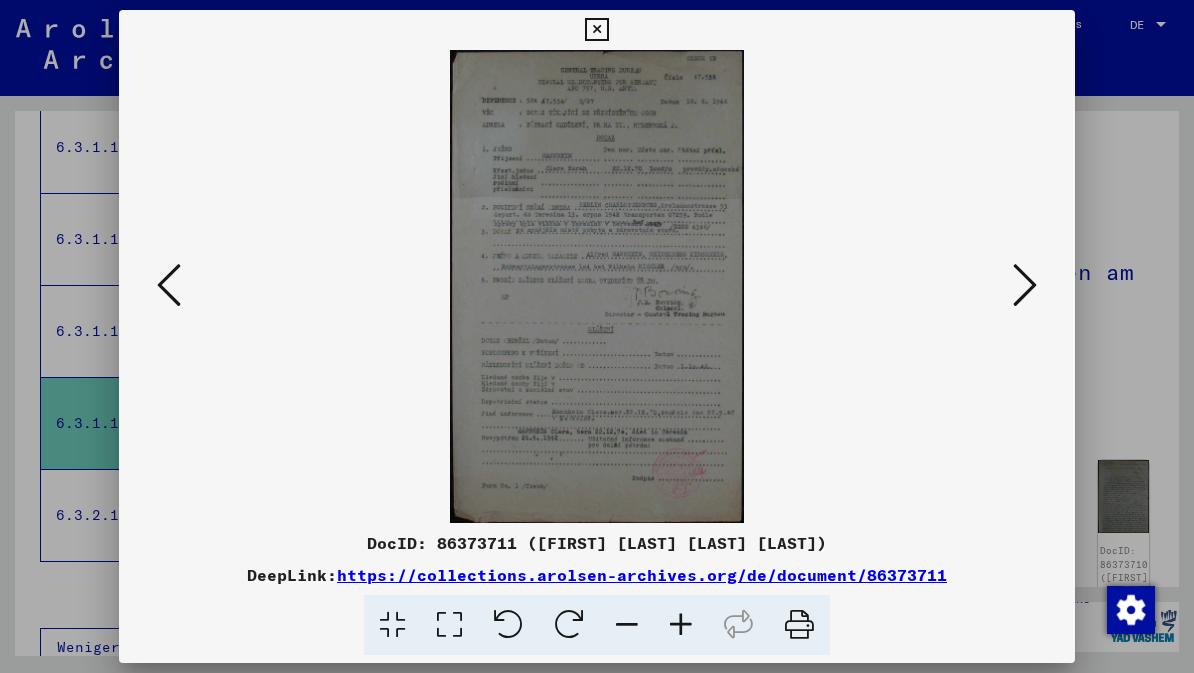 click at bounding box center [596, 30] 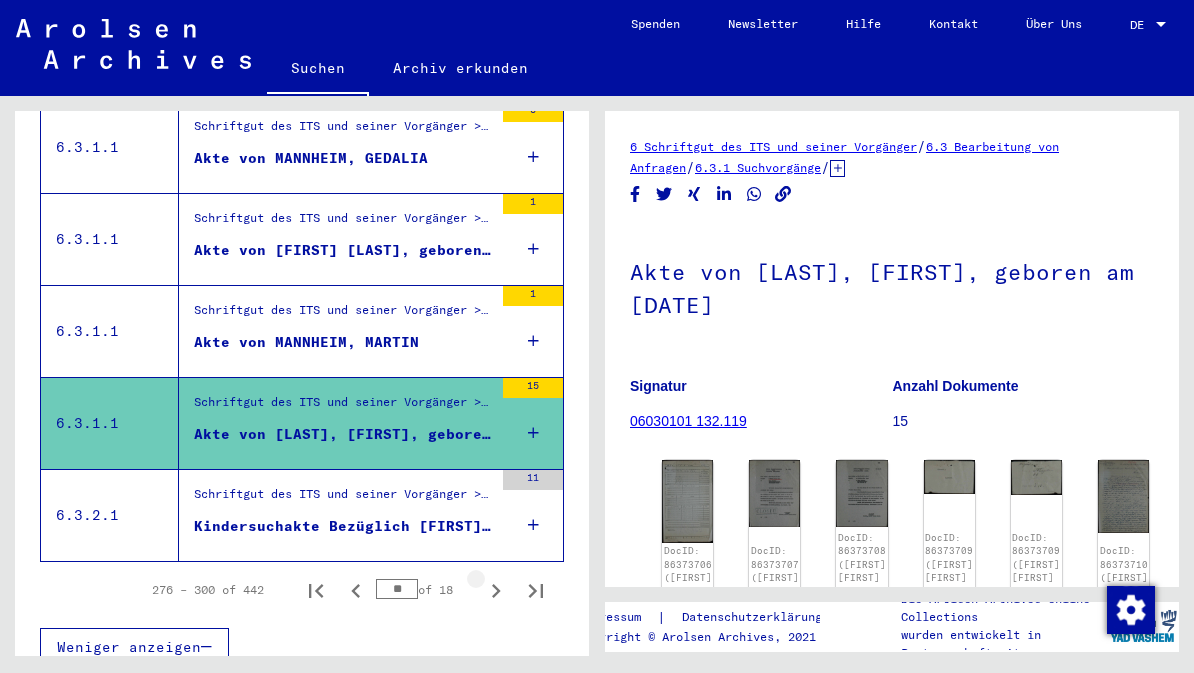 click 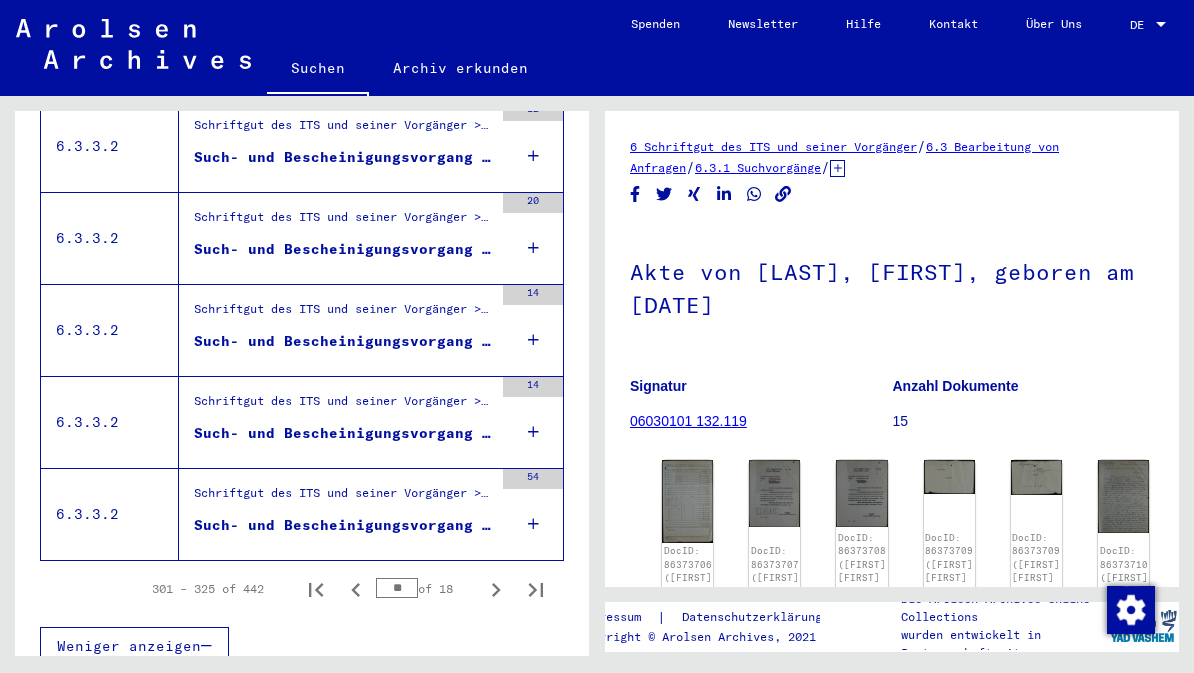 scroll, scrollTop: 2261, scrollLeft: 0, axis: vertical 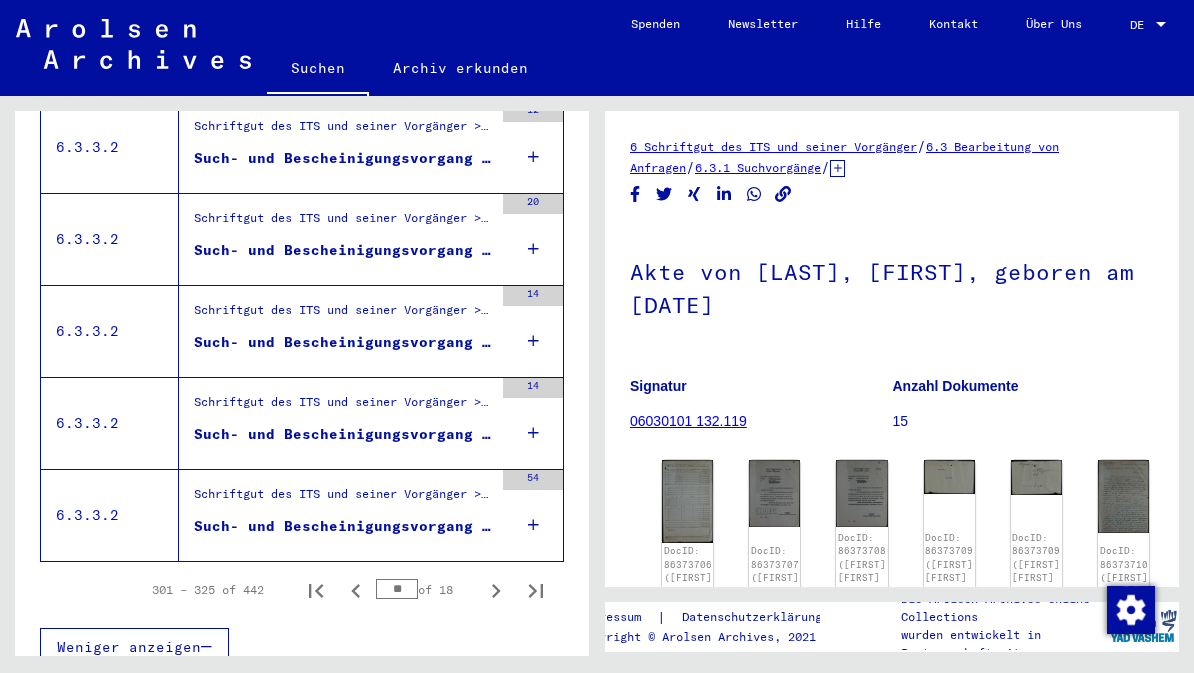 click 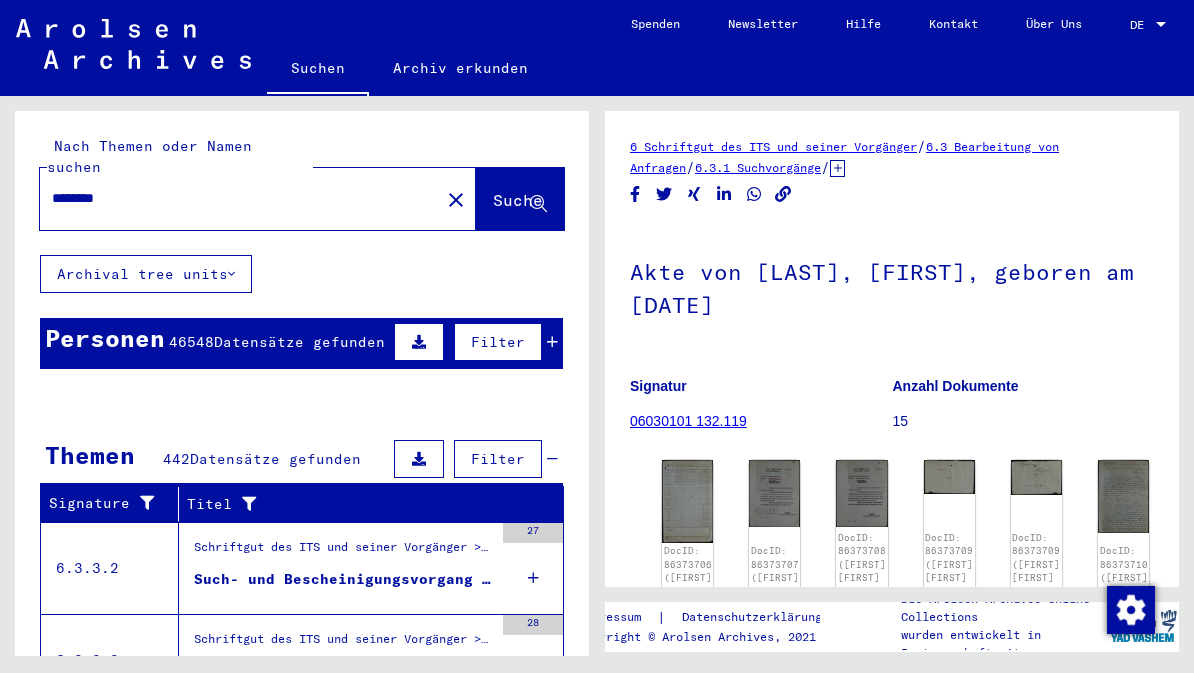 scroll, scrollTop: 0, scrollLeft: 0, axis: both 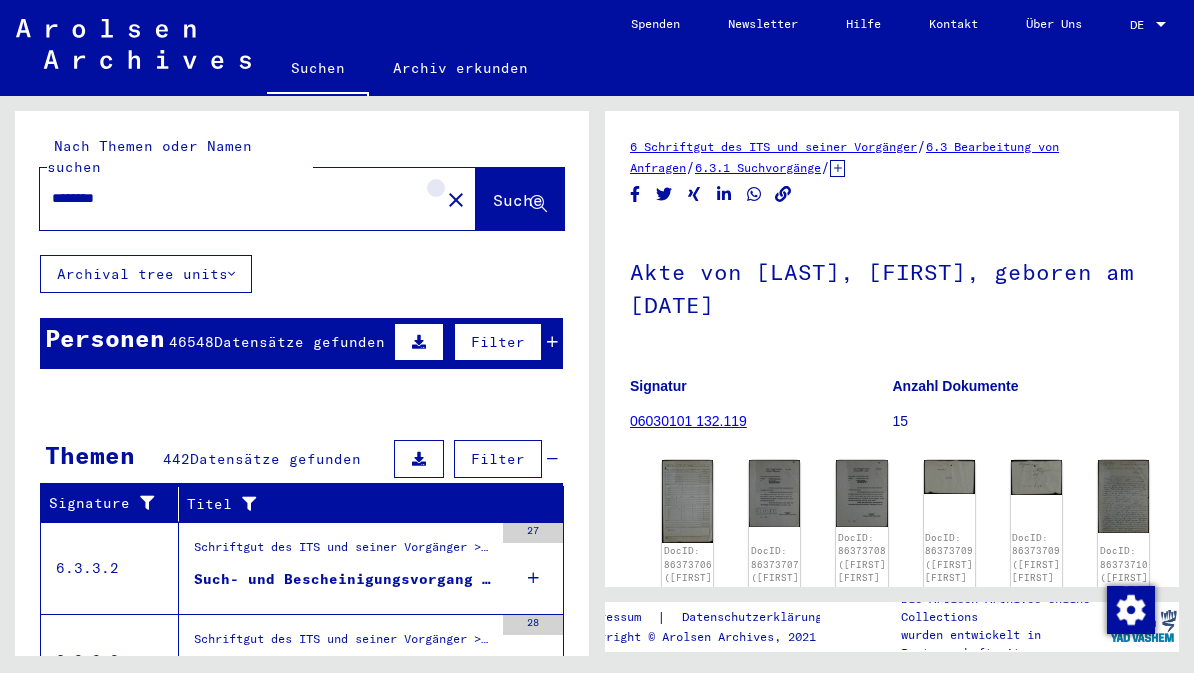 click on "close" 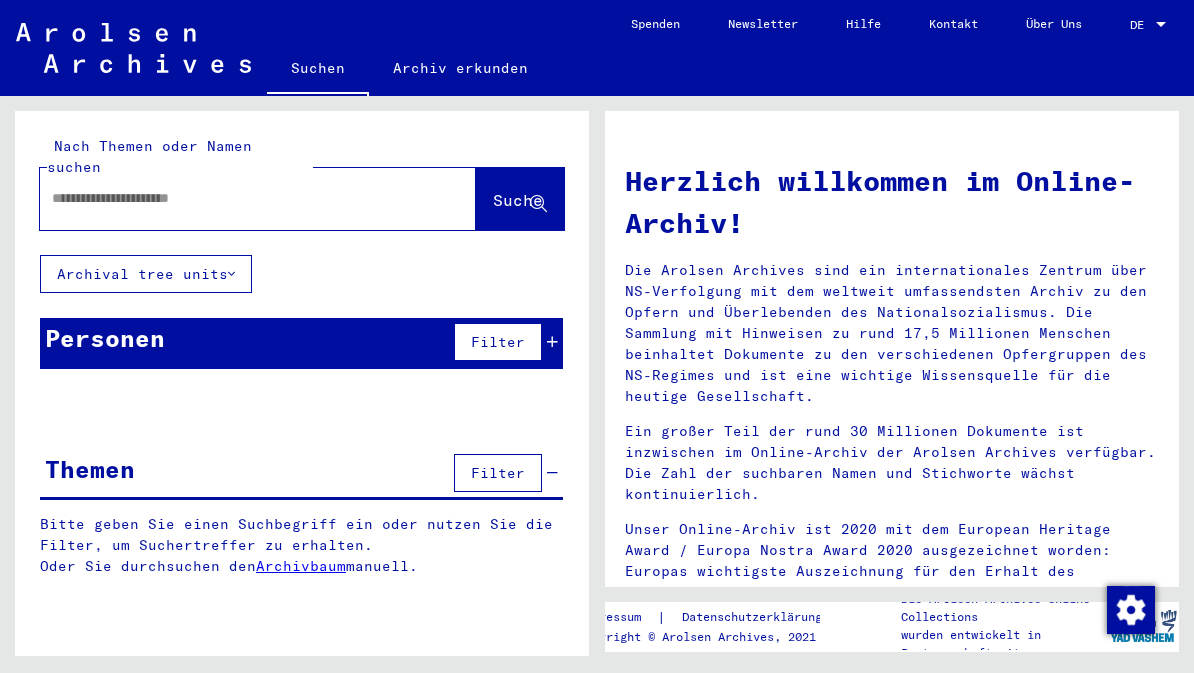 click at bounding box center (234, 198) 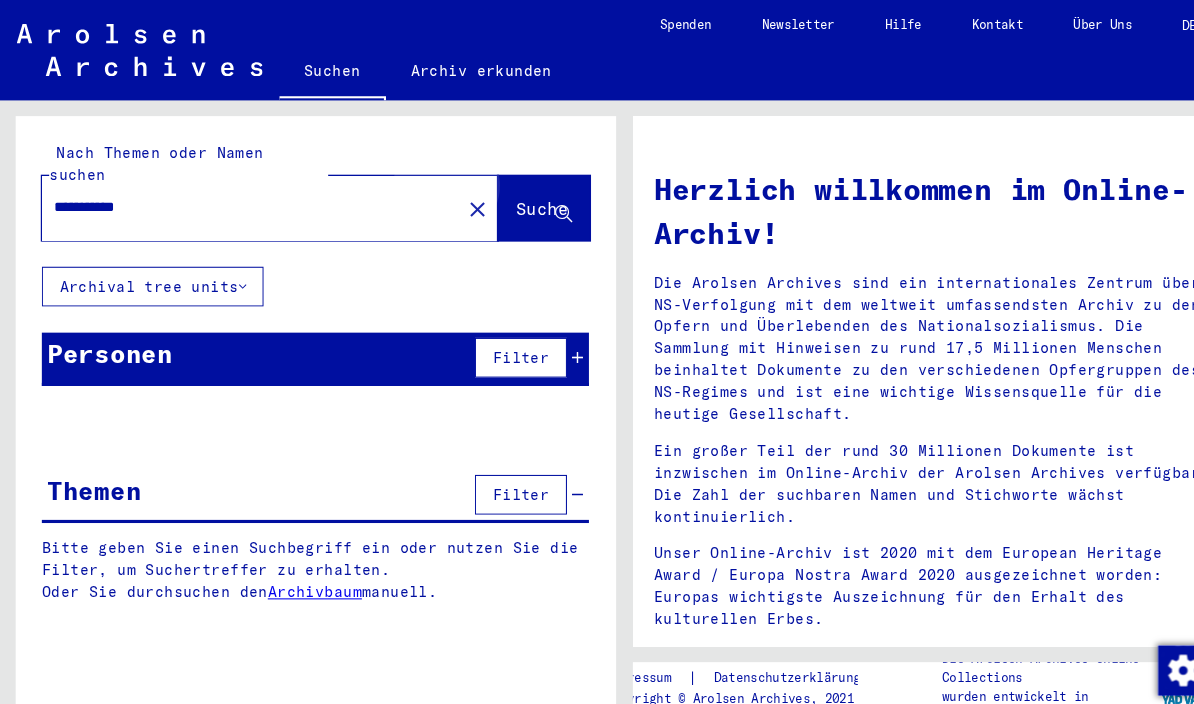 type on "**********" 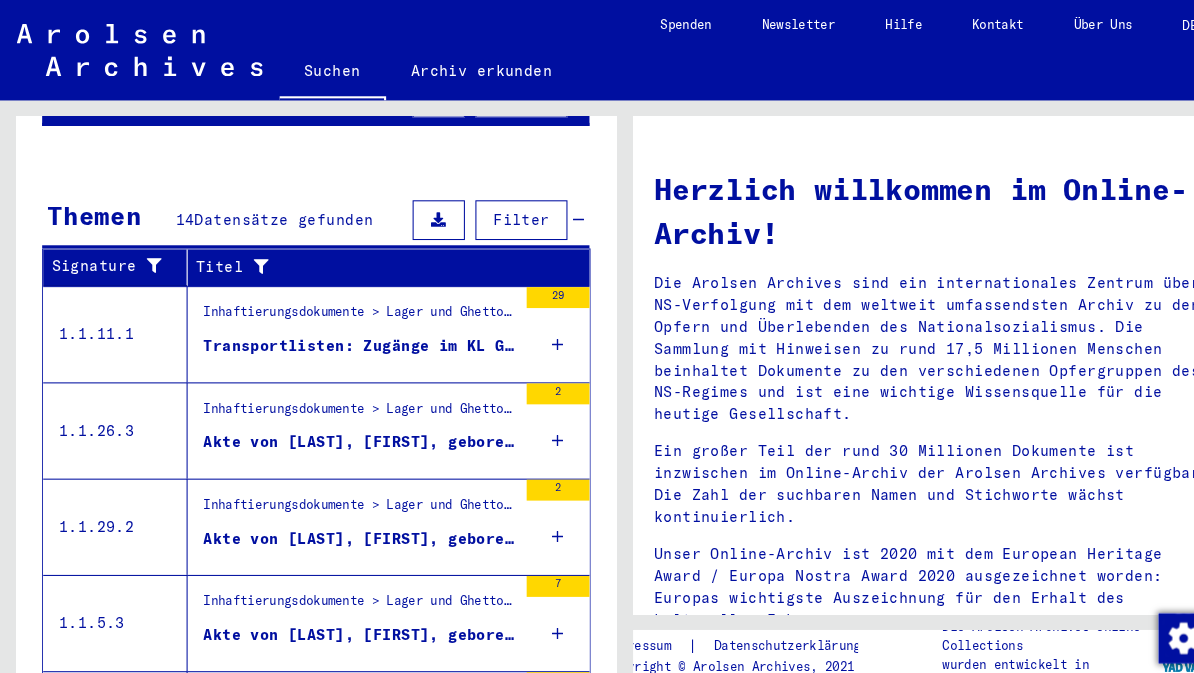scroll, scrollTop: 248, scrollLeft: 0, axis: vertical 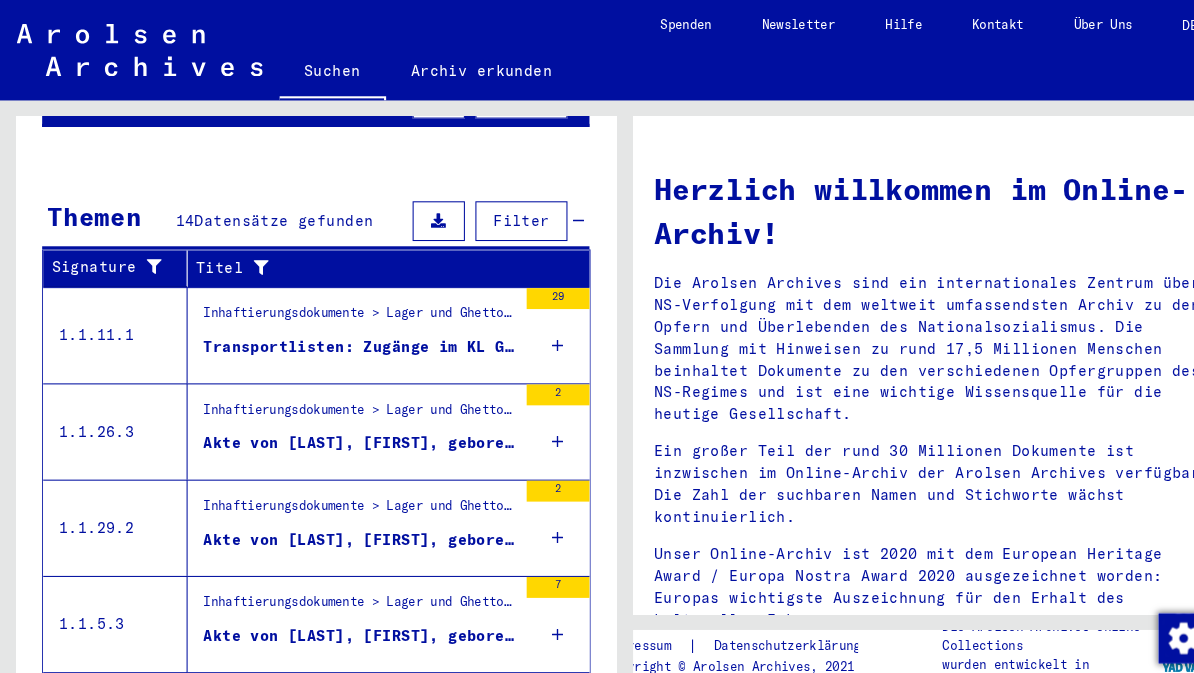 click on "Akte von [LAST], [FIRST], geboren am [DATE]" at bounding box center (343, 423) 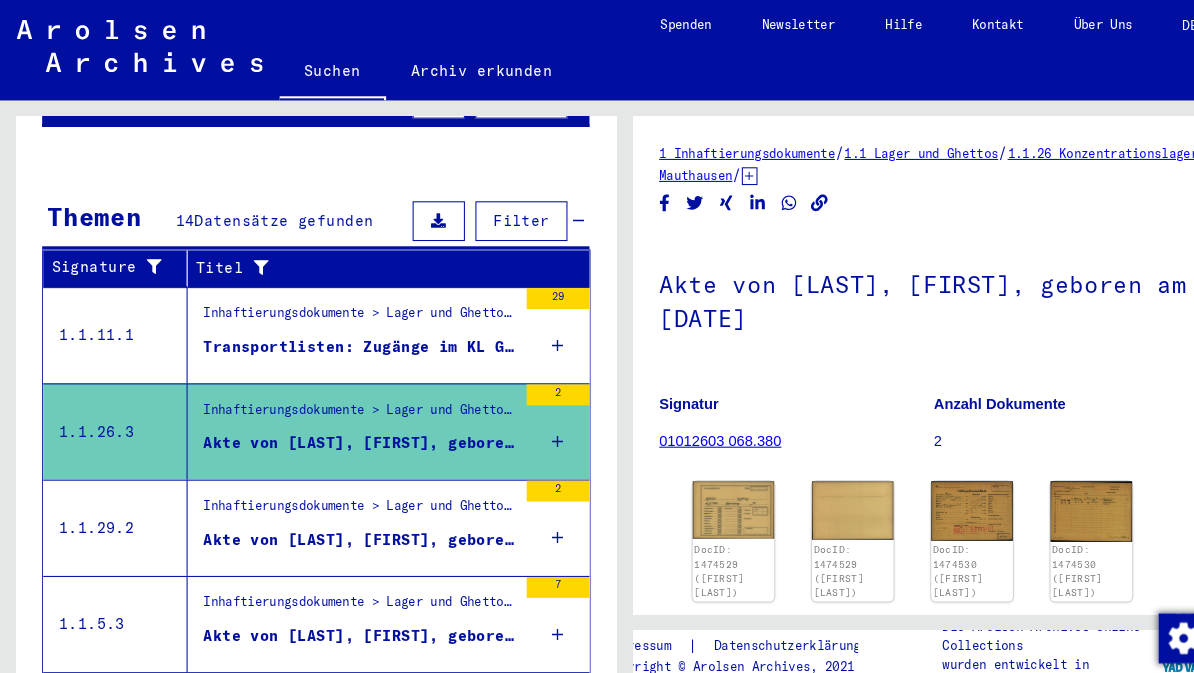 scroll, scrollTop: 0, scrollLeft: 0, axis: both 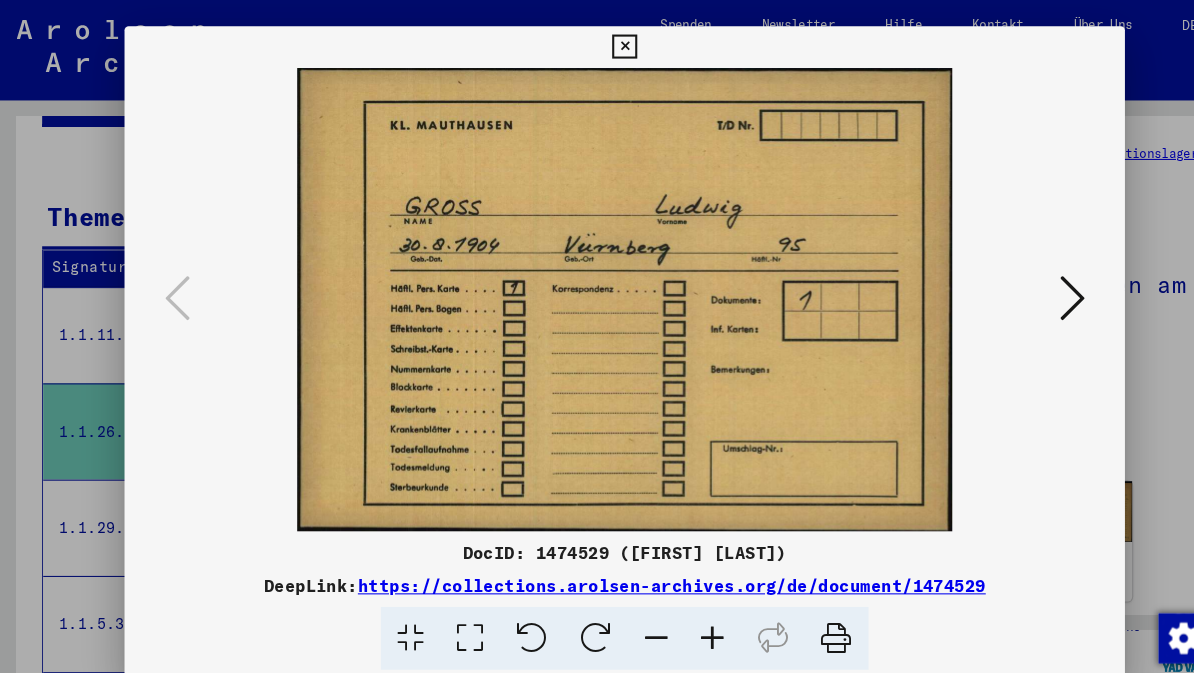 click at bounding box center [1025, 285] 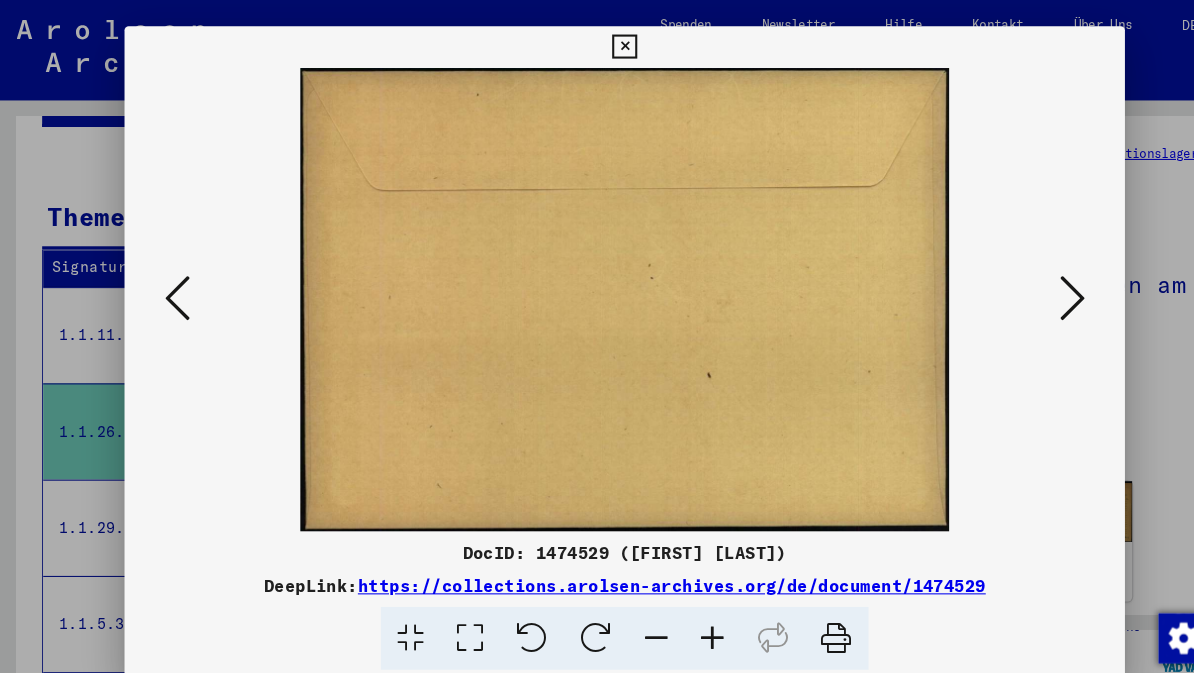click at bounding box center [1025, 285] 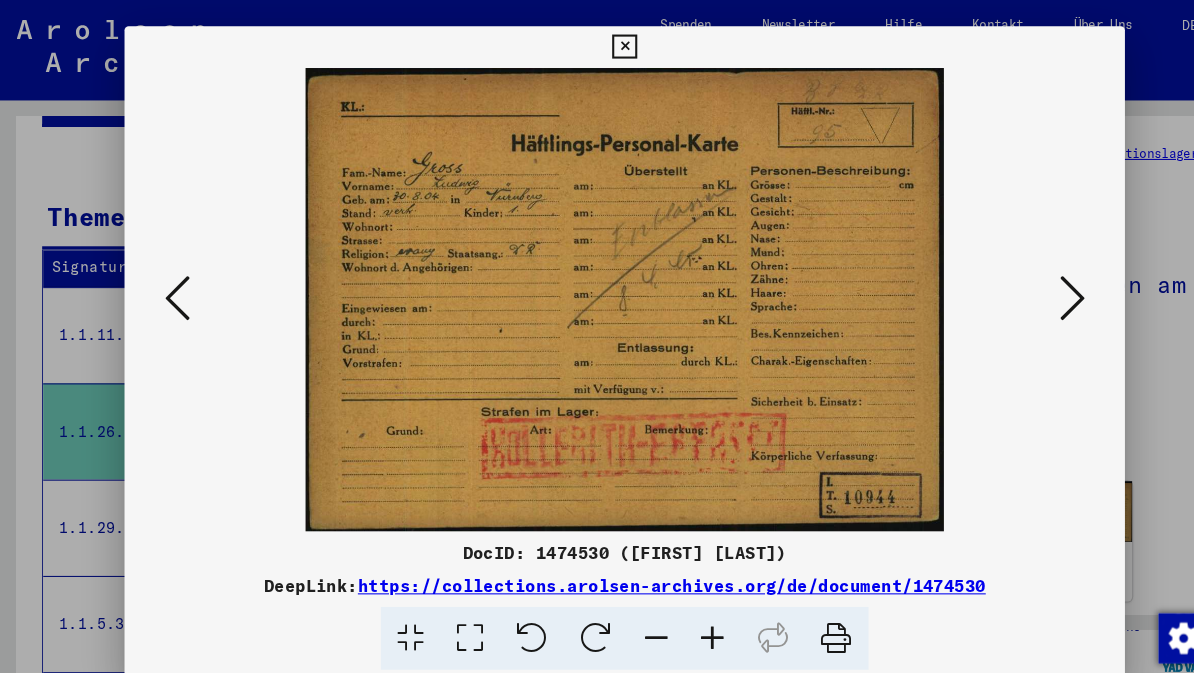 click at bounding box center [1025, 285] 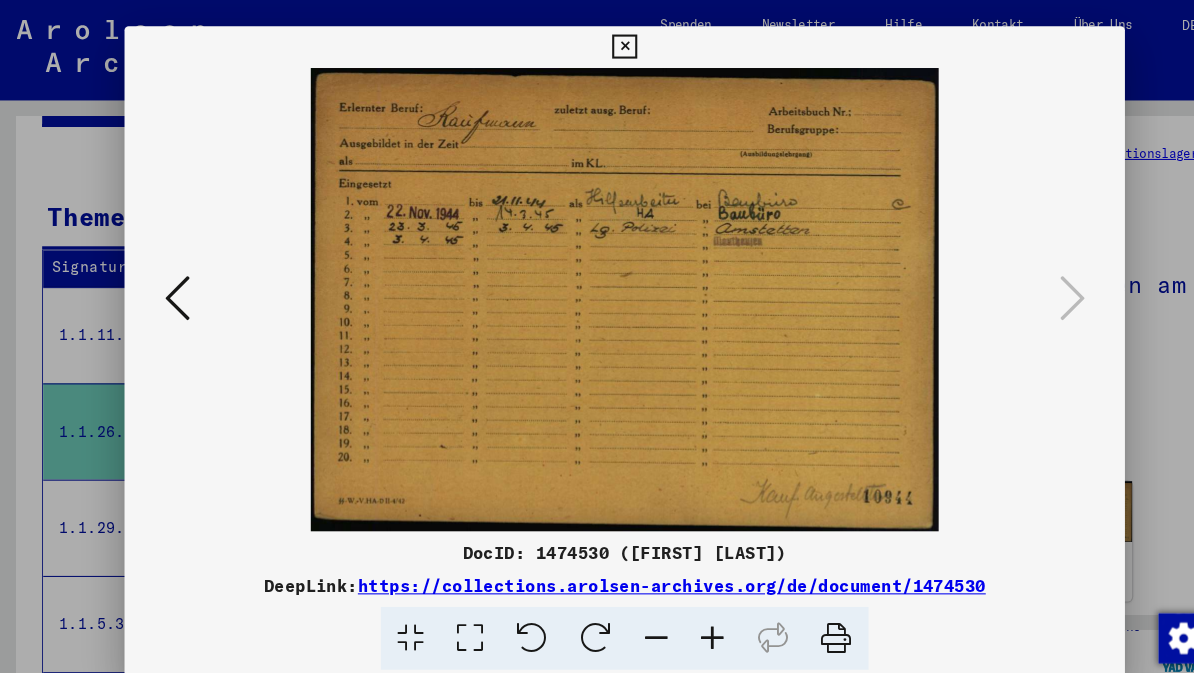 click at bounding box center [596, 45] 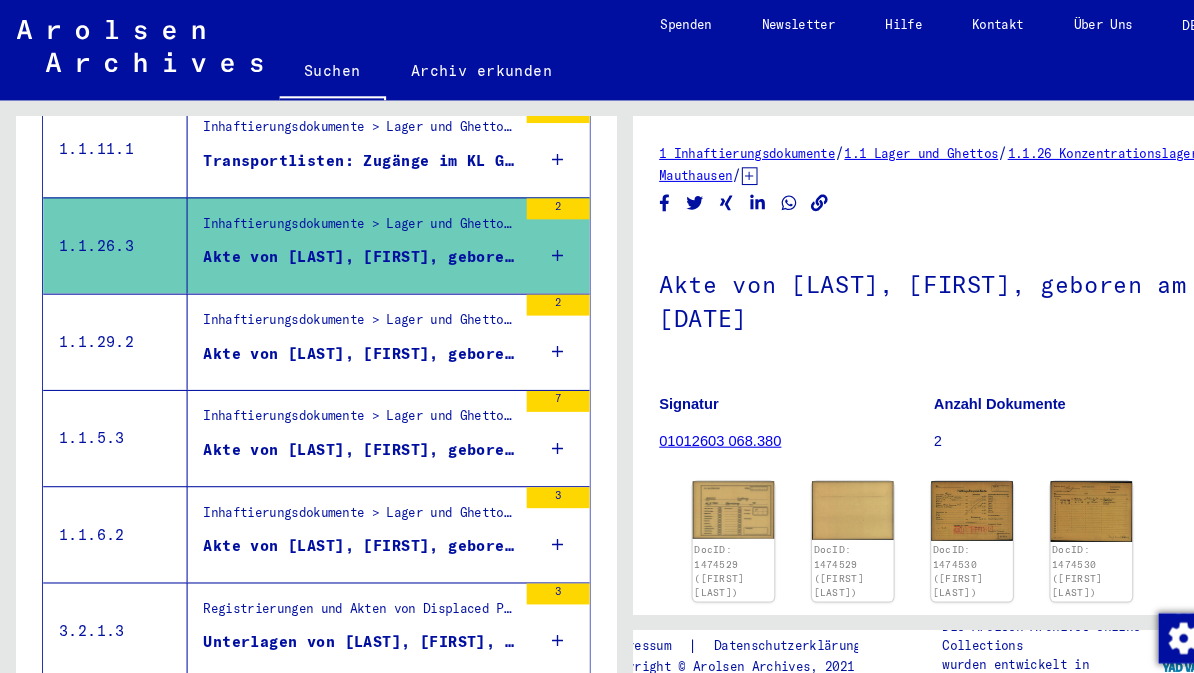 scroll, scrollTop: 430, scrollLeft: 0, axis: vertical 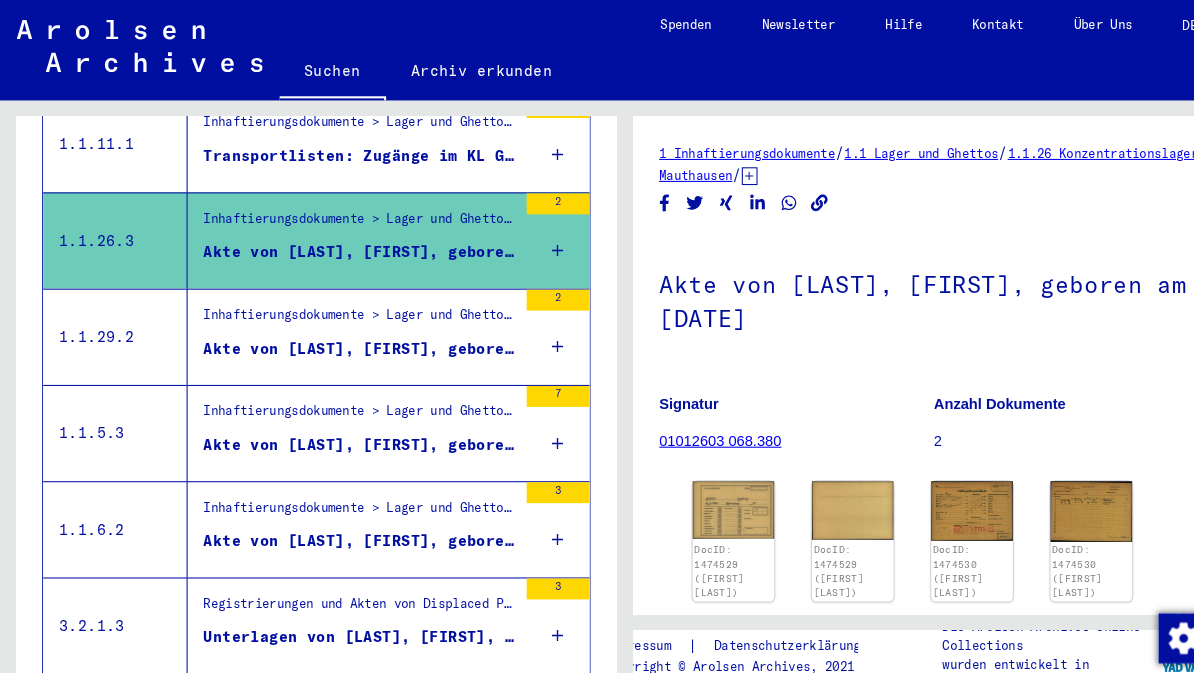 click on "Akte von [LAST], [FIRST], geboren am [DATE]" at bounding box center (343, 425) 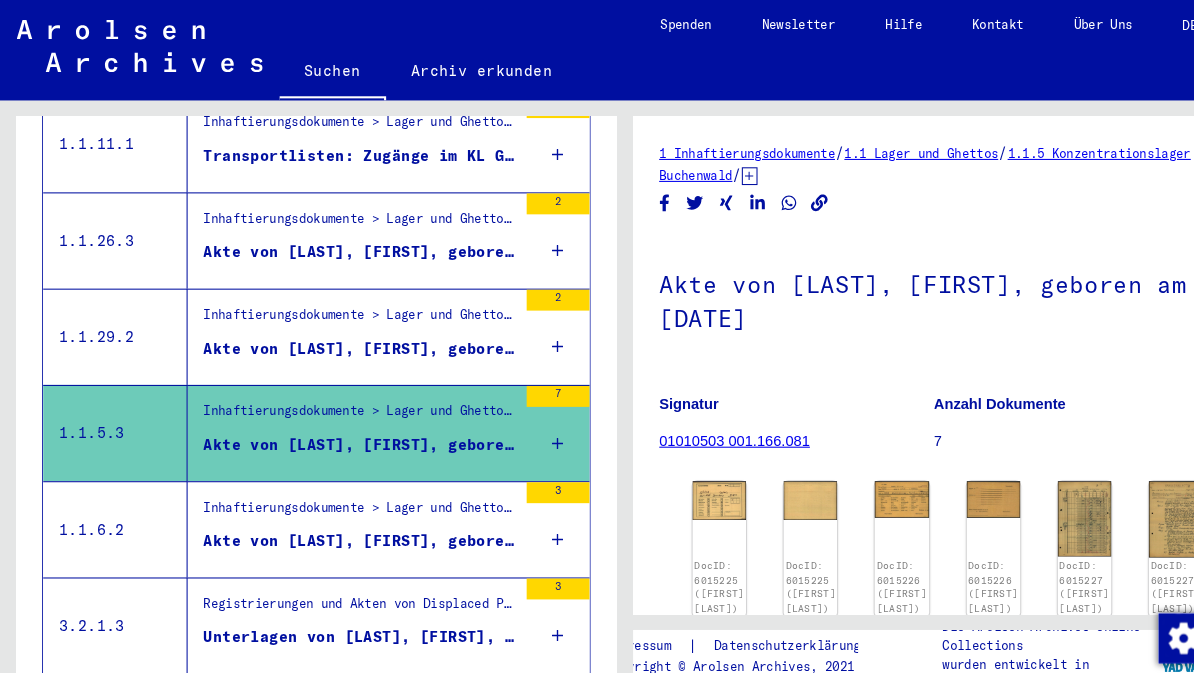scroll, scrollTop: 0, scrollLeft: 0, axis: both 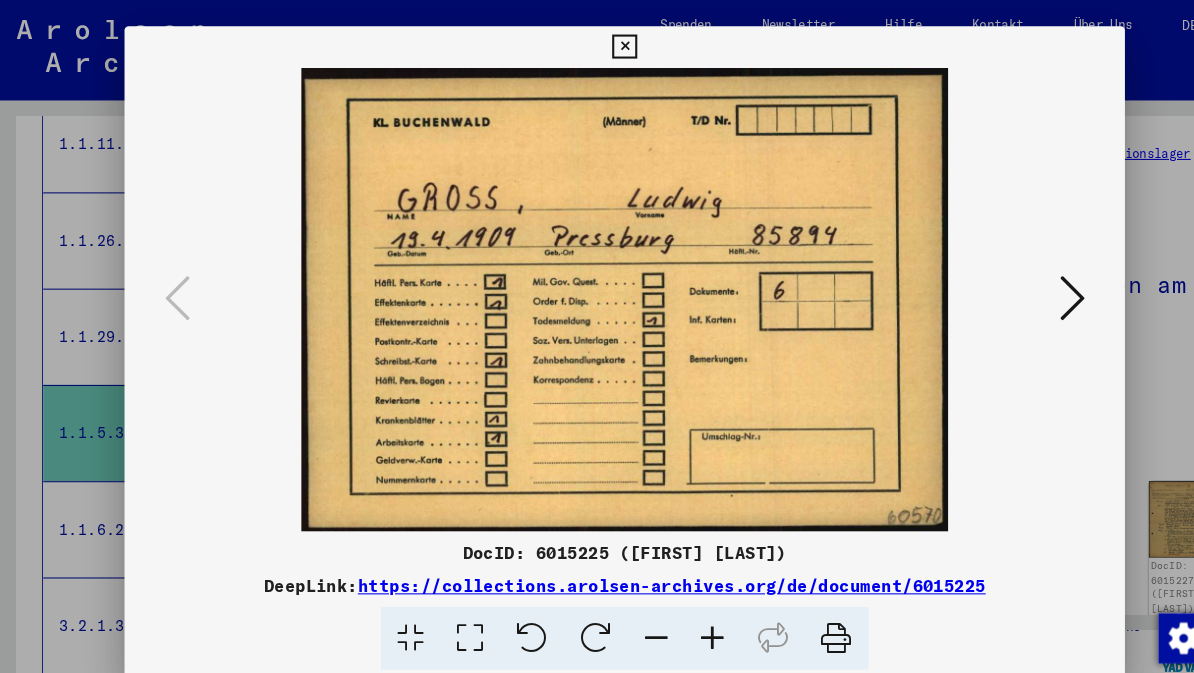 click at bounding box center (1025, 285) 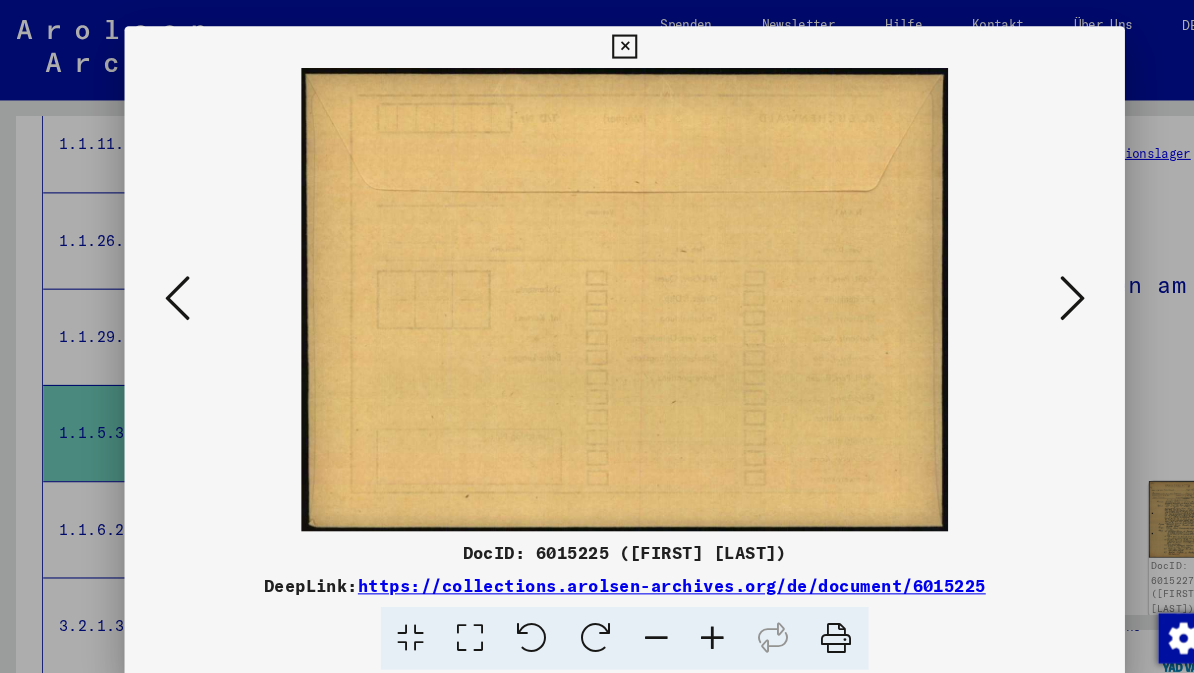 click at bounding box center [1025, 285] 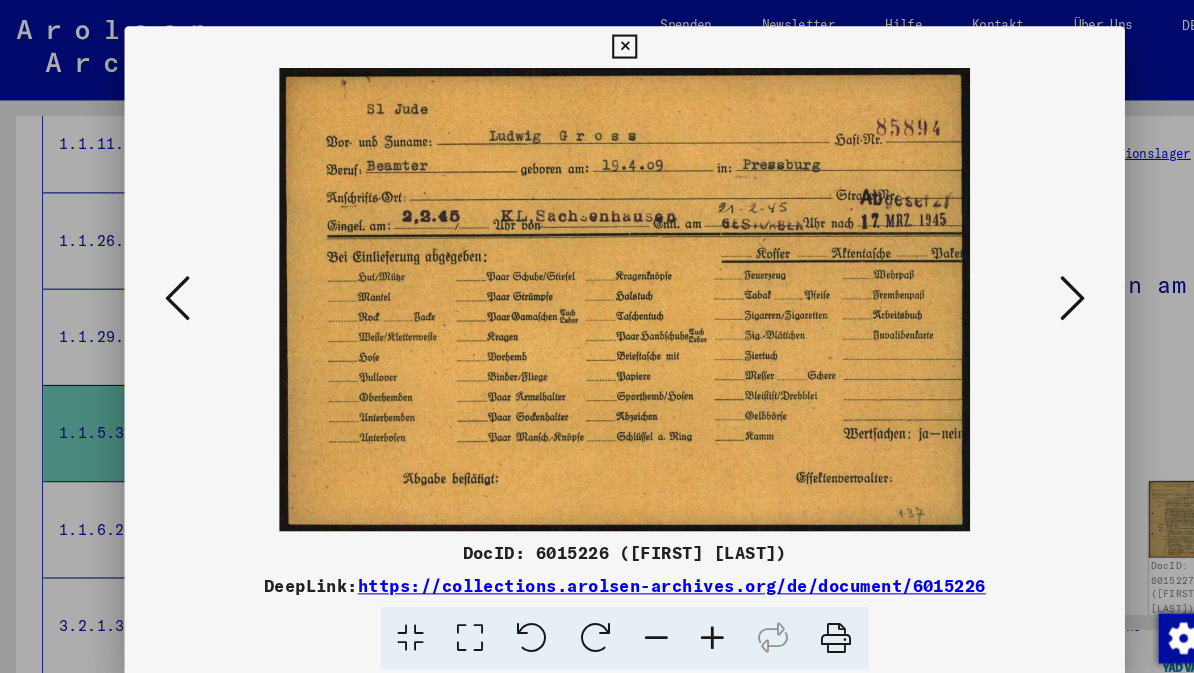 click at bounding box center (1025, 285) 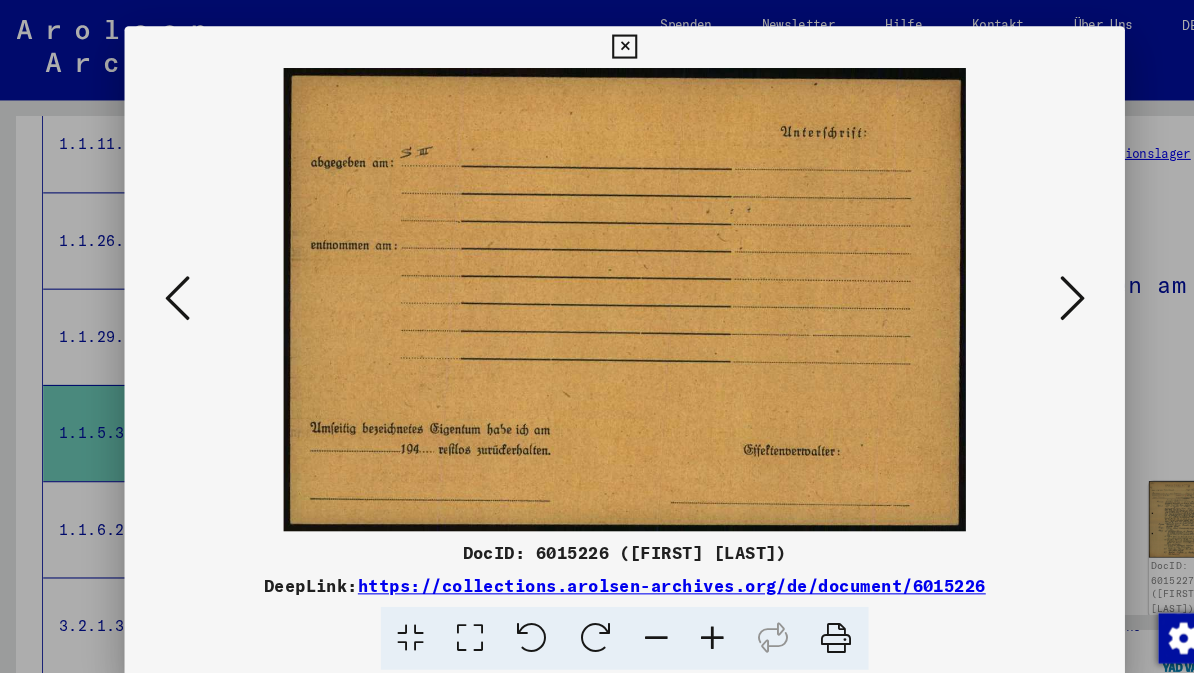 click at bounding box center (1025, 285) 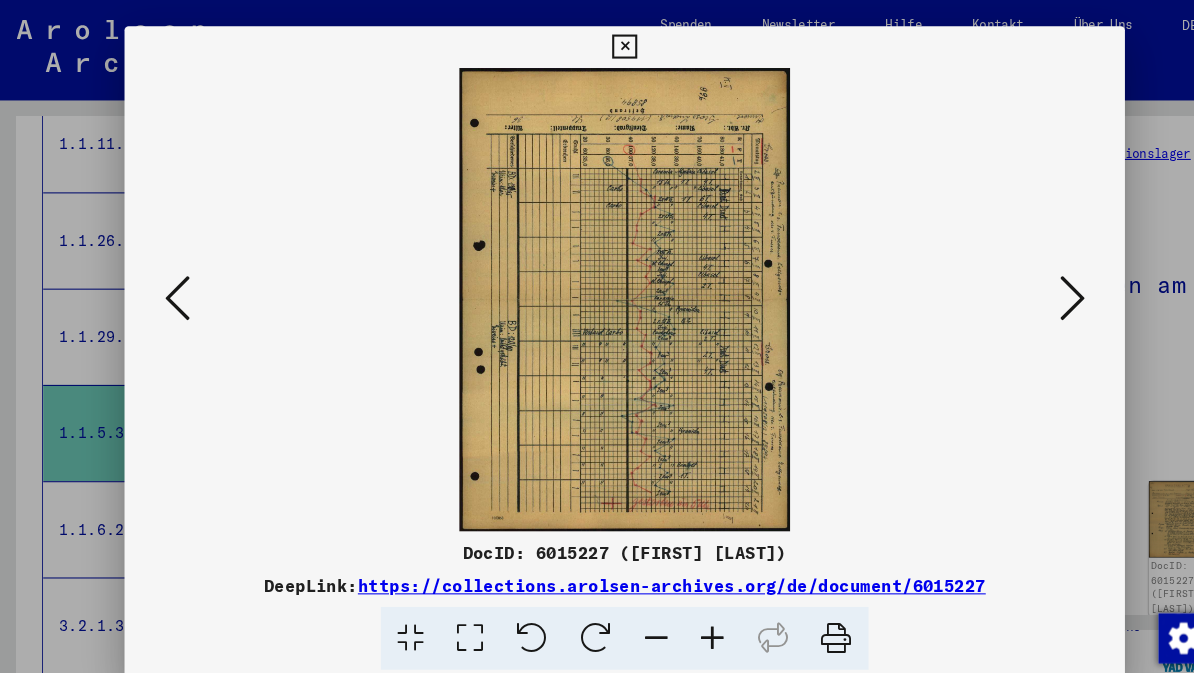 click at bounding box center [1025, 285] 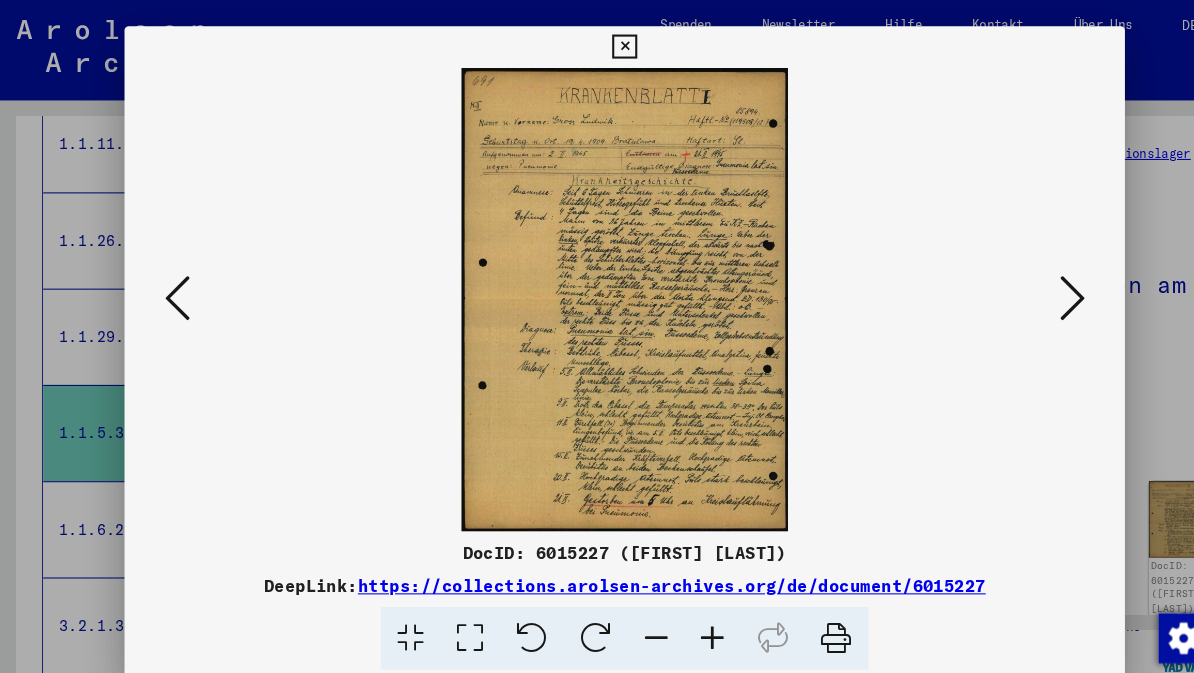click at bounding box center [1025, 285] 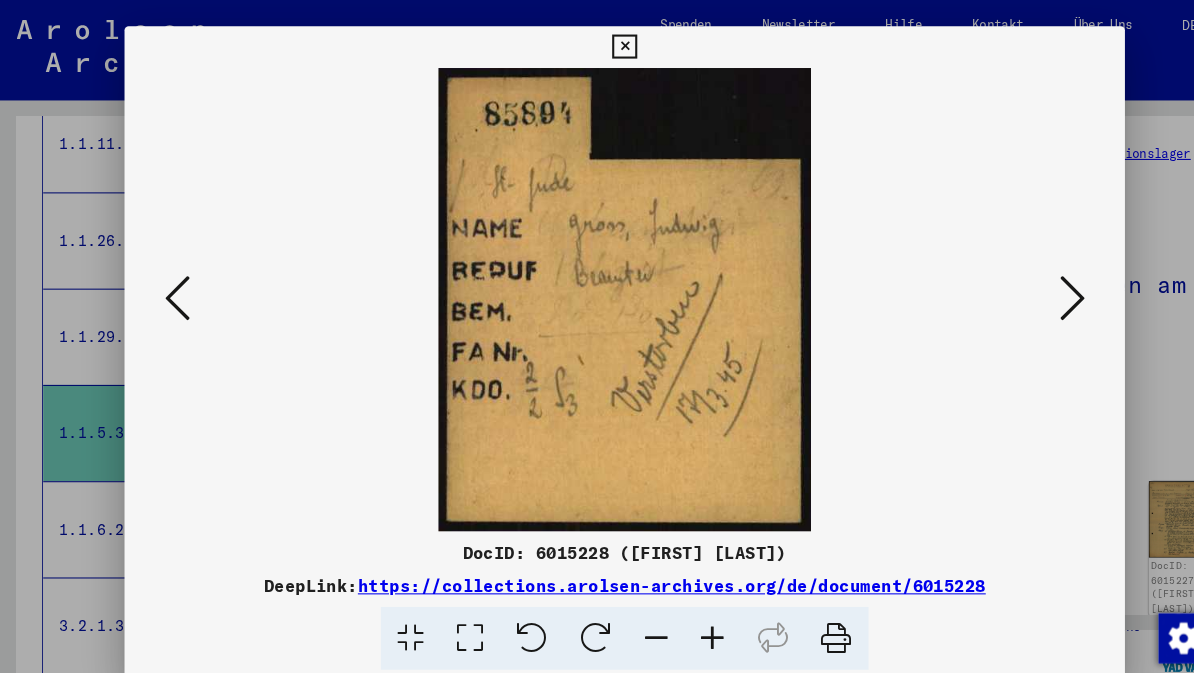 click at bounding box center (1025, 285) 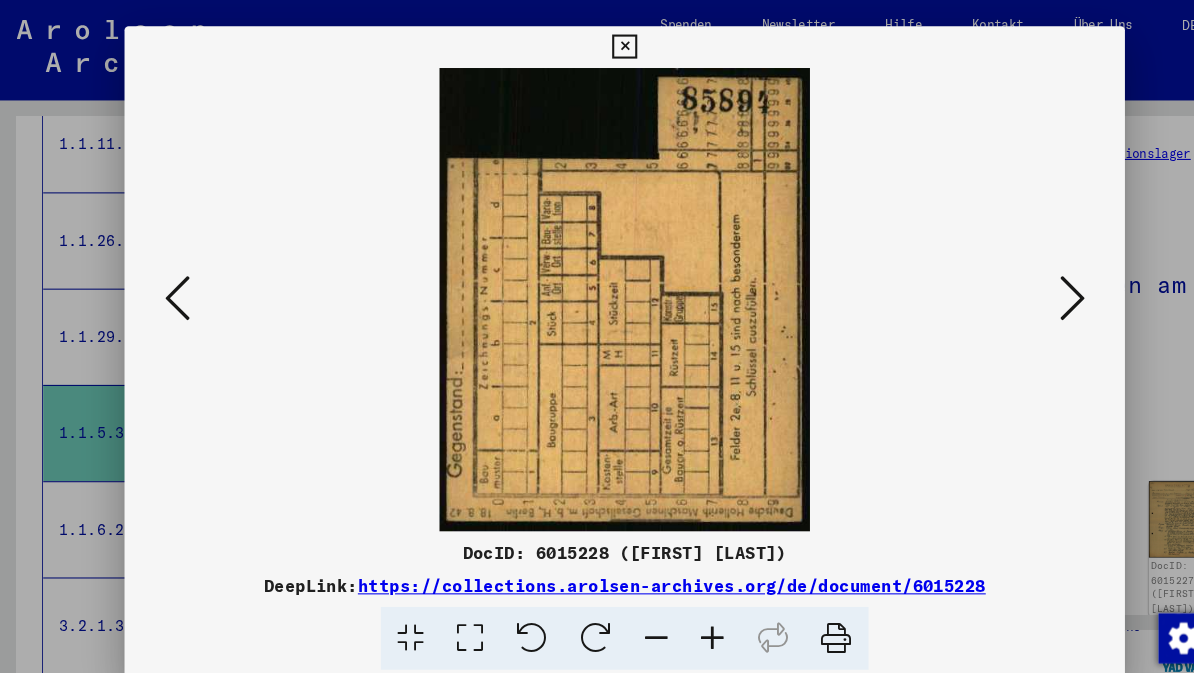 click at bounding box center [1025, 285] 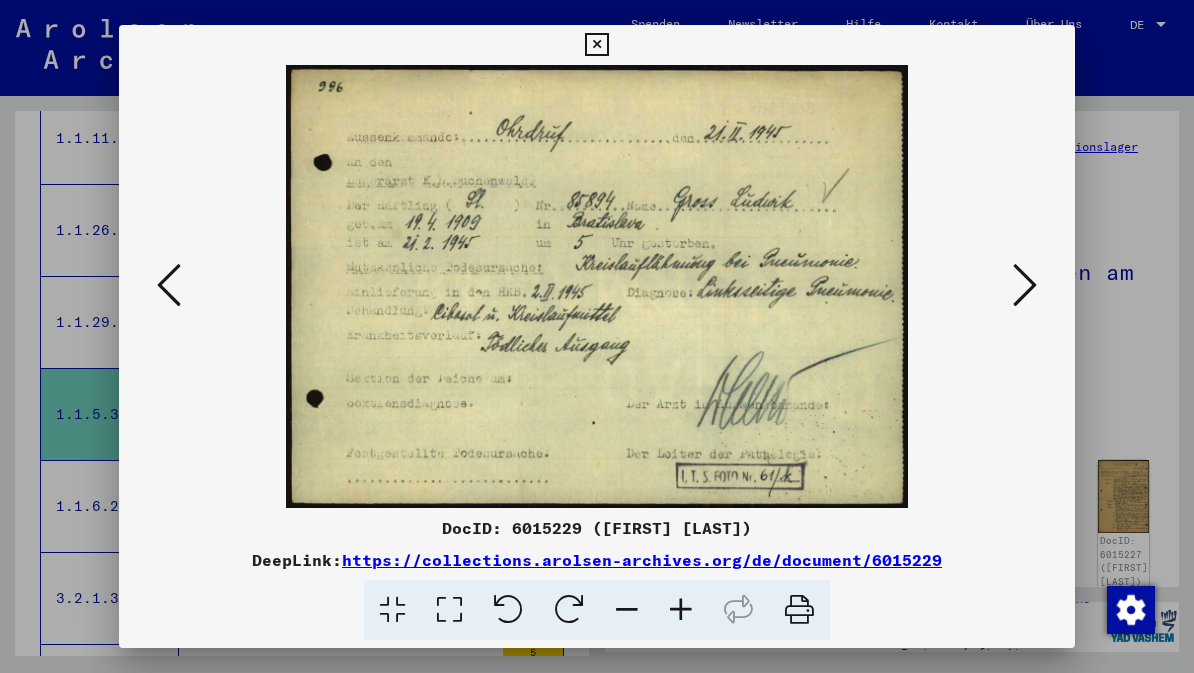 click at bounding box center [1025, 285] 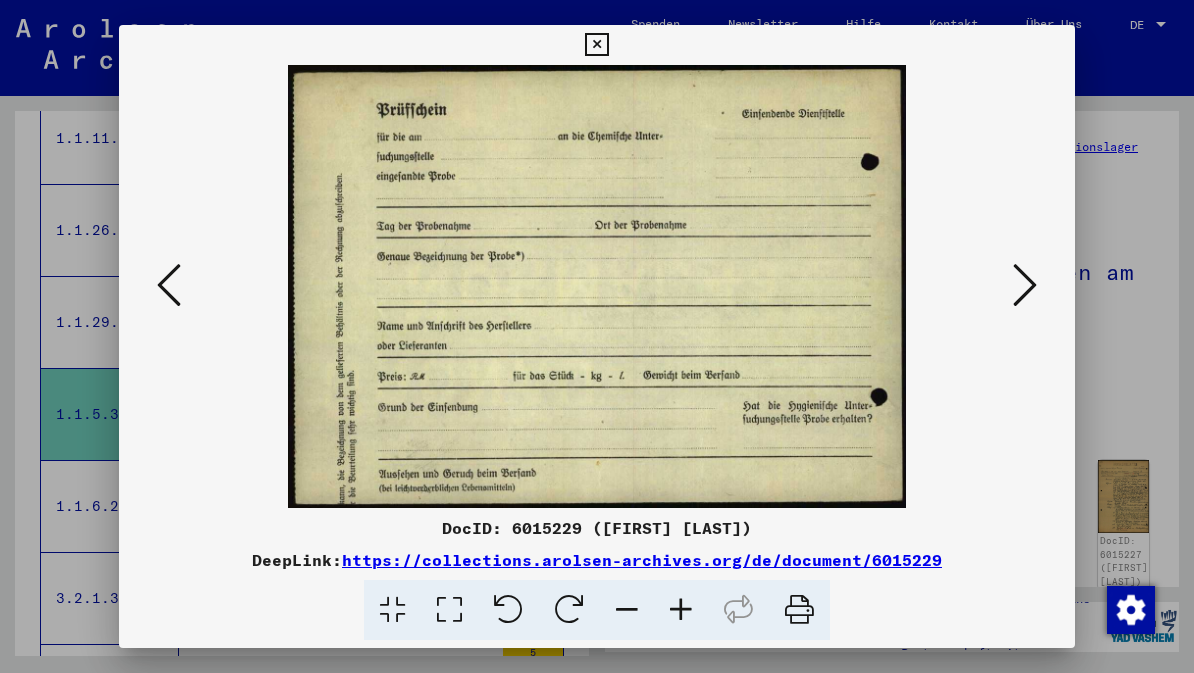click at bounding box center (1025, 285) 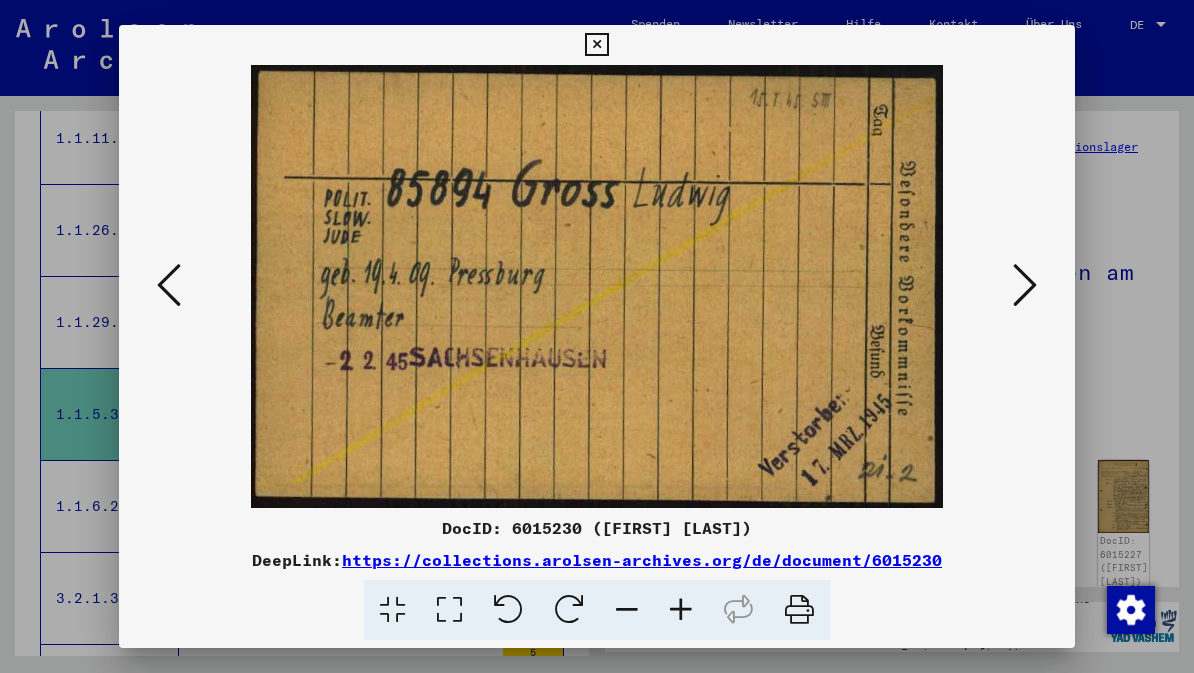 click at bounding box center (1025, 285) 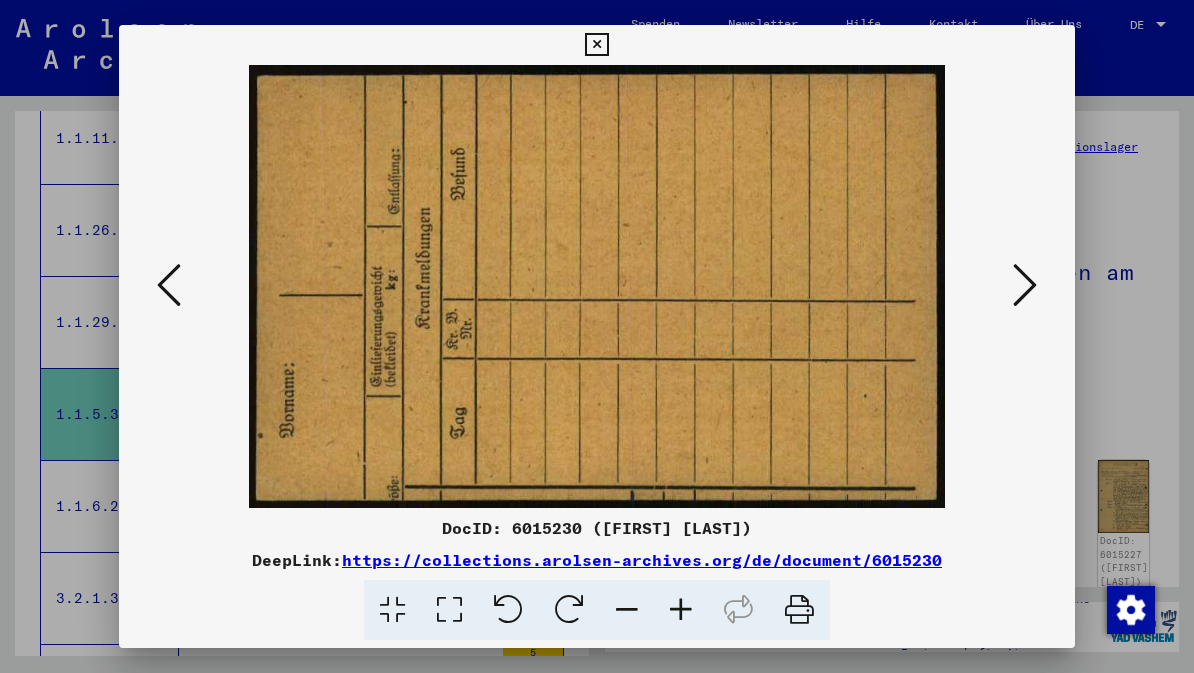 click at bounding box center [1025, 285] 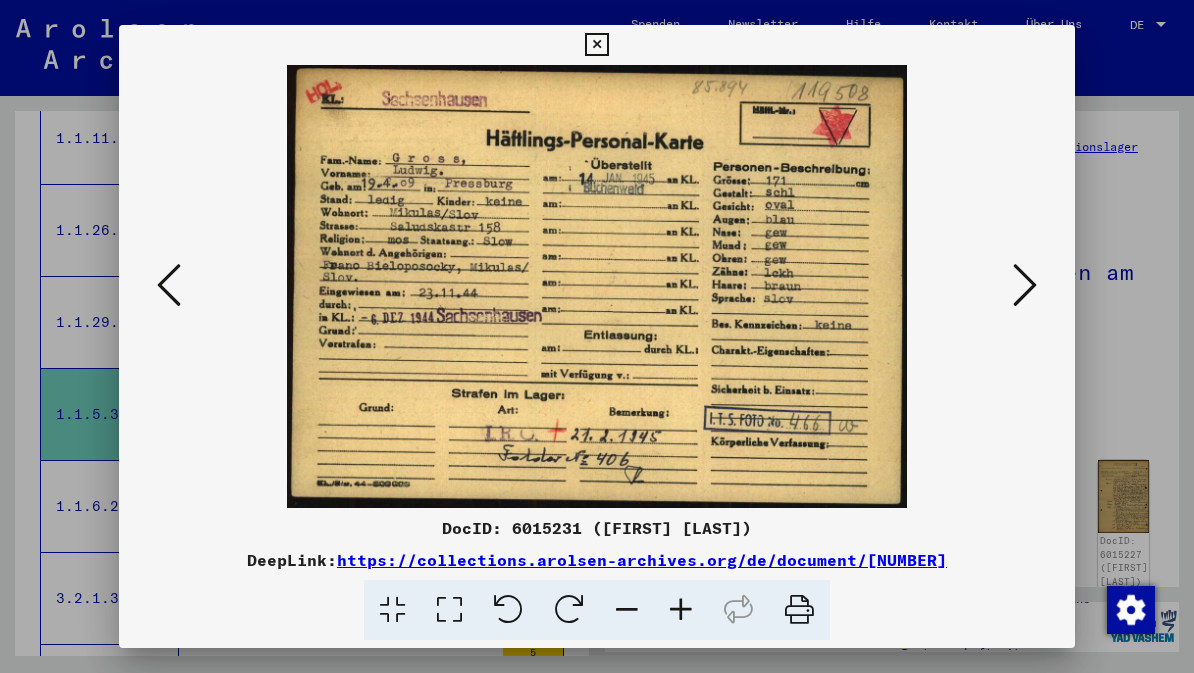 click at bounding box center [1025, 285] 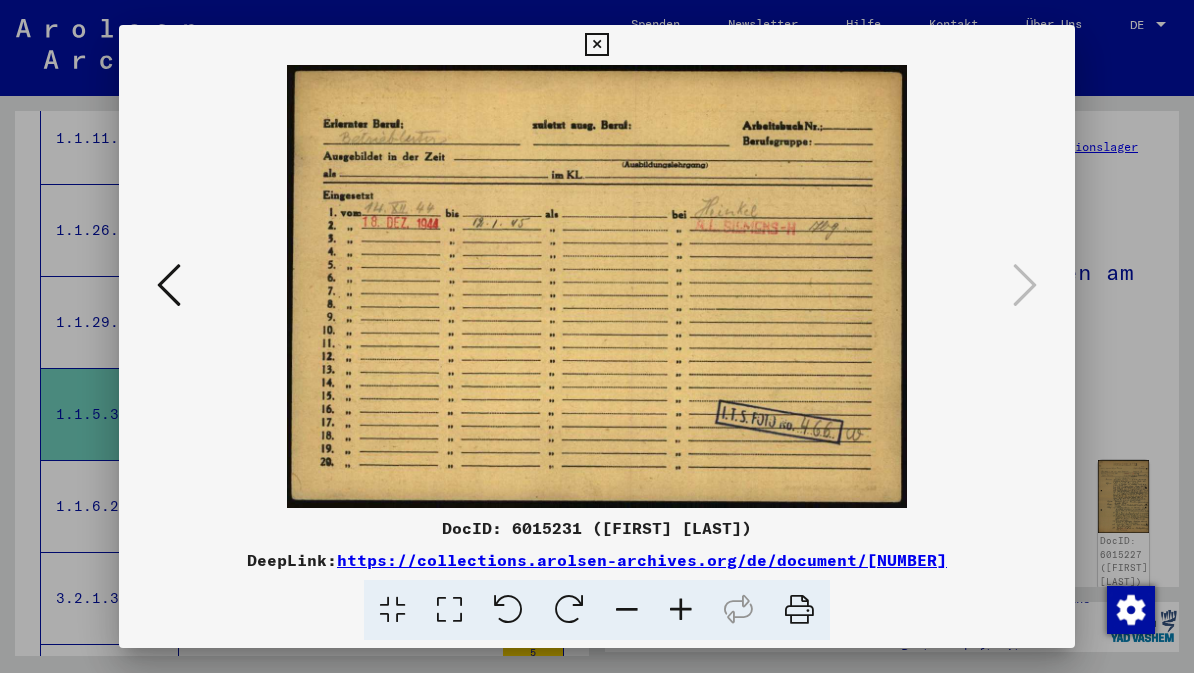click at bounding box center [596, 45] 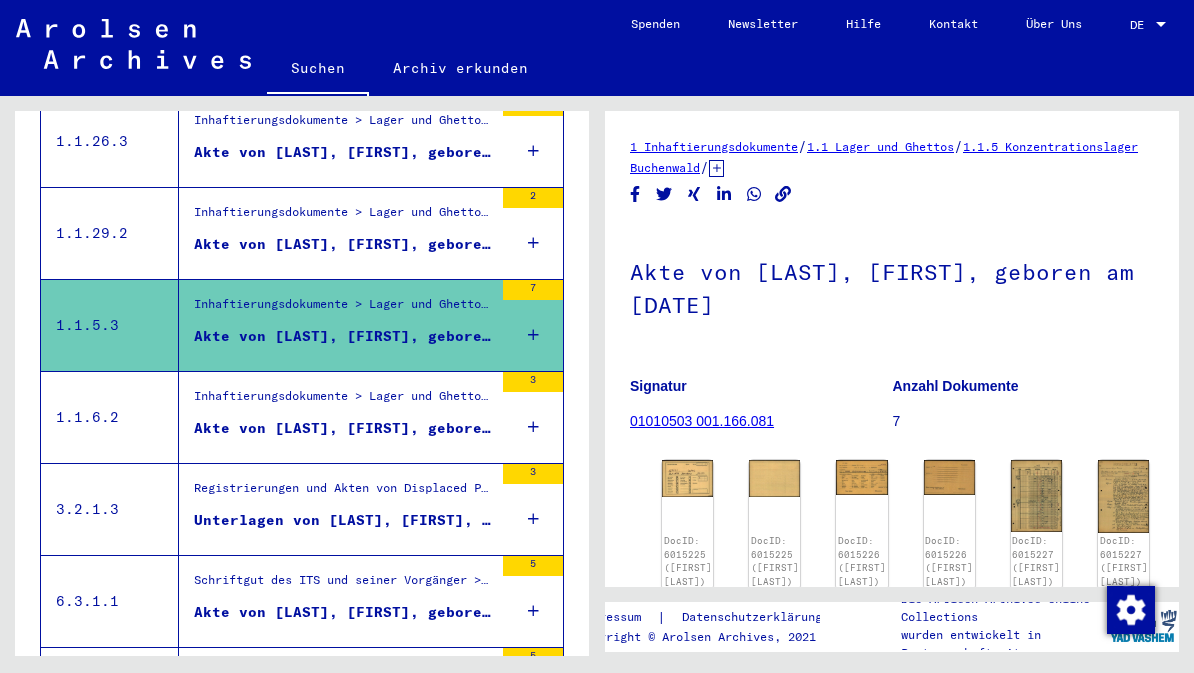 scroll, scrollTop: 520, scrollLeft: 0, axis: vertical 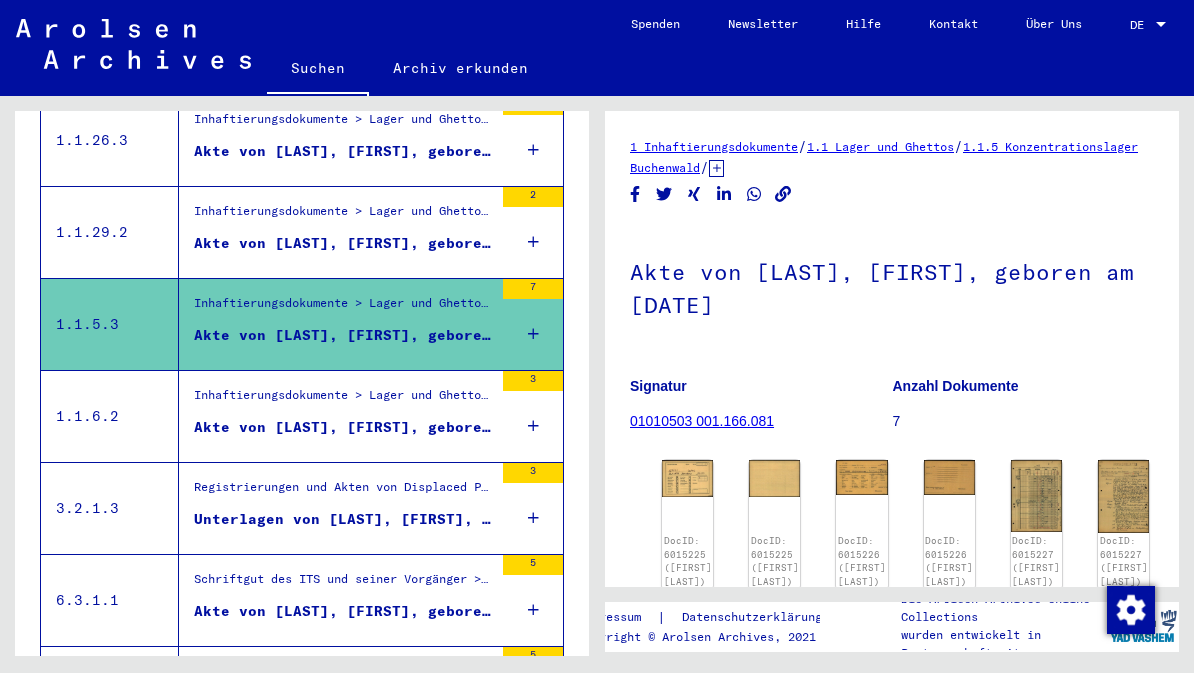 click on "Akte von [LAST], [FIRST], geboren am [DATE]" at bounding box center (343, 427) 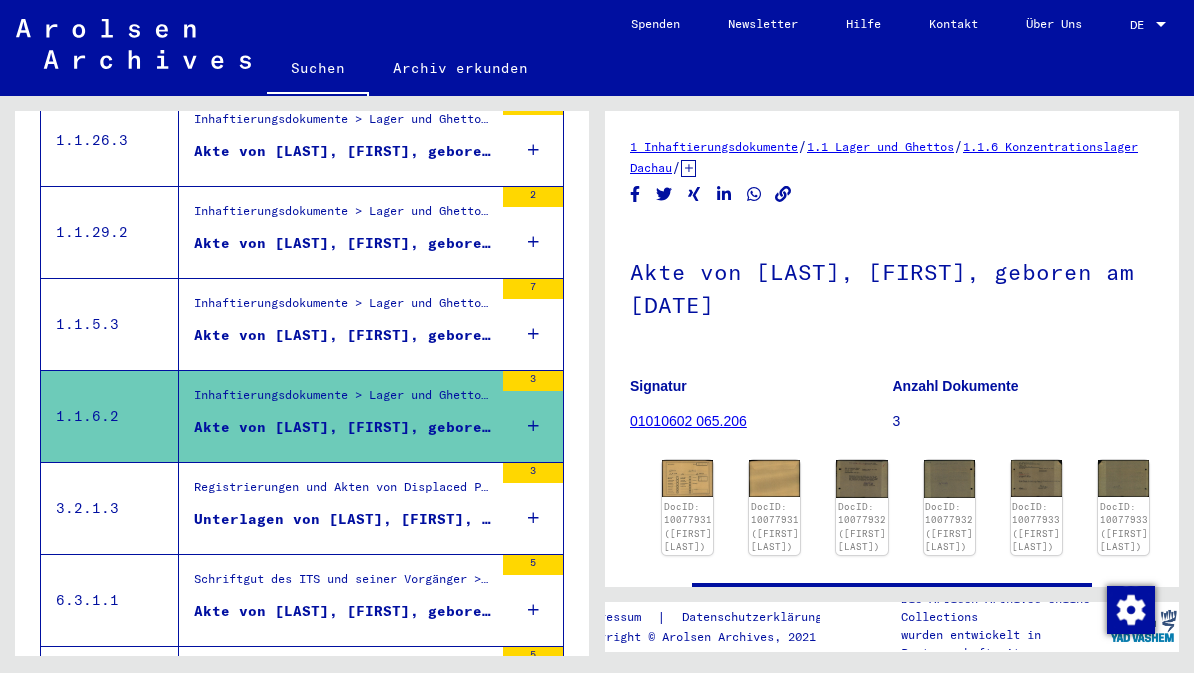 scroll, scrollTop: 0, scrollLeft: 0, axis: both 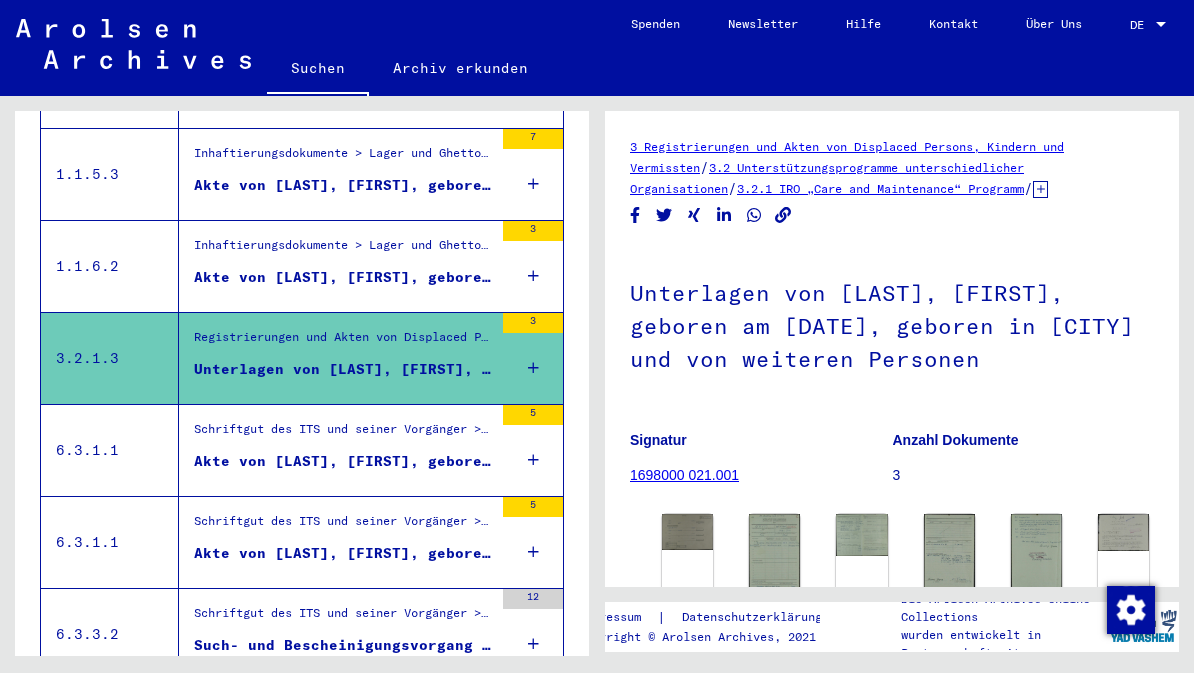 click on "Akte von [LAST], [FIRST], geboren am [DATE]" at bounding box center (343, 461) 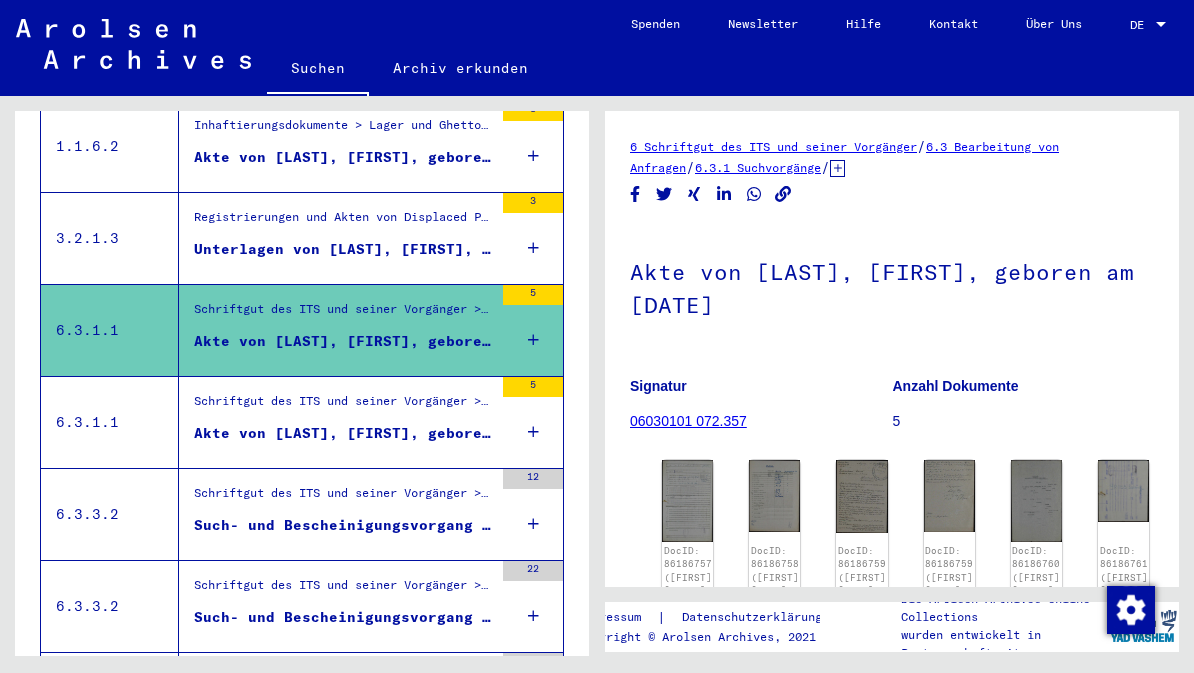 scroll, scrollTop: 789, scrollLeft: 0, axis: vertical 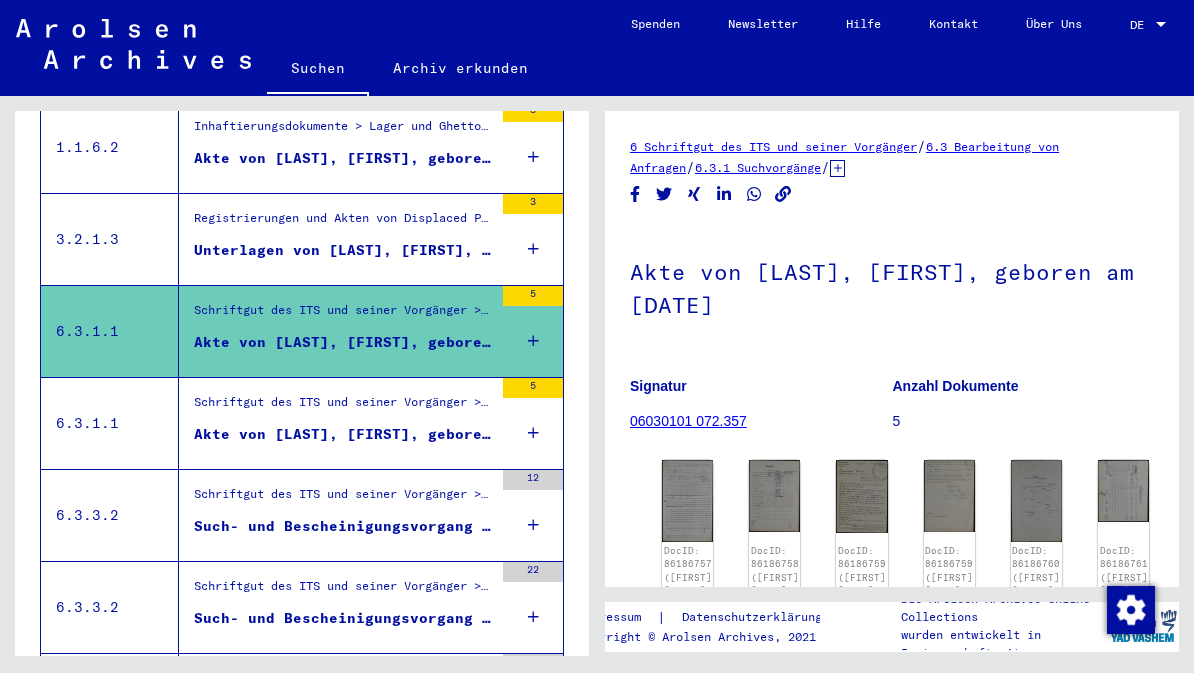click on "Akte von [LAST], [FIRST], geboren am [DATE]" at bounding box center [343, 434] 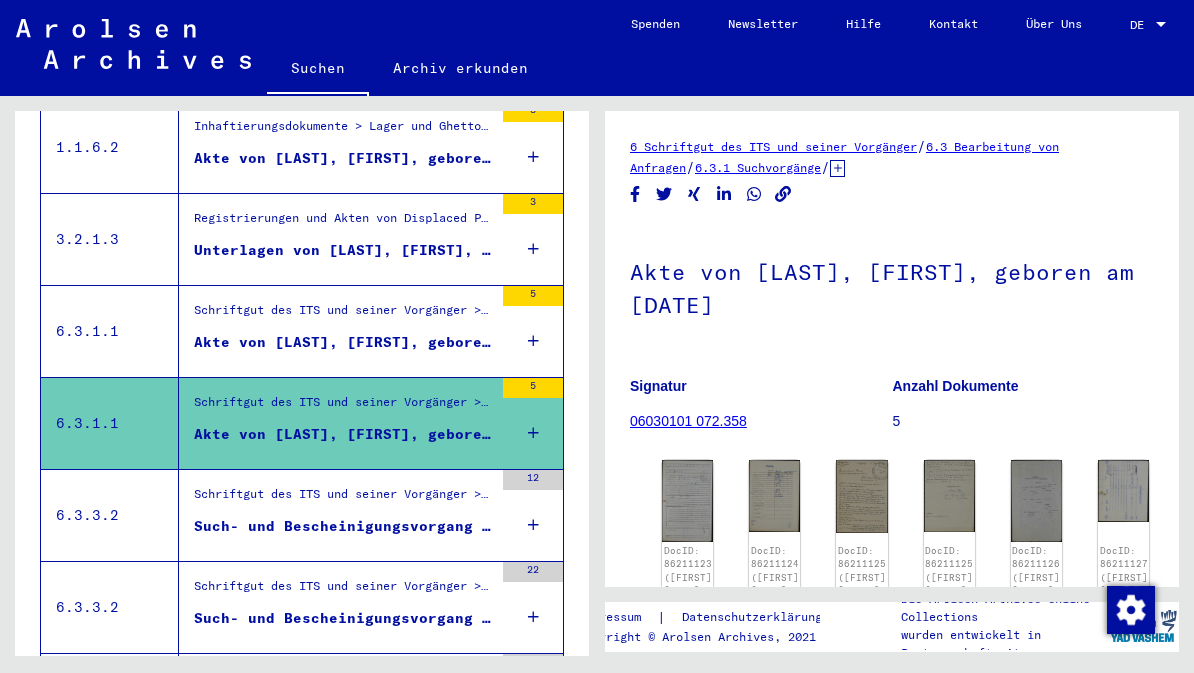 click on "Such- und Bescheinigungsvorgang Nr. 363.519 für [LAST], [FIRST] geboren [DATE]" at bounding box center (343, 526) 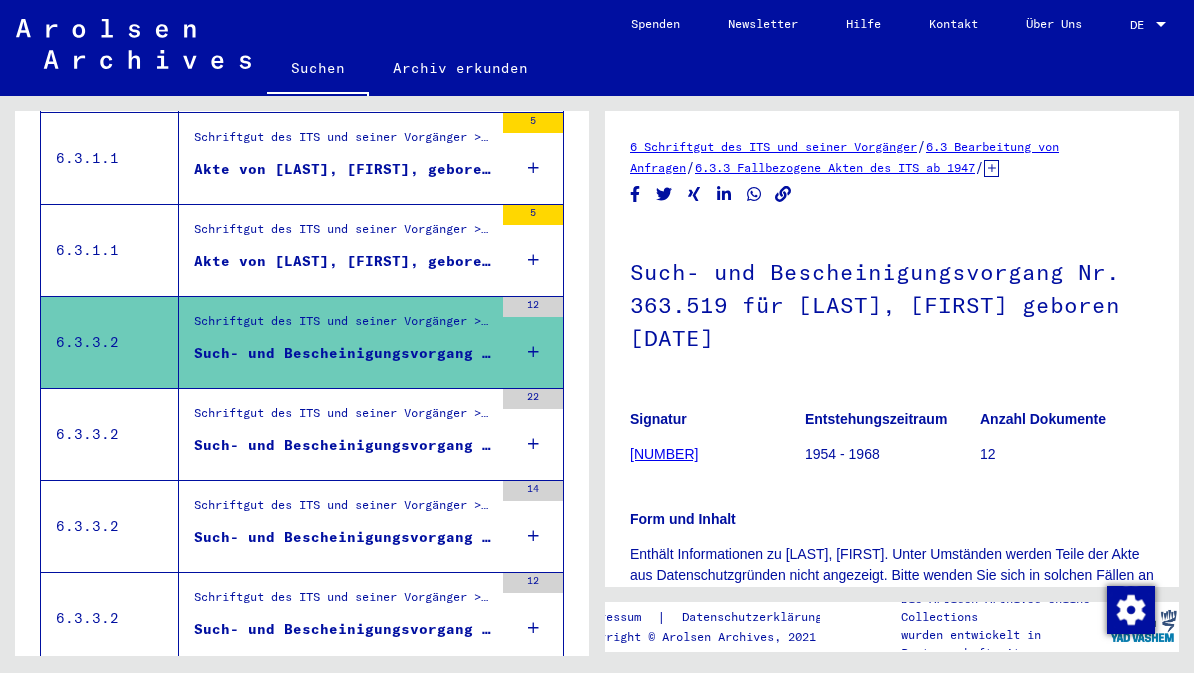 scroll, scrollTop: 961, scrollLeft: 0, axis: vertical 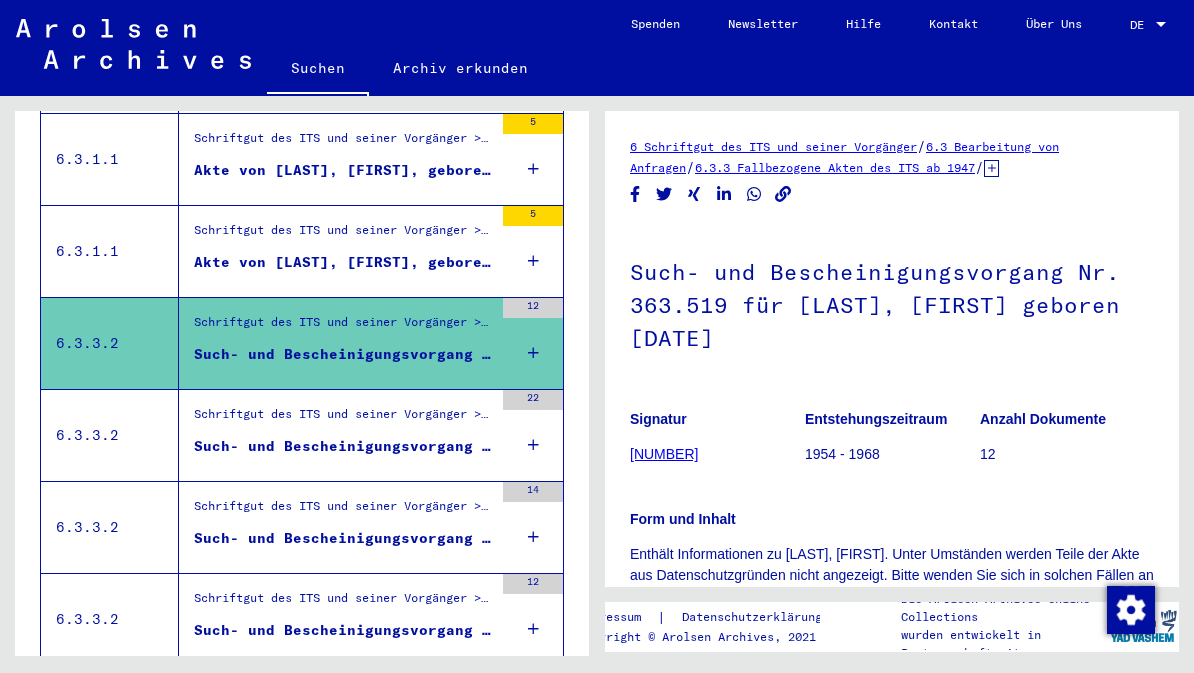 click on "Such- und Bescheinigungsvorgang Nr. 440.833 für [LAST], [FIRST] geboren [DATE]" at bounding box center [343, 446] 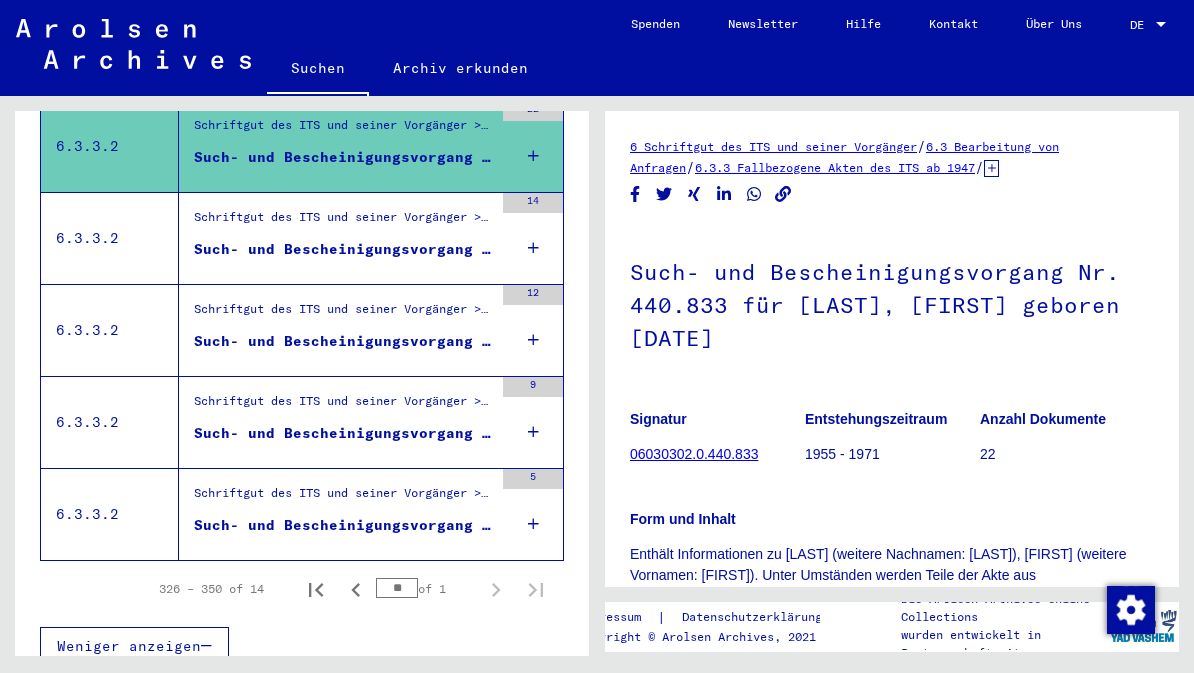 scroll, scrollTop: 1249, scrollLeft: 0, axis: vertical 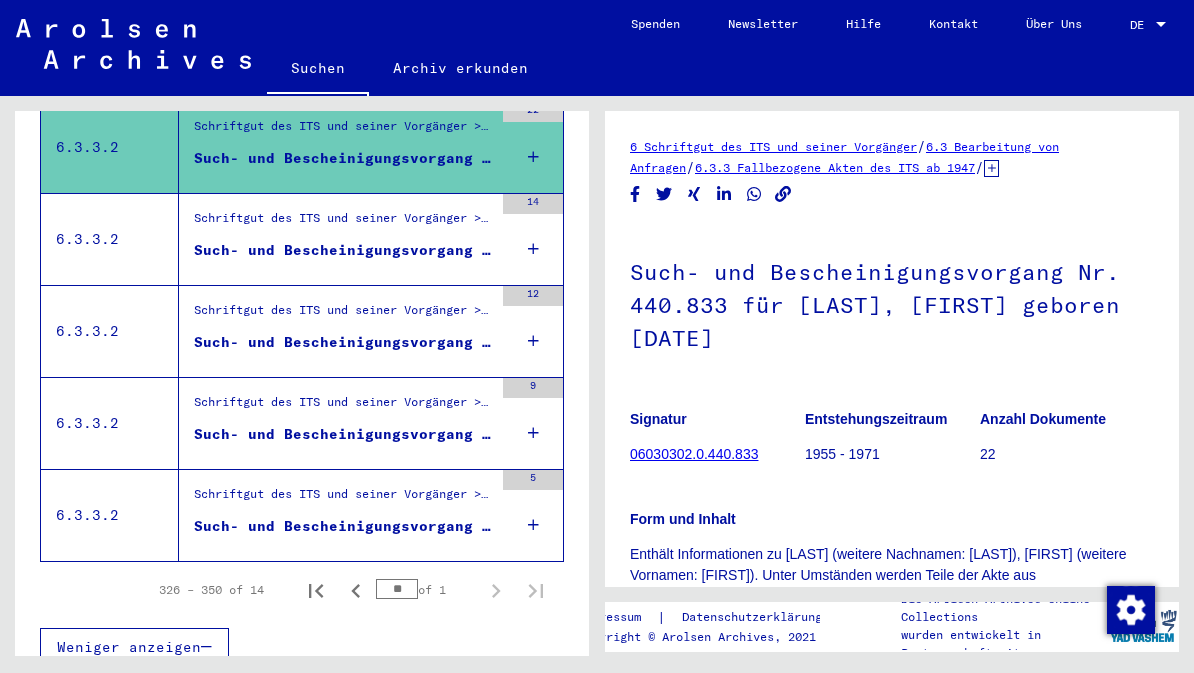 click on "Such- und Bescheinigungsvorgang Nr. 808.839 für [LAST], [FIRST] geboren [DATE]" at bounding box center [343, 526] 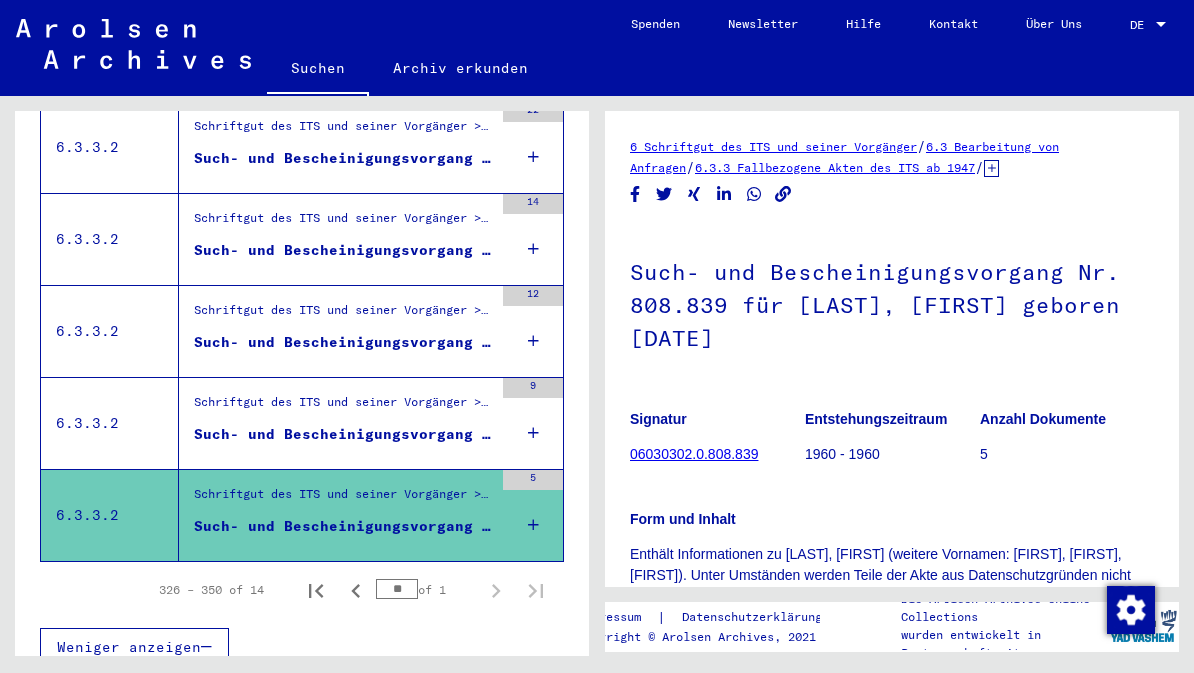 click on "Such- und Bescheinigungsvorgang Nr. 739.957 für [LAST], [FIRST] geboren [DATE]" at bounding box center (343, 434) 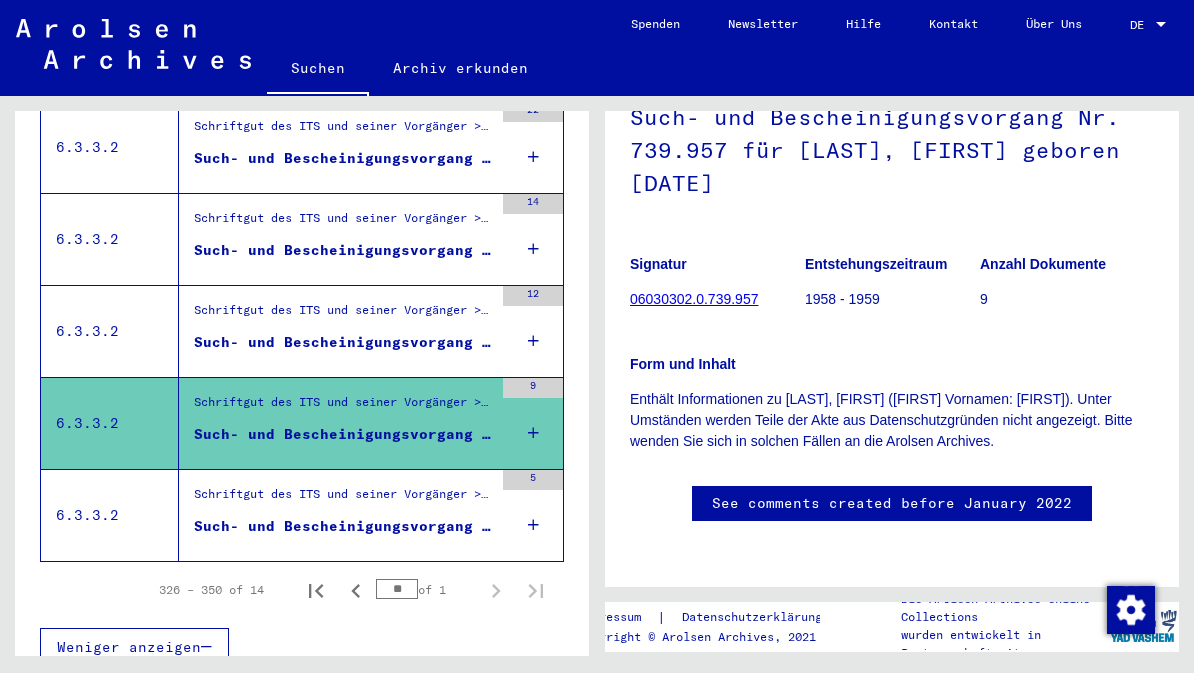 scroll, scrollTop: 188, scrollLeft: 0, axis: vertical 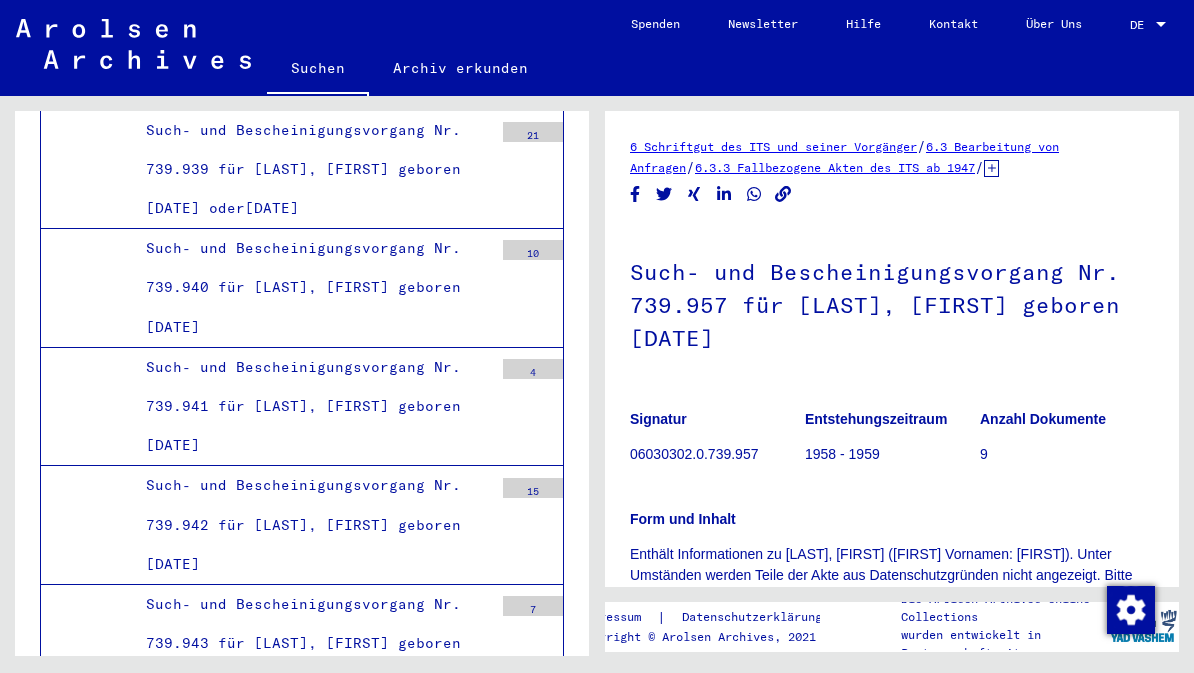 click on "6 Schriftgut des ITS und seiner Vorgänger" 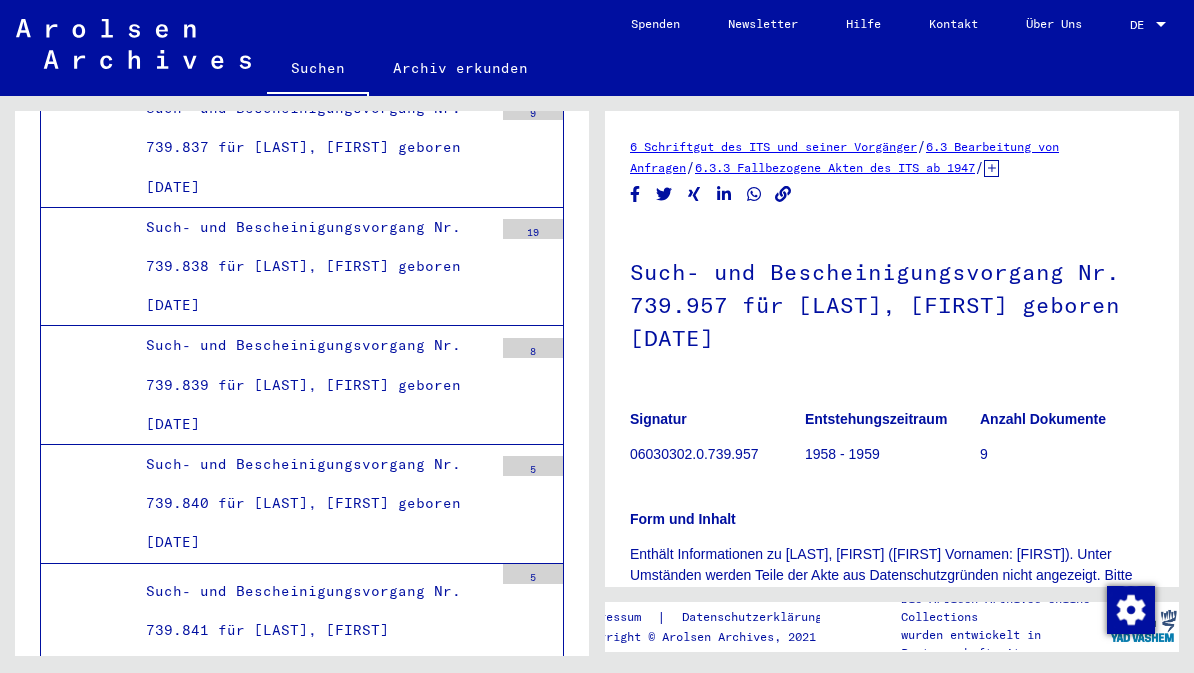 scroll, scrollTop: 79757, scrollLeft: 0, axis: vertical 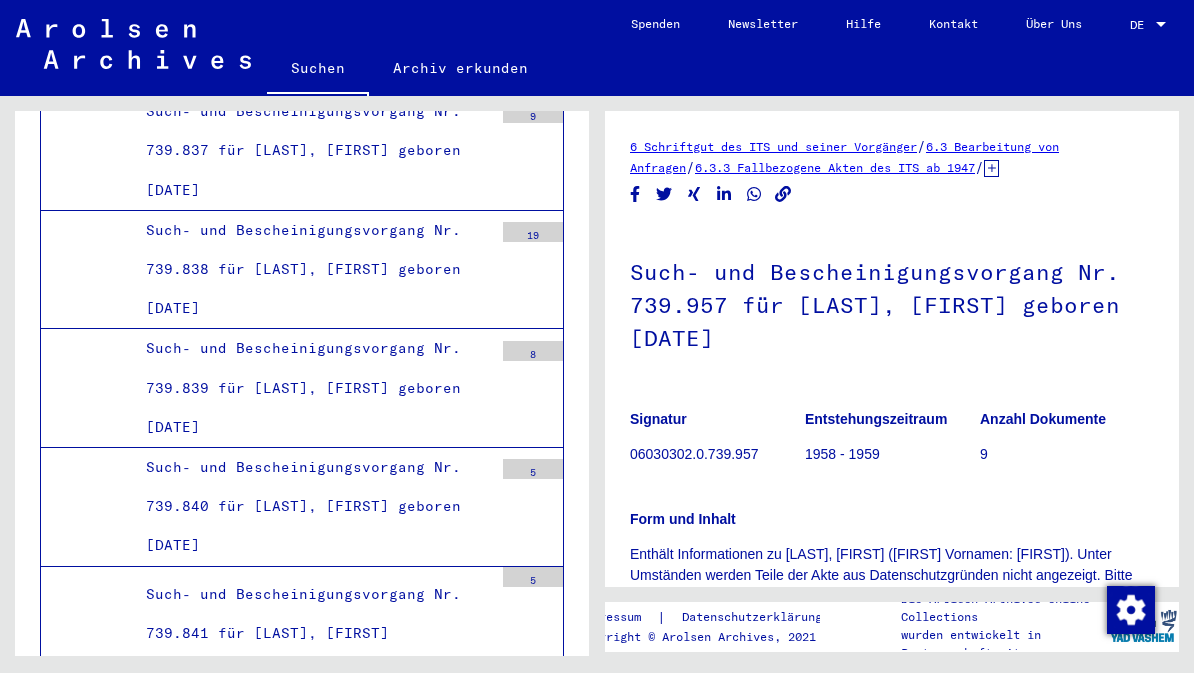 click 